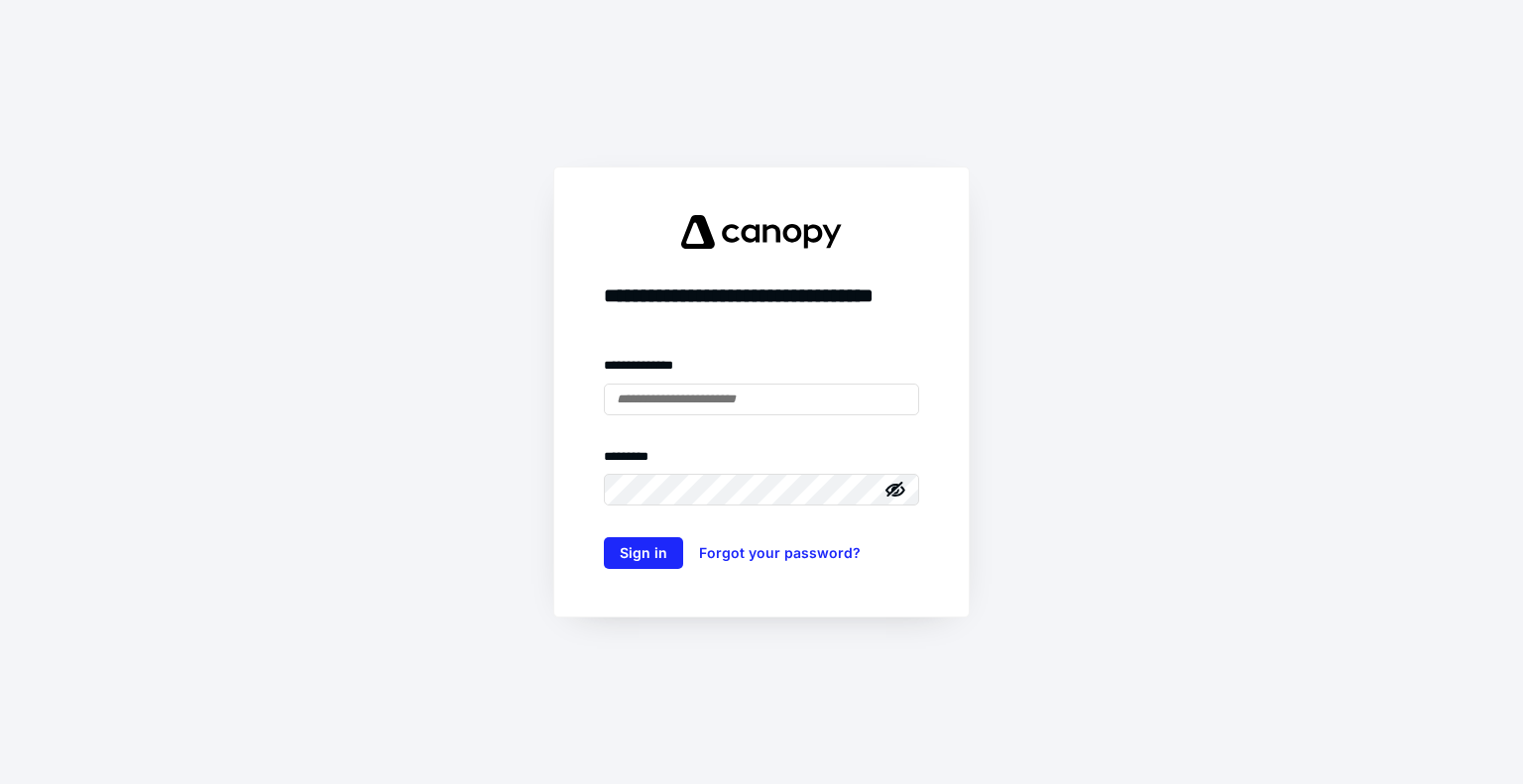 scroll, scrollTop: 0, scrollLeft: 0, axis: both 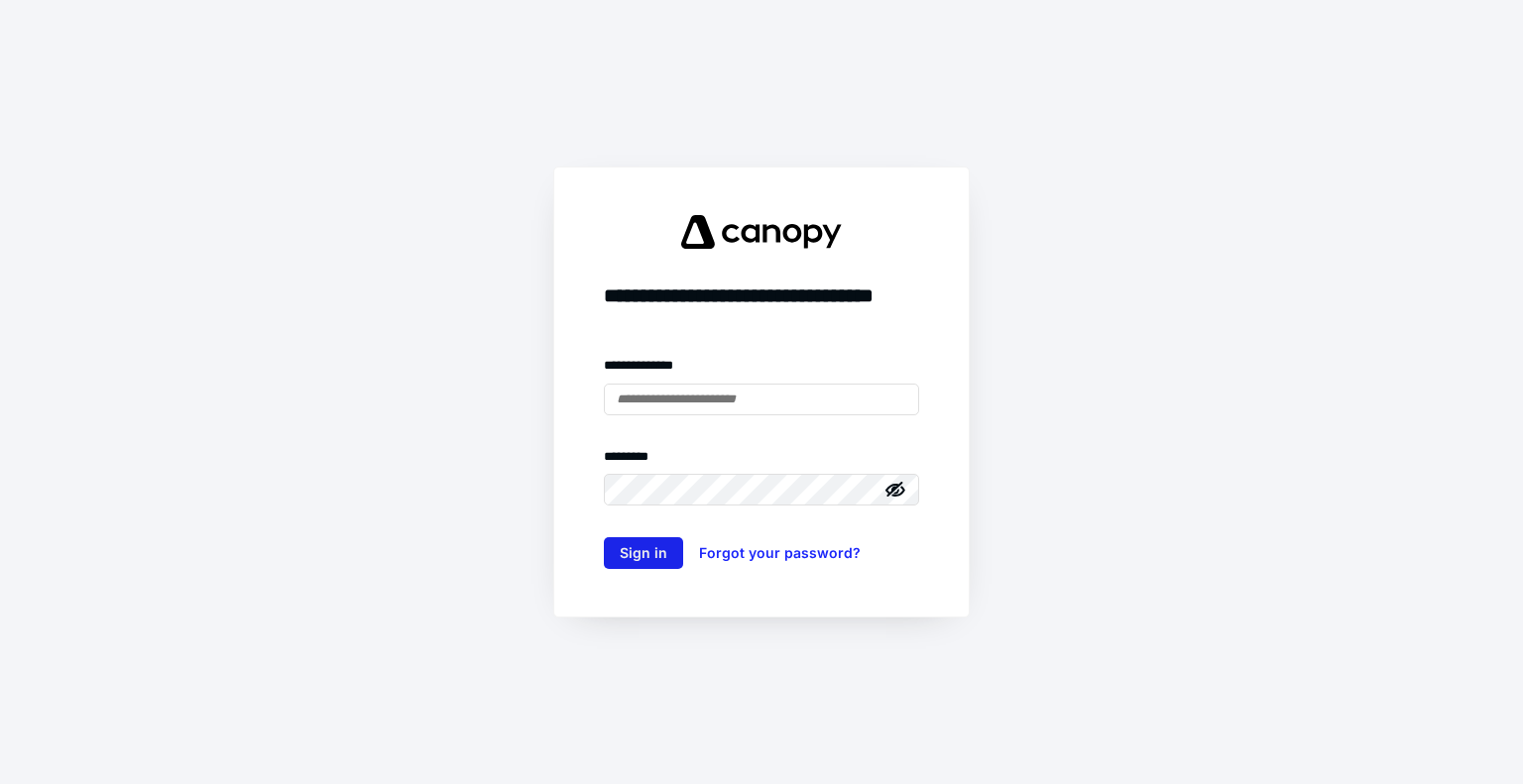 type on "**********" 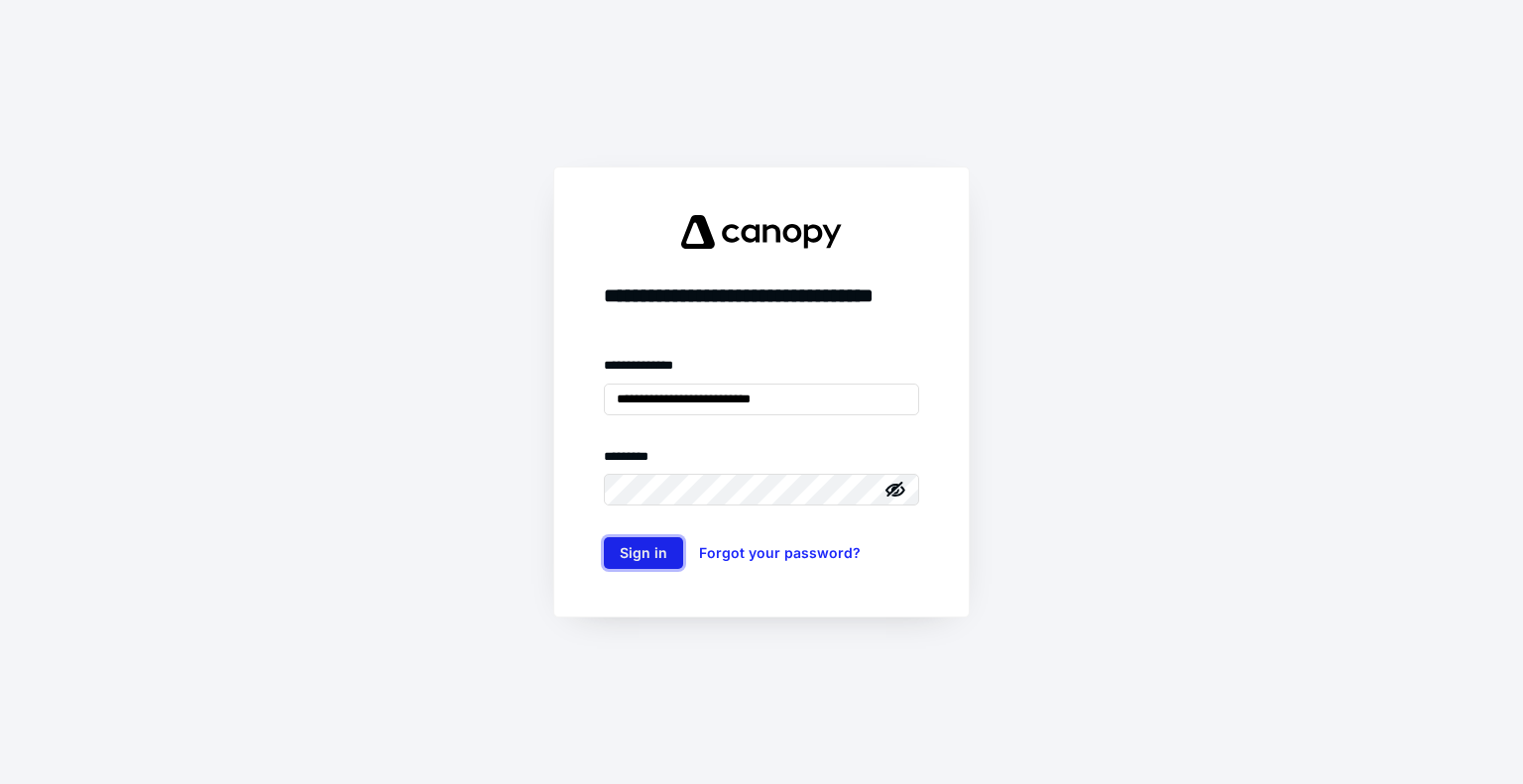 click on "Sign in" at bounding box center [644, 553] 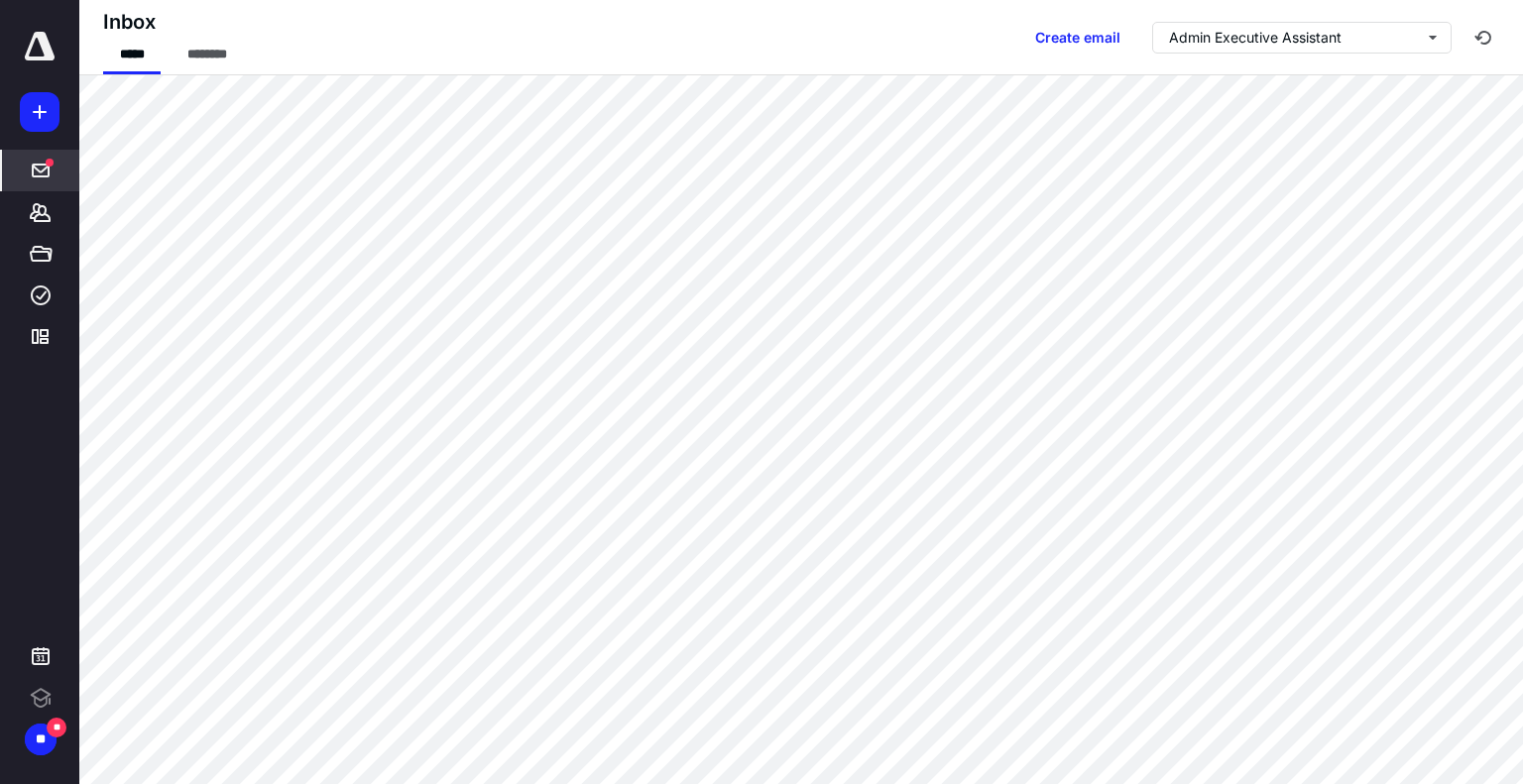 scroll, scrollTop: 0, scrollLeft: 0, axis: both 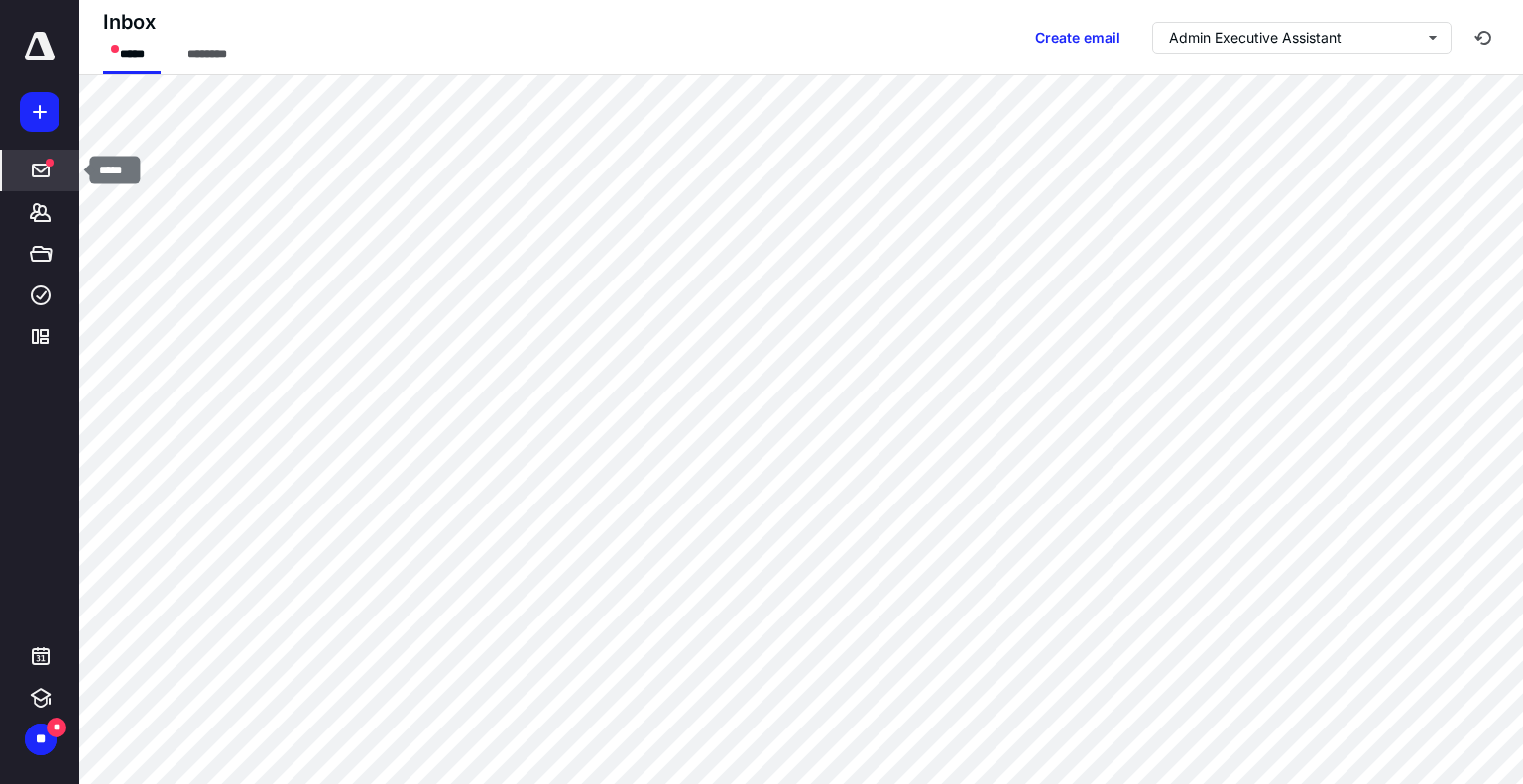 click 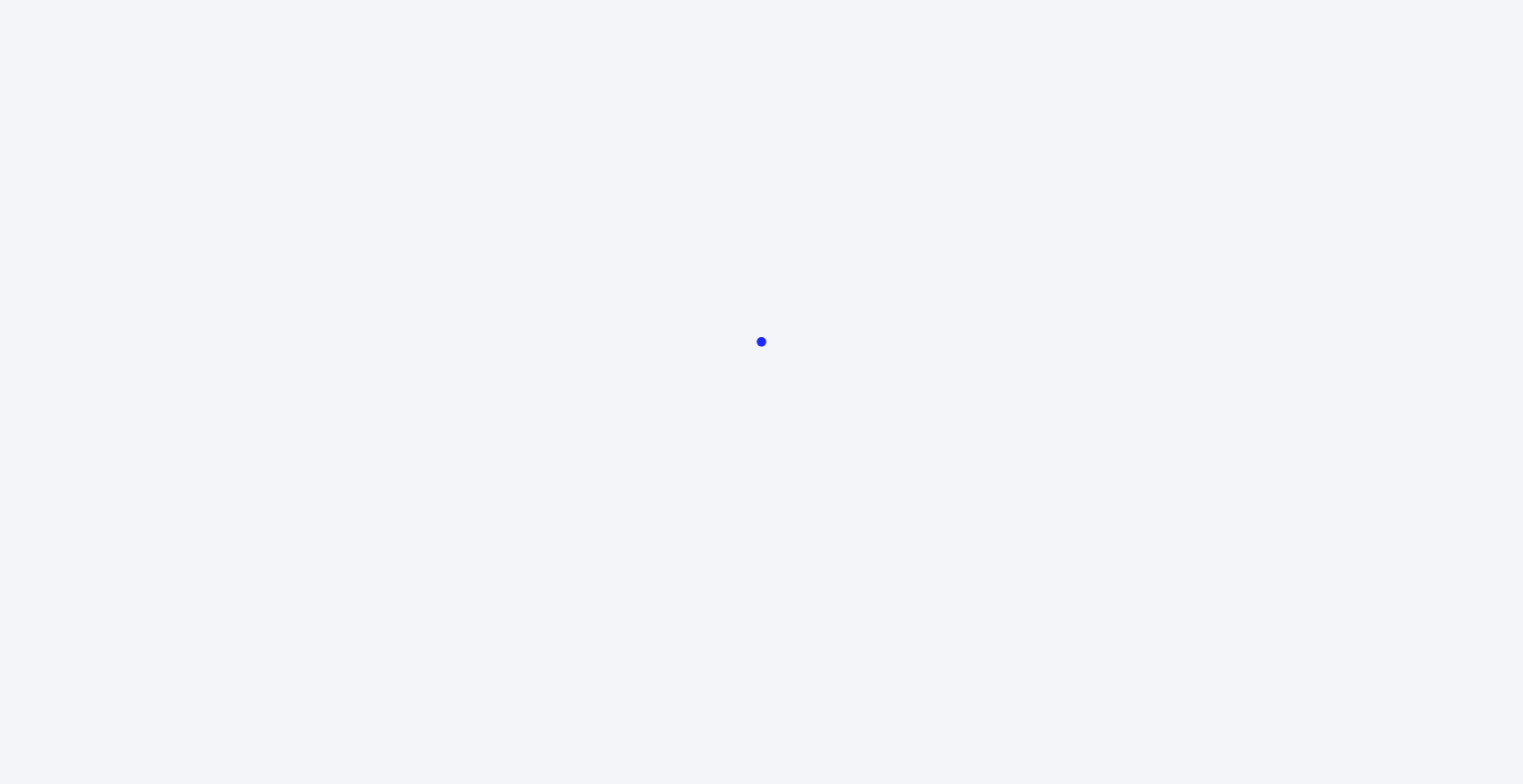 scroll, scrollTop: 0, scrollLeft: 0, axis: both 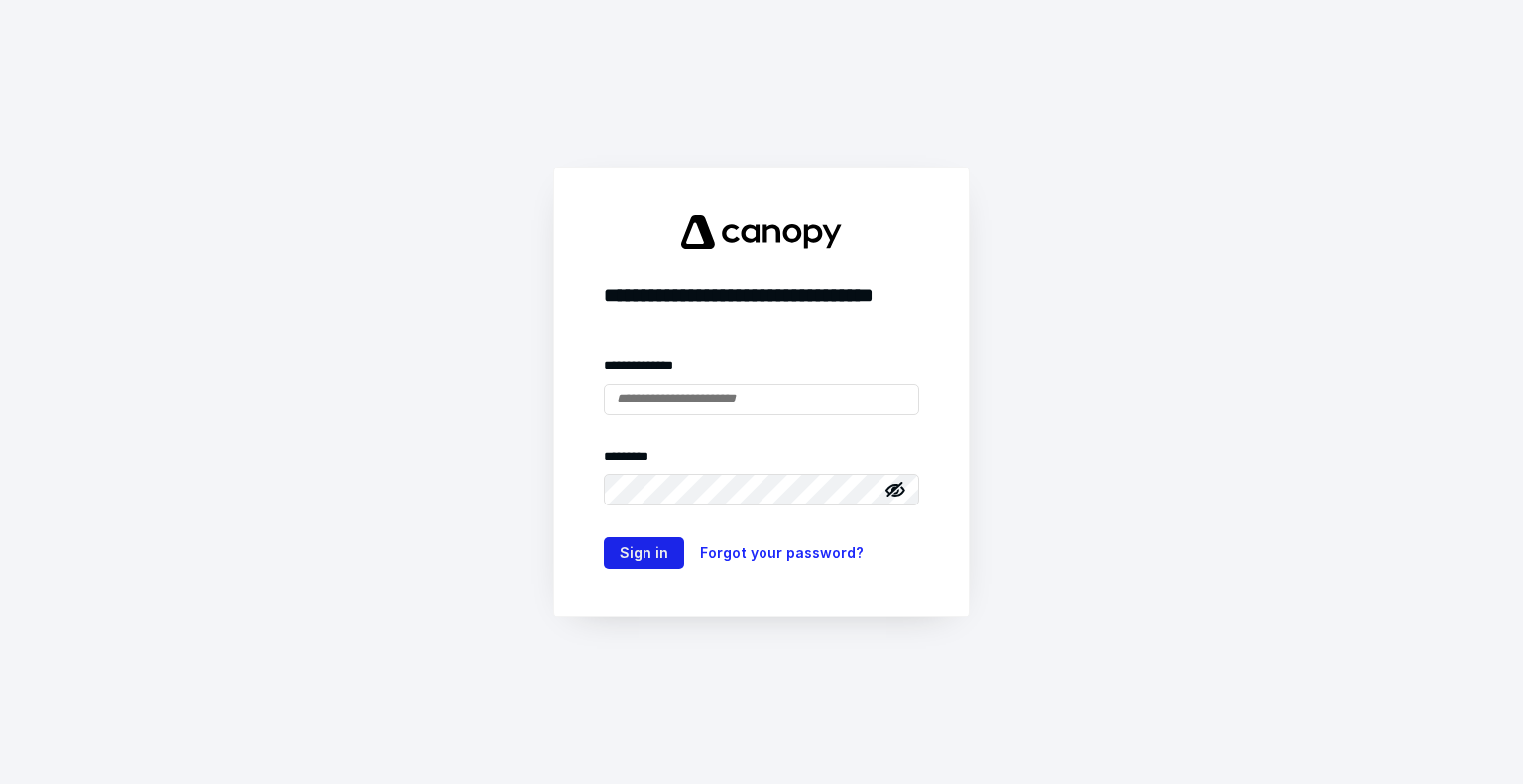 type on "**********" 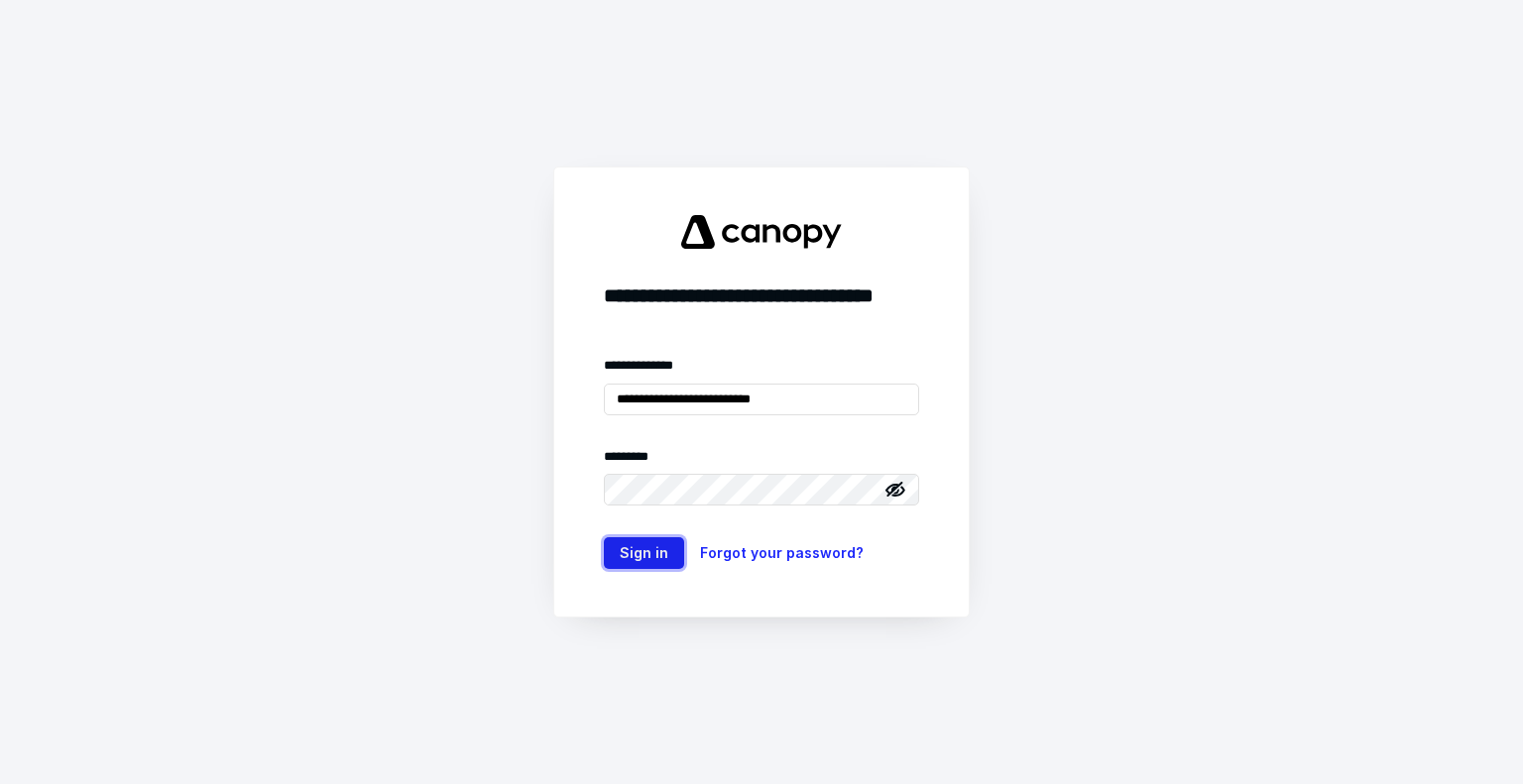 click on "Sign in" at bounding box center [644, 553] 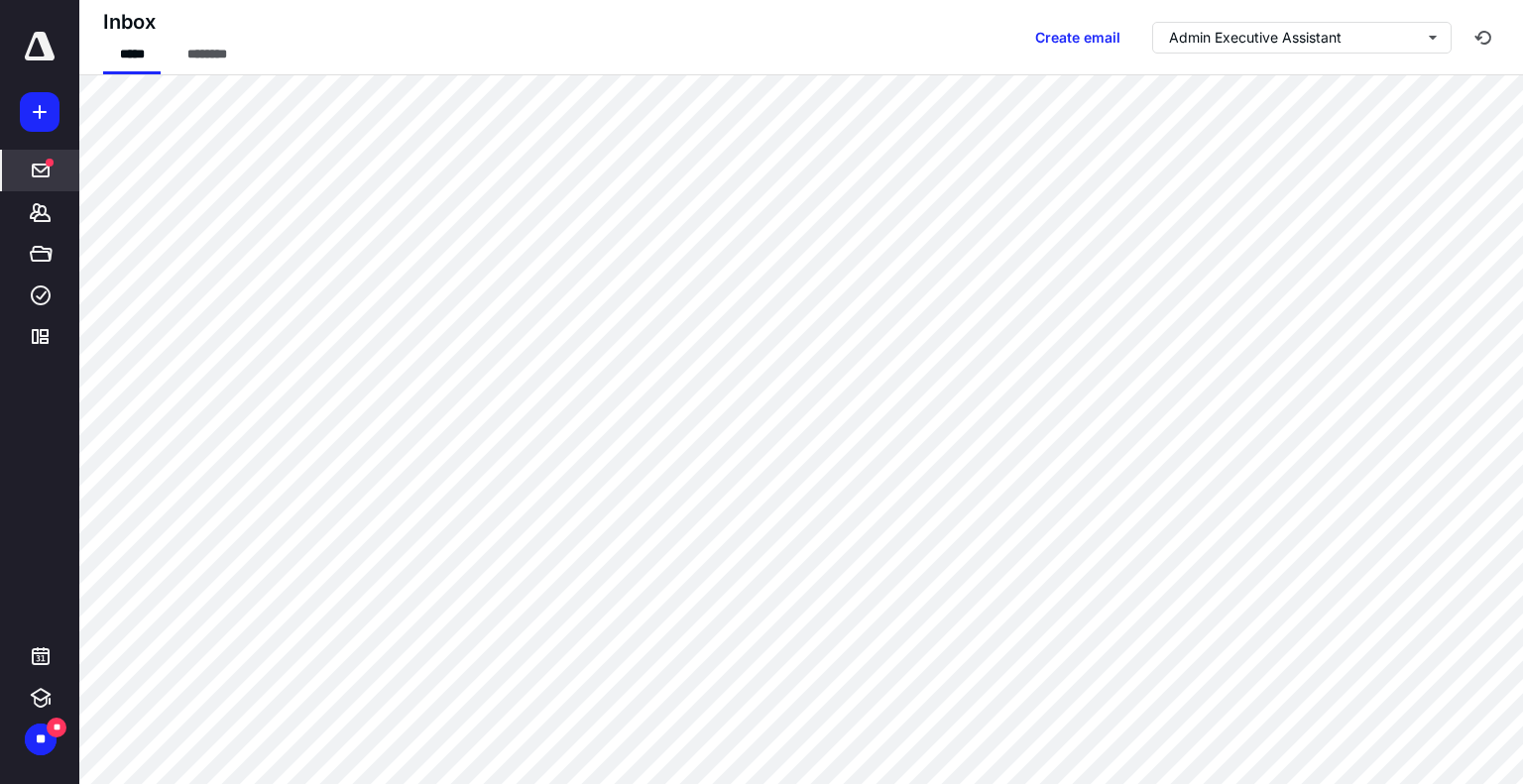 scroll, scrollTop: 0, scrollLeft: 0, axis: both 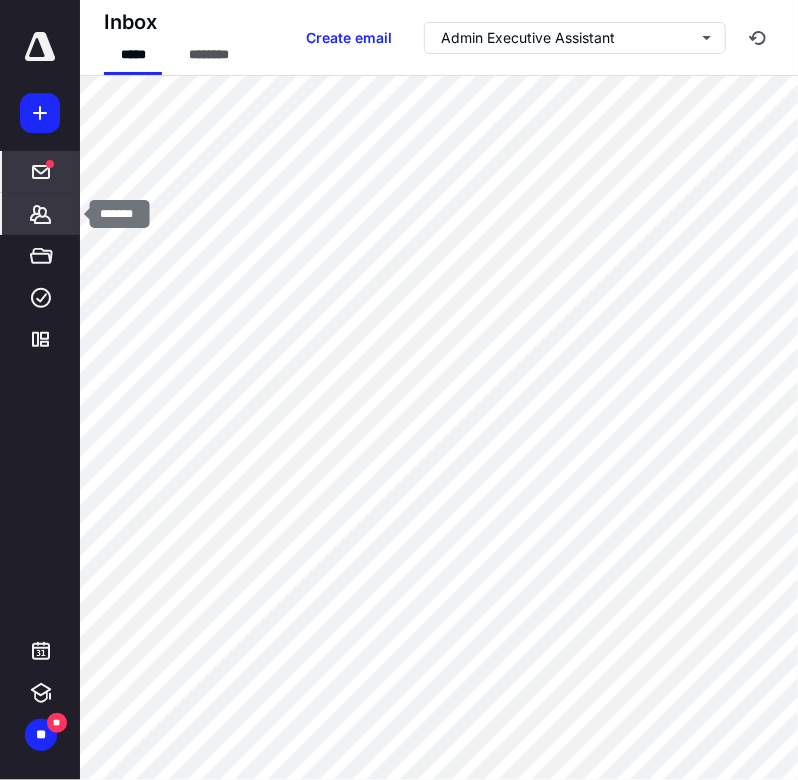 click 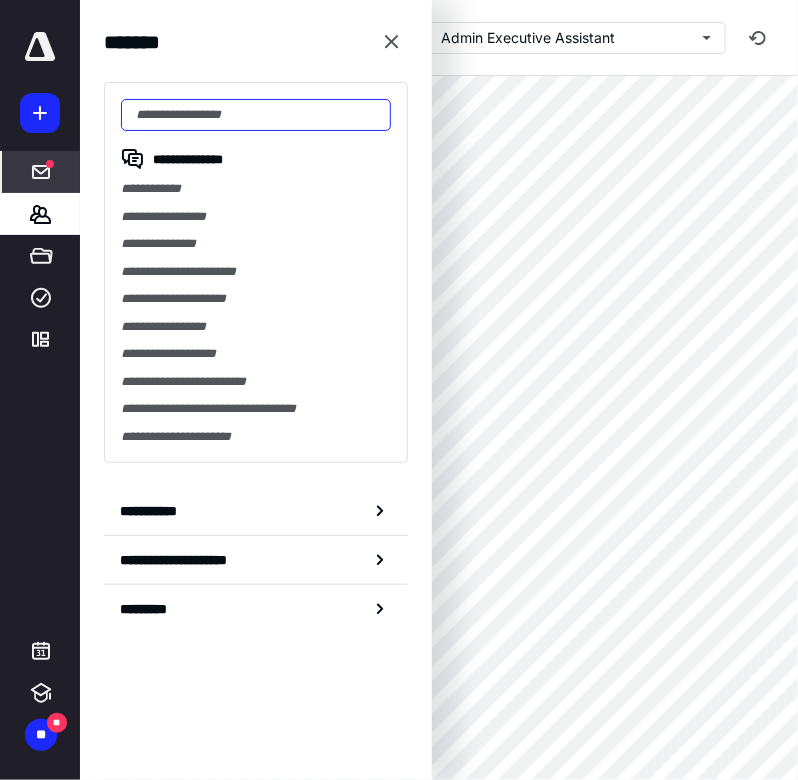 click at bounding box center [256, 115] 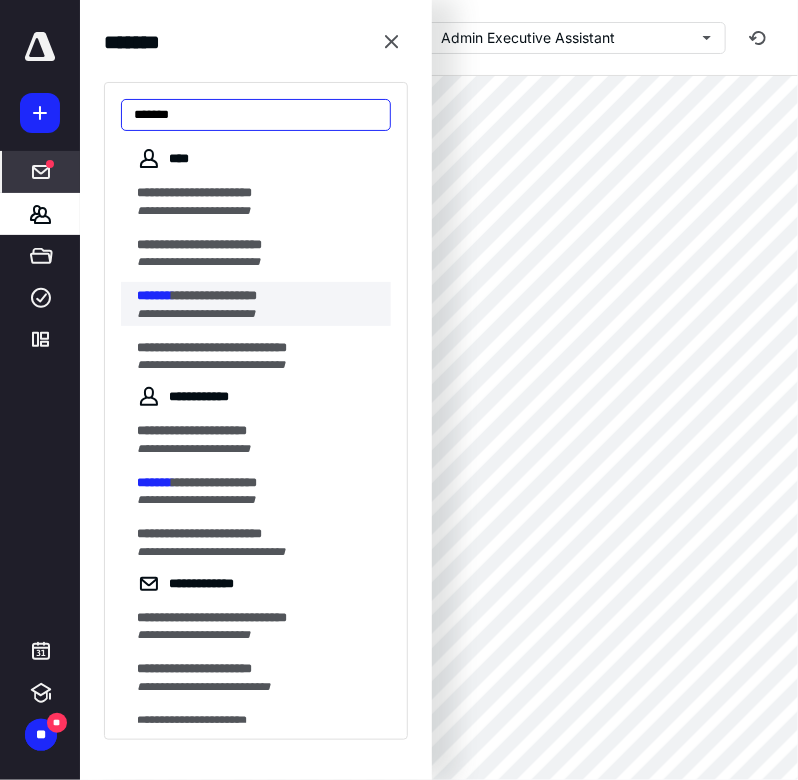 type on "*******" 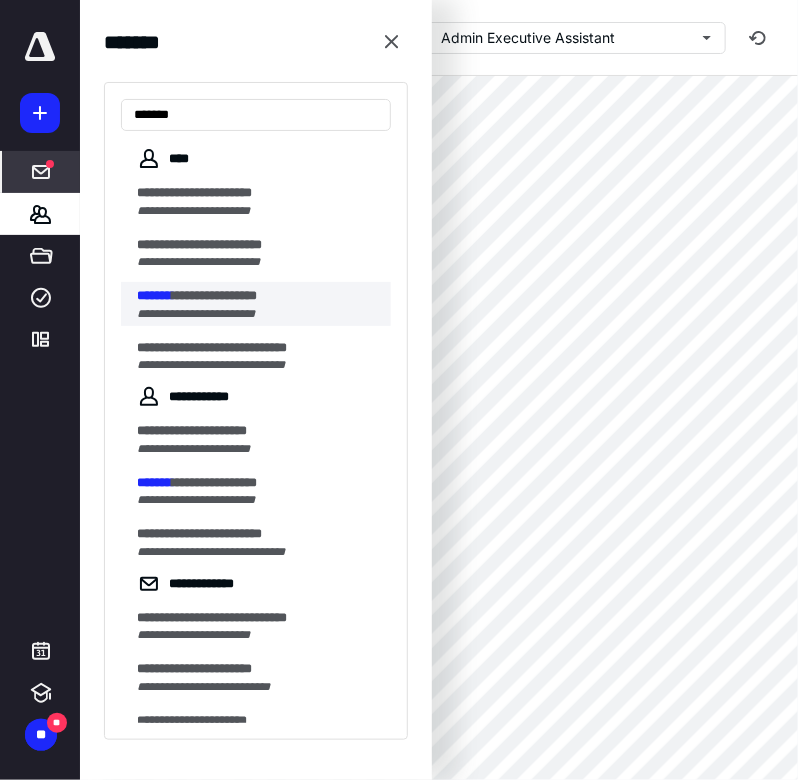 click on "**********" at bounding box center (214, 295) 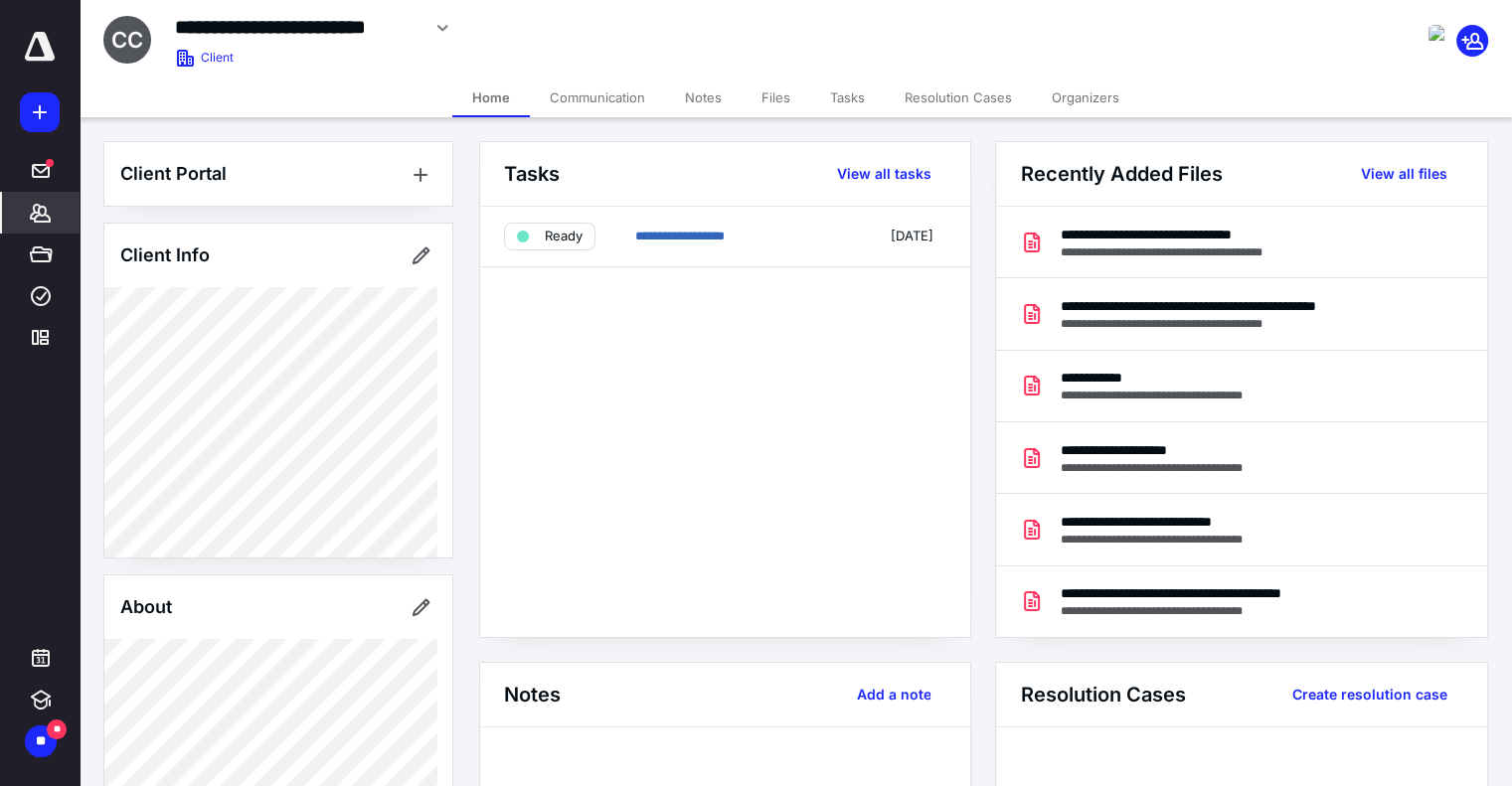 click on "Communication" at bounding box center (597, 97) 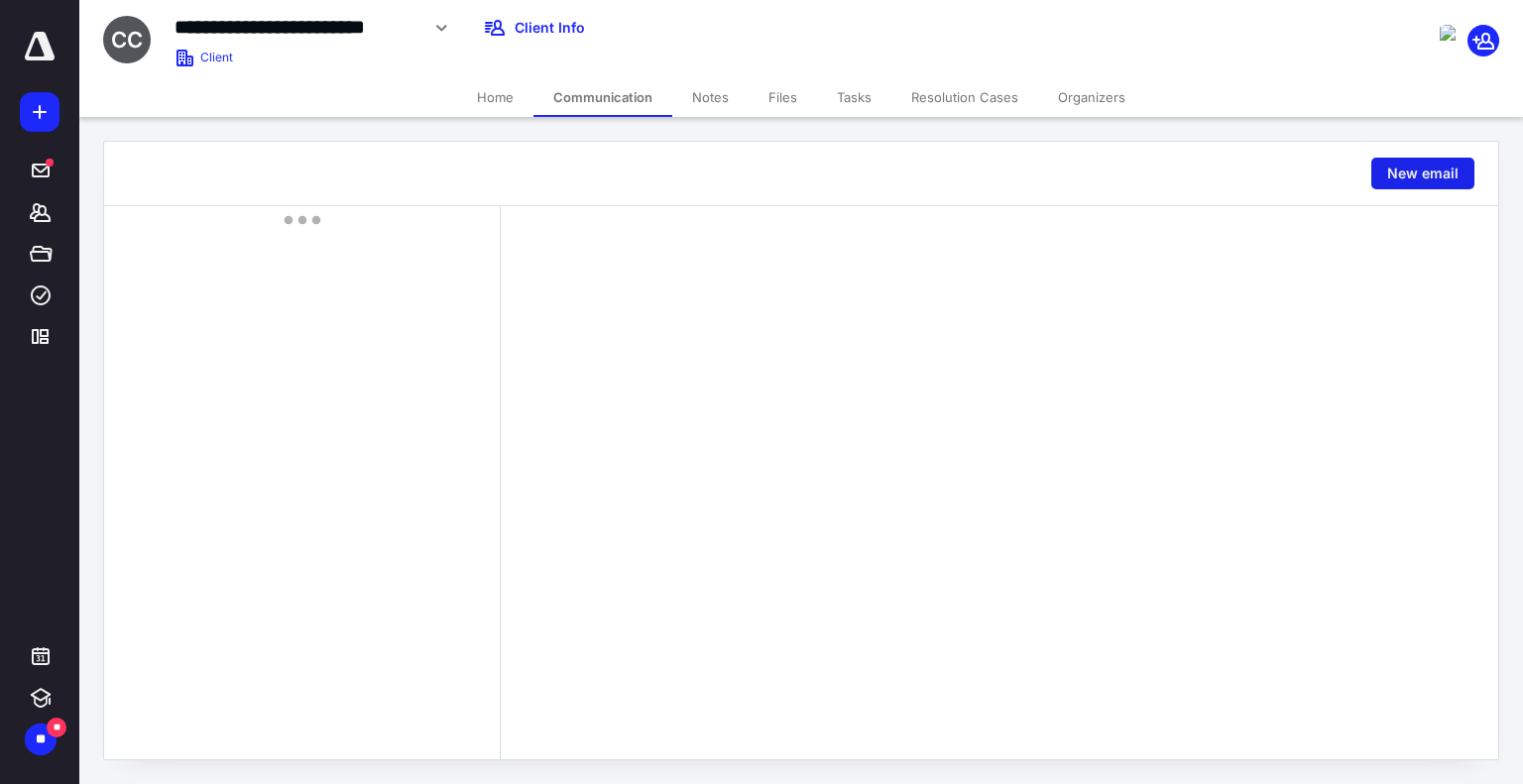 click on "New email" at bounding box center (1423, 173) 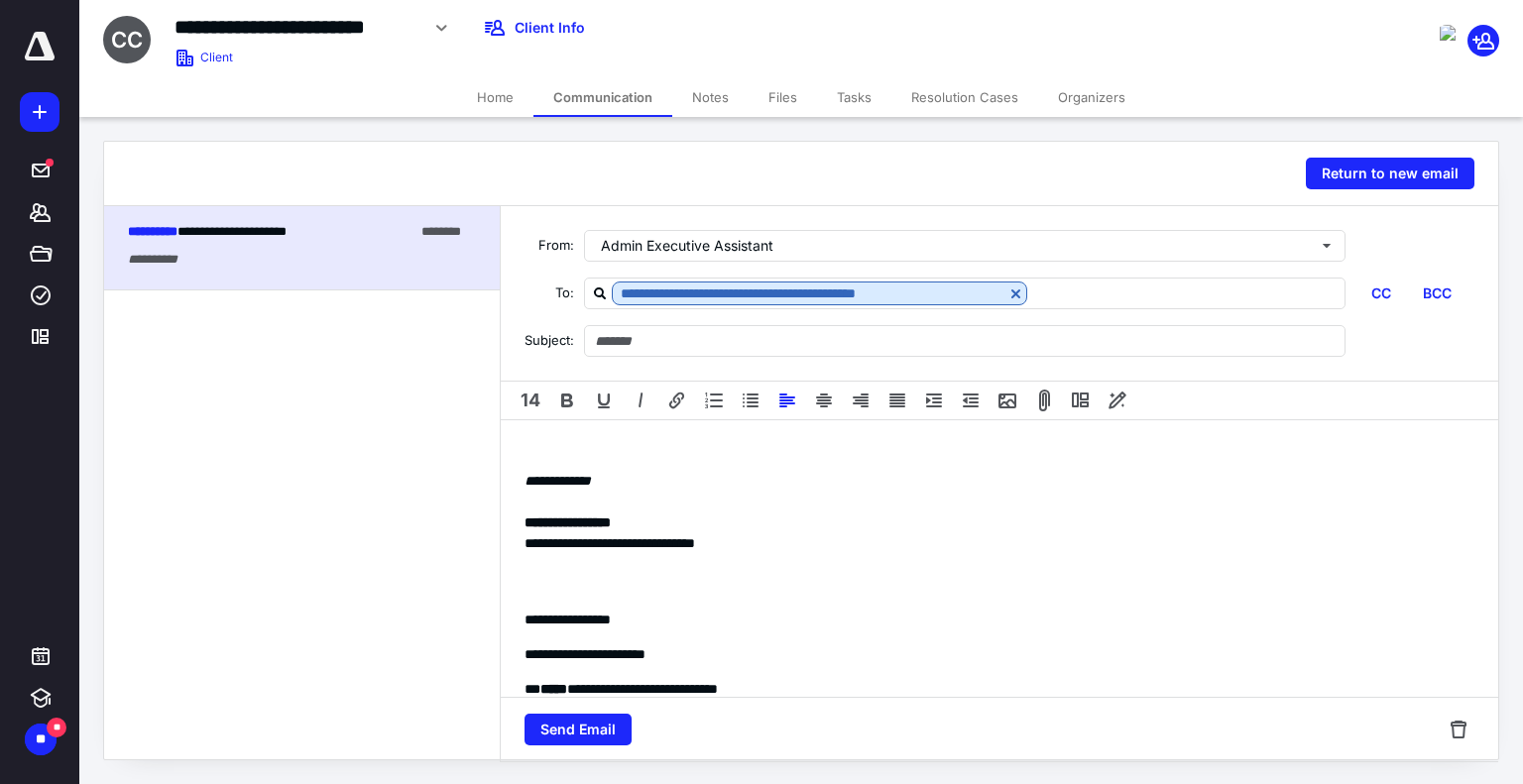 click on "**********" at bounding box center [999, 779] 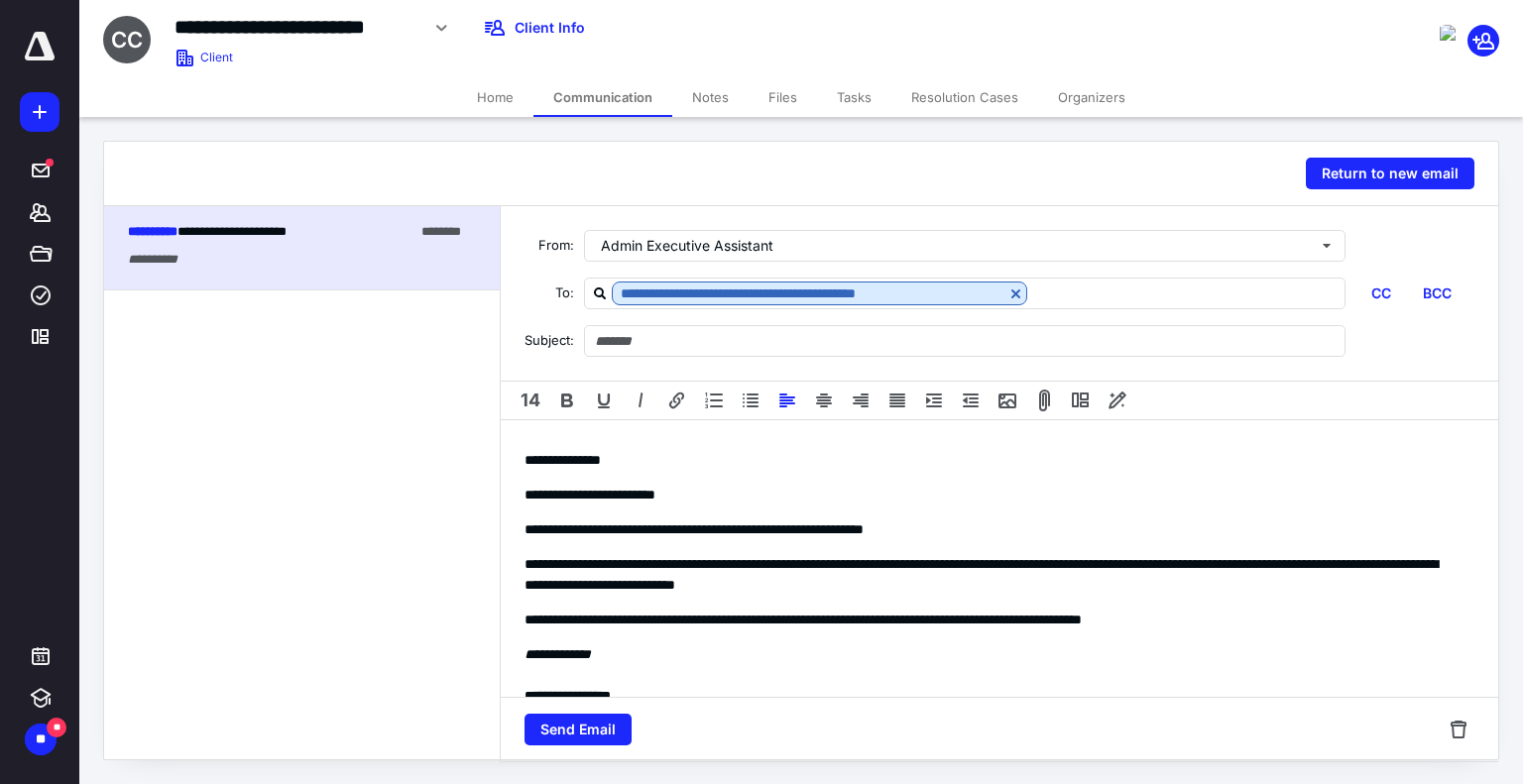 drag, startPoint x: 527, startPoint y: 439, endPoint x: 535, endPoint y: 470, distance: 32.015621 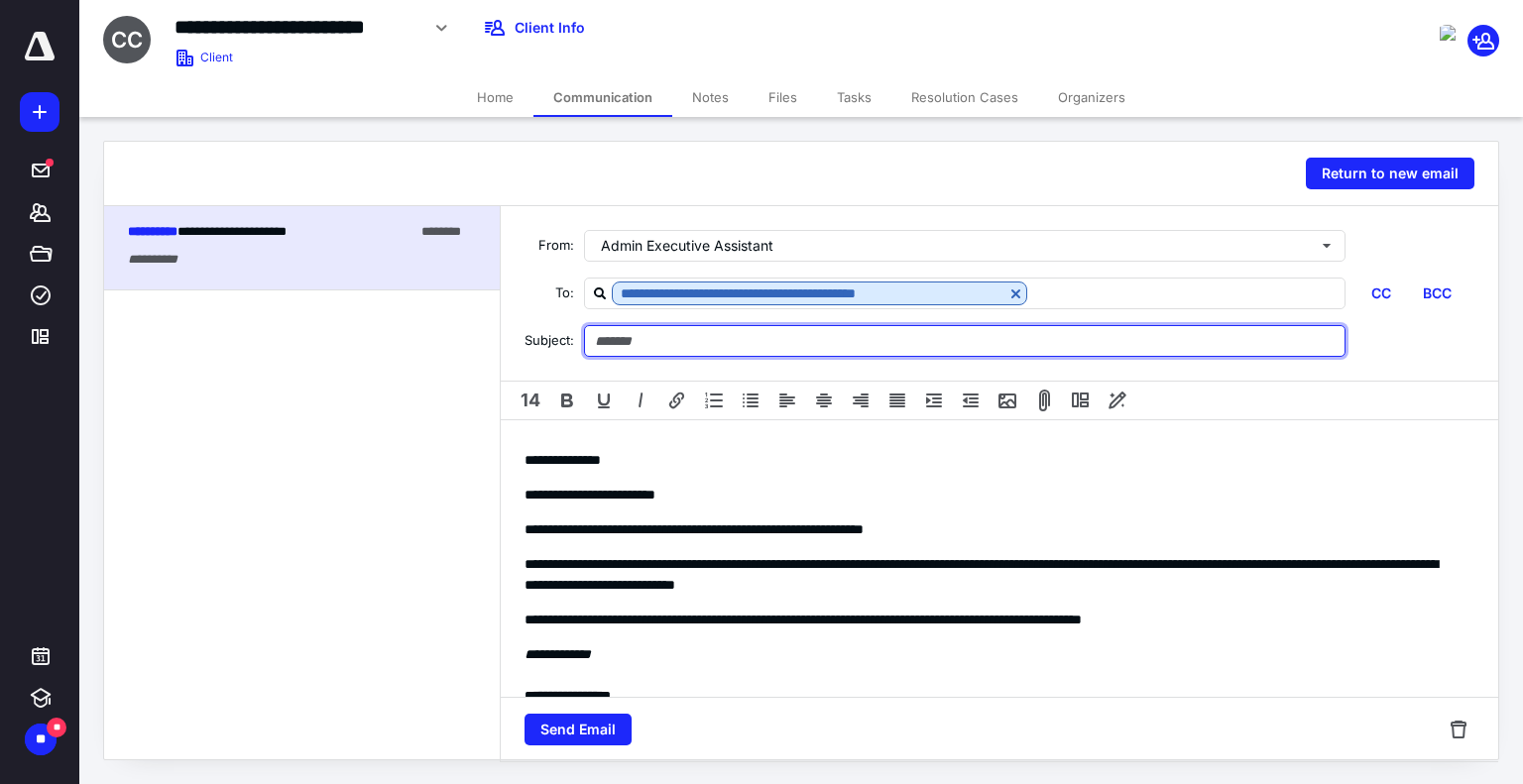 click at bounding box center (965, 341) 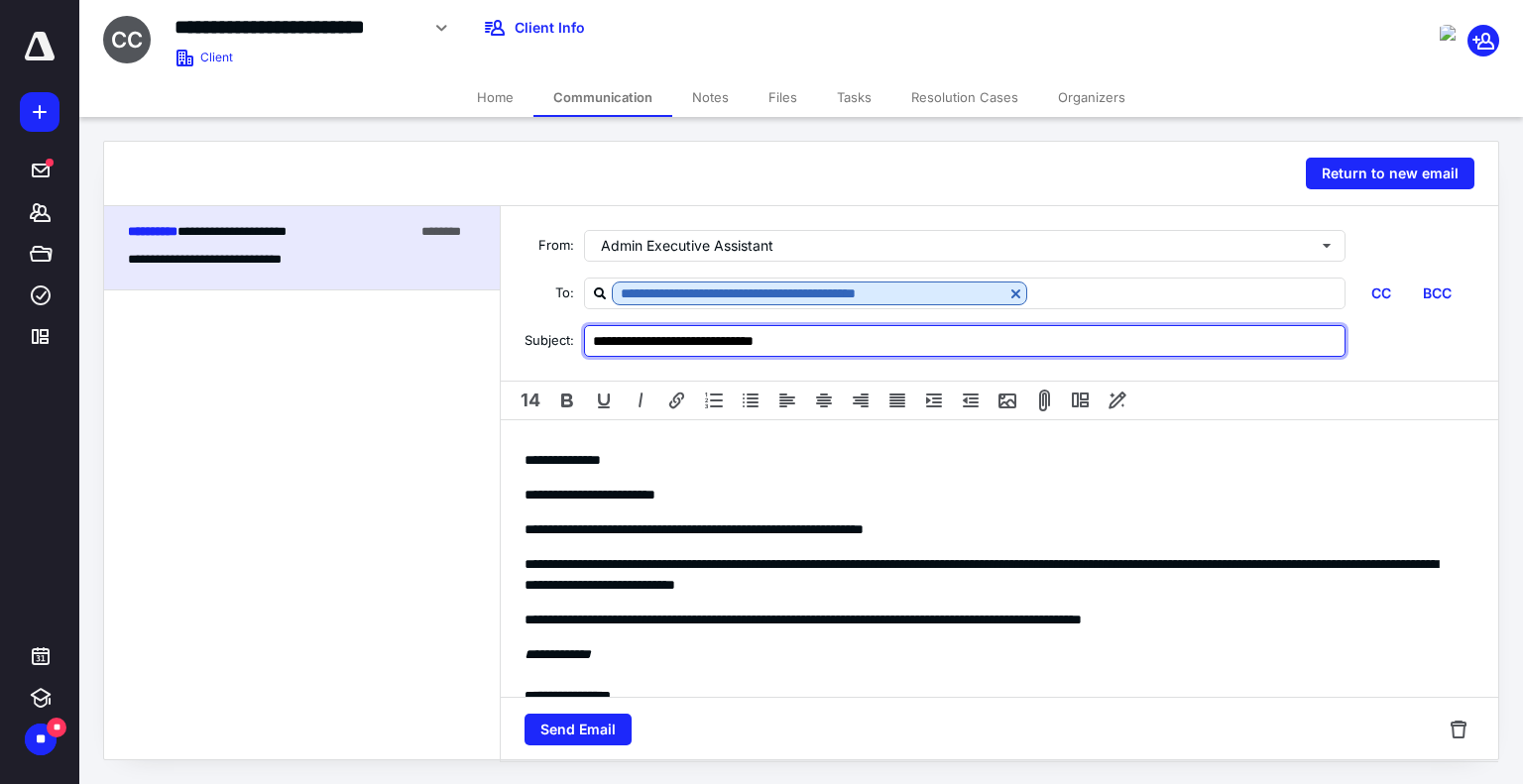 click on "**********" at bounding box center (965, 341) 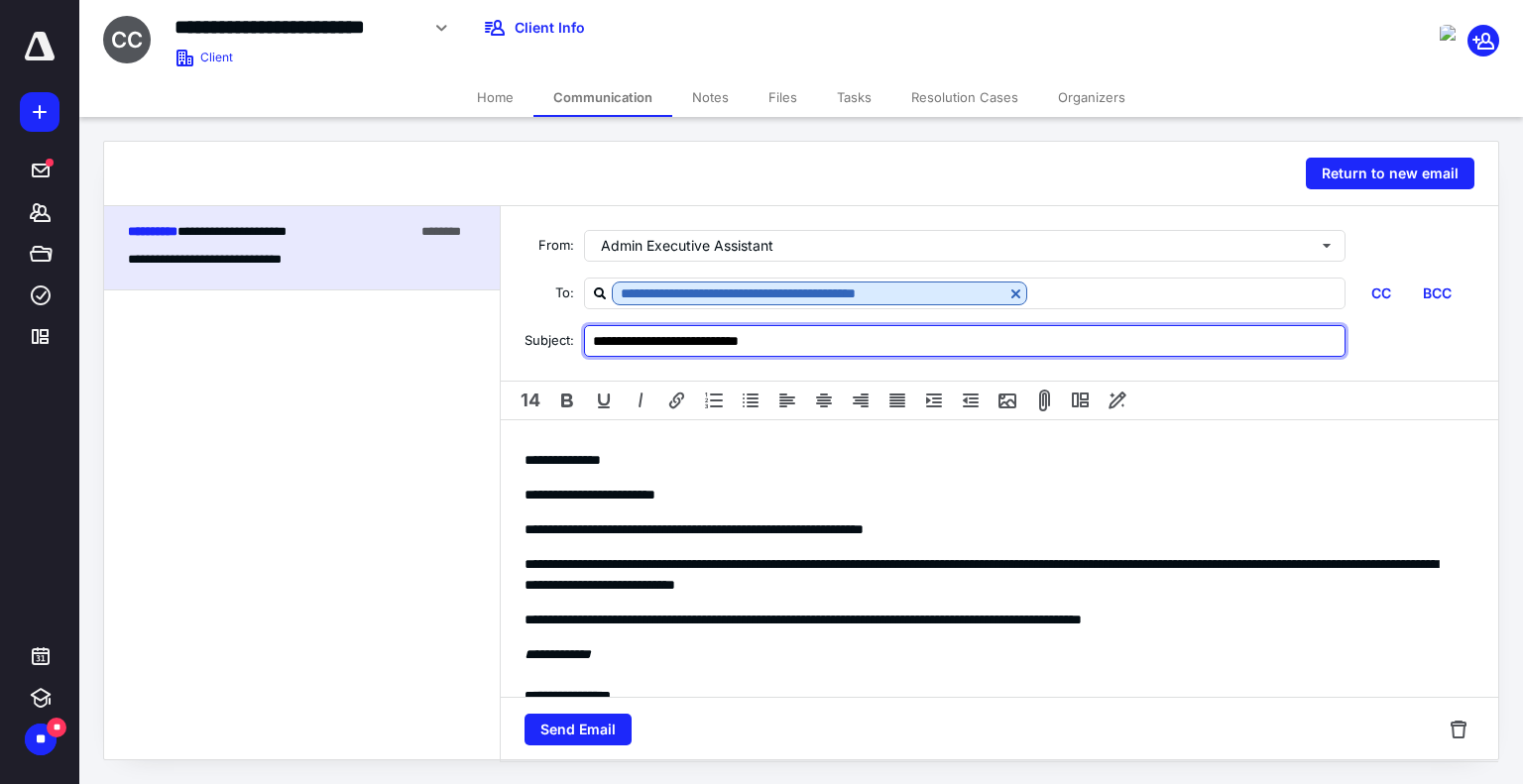 click on "**********" at bounding box center (965, 341) 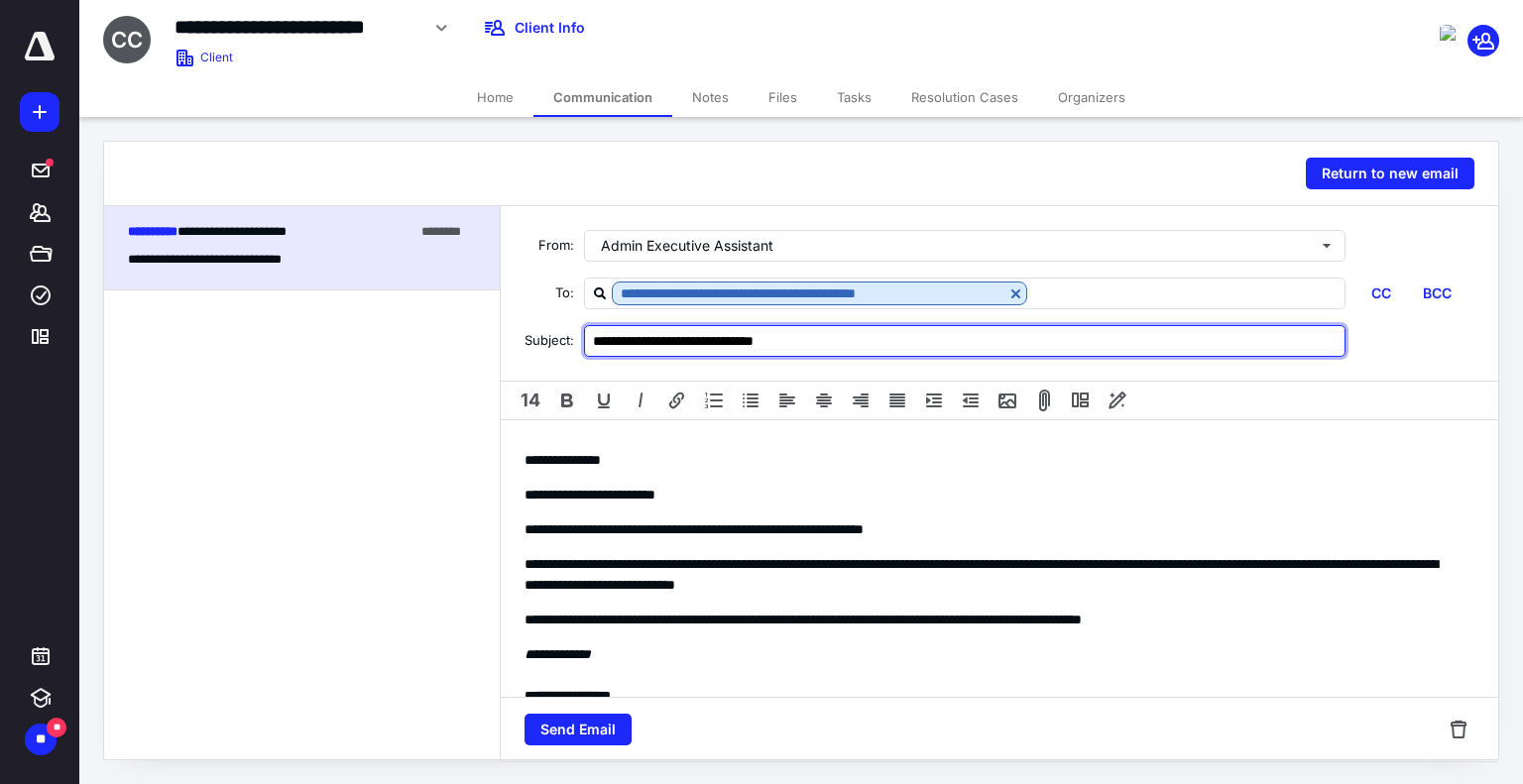 paste on "**********" 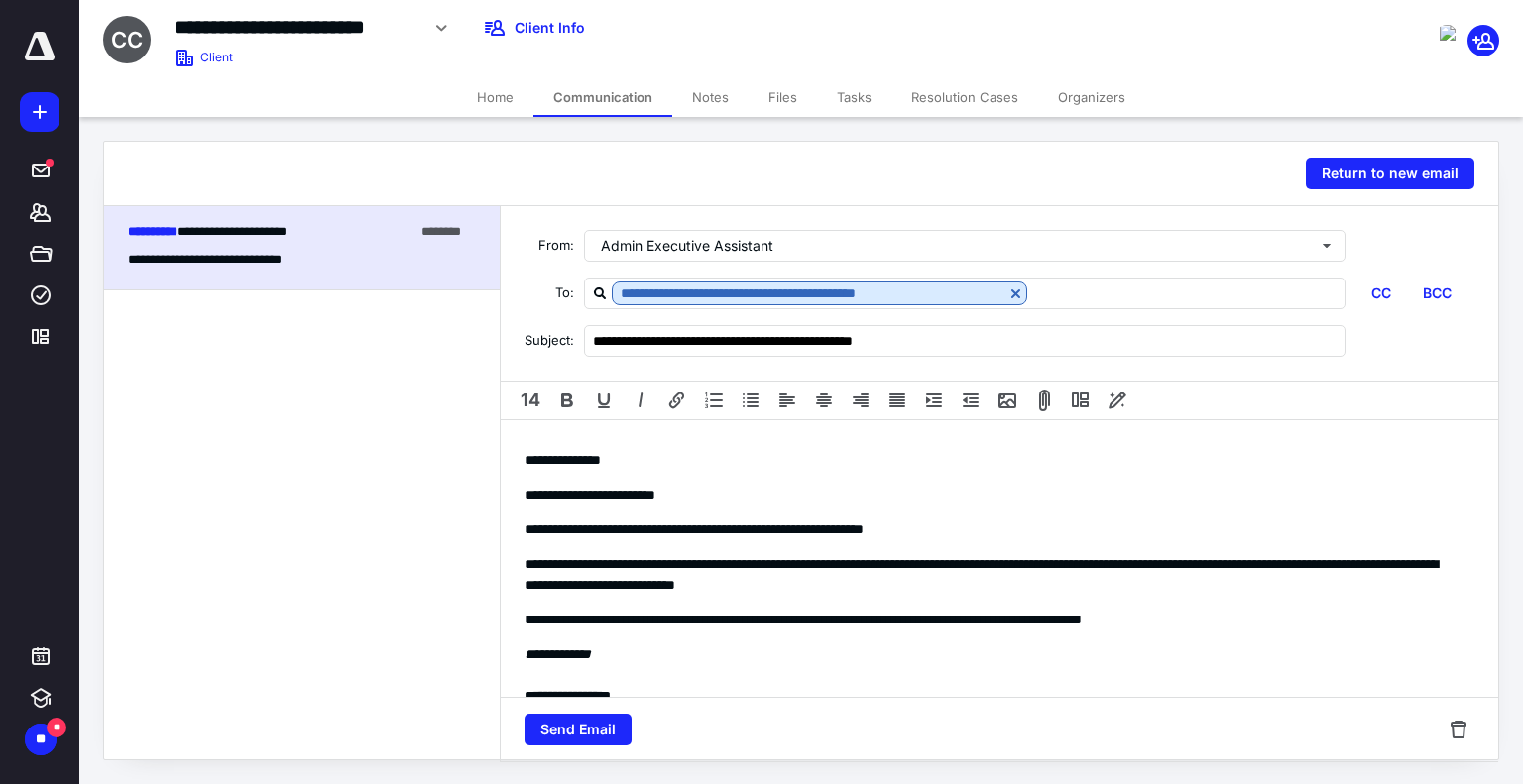 click on "**********" at bounding box center (992, 575) 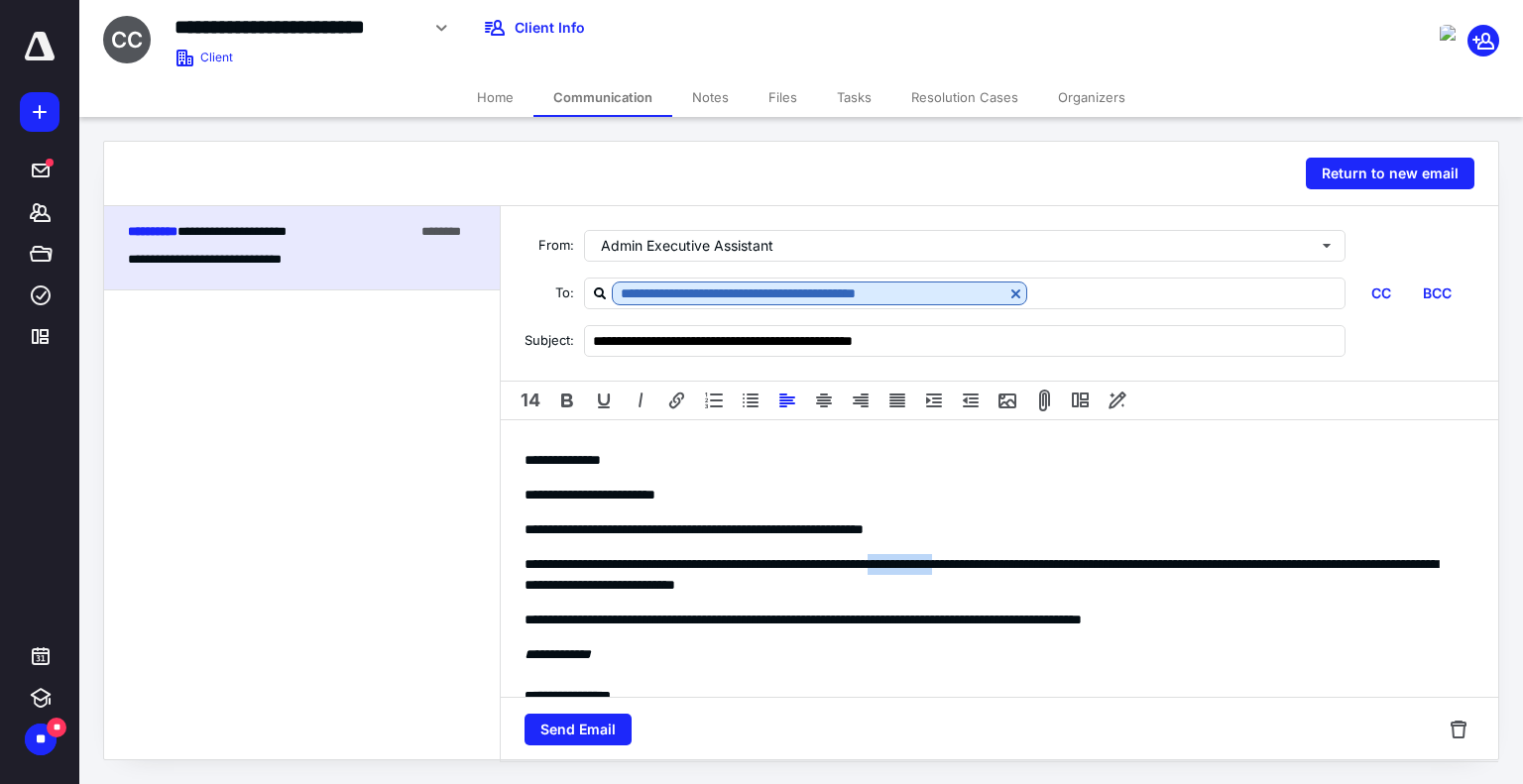 click on "**********" at bounding box center [992, 575] 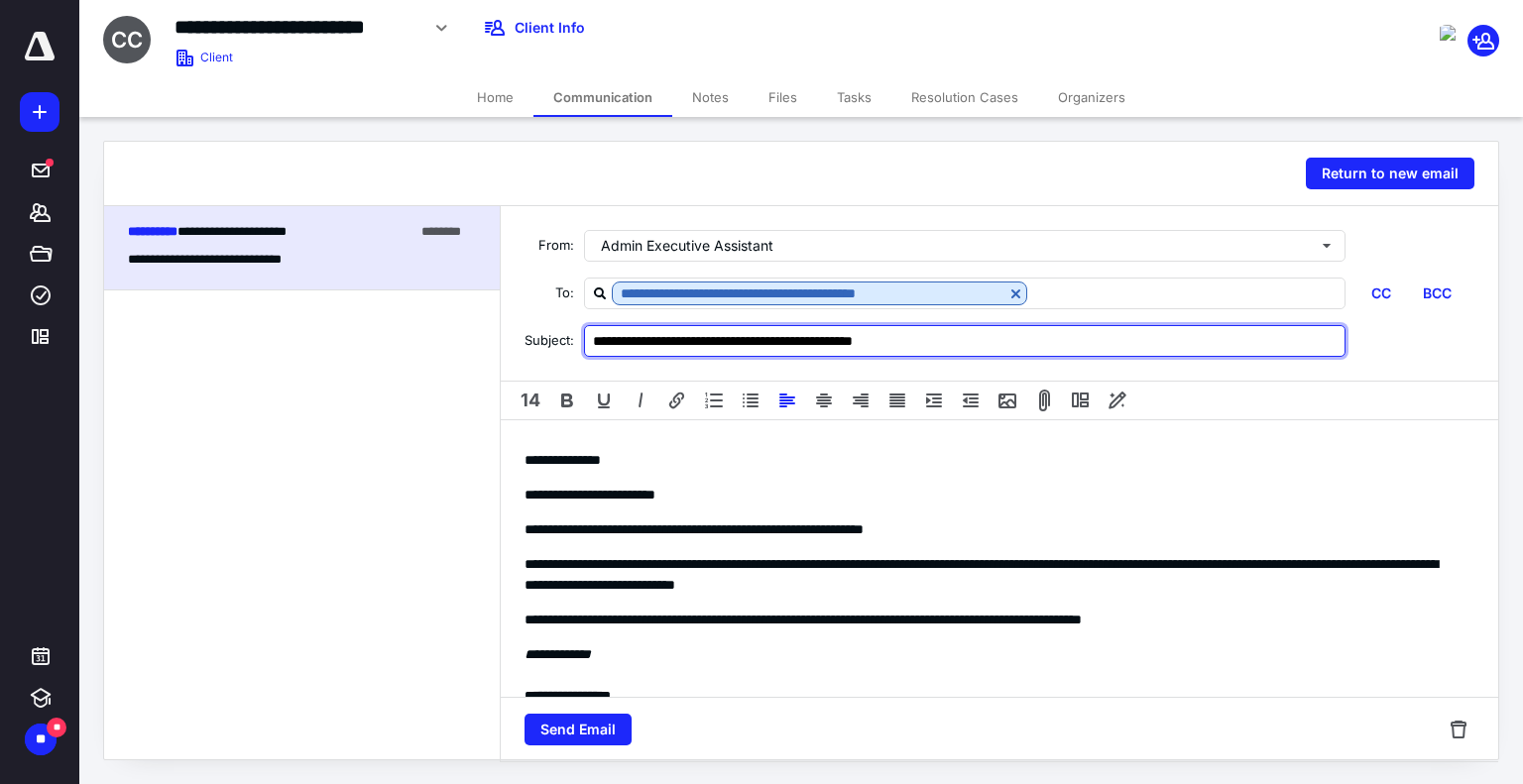 click on "**********" at bounding box center [965, 341] 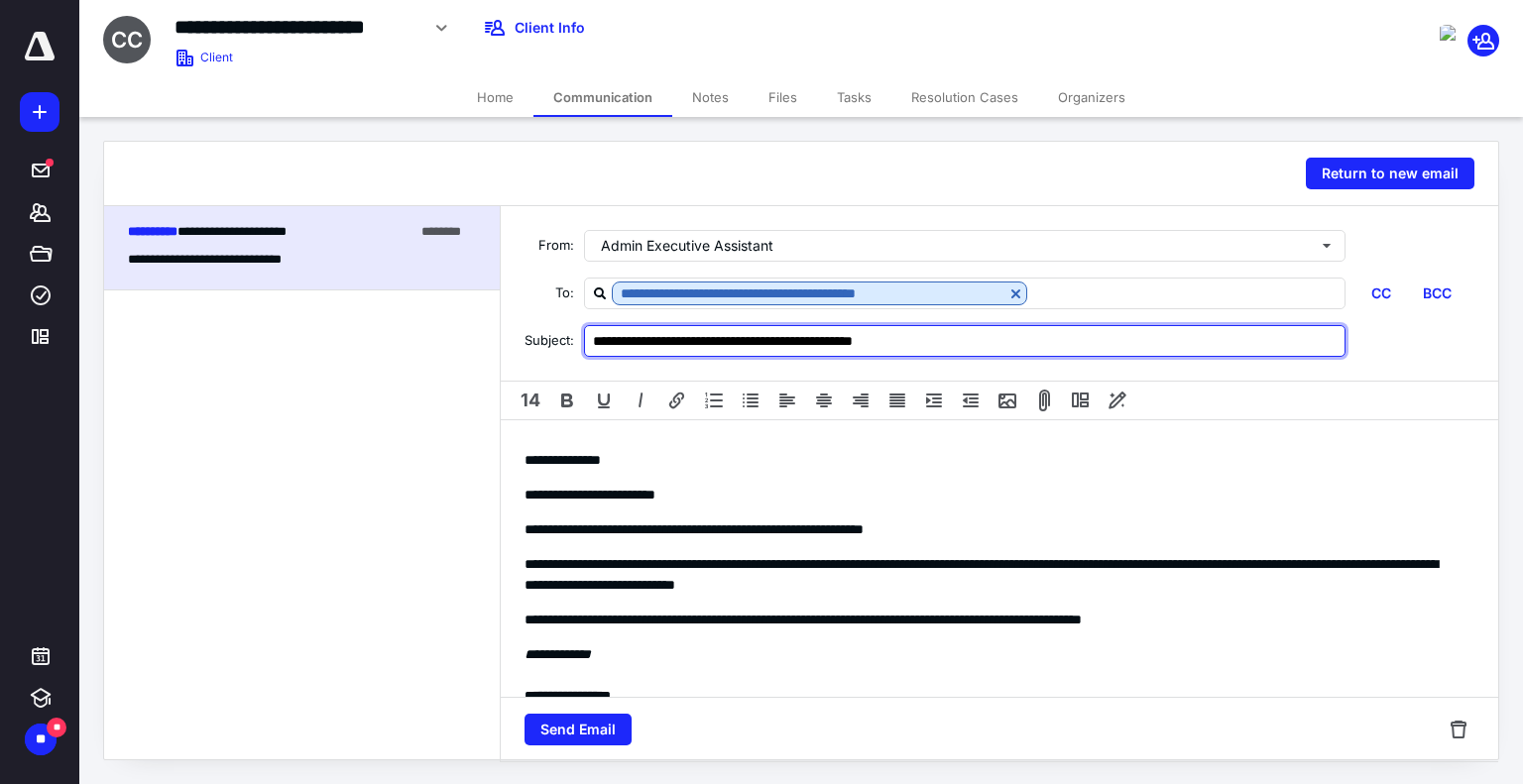 click on "**********" at bounding box center [965, 341] 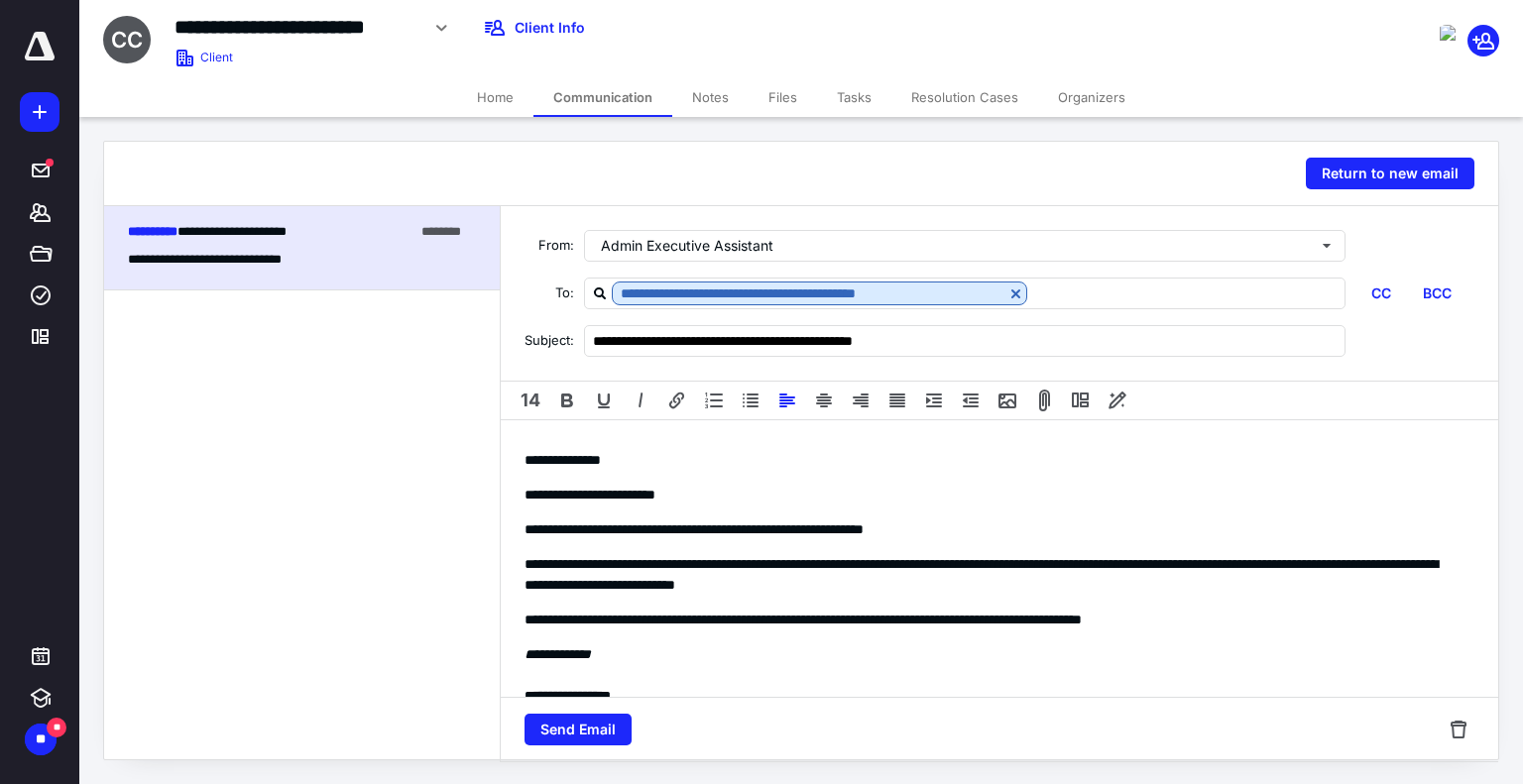 click on "**********" at bounding box center (992, 575) 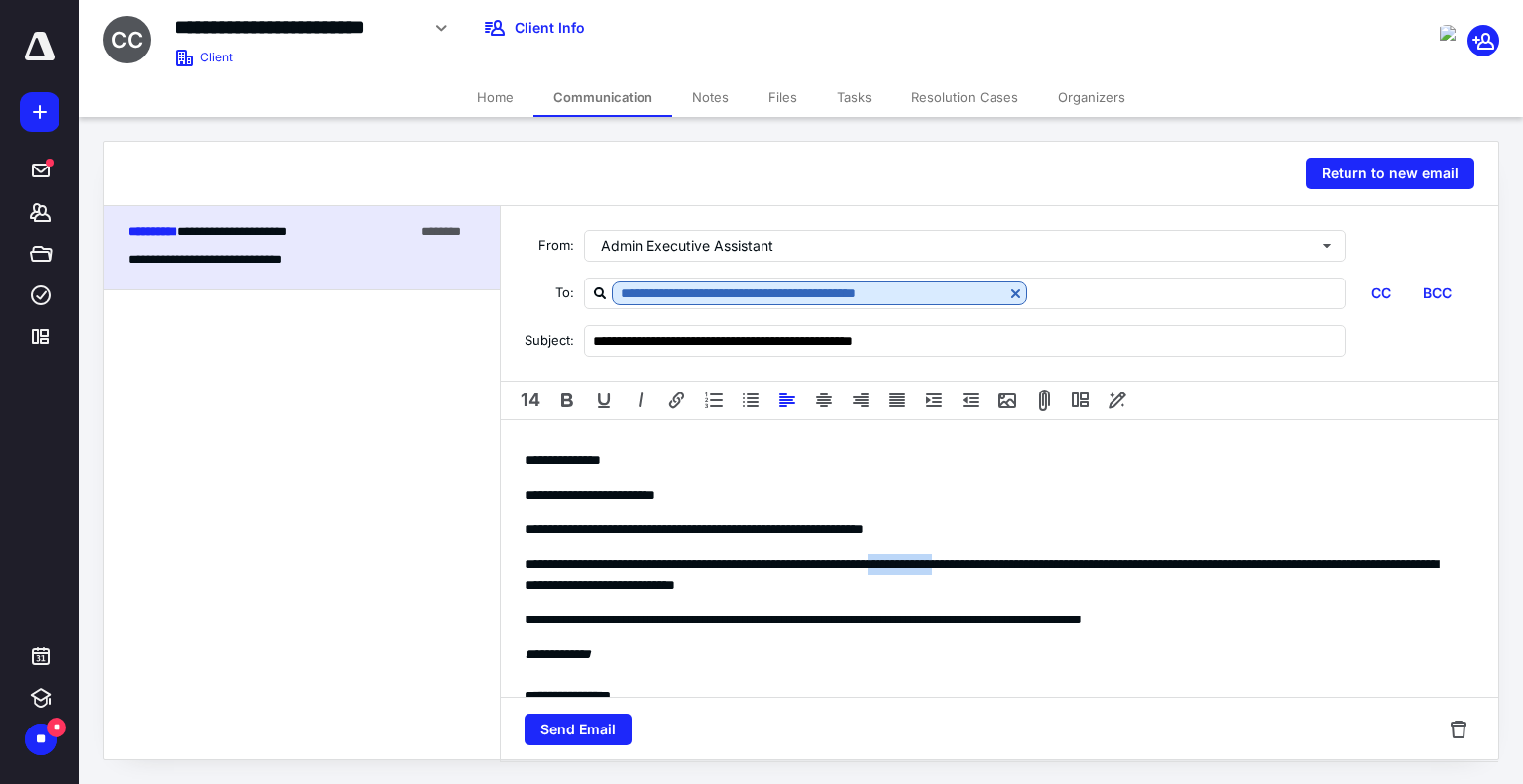 click on "**********" at bounding box center (992, 575) 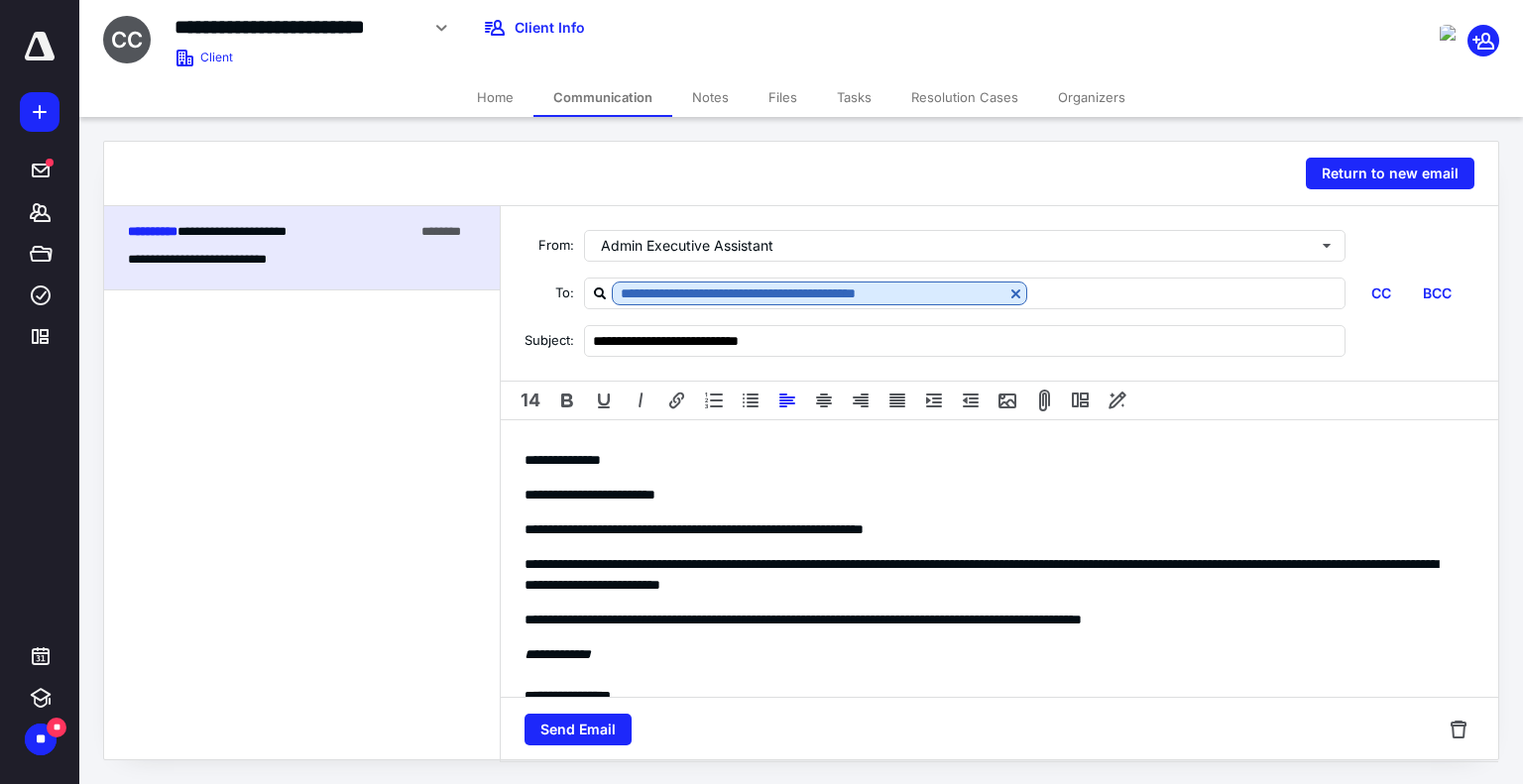 click on "**********" at bounding box center (992, 575) 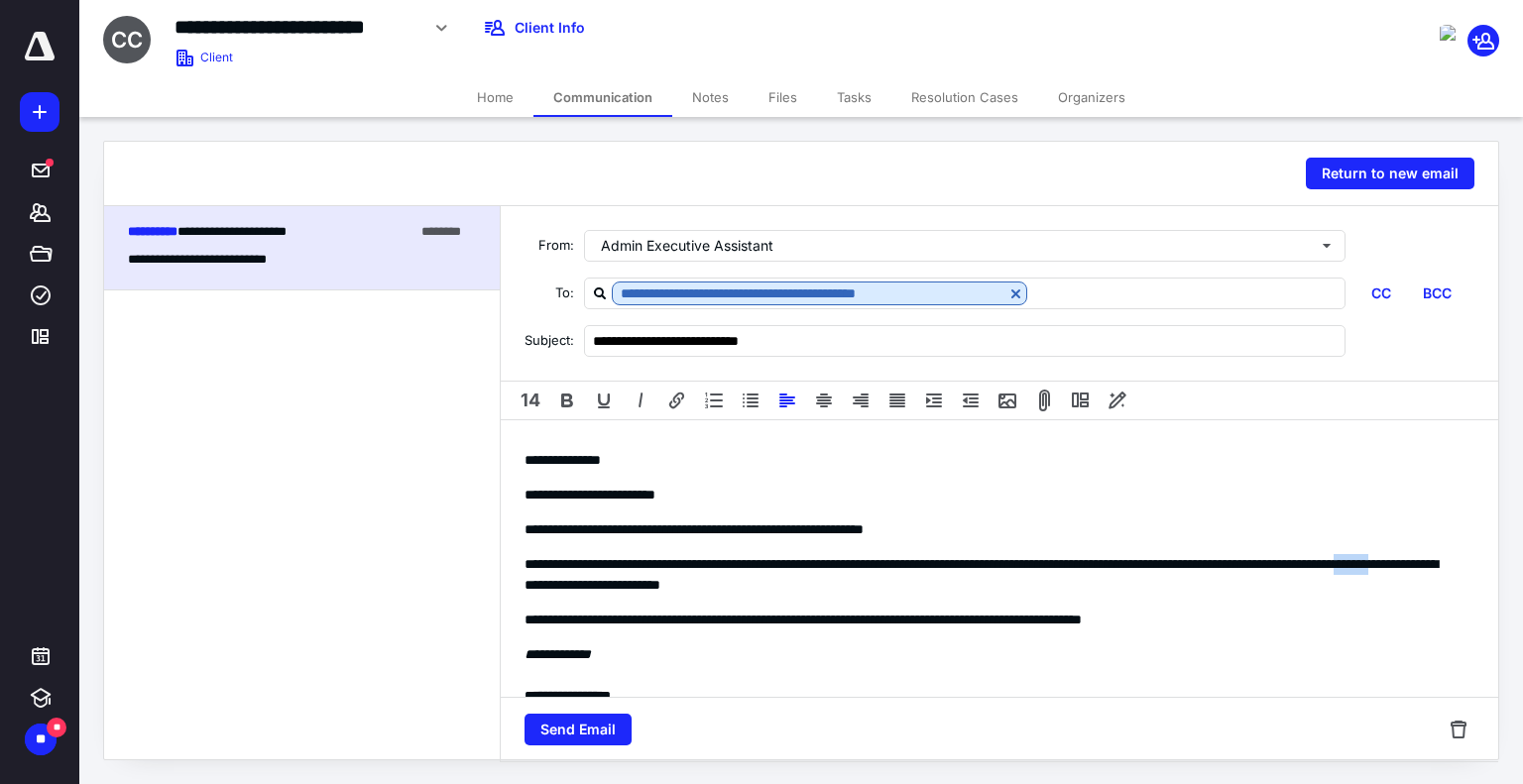 click on "**********" at bounding box center [992, 575] 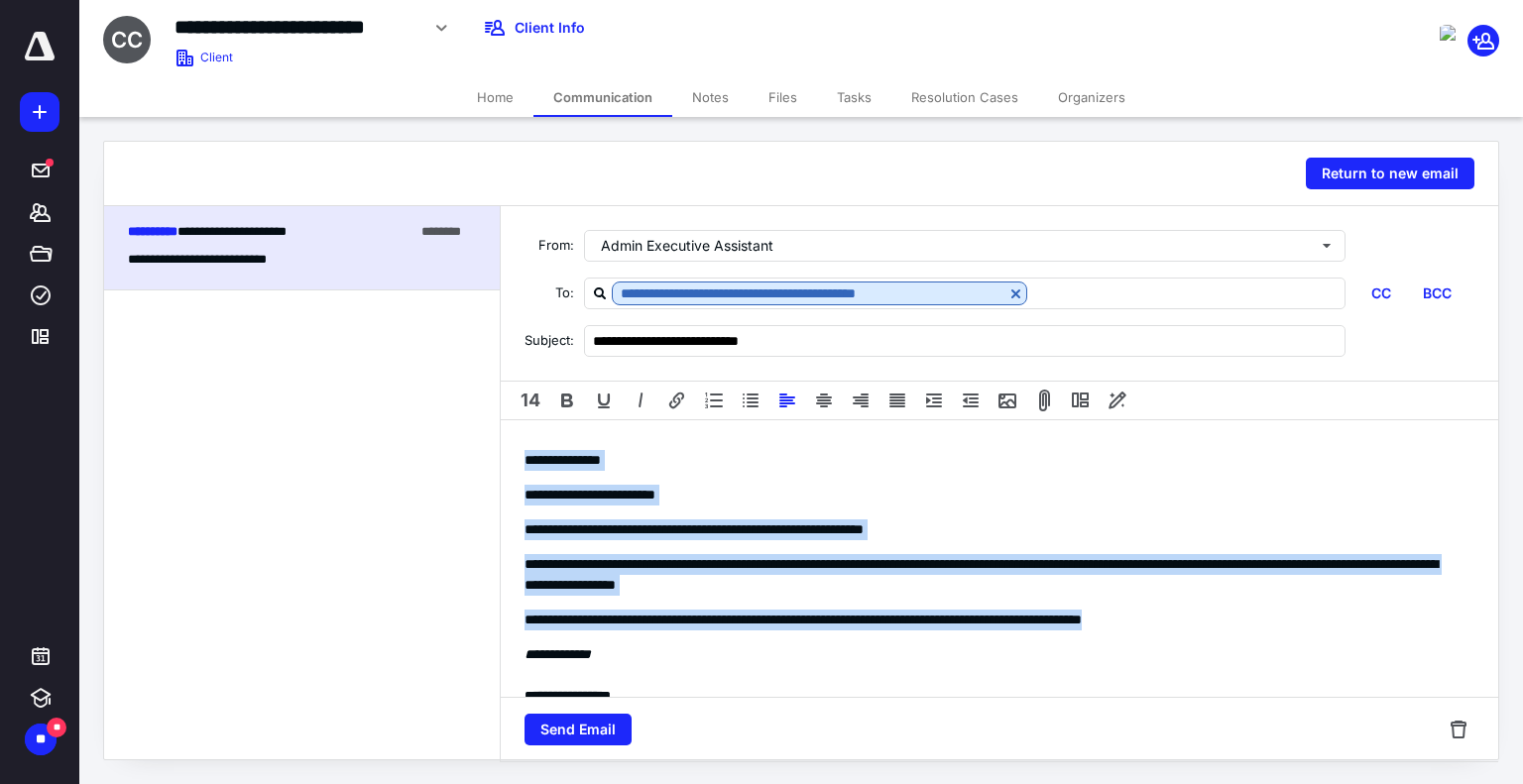 drag, startPoint x: 522, startPoint y: 458, endPoint x: 1246, endPoint y: 624, distance: 742.78665 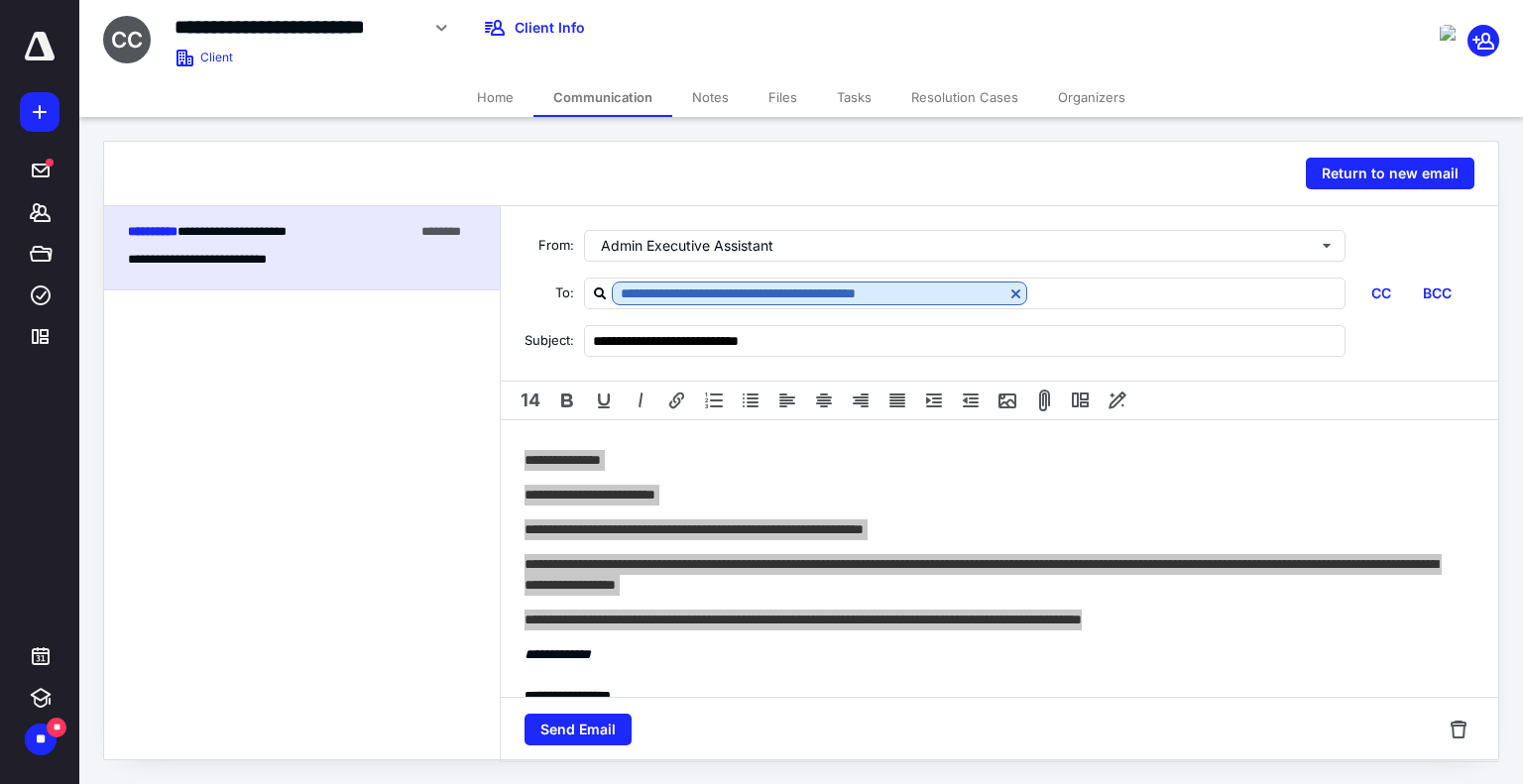 type on "**********" 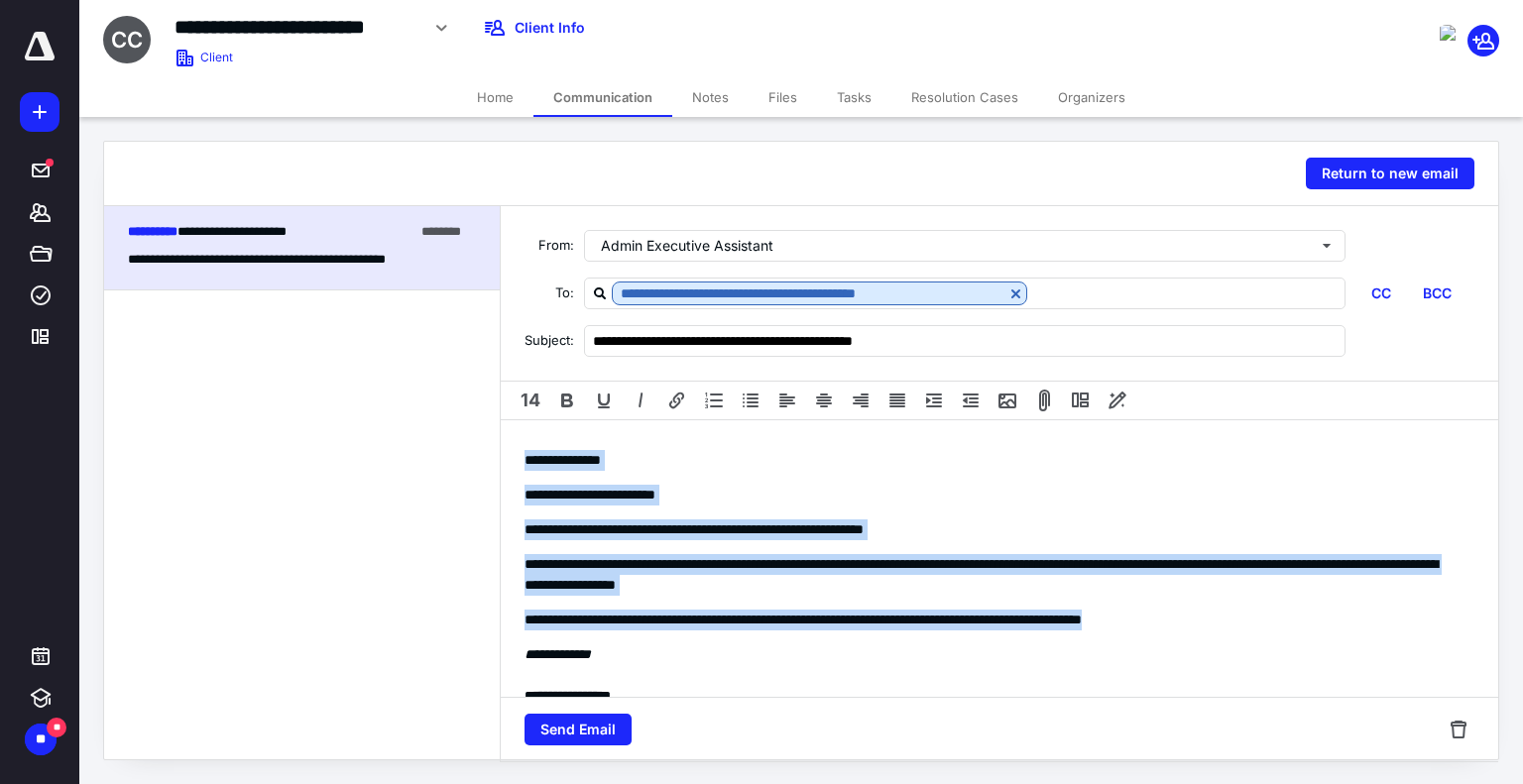 click on "**********" at bounding box center [999, 866] 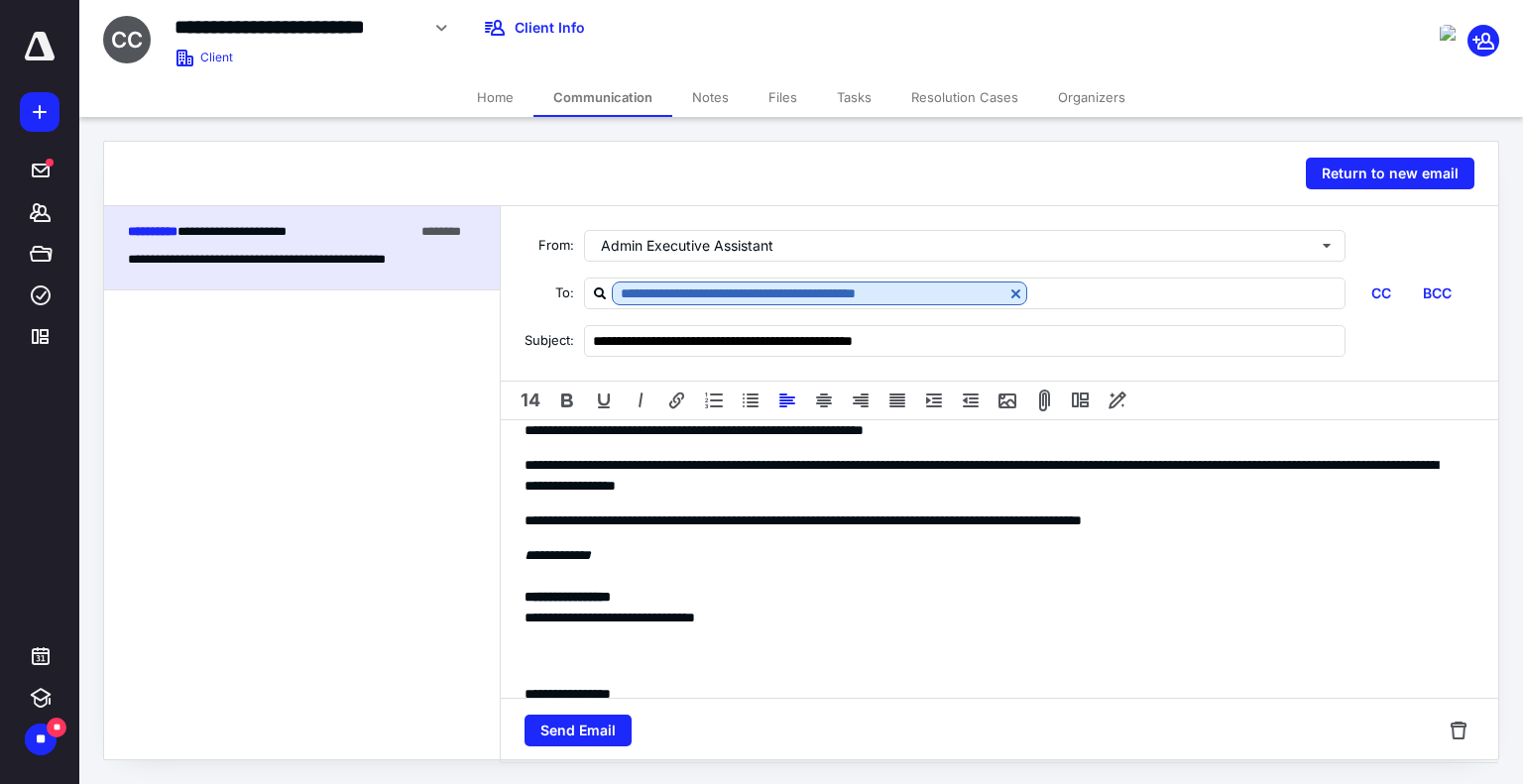 scroll, scrollTop: 0, scrollLeft: 0, axis: both 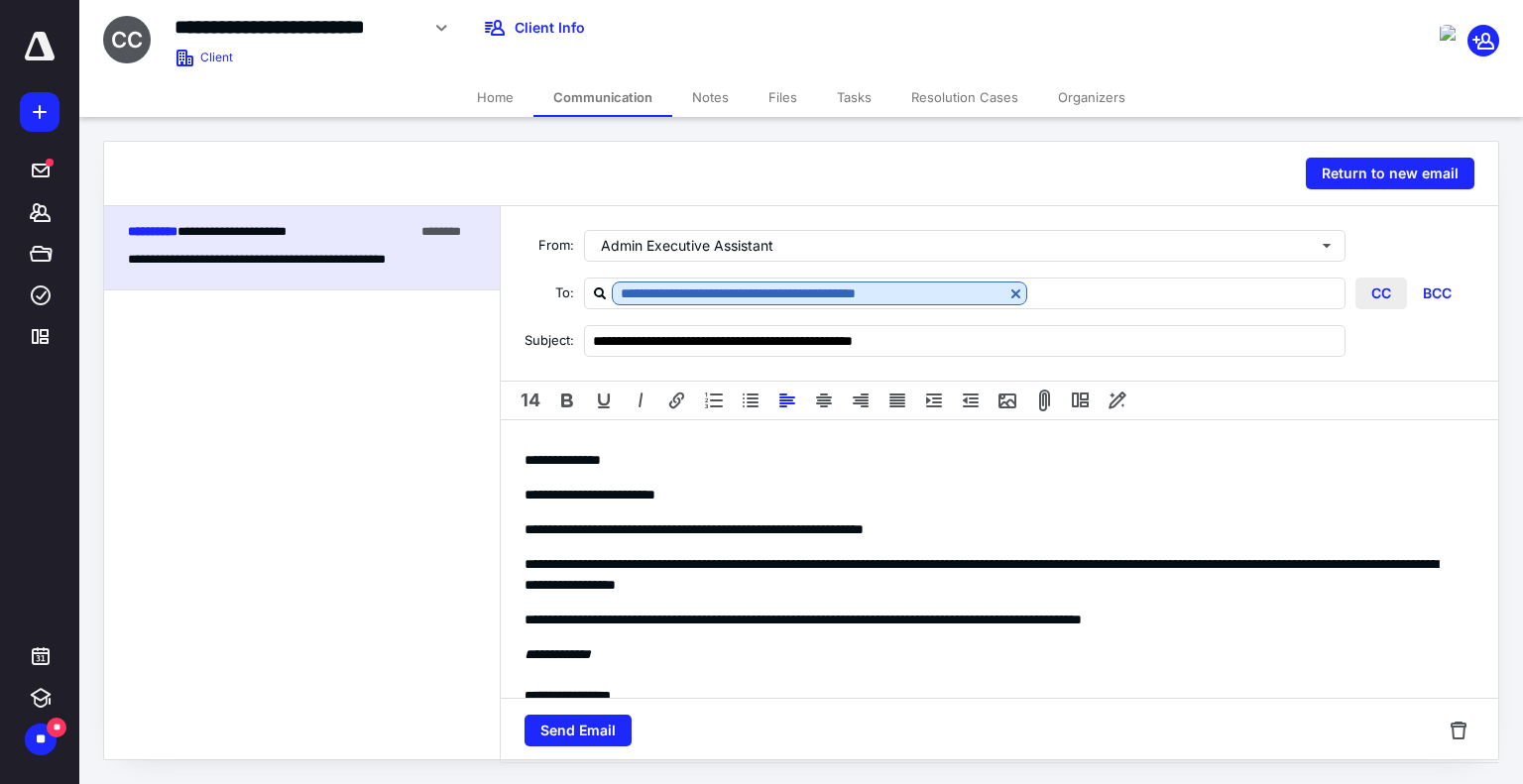 click on "CC" at bounding box center [1381, 293] 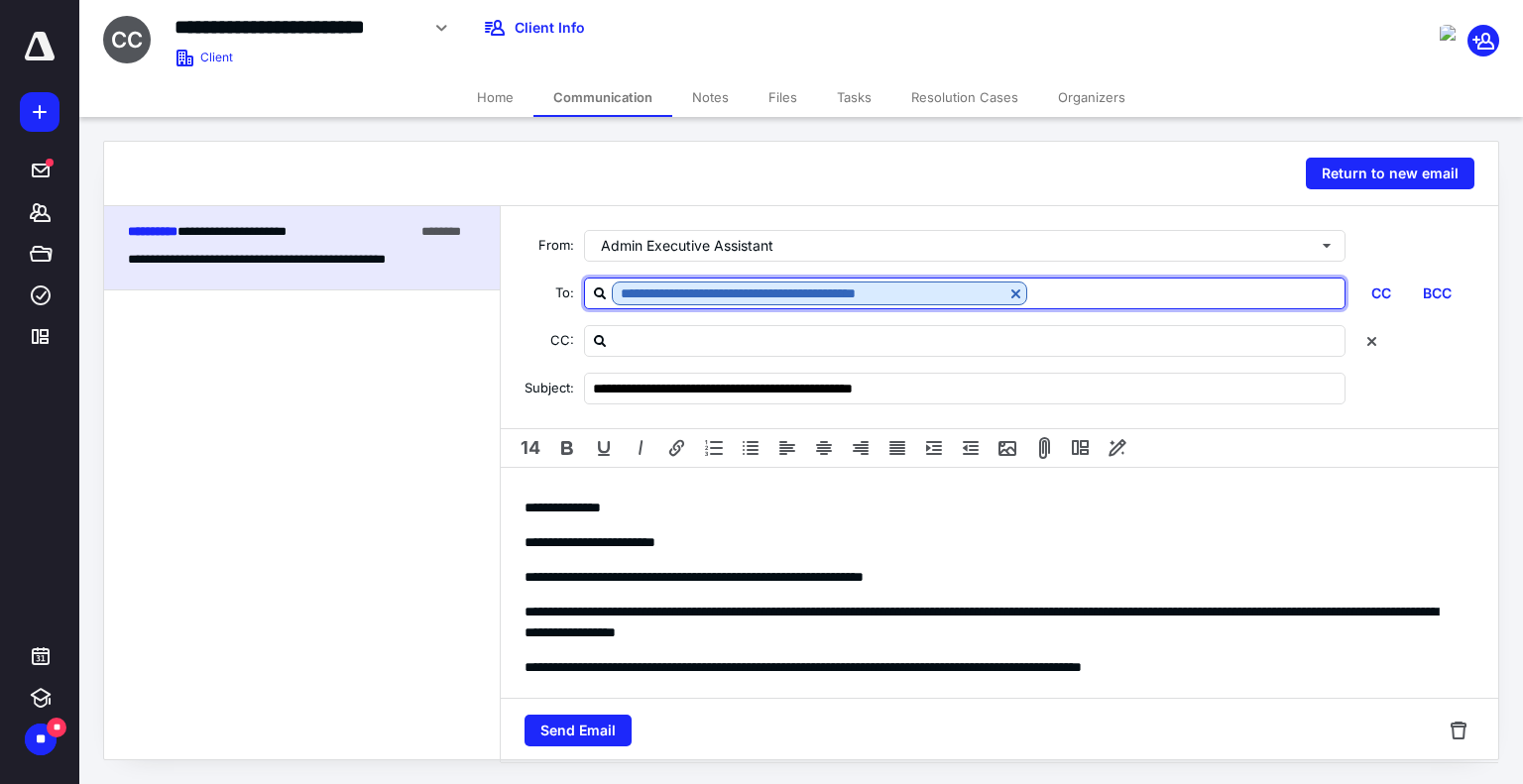 click at bounding box center (1186, 292) 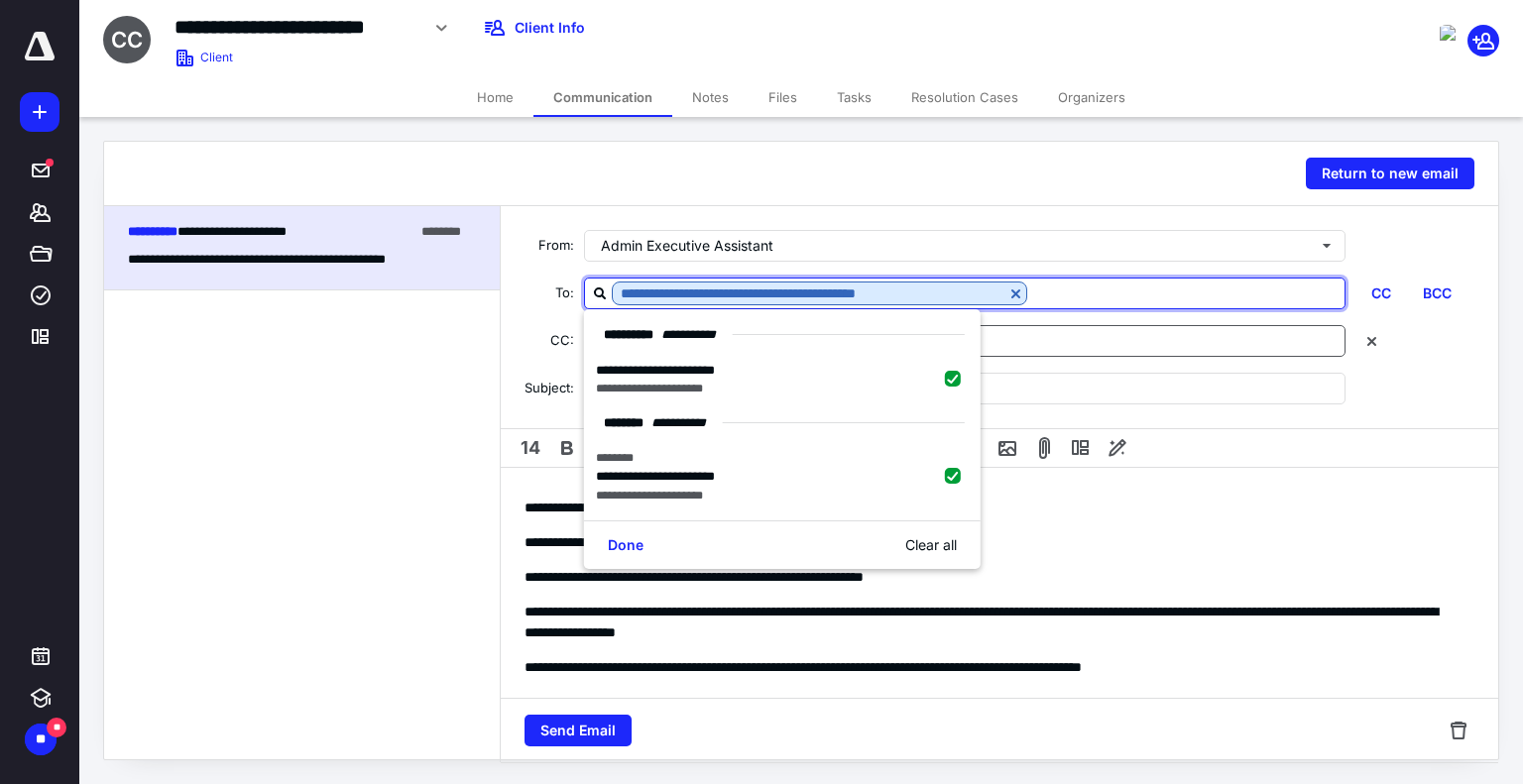 click at bounding box center [977, 340] 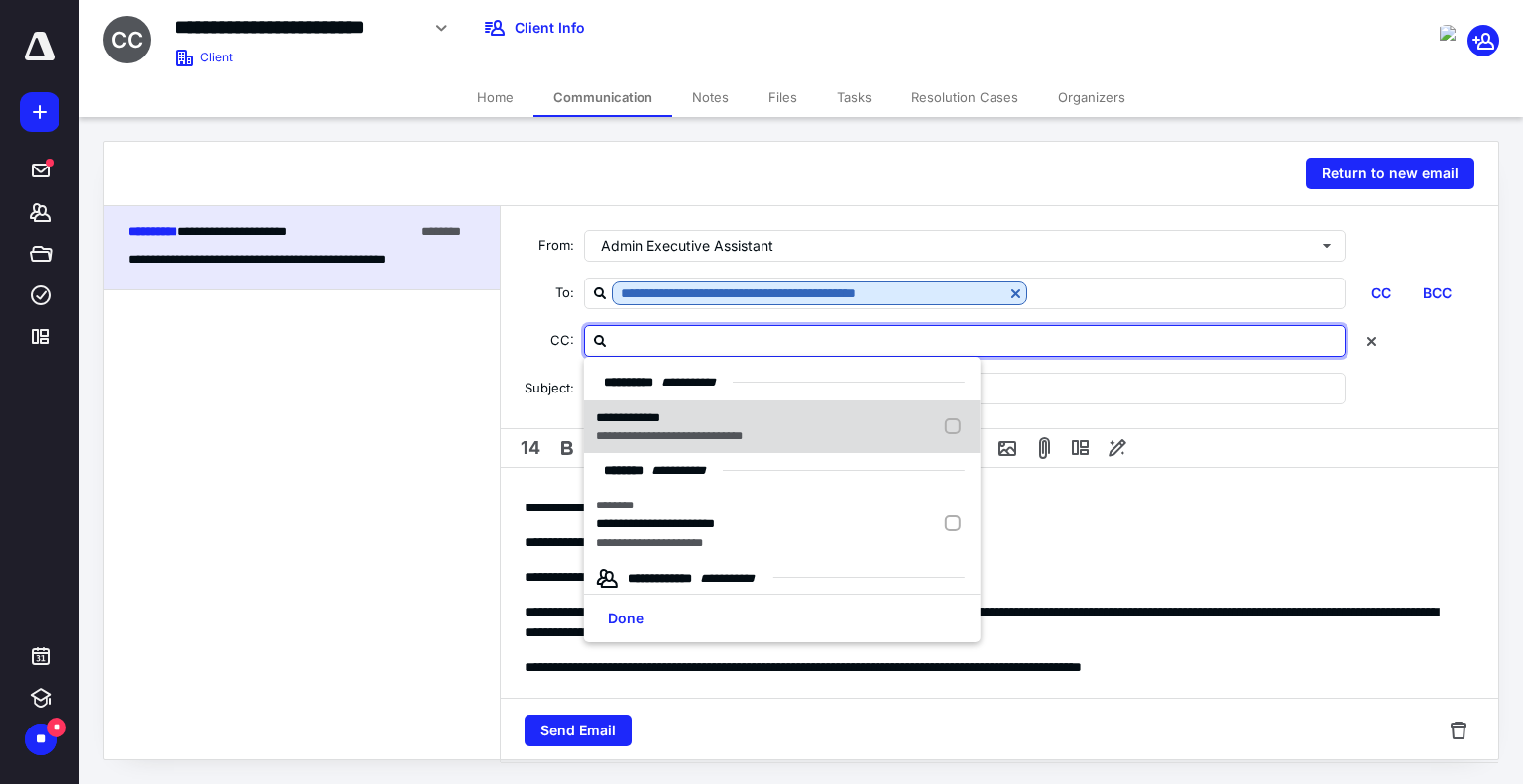 click at bounding box center (957, 427) 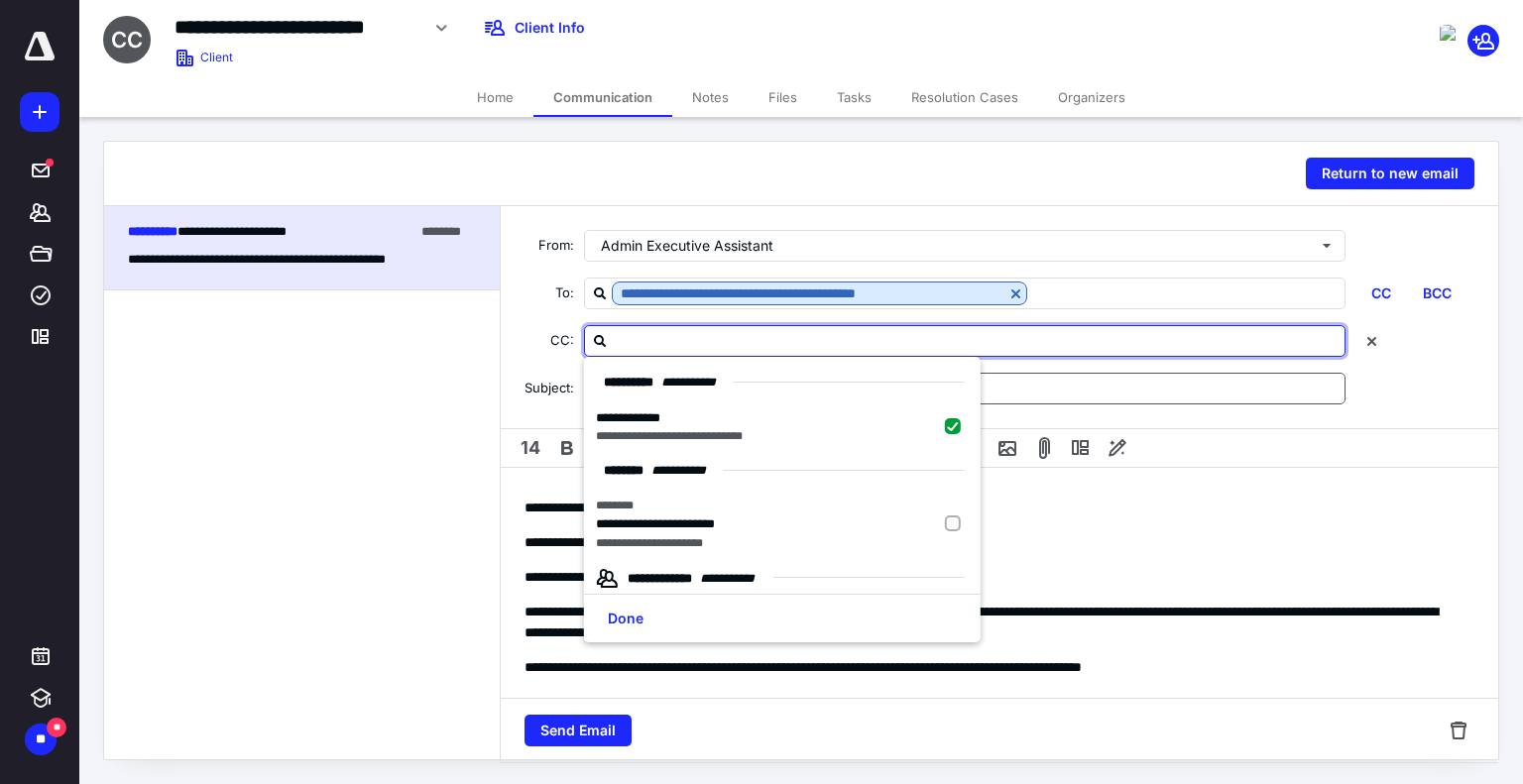 checkbox on "true" 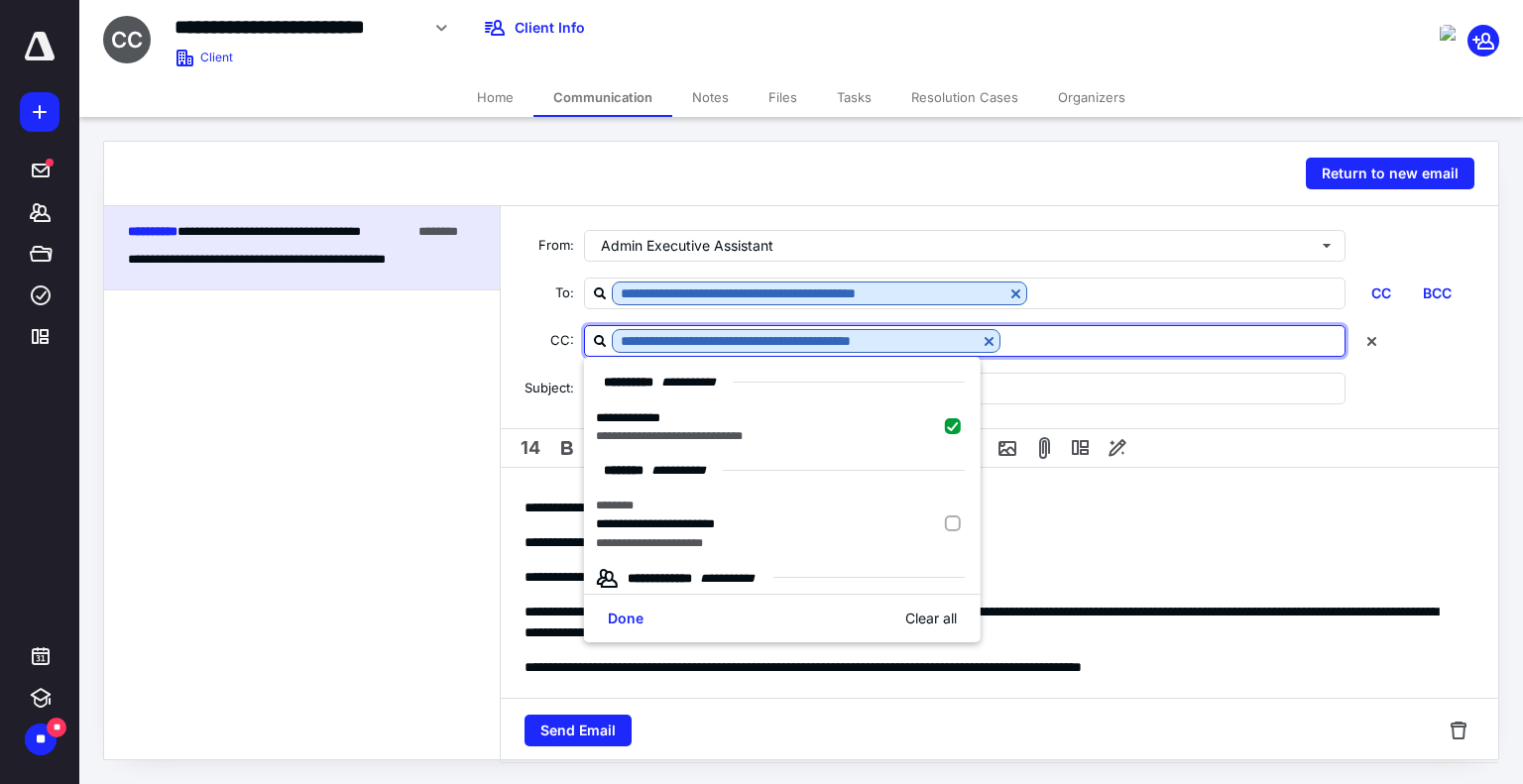 click at bounding box center (1172, 340) 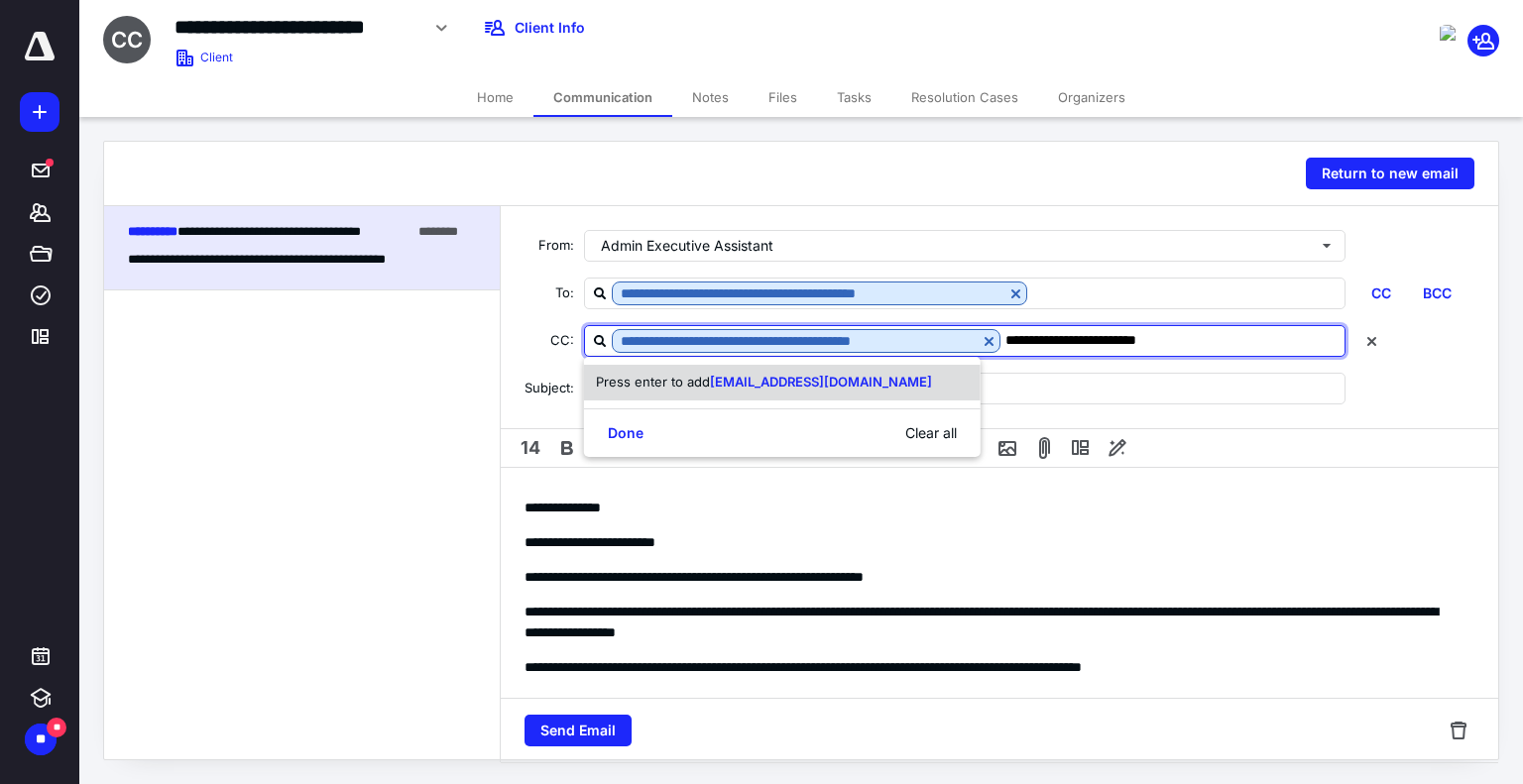 click on "[EMAIL_ADDRESS][DOMAIN_NAME]" at bounding box center [821, 382] 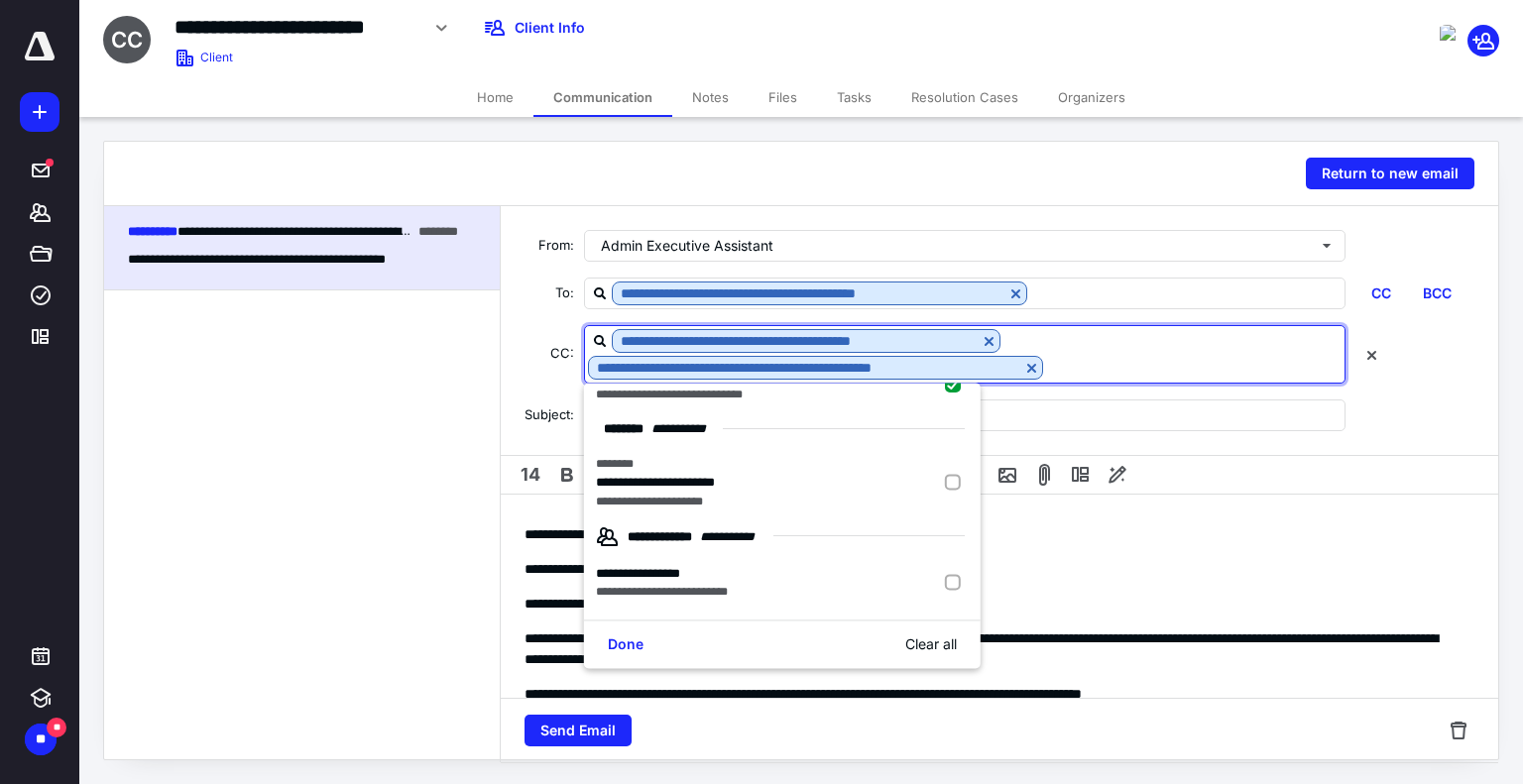 scroll, scrollTop: 119, scrollLeft: 0, axis: vertical 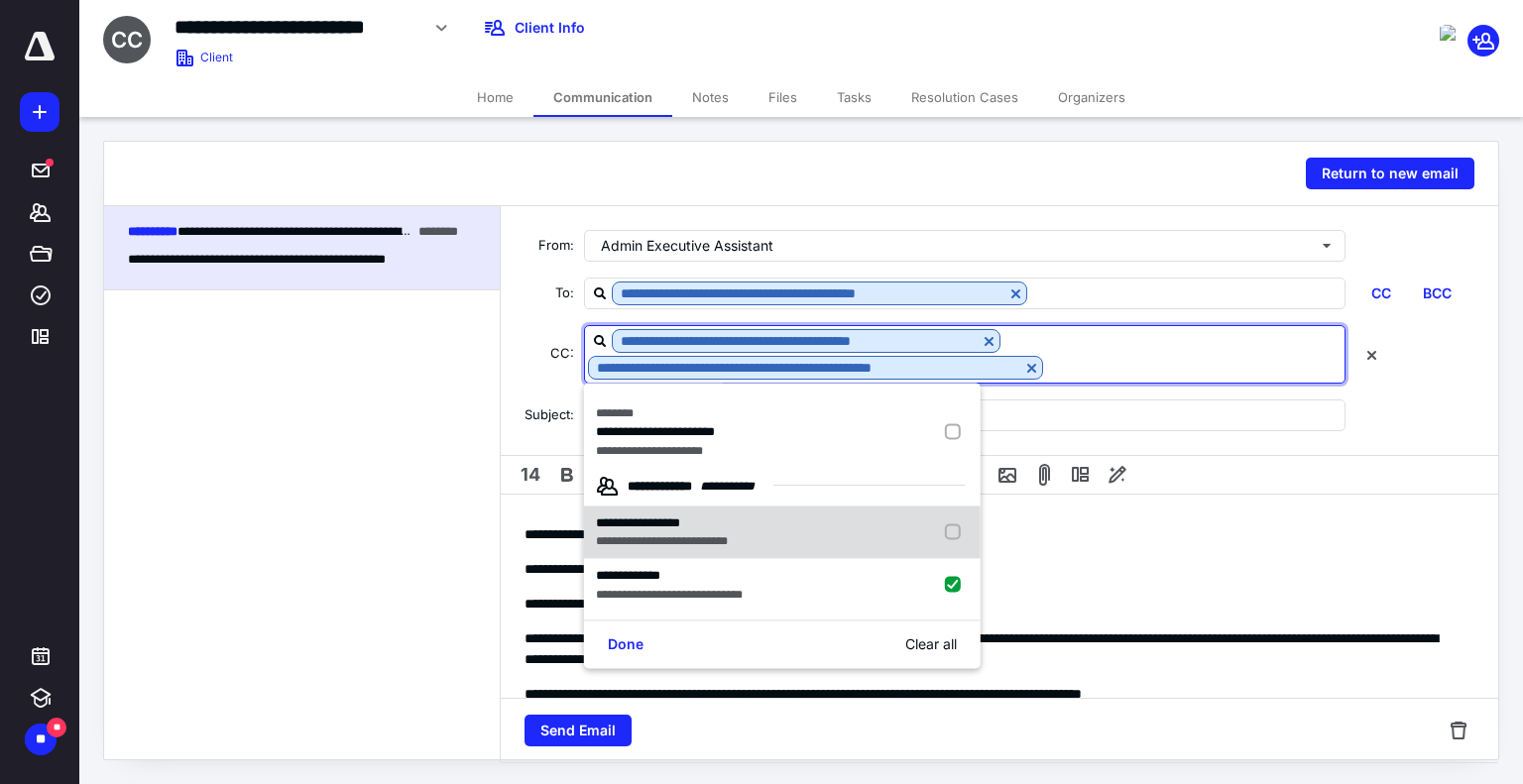 click at bounding box center [957, 532] 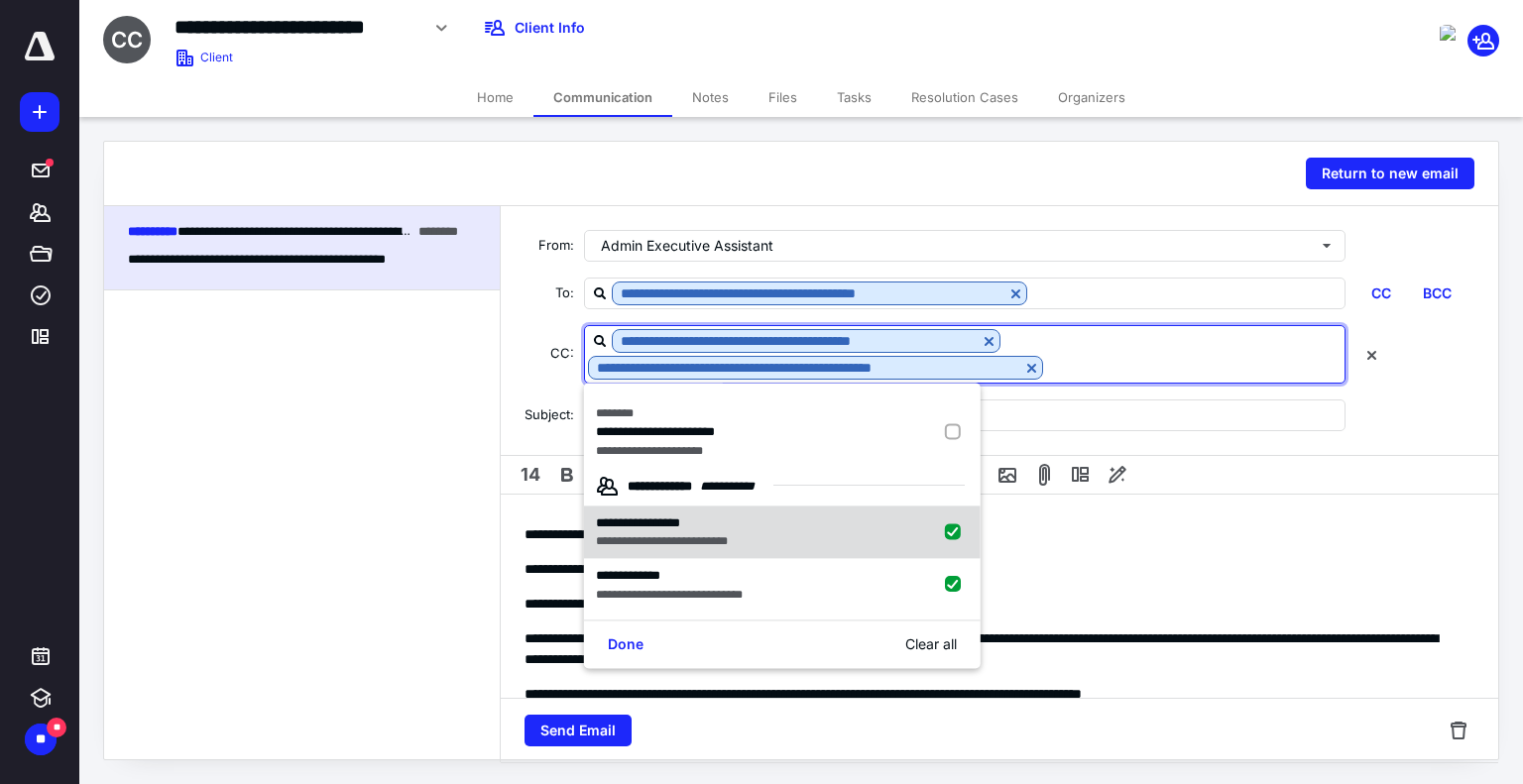 checkbox on "true" 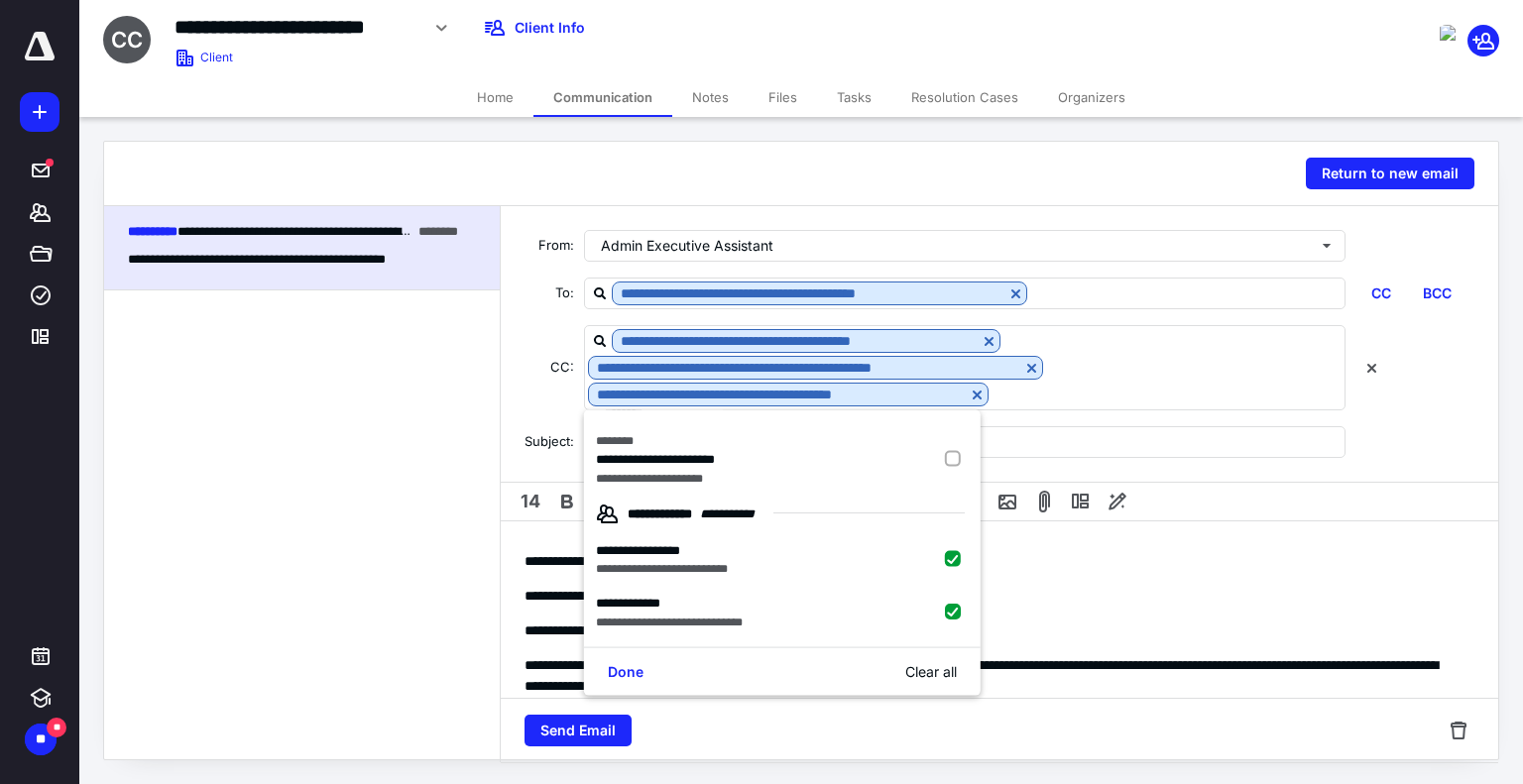 click on "**********" at bounding box center [999, 967] 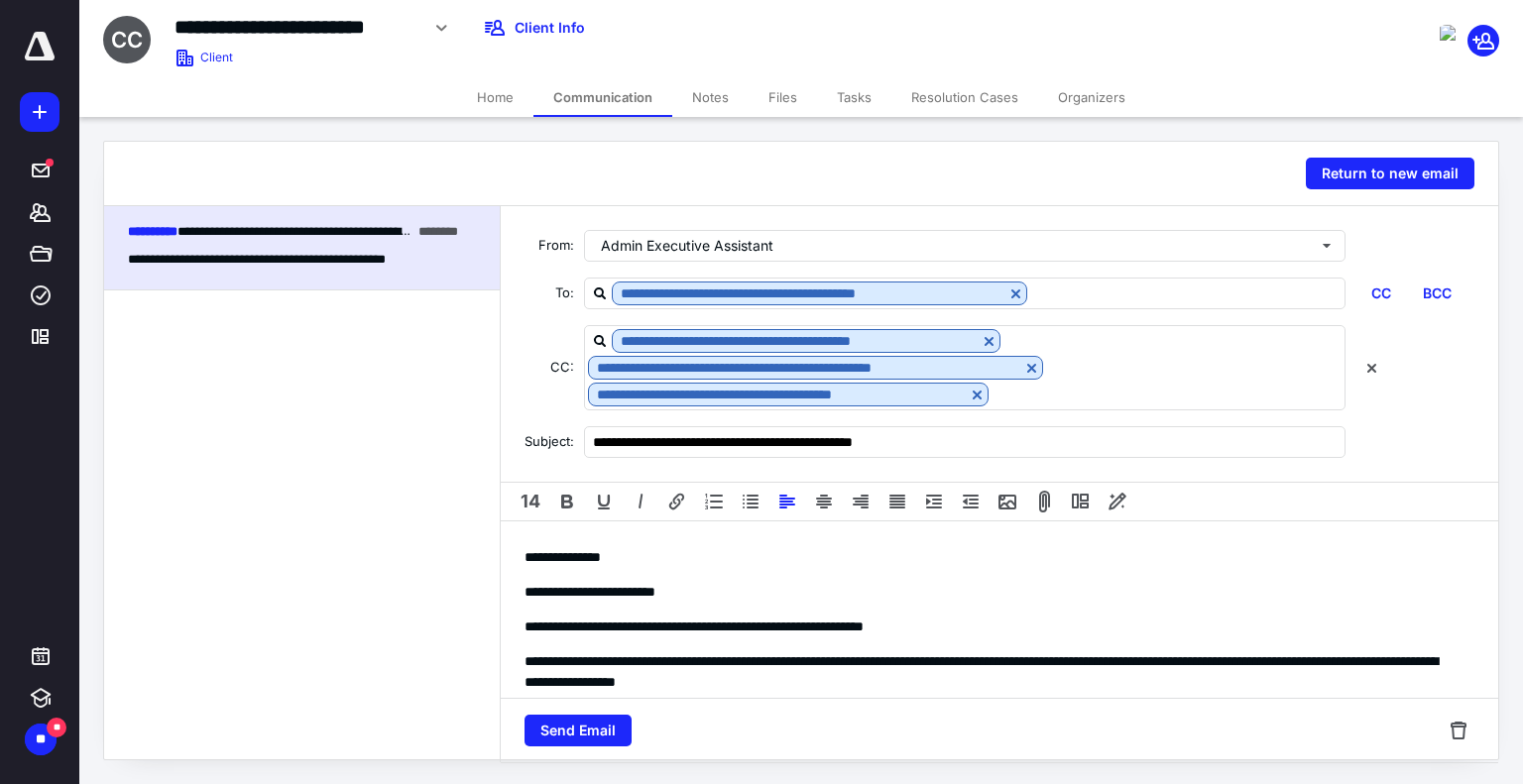 scroll, scrollTop: 0, scrollLeft: 0, axis: both 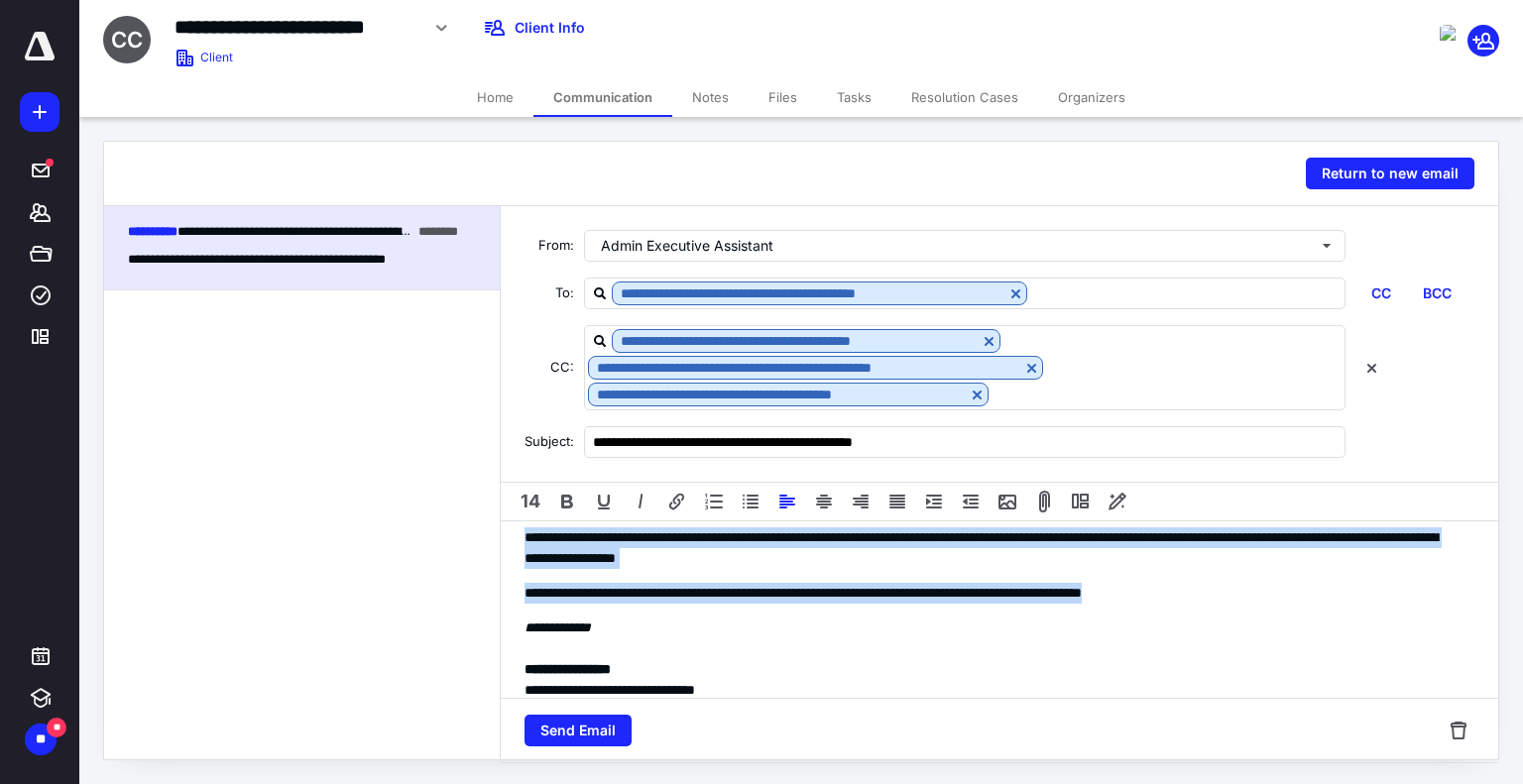 drag, startPoint x: 525, startPoint y: 559, endPoint x: 1273, endPoint y: 594, distance: 748.8184 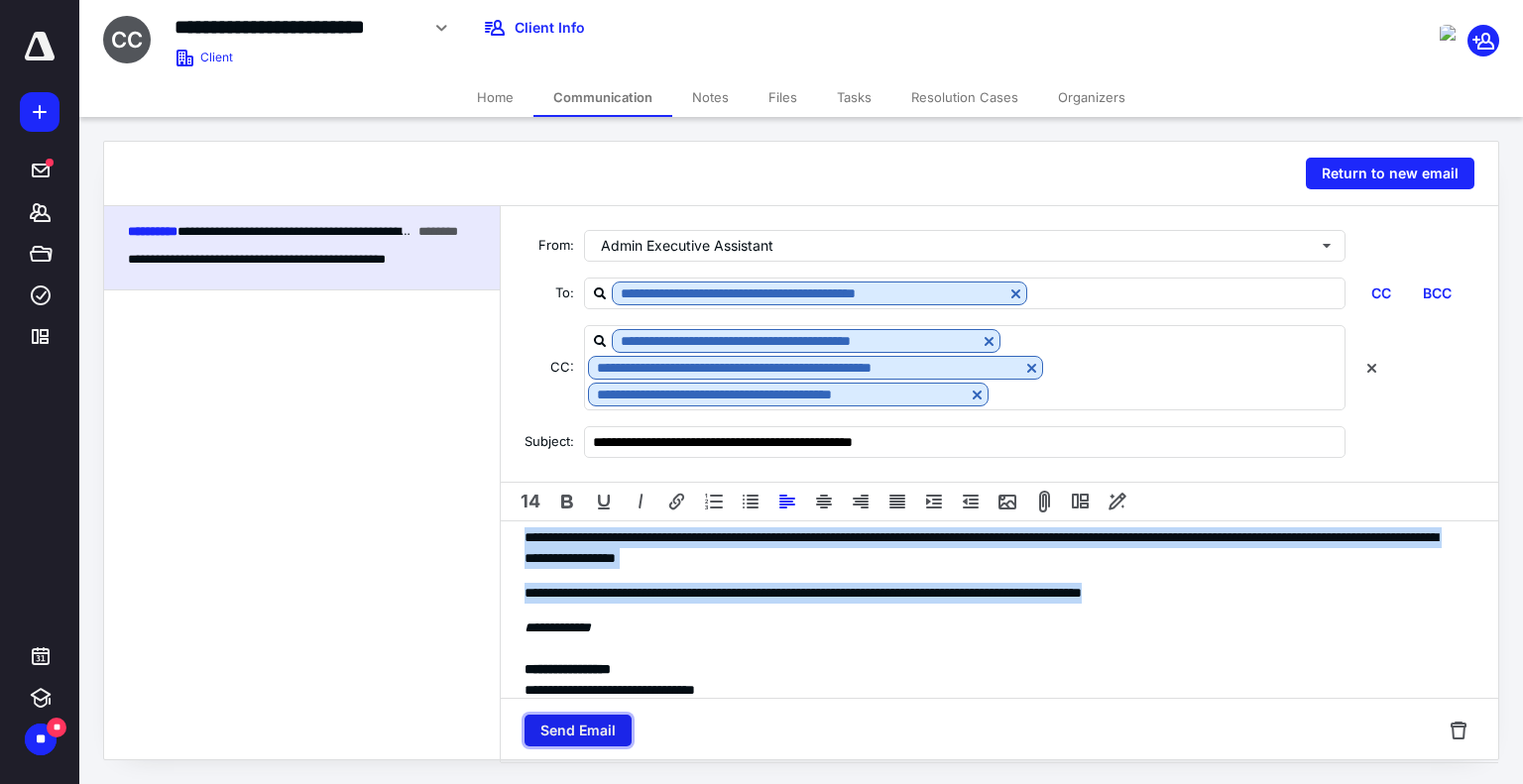 click on "Send Email" at bounding box center (578, 730) 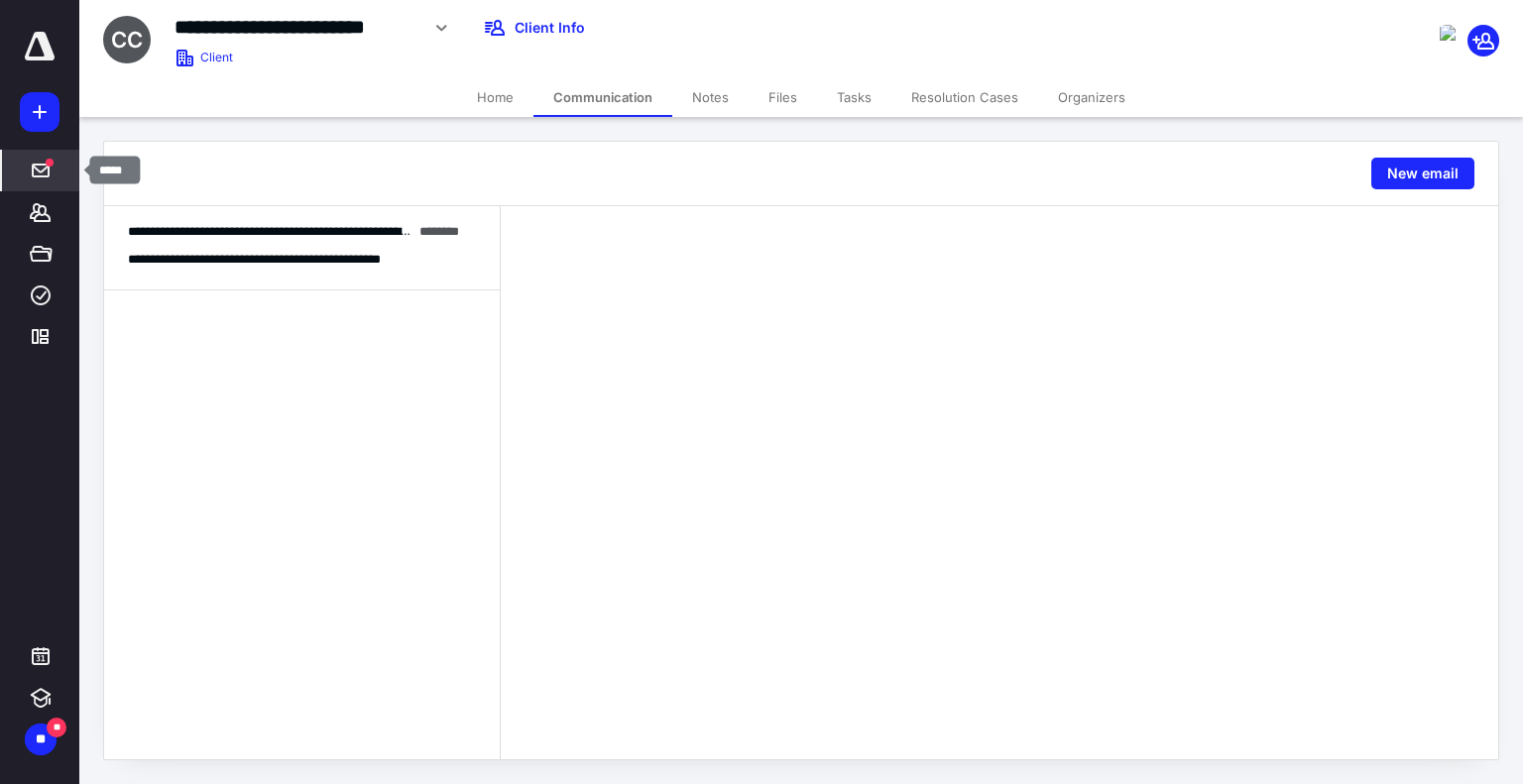click 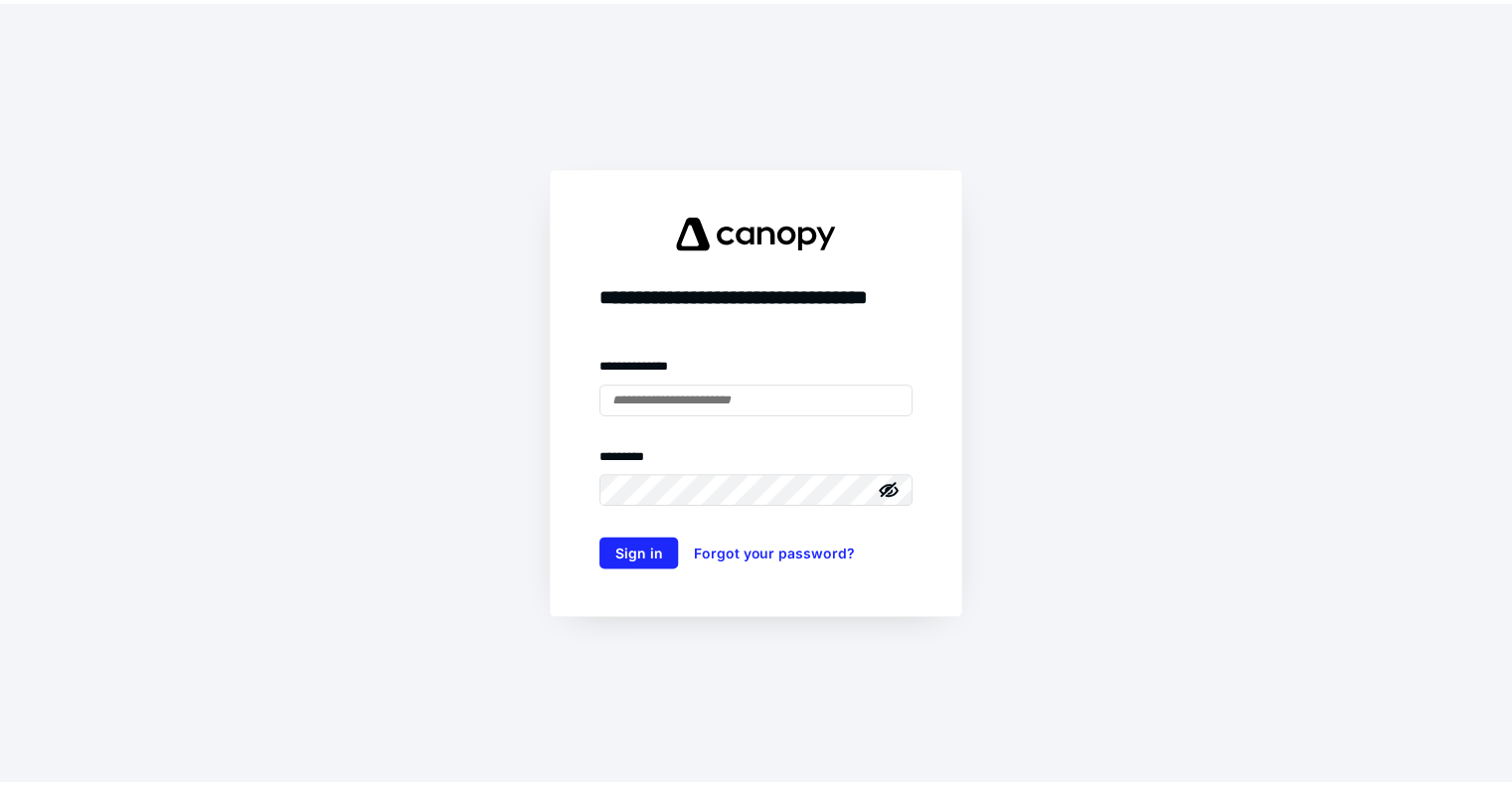 scroll, scrollTop: 0, scrollLeft: 0, axis: both 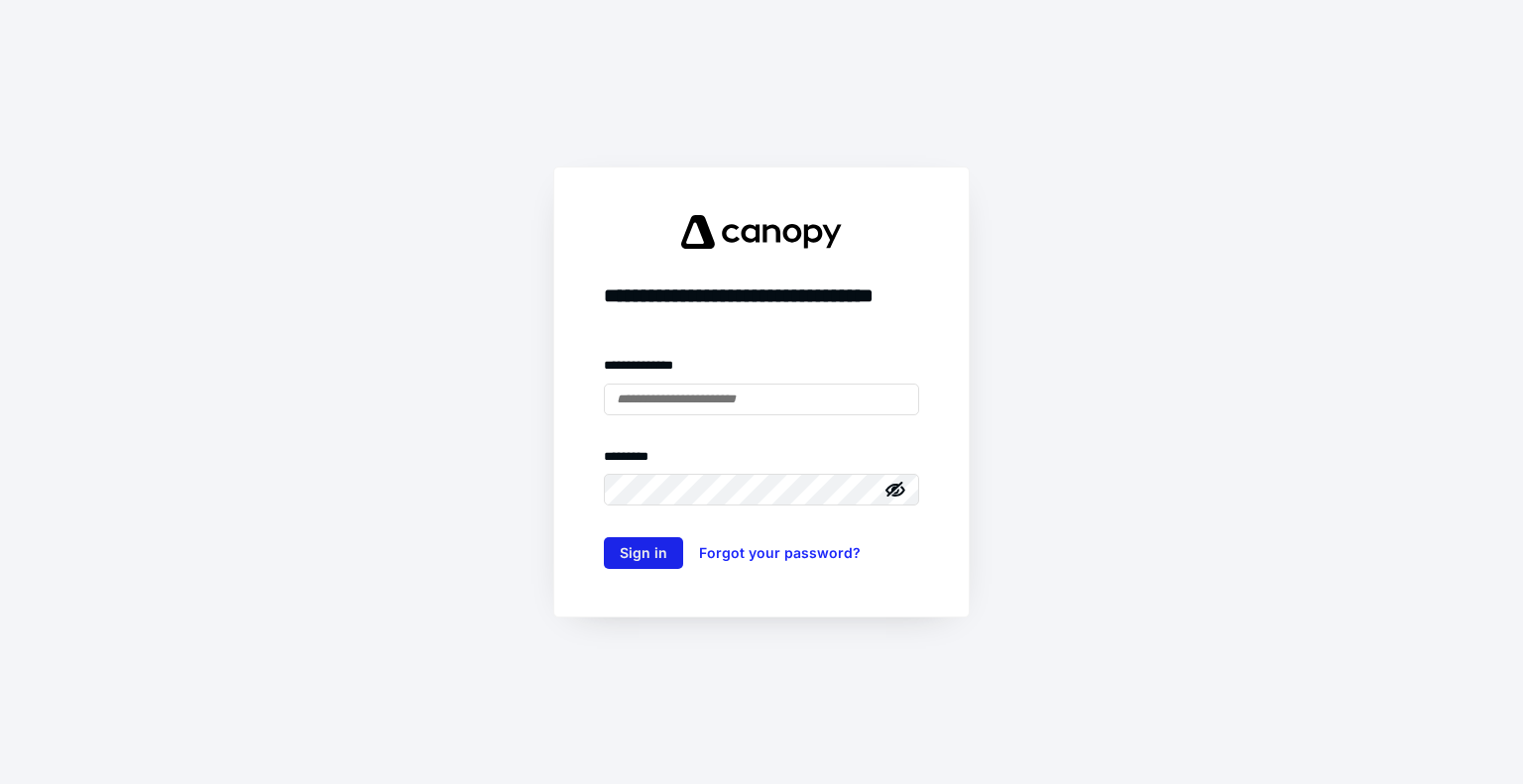type on "**********" 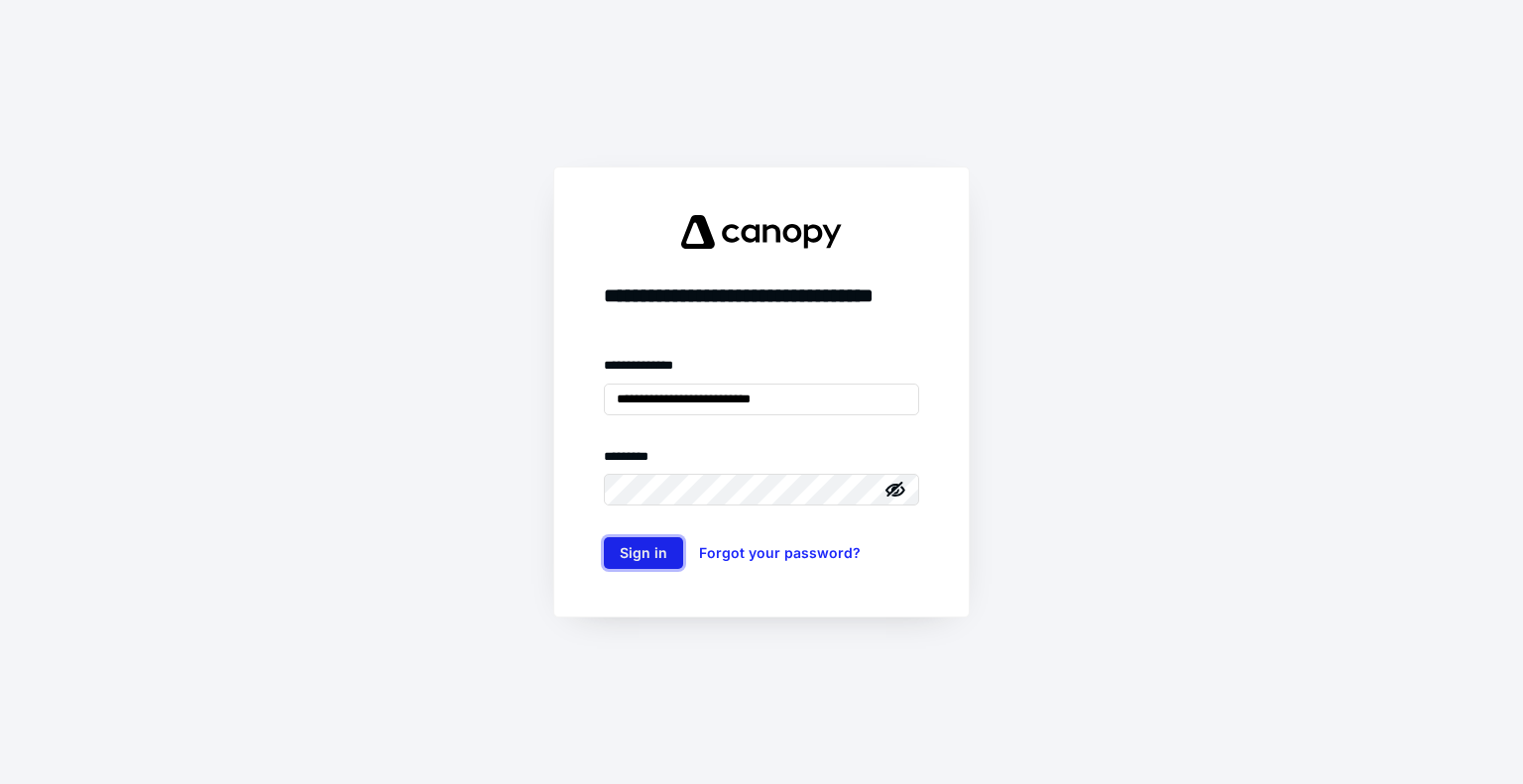 click on "Sign in" at bounding box center [644, 553] 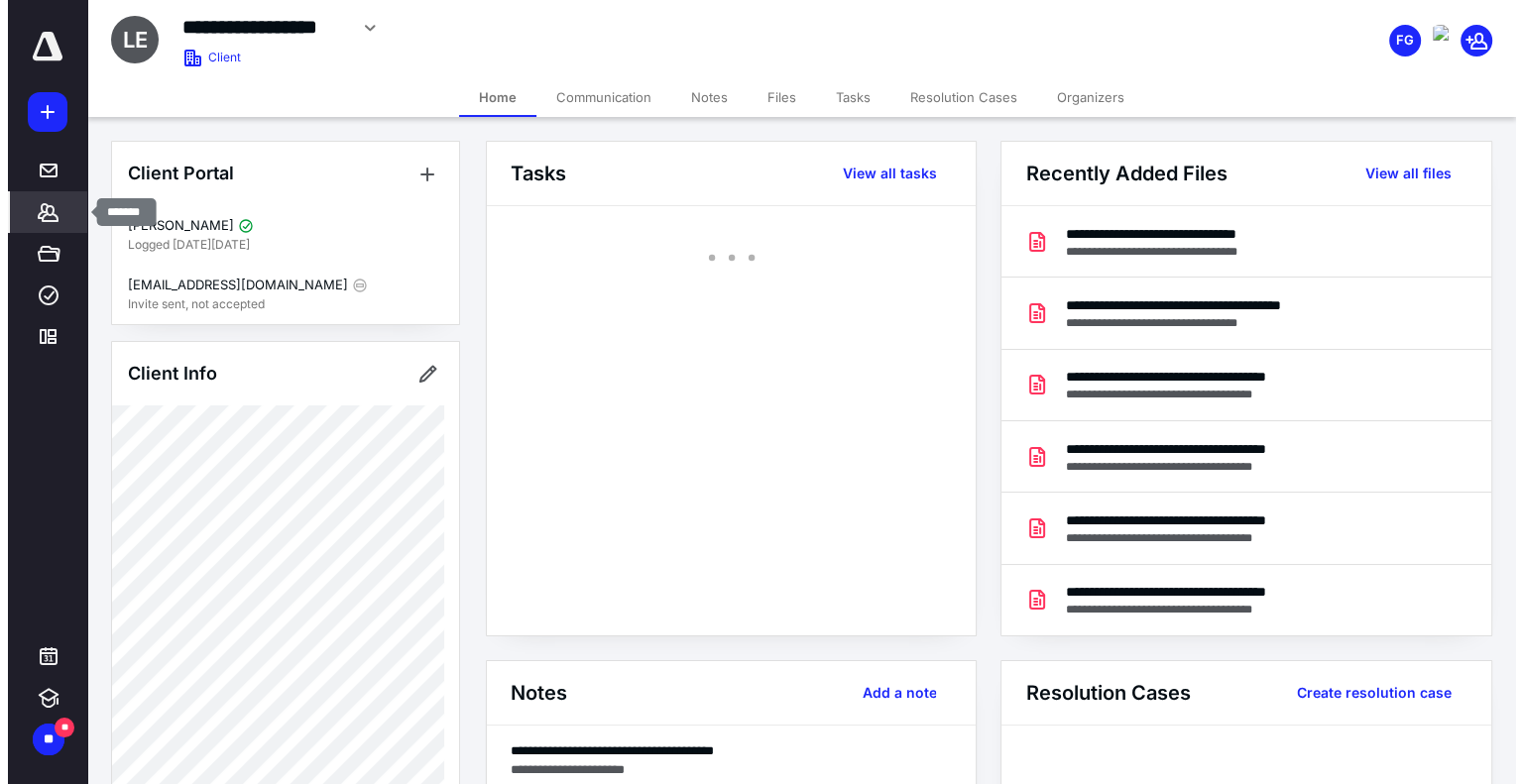 scroll, scrollTop: 0, scrollLeft: 0, axis: both 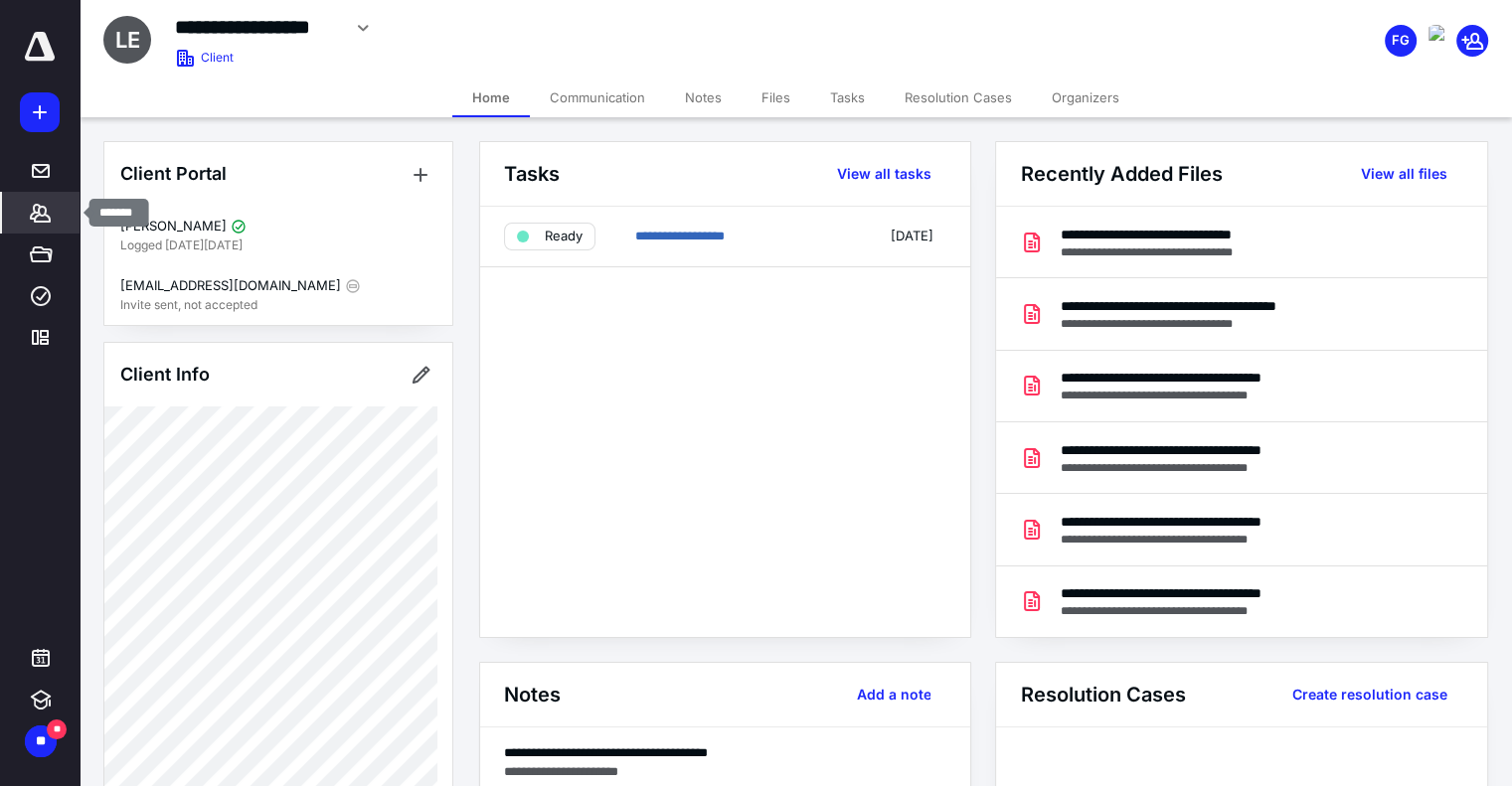 click 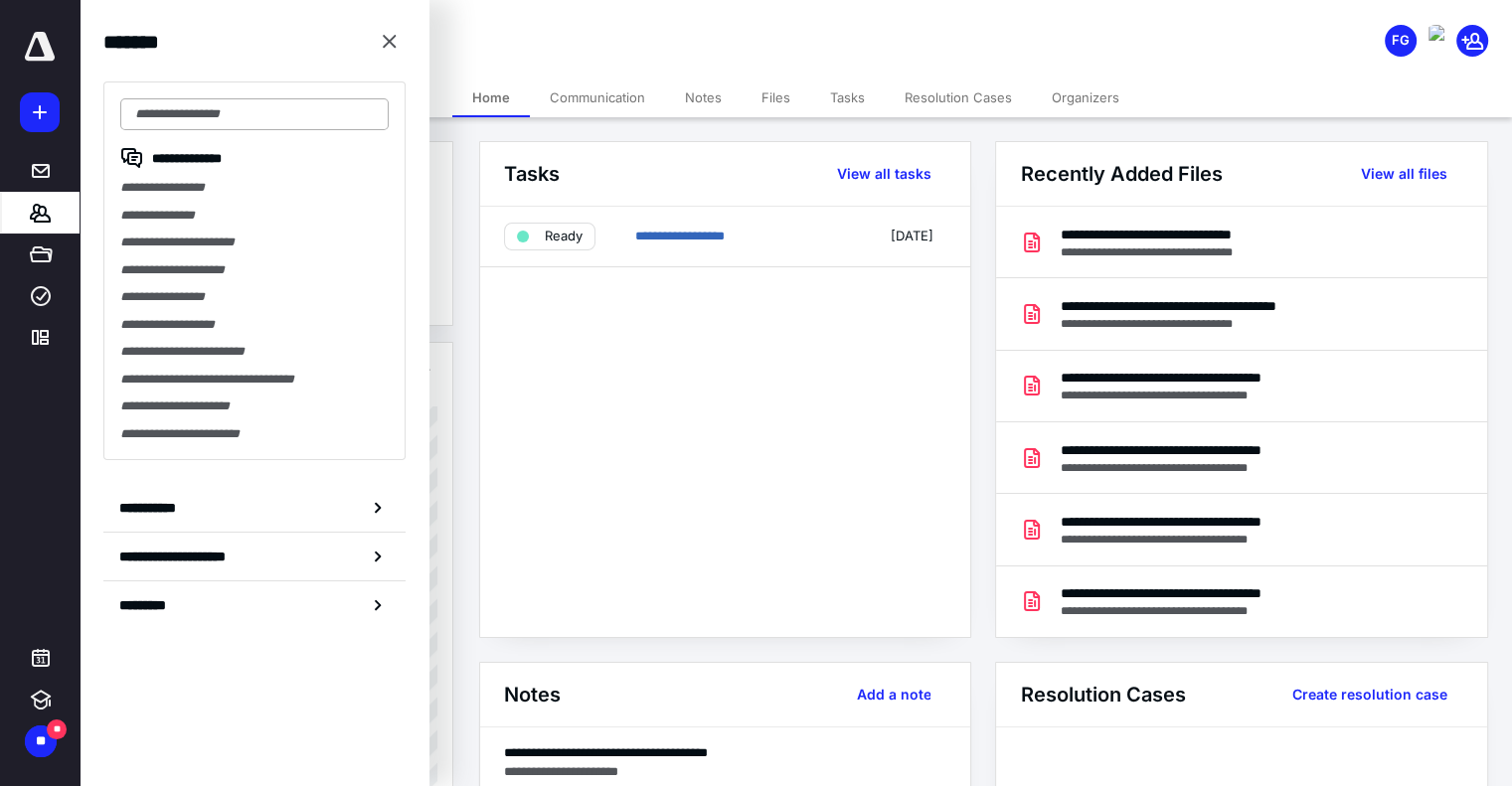 click at bounding box center [254, 114] 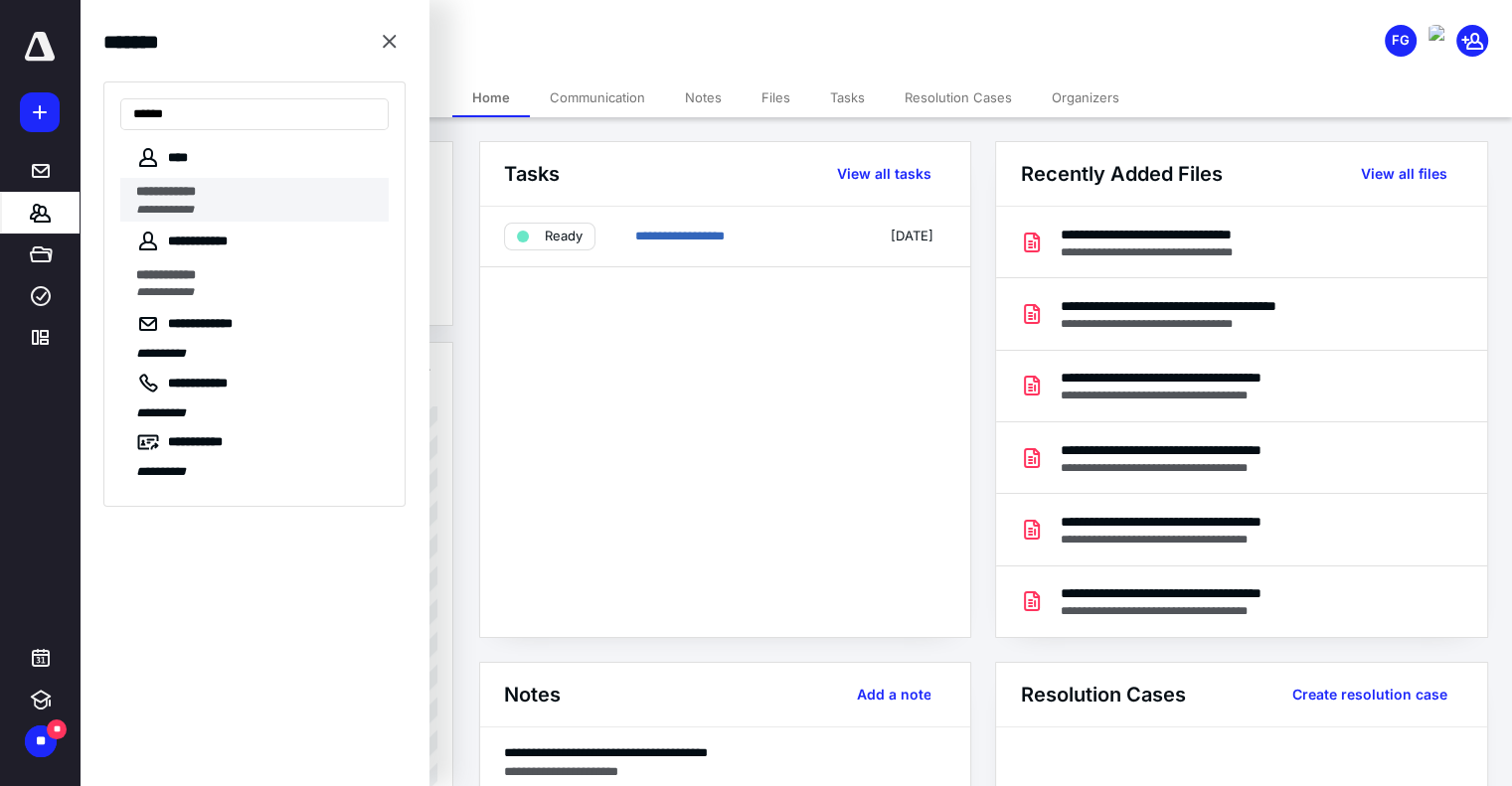 type on "******" 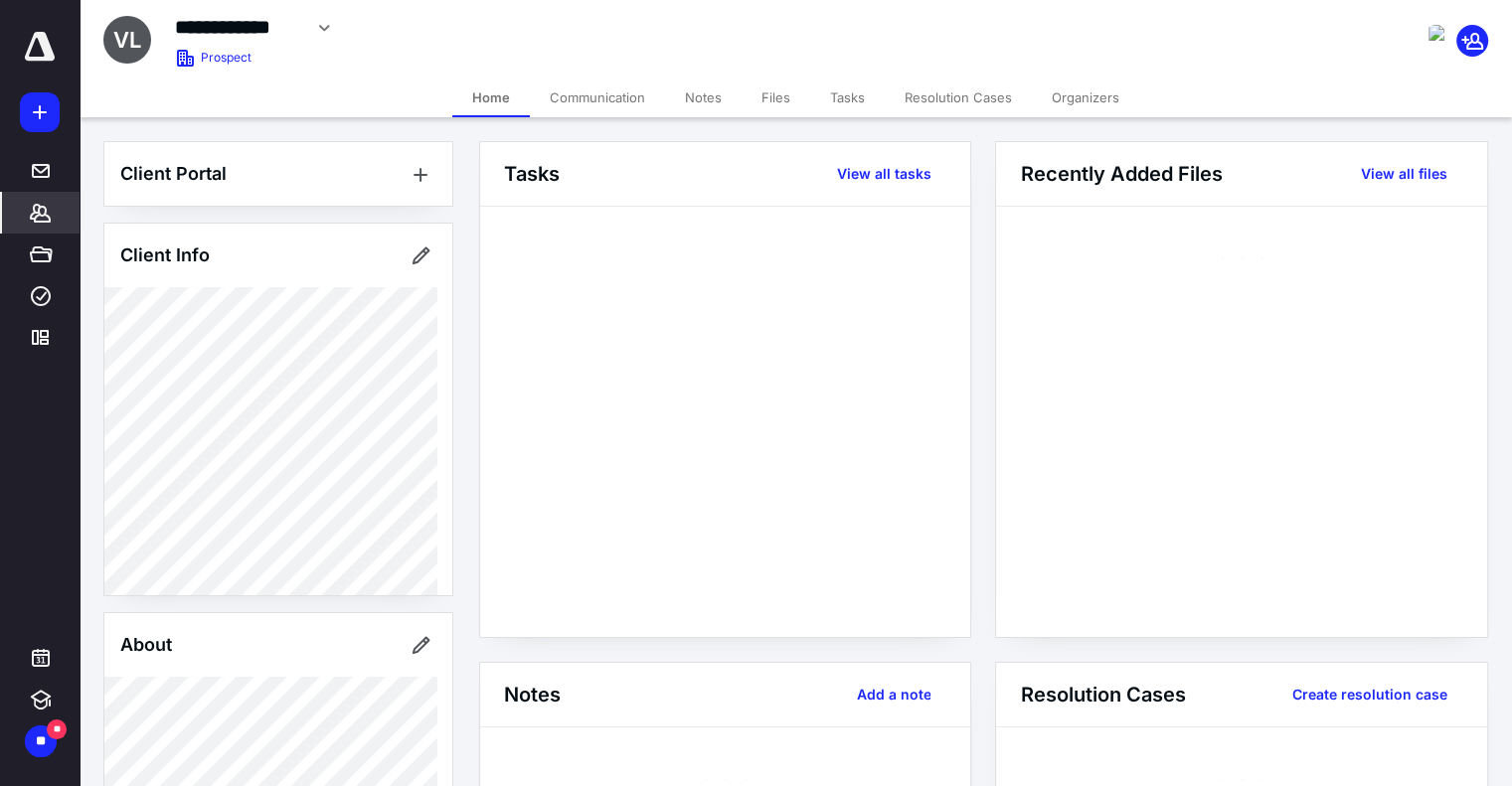 click on "Communication" at bounding box center [597, 97] 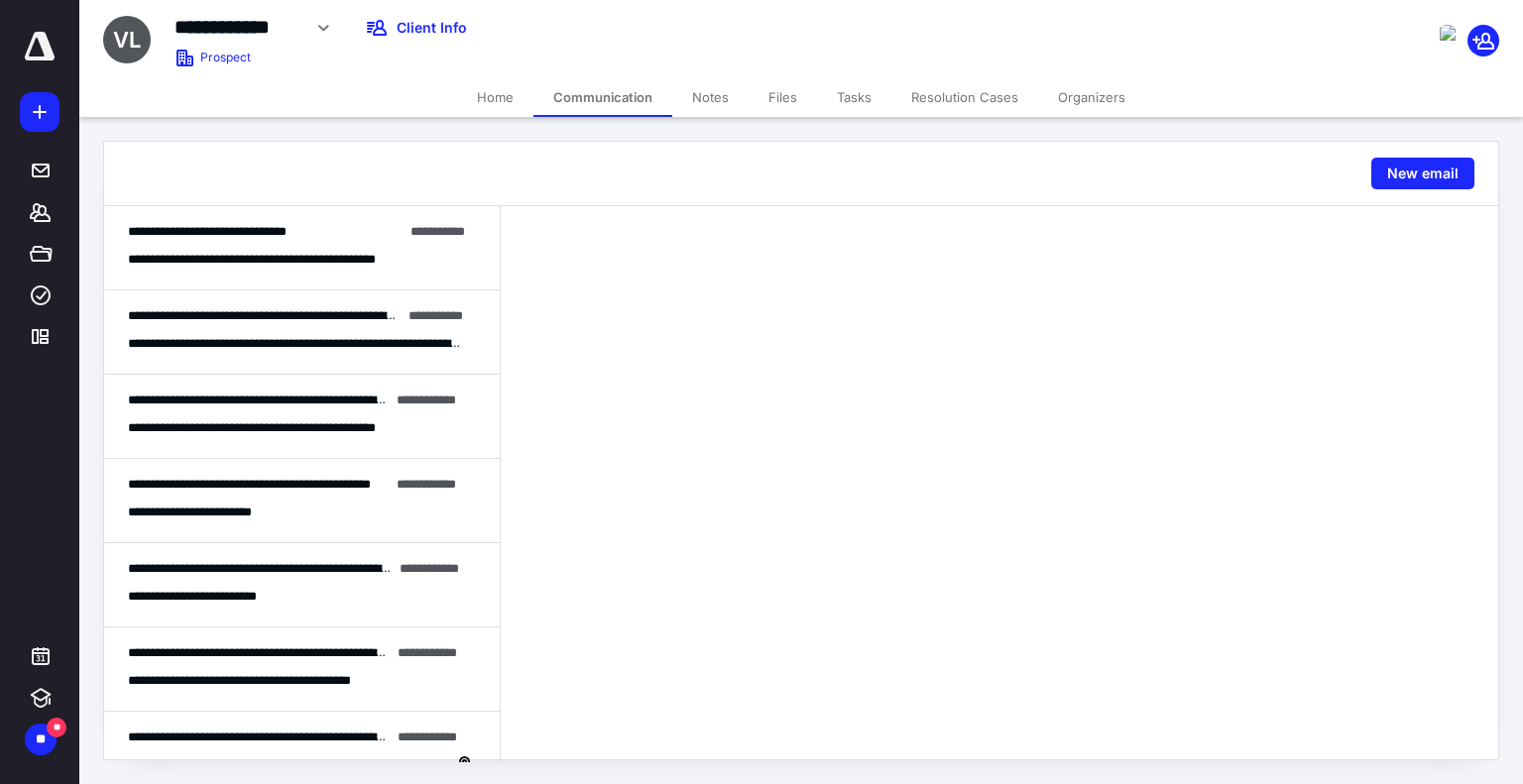click on "**********" at bounding box center (301, 248) 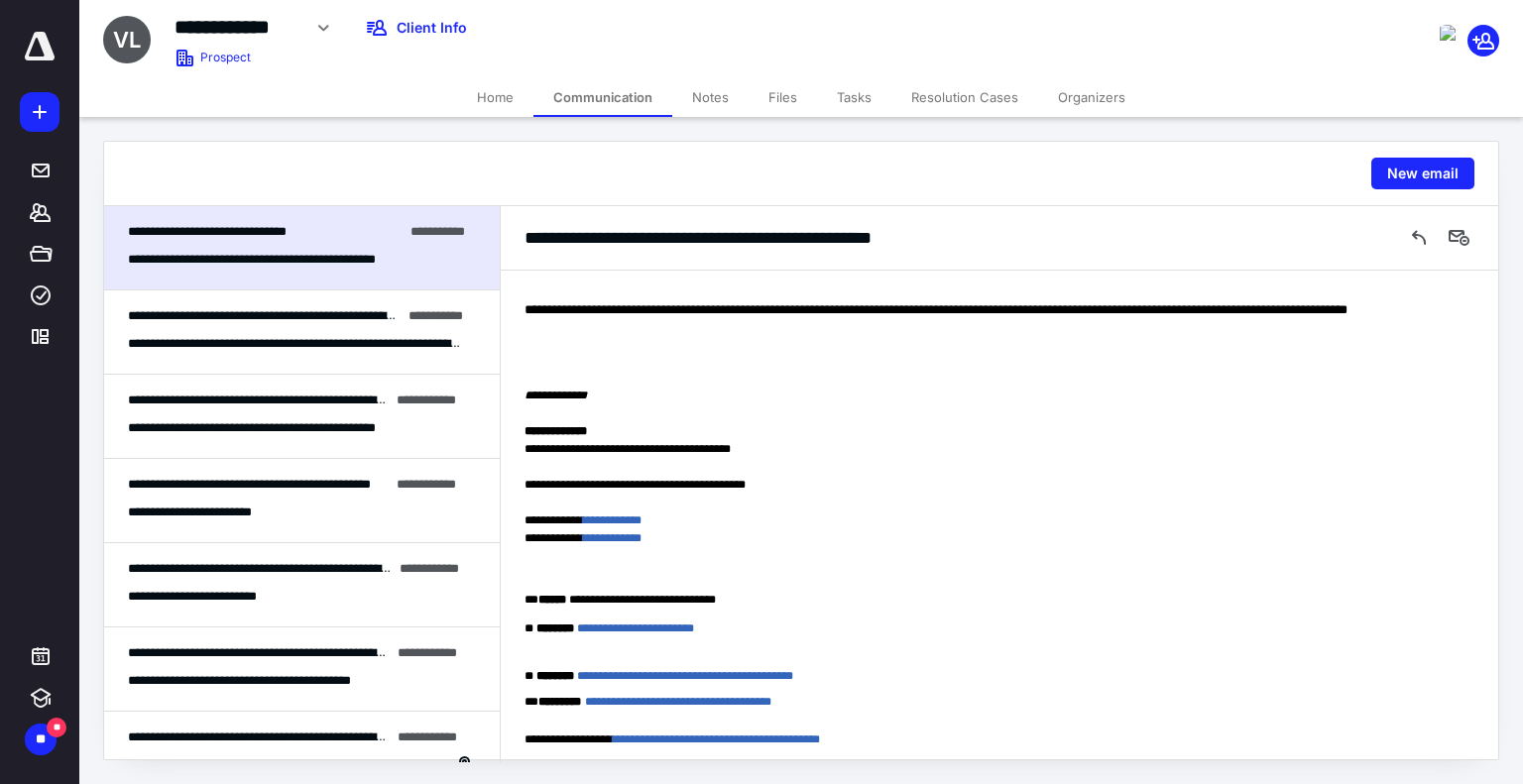 scroll, scrollTop: 0, scrollLeft: 0, axis: both 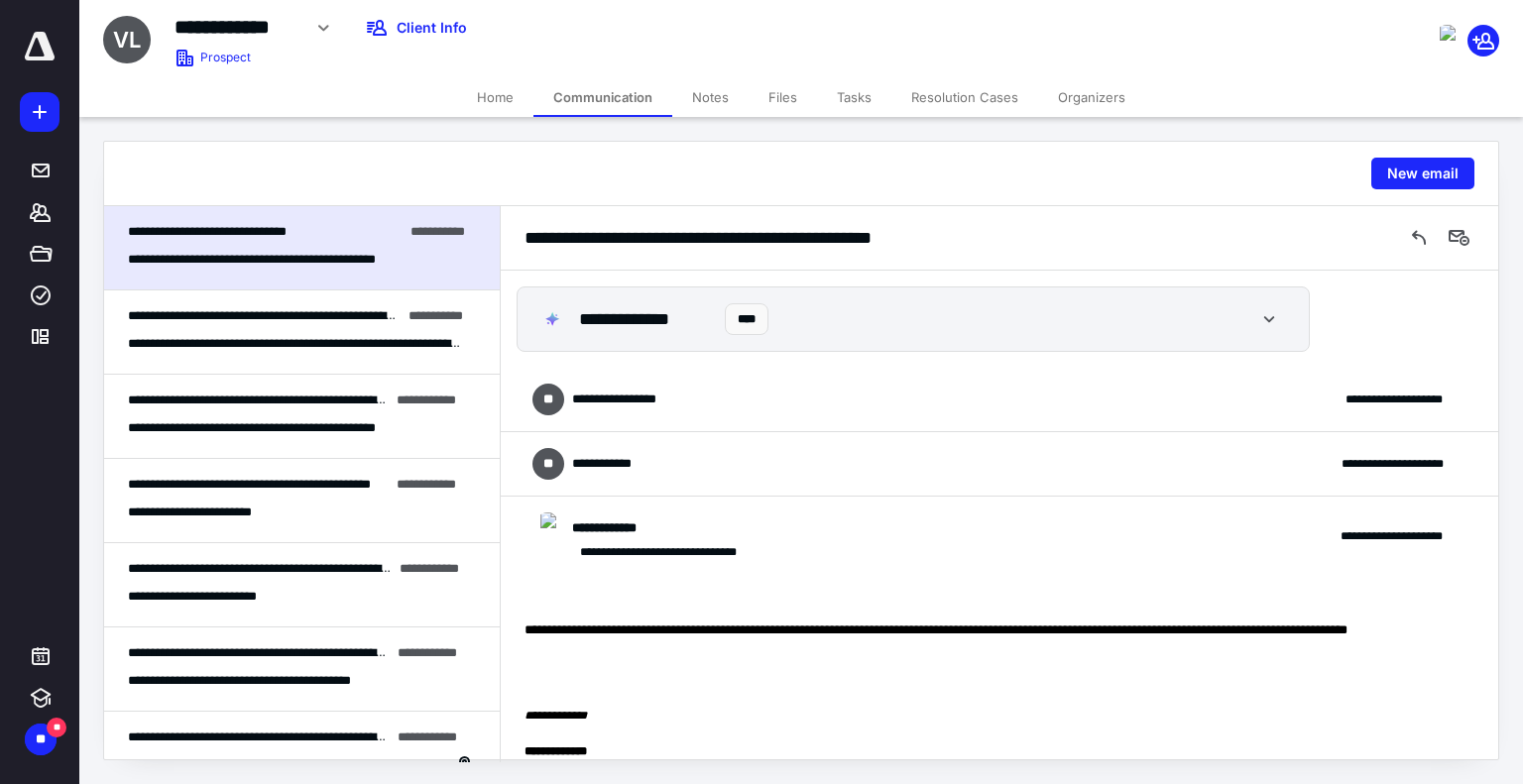 click on "**********" at bounding box center (999, 399) 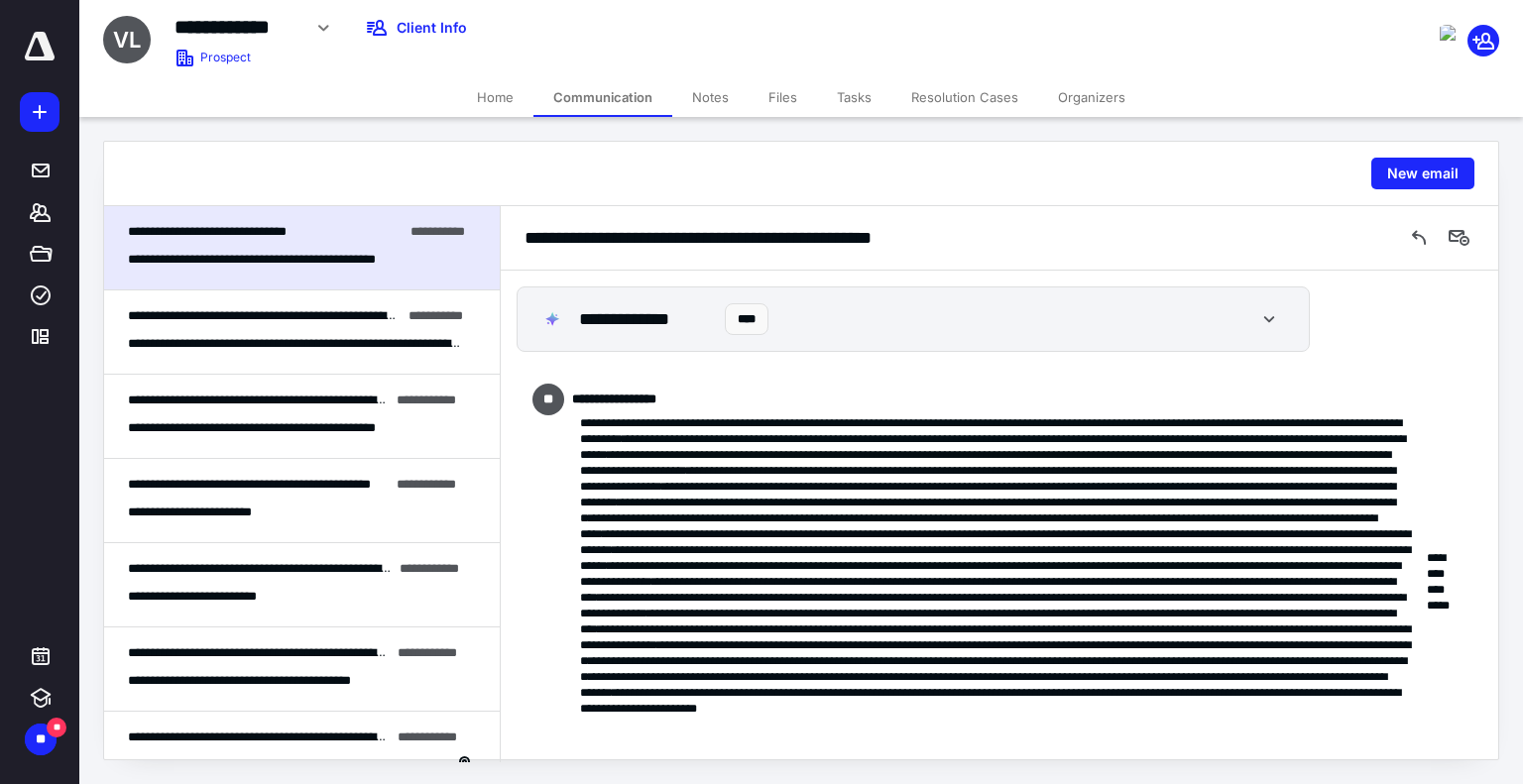 click on "**********" at bounding box center (999, 582) 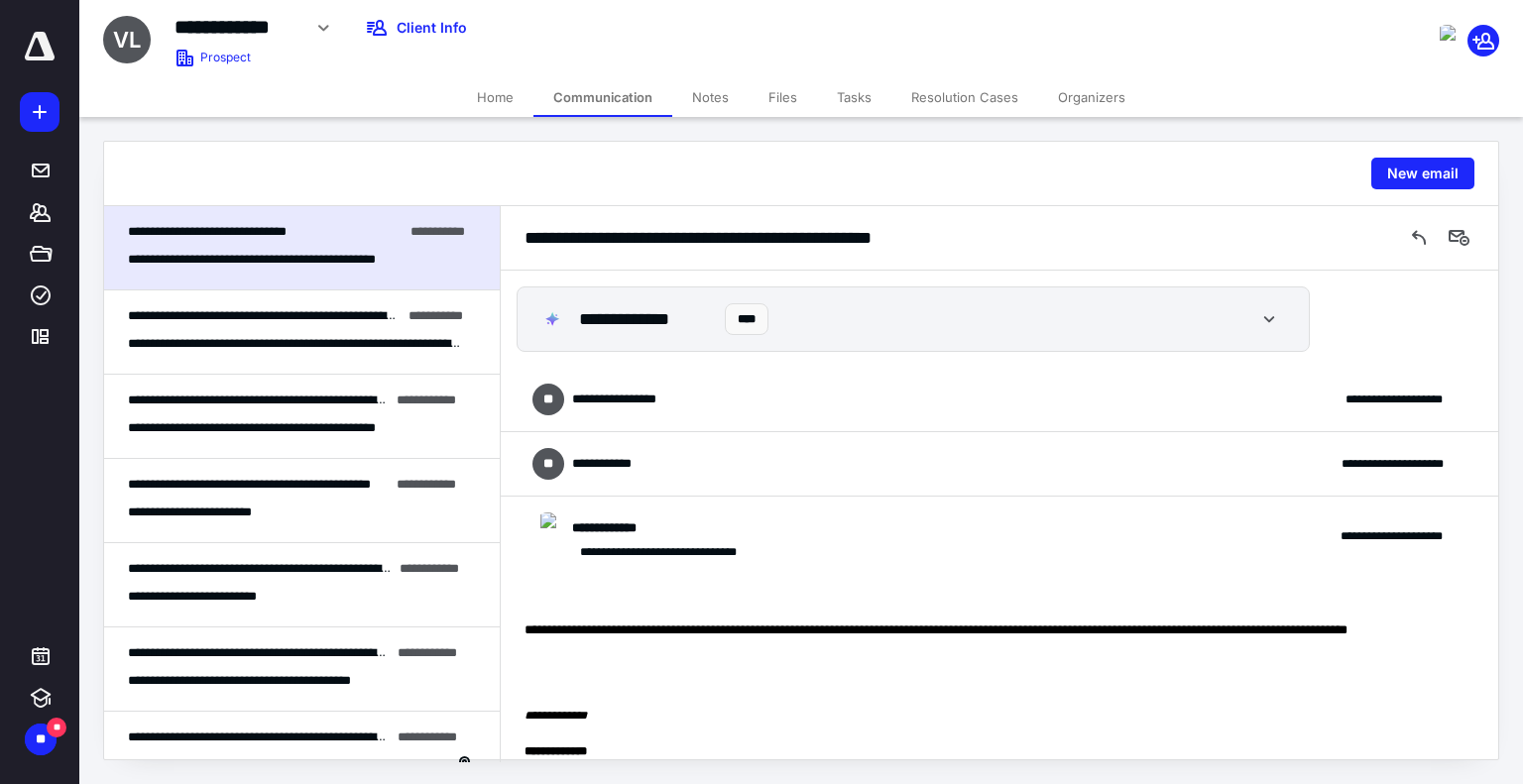 click on "**********" at bounding box center (264, 316) 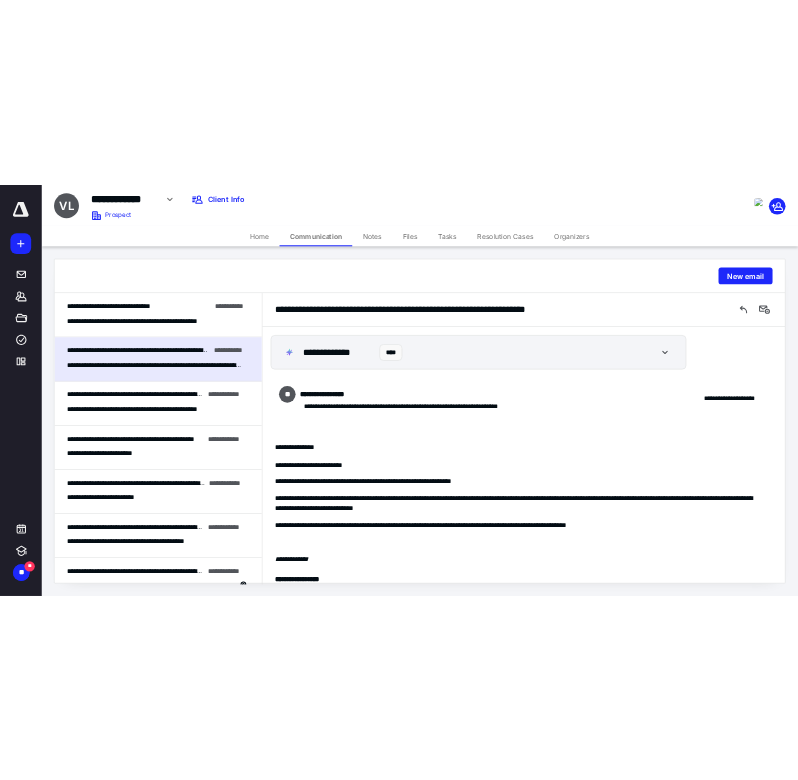 scroll, scrollTop: 100, scrollLeft: 0, axis: vertical 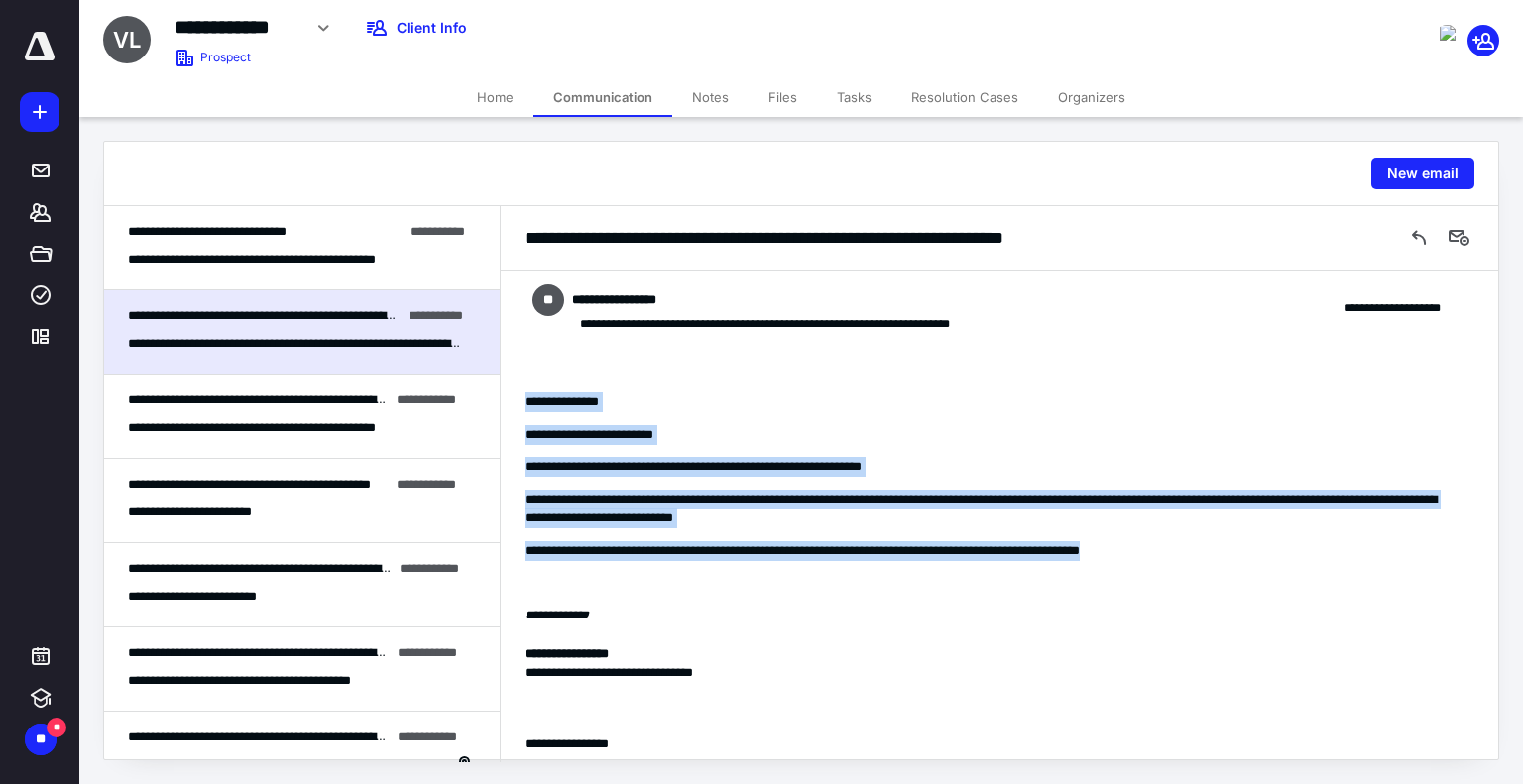 drag, startPoint x: 527, startPoint y: 389, endPoint x: 1221, endPoint y: 565, distance: 715.969 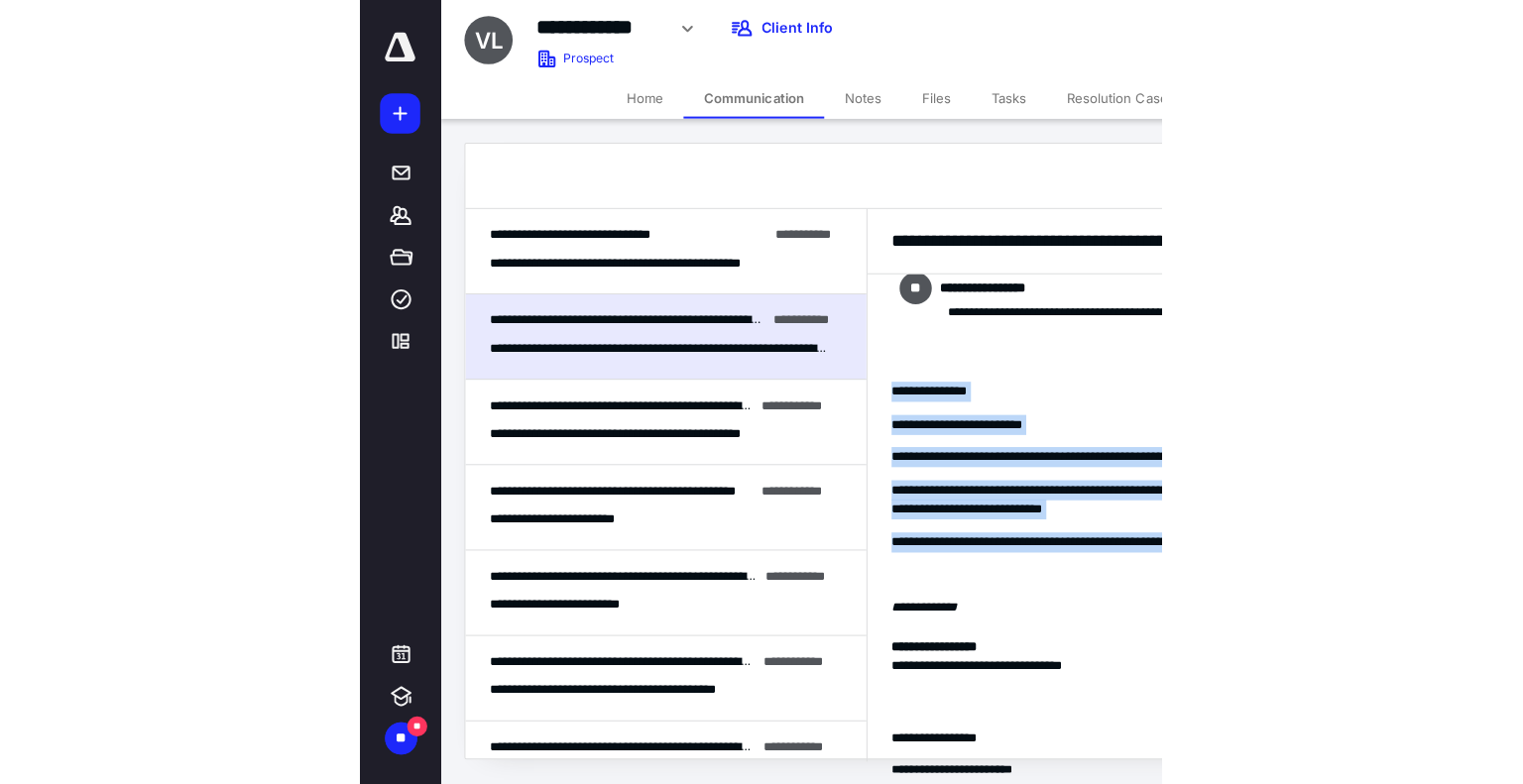 scroll, scrollTop: 99, scrollLeft: 0, axis: vertical 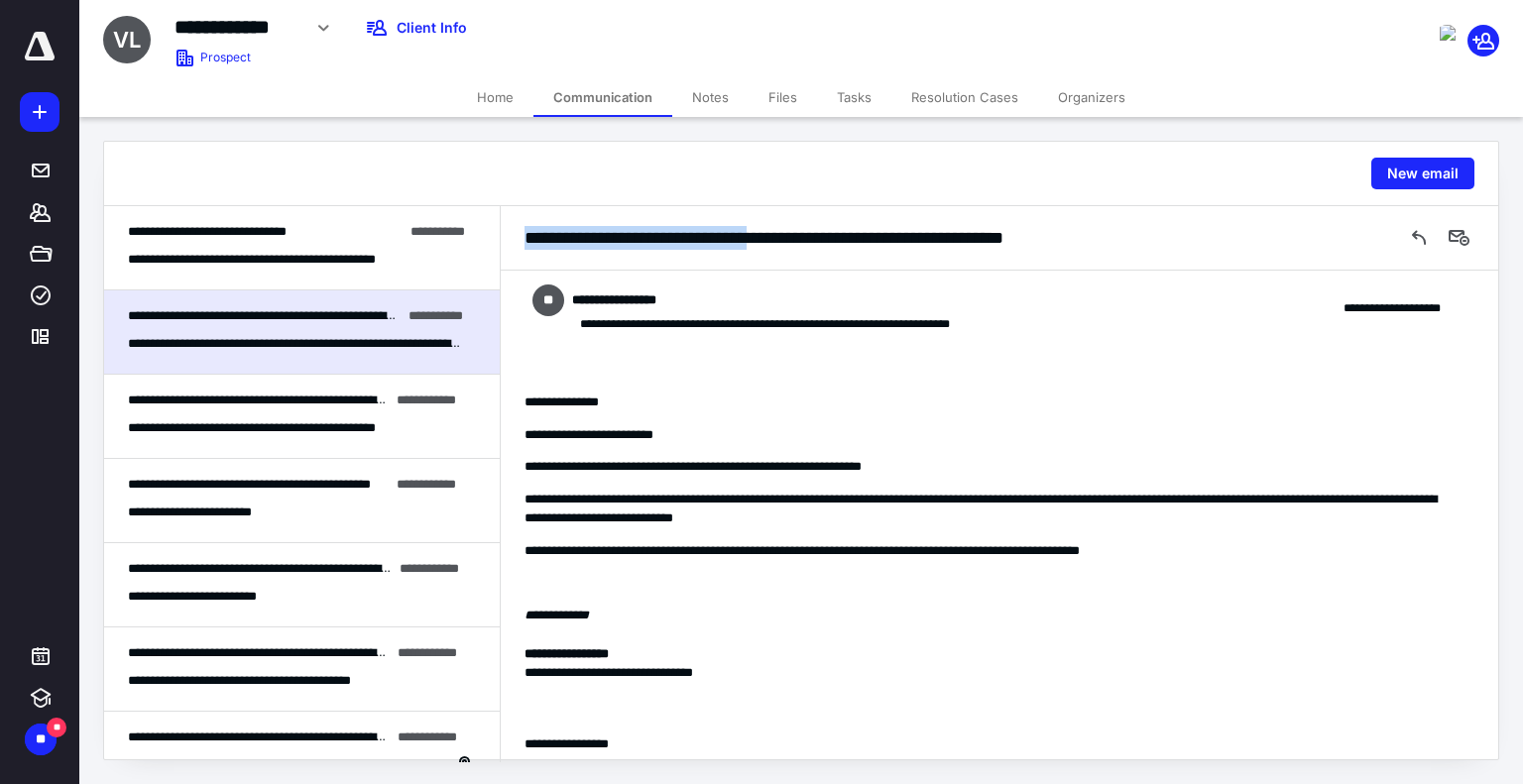 drag, startPoint x: 525, startPoint y: 241, endPoint x: 810, endPoint y: 242, distance: 285.00175 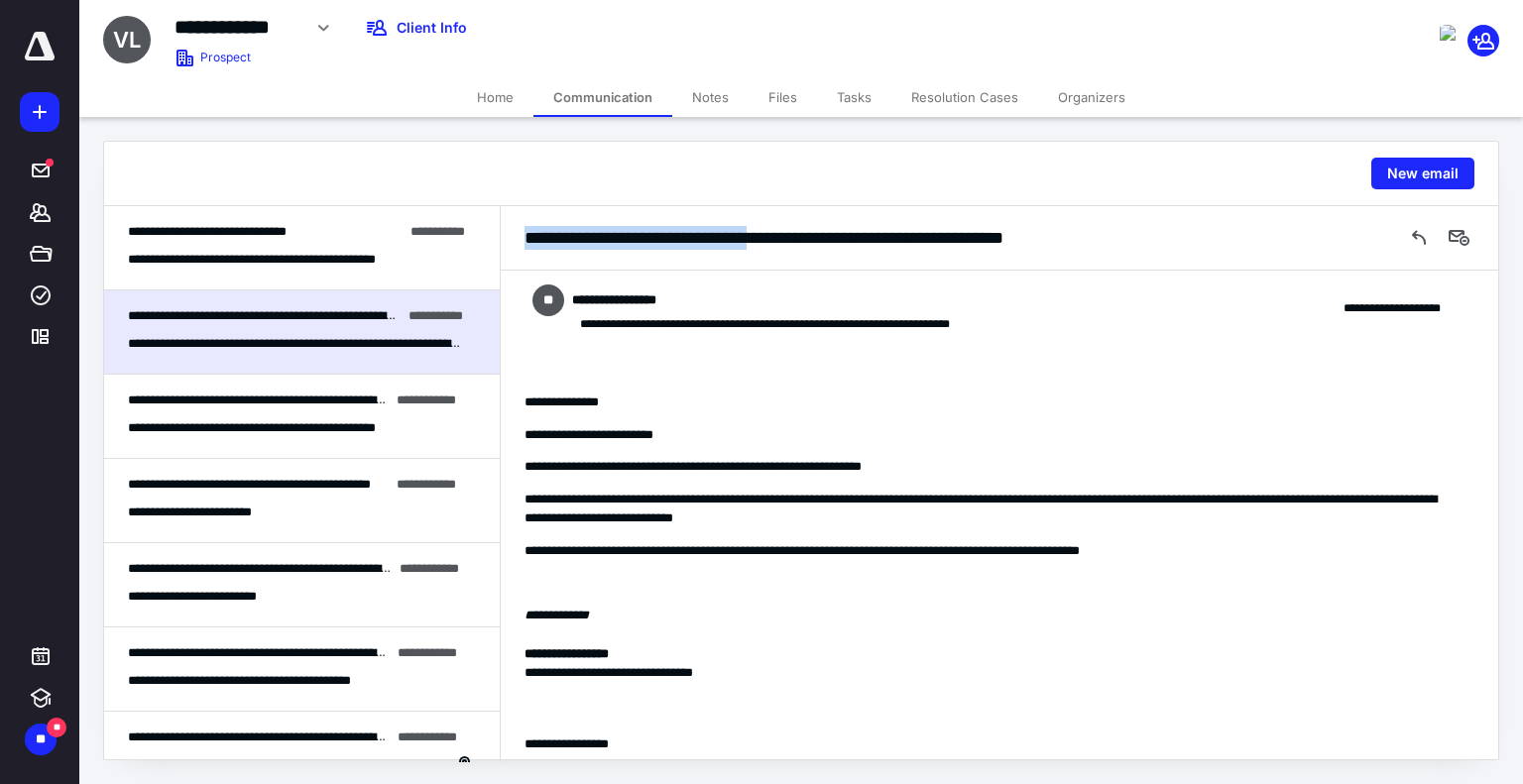 copy on "**********" 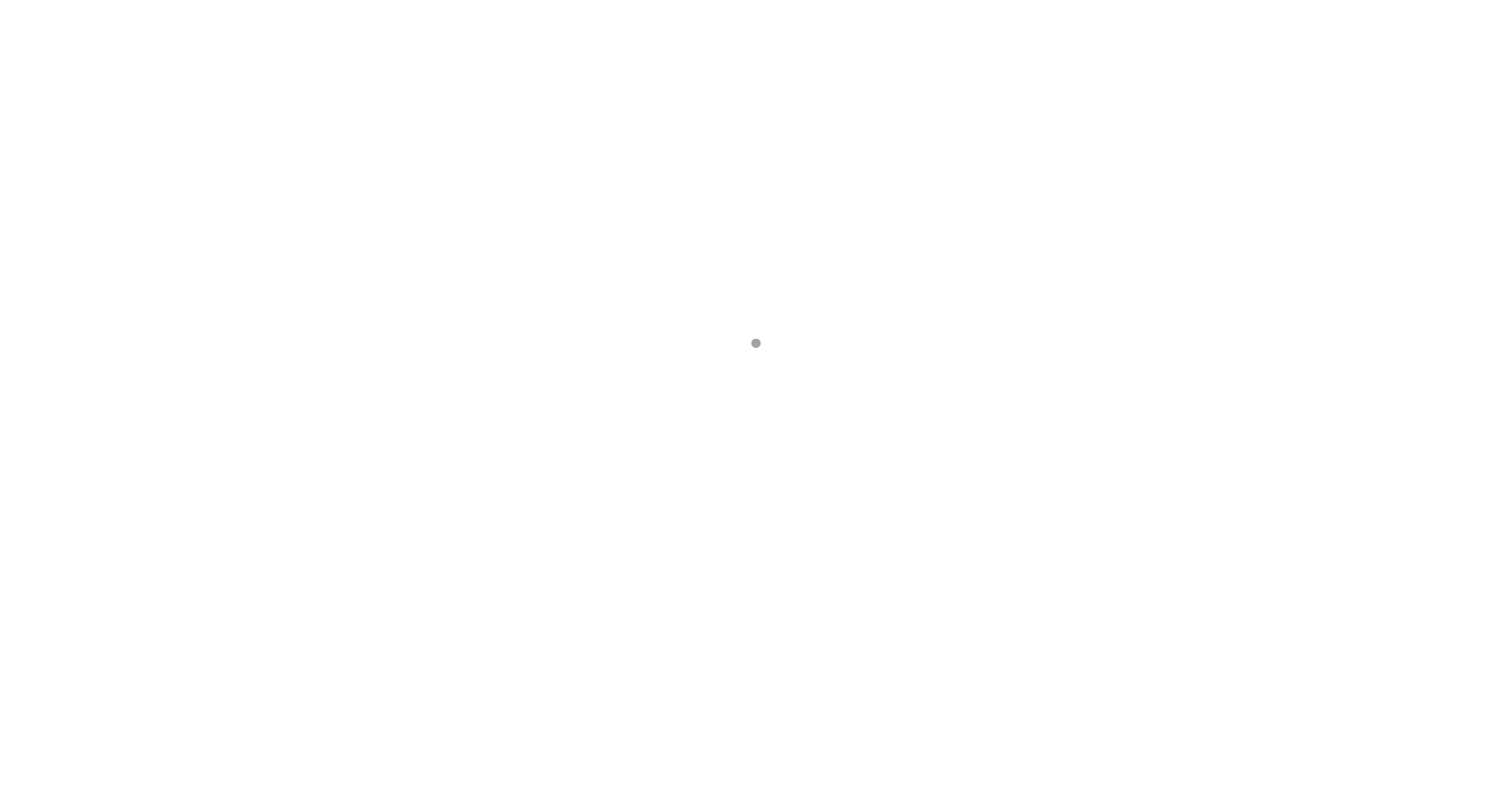 scroll, scrollTop: 0, scrollLeft: 0, axis: both 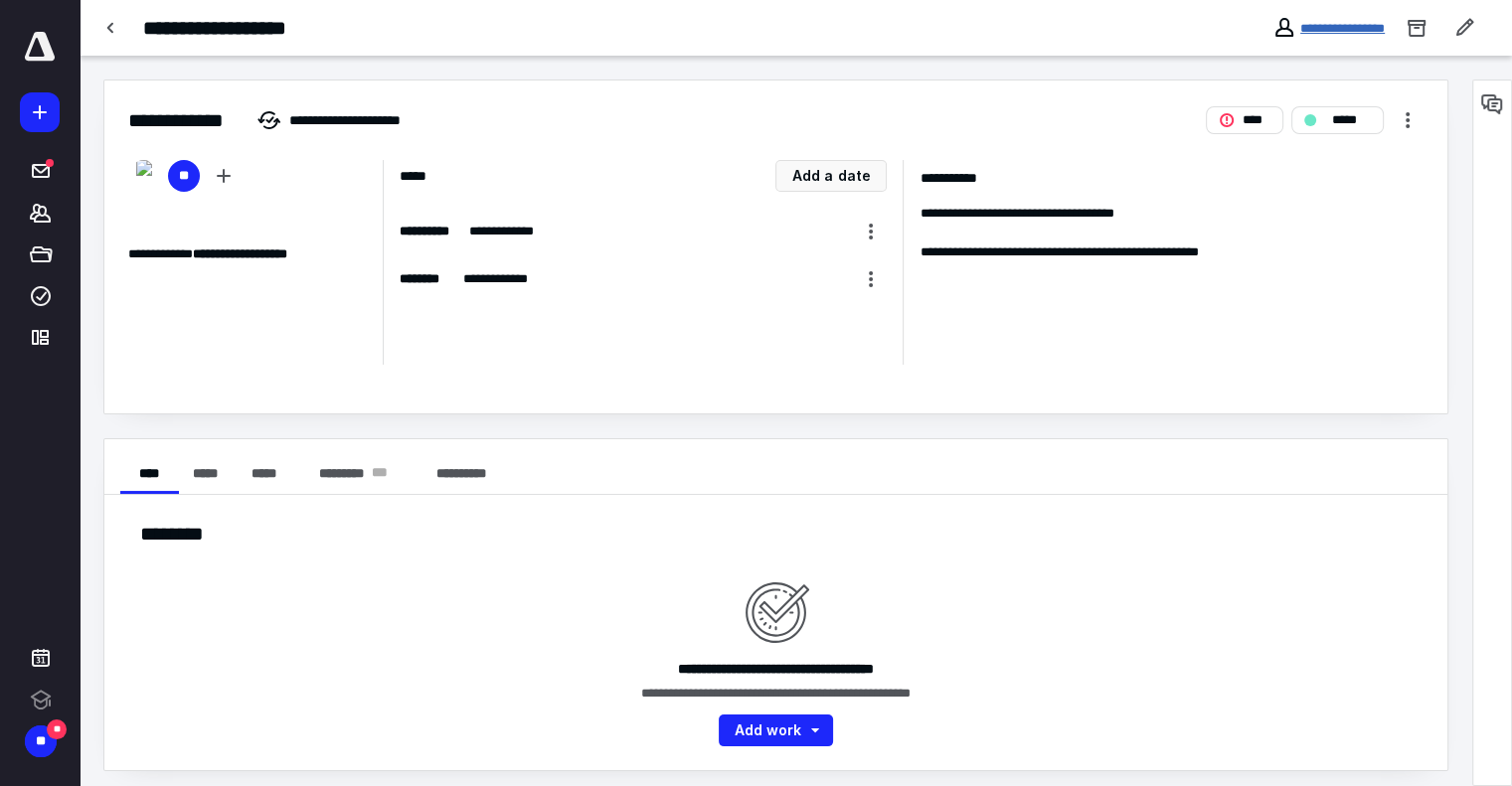 click on "**********" at bounding box center (1342, 28) 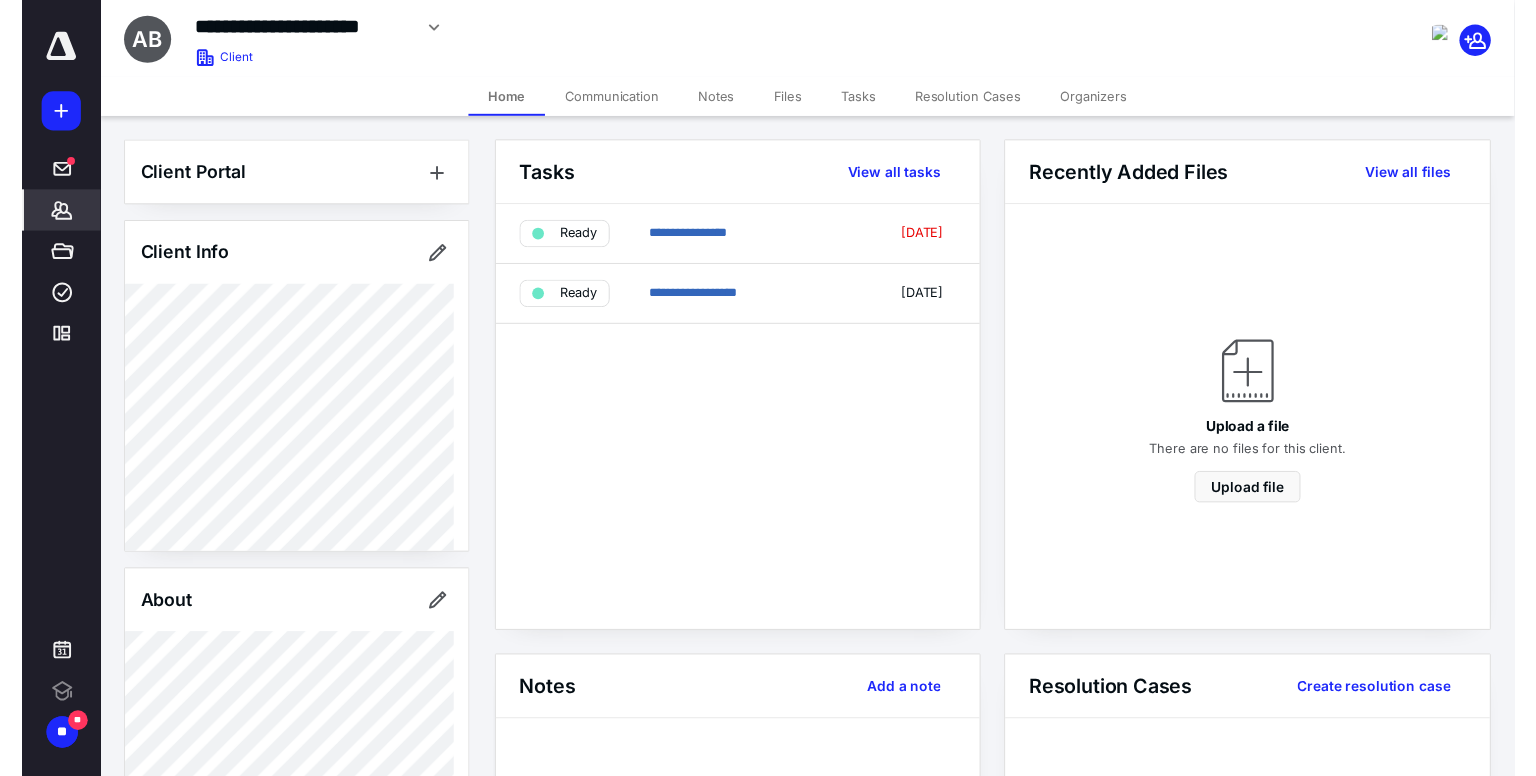 scroll, scrollTop: 0, scrollLeft: 0, axis: both 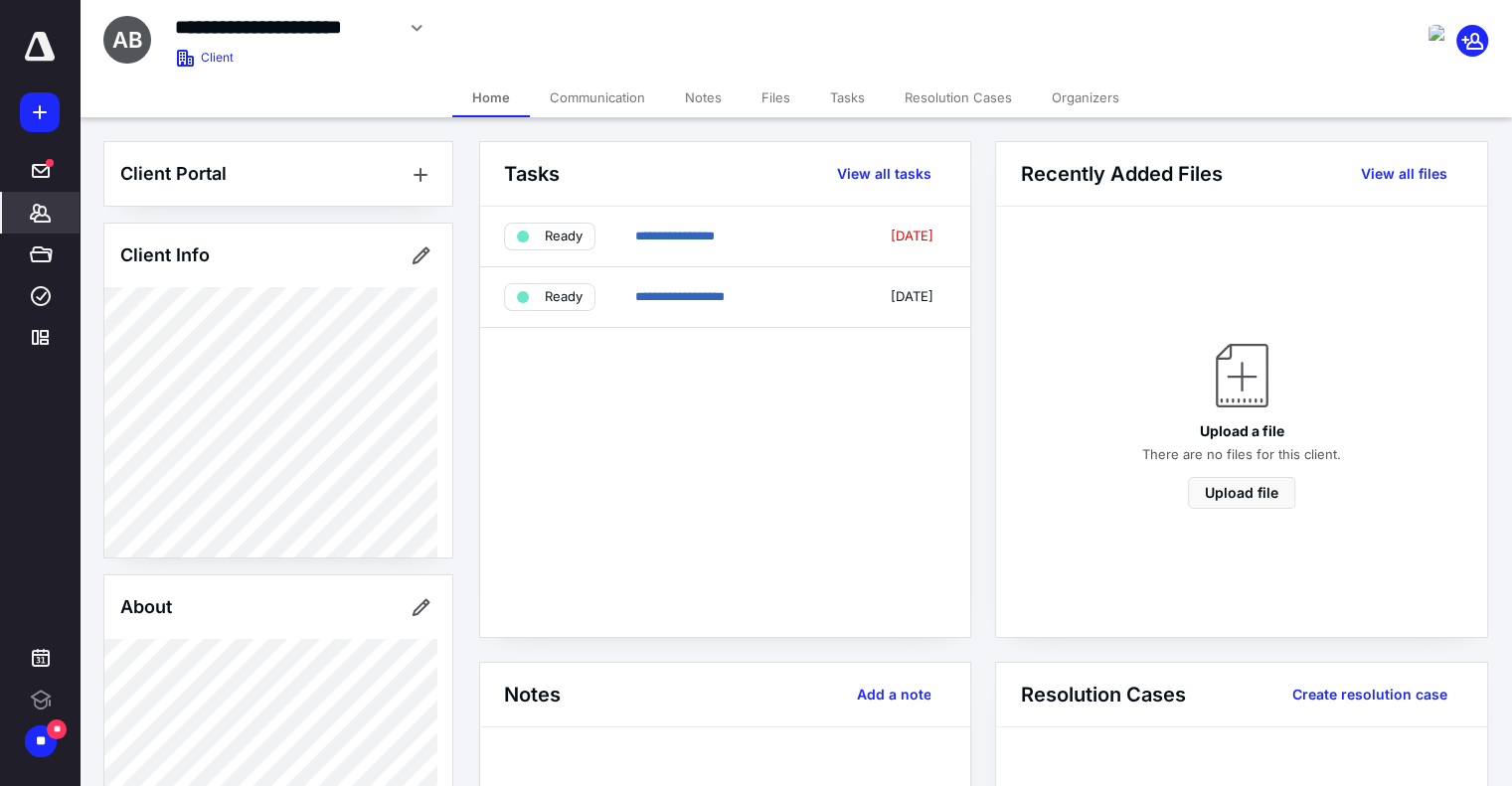 click on "Tasks" at bounding box center [847, 97] 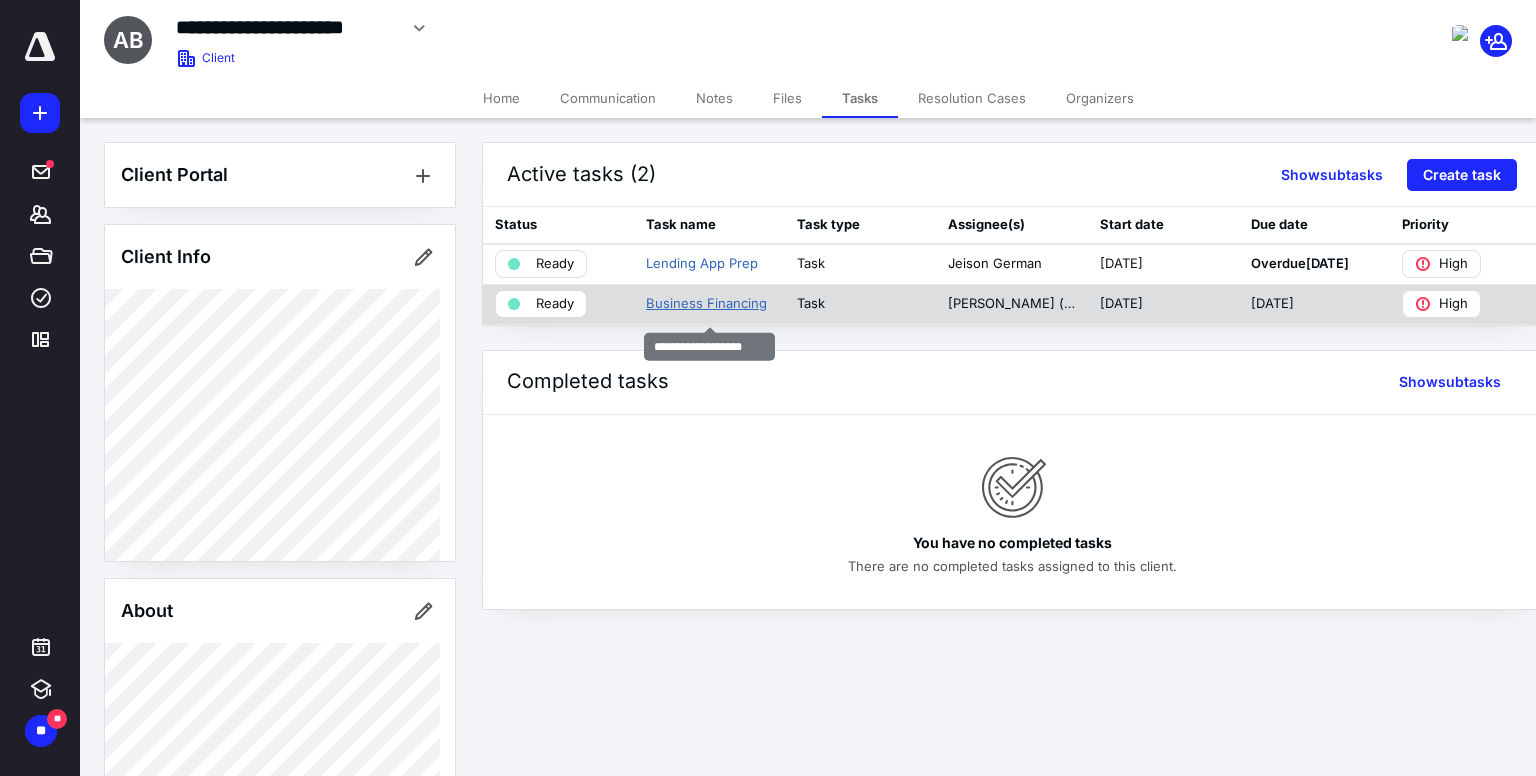 click on "Business Financing" at bounding box center (706, 304) 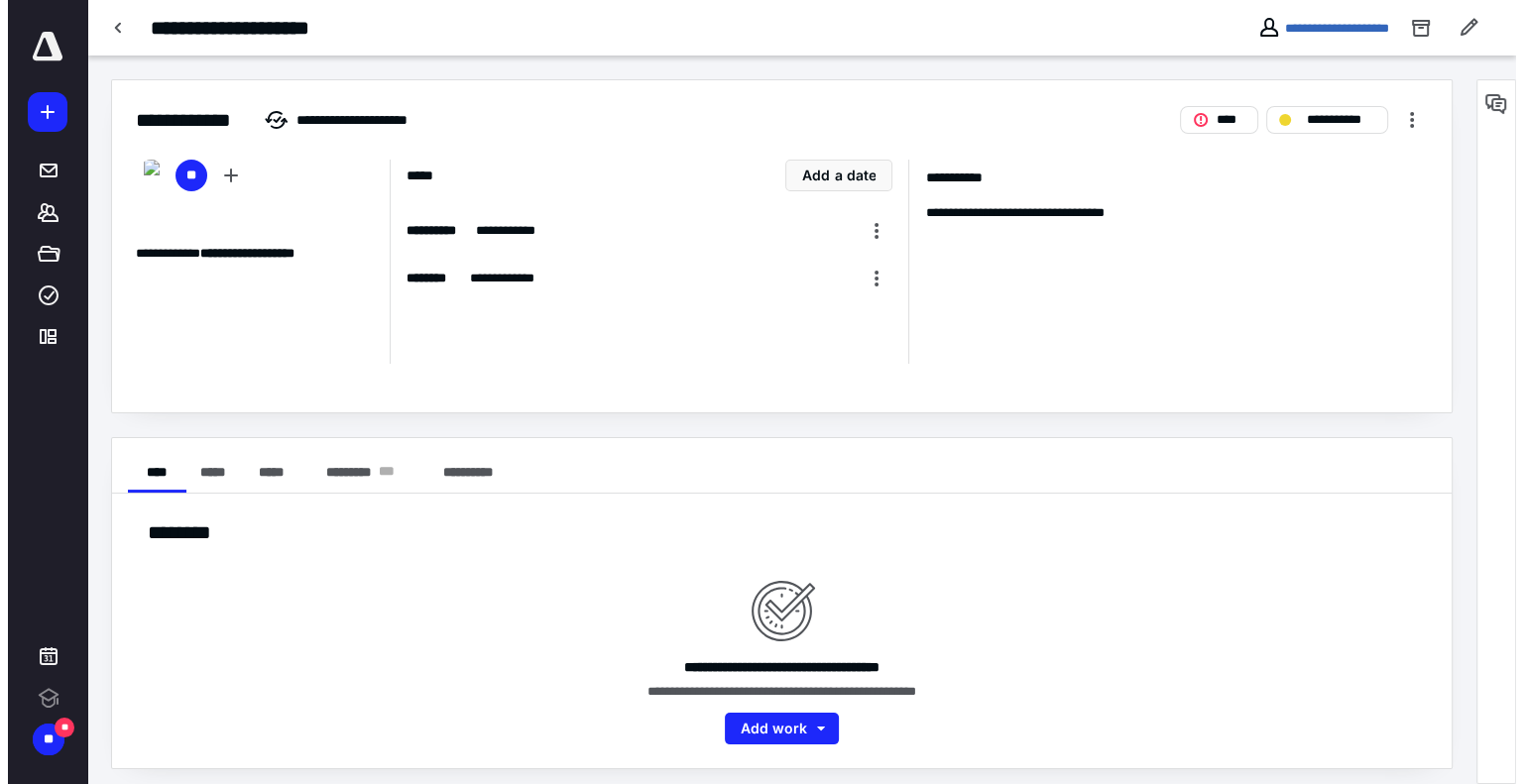 scroll, scrollTop: 0, scrollLeft: 0, axis: both 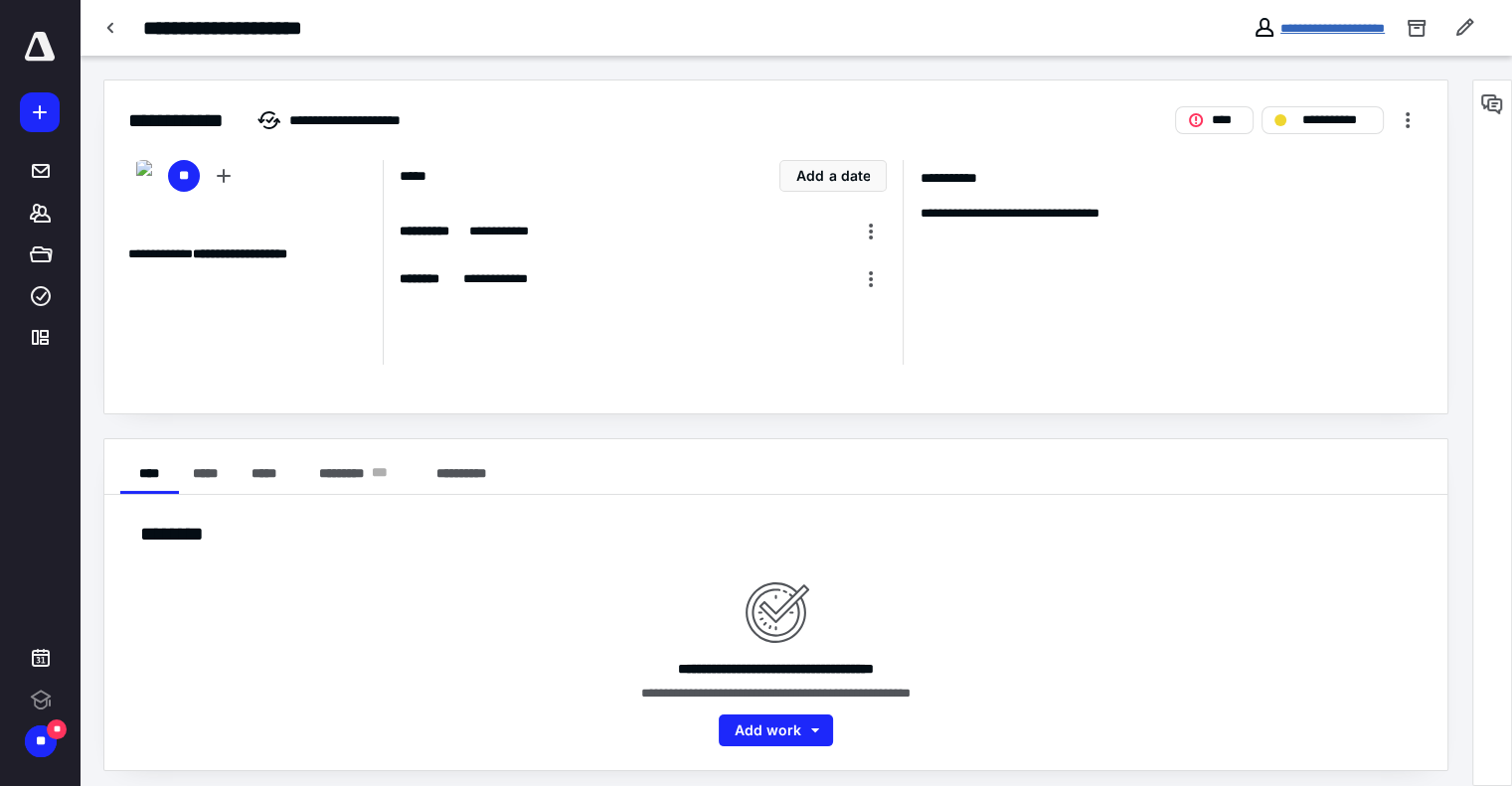 click on "**********" at bounding box center [1332, 28] 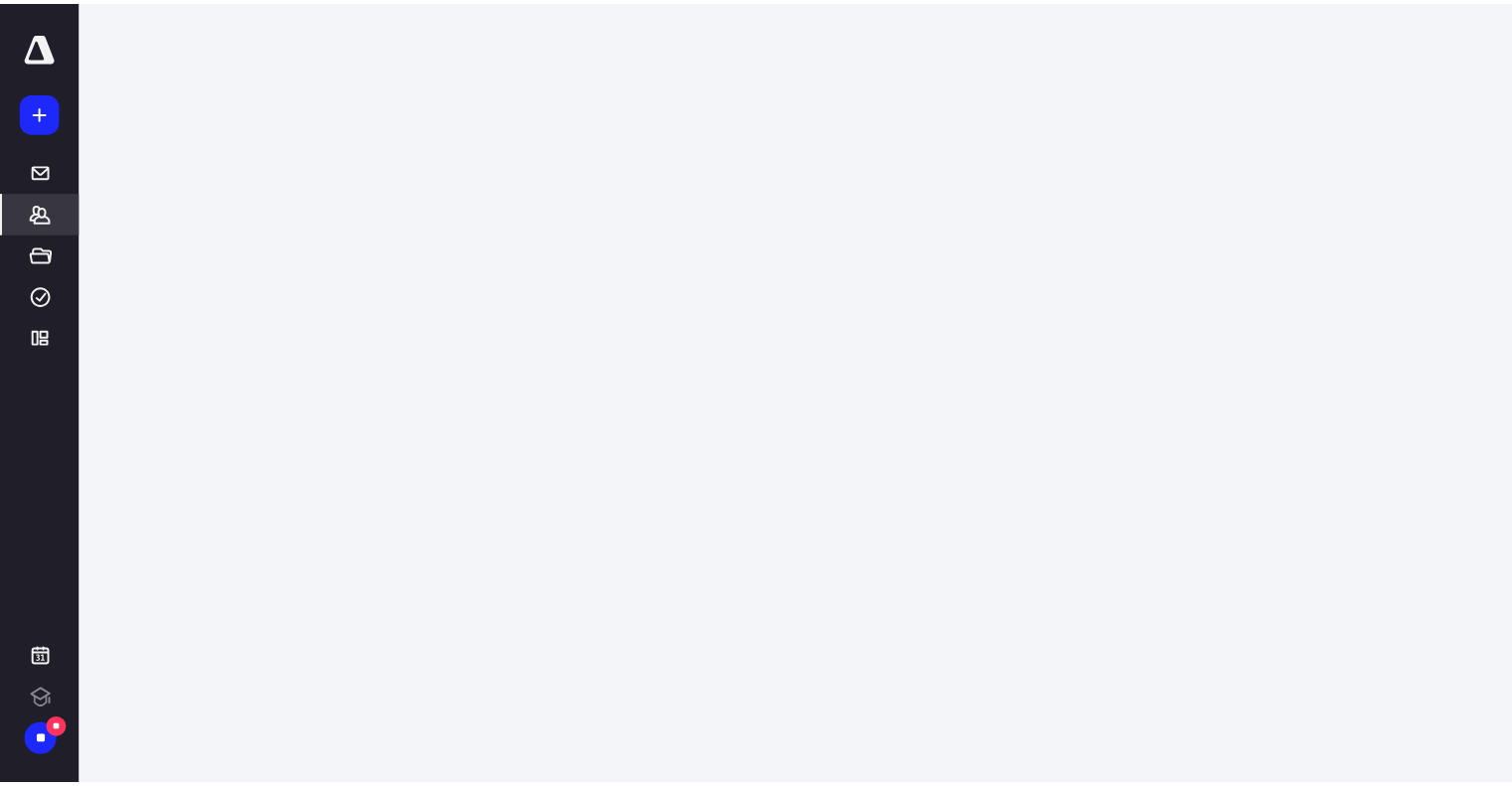 scroll, scrollTop: 0, scrollLeft: 0, axis: both 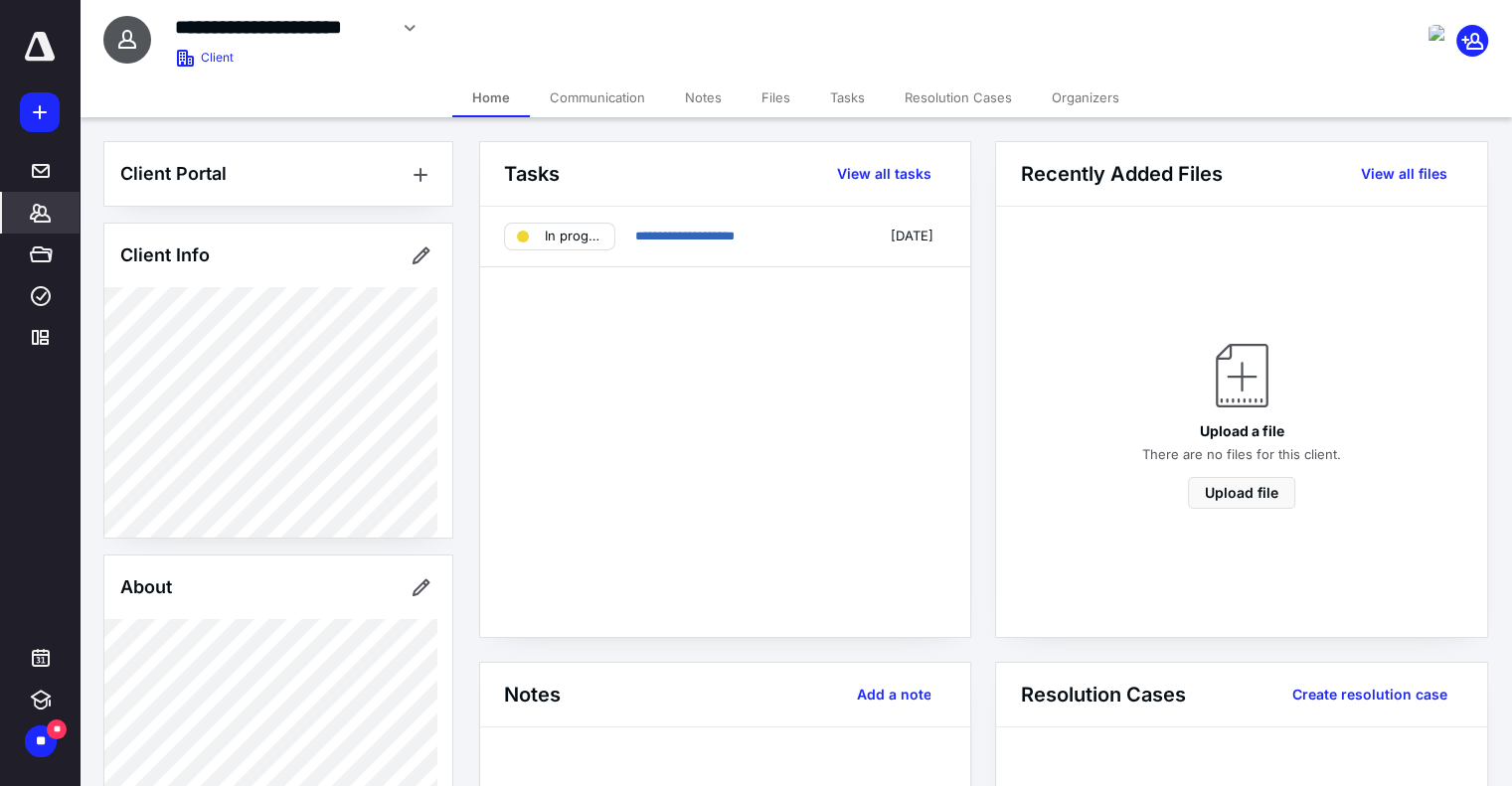 click on "Tasks" at bounding box center [847, 97] 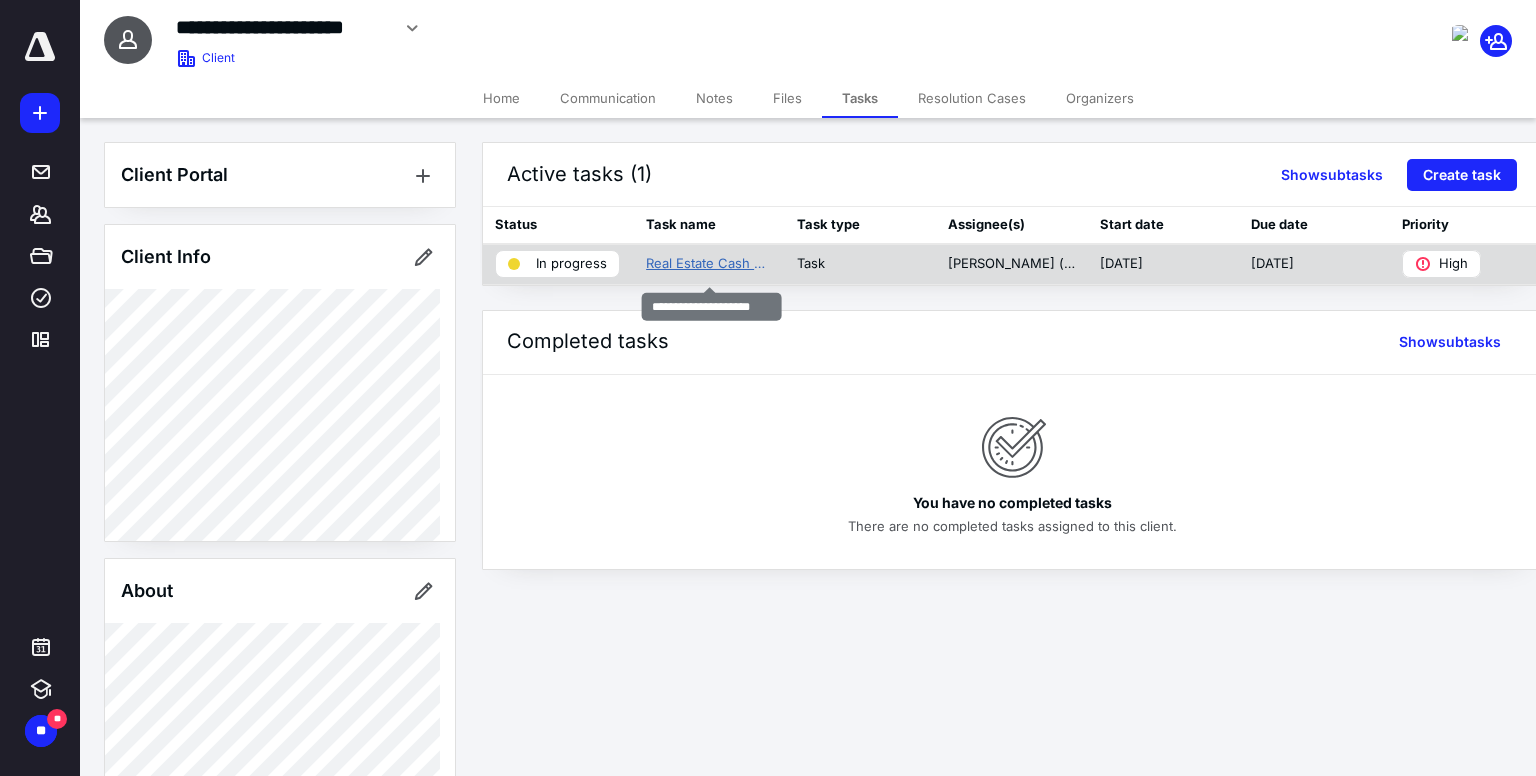 click on "Real Estate Cash Out" at bounding box center (709, 264) 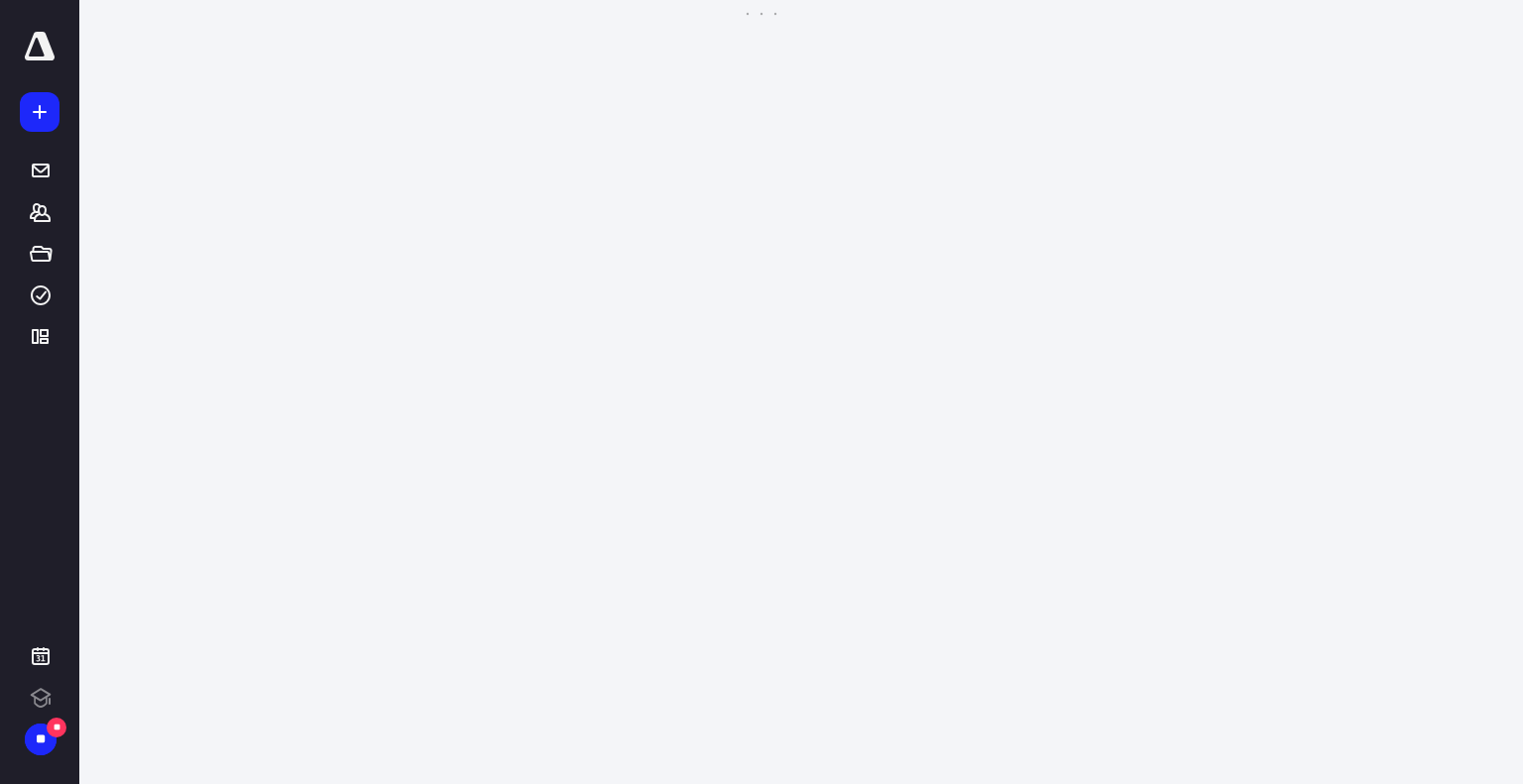 scroll, scrollTop: 0, scrollLeft: 0, axis: both 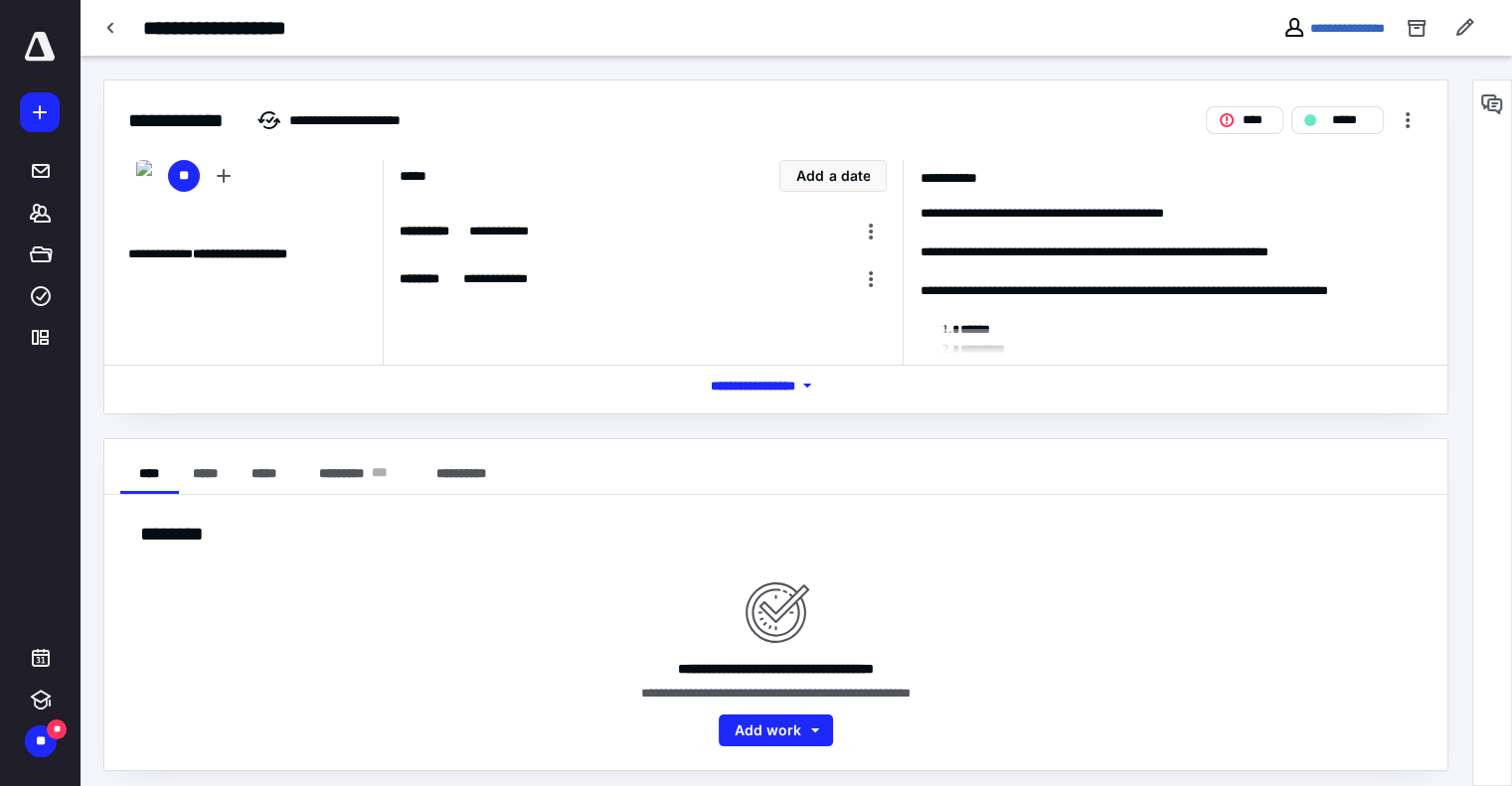 click on "*** **** *******" at bounding box center [776, 386] 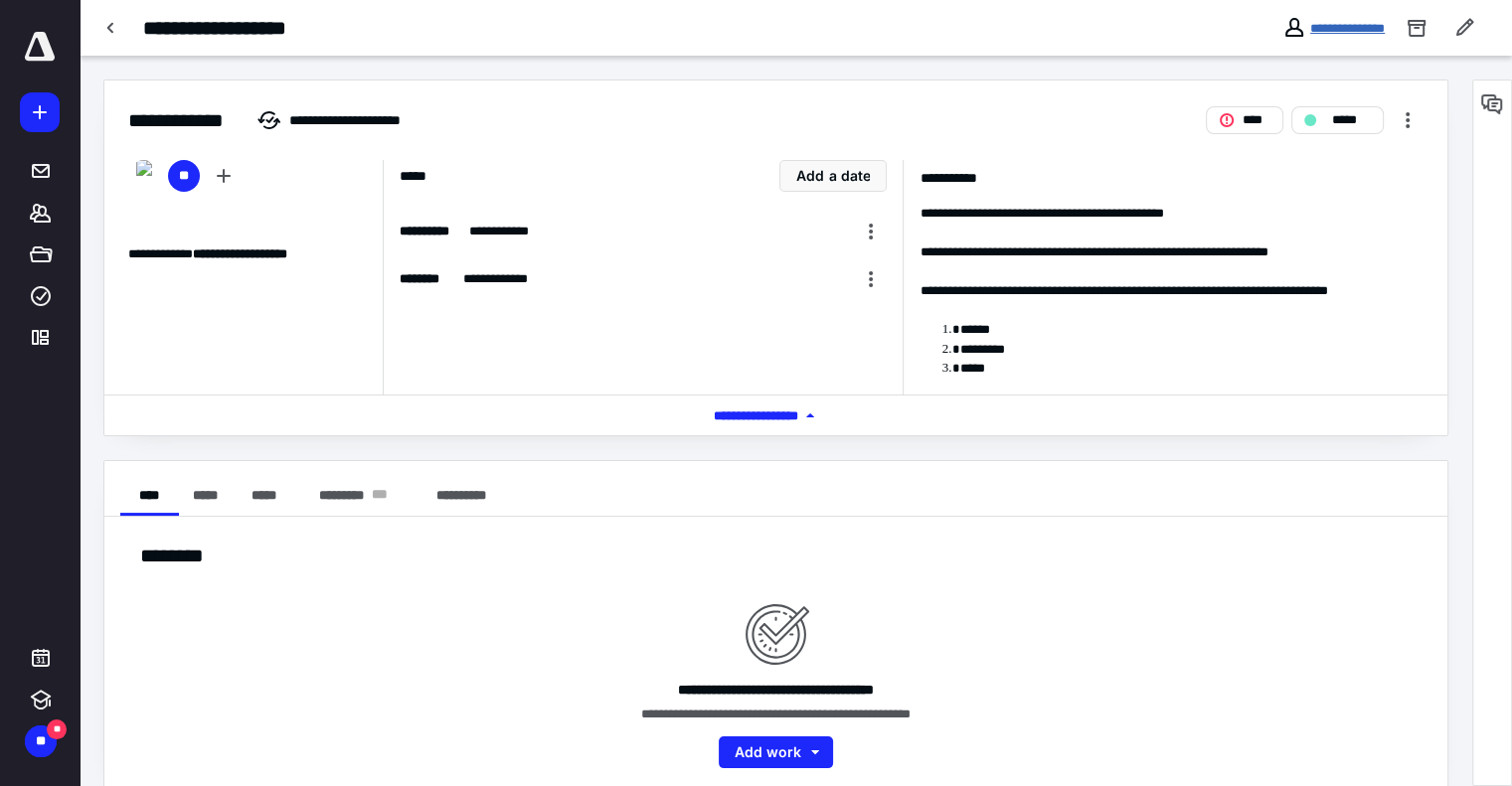 click on "**********" at bounding box center (1347, 28) 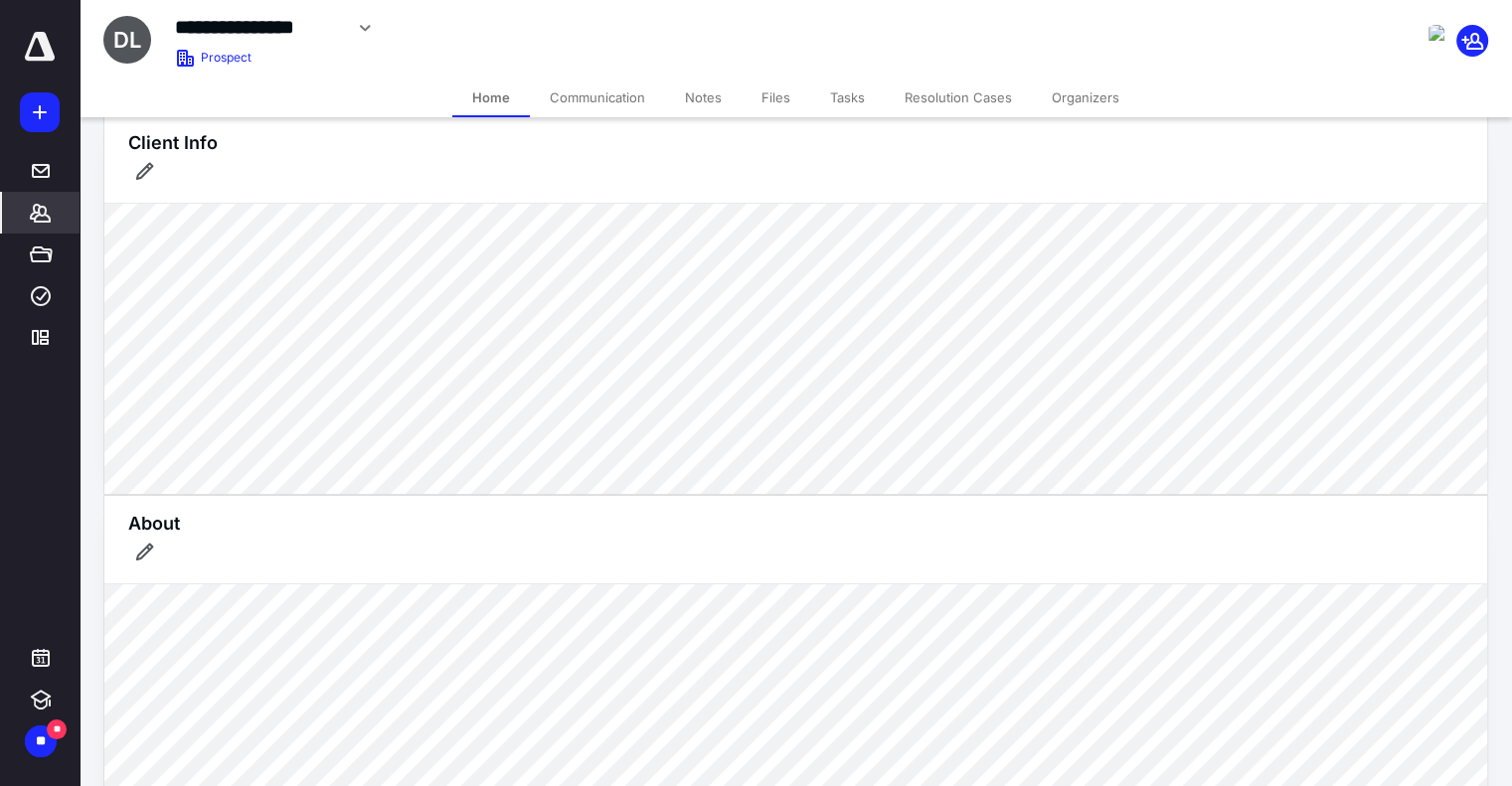 click on "Communication" at bounding box center [597, 97] 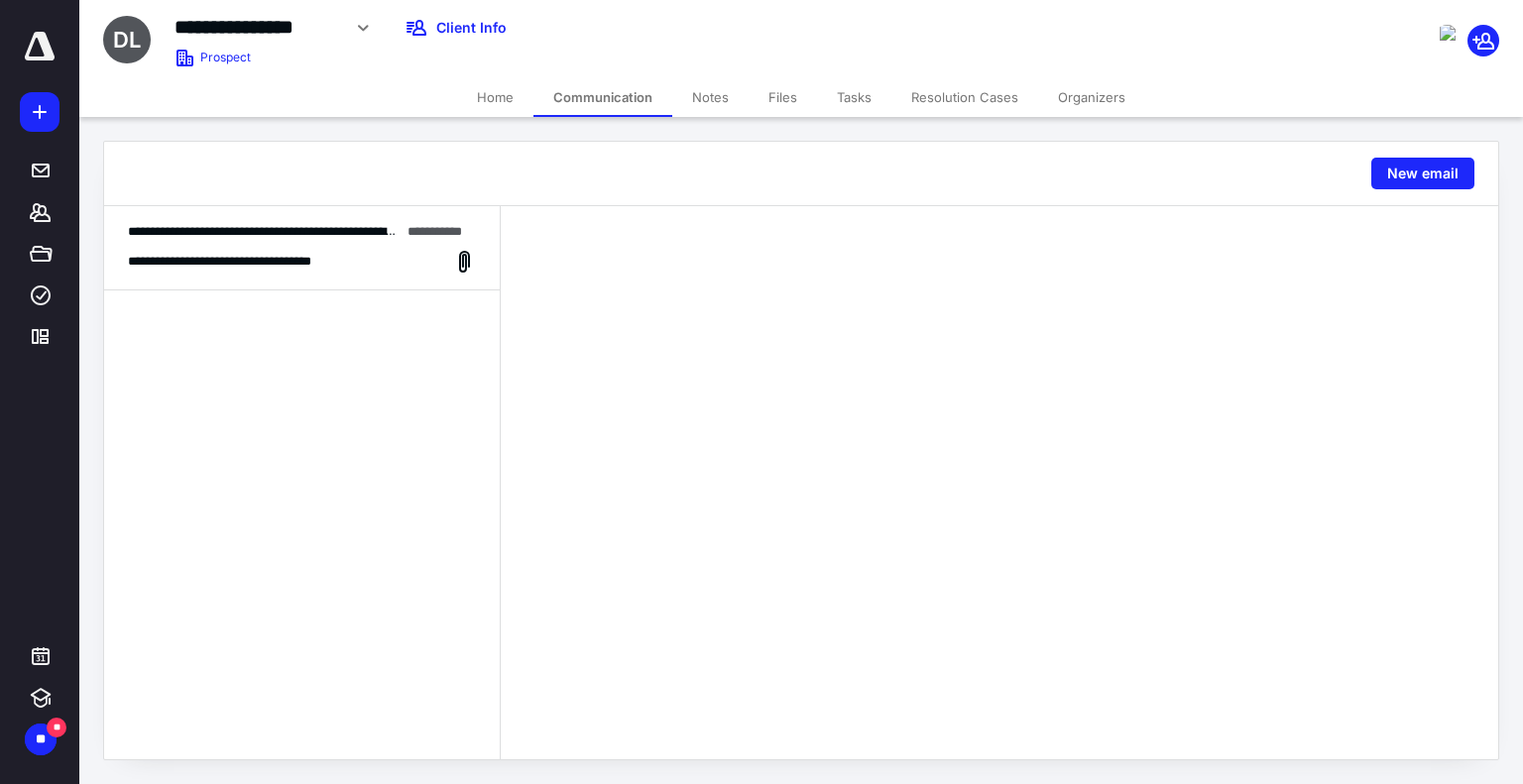 click on "**********" at bounding box center (251, 262) 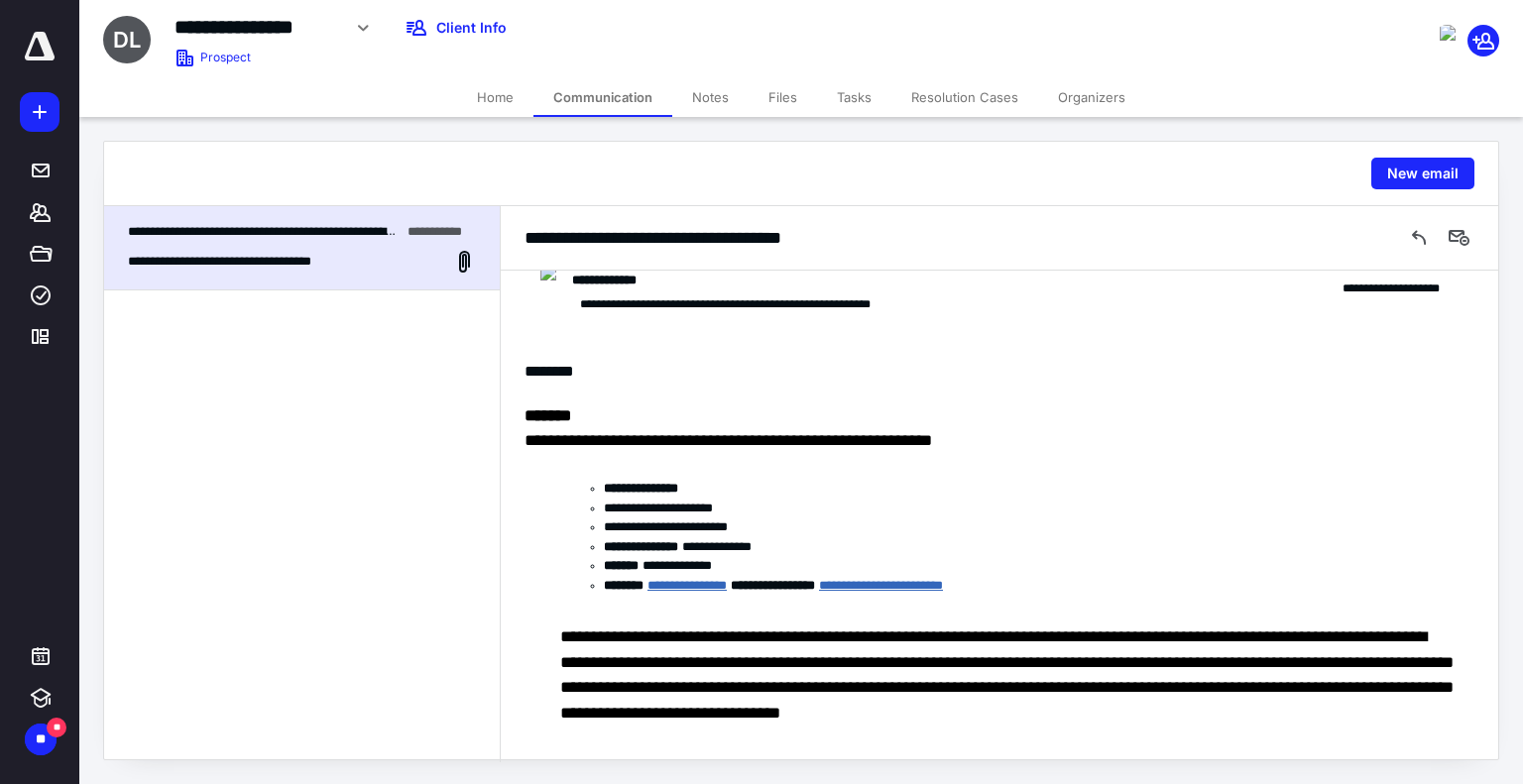 scroll, scrollTop: 0, scrollLeft: 0, axis: both 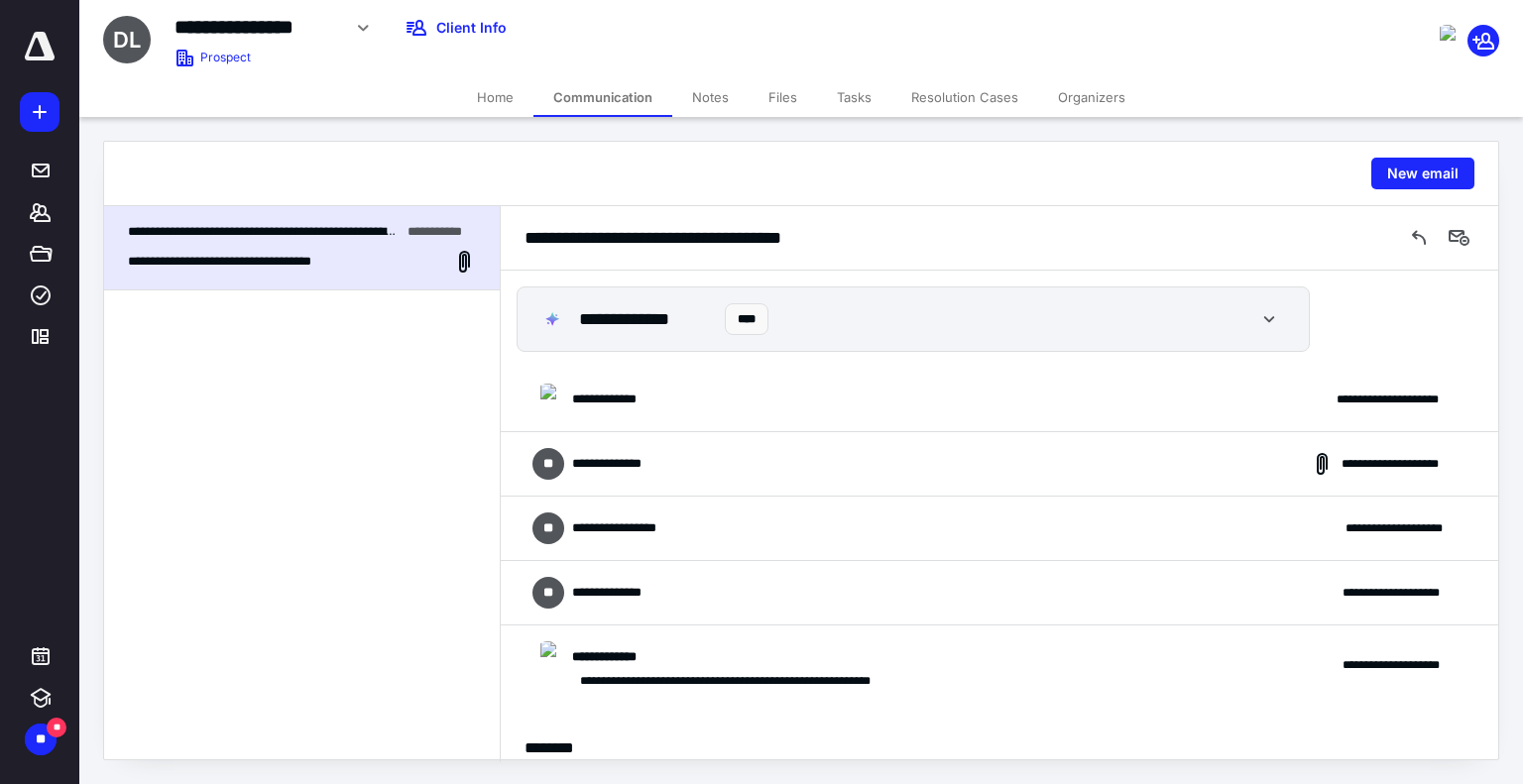 click on "**********" at bounding box center [999, 528] 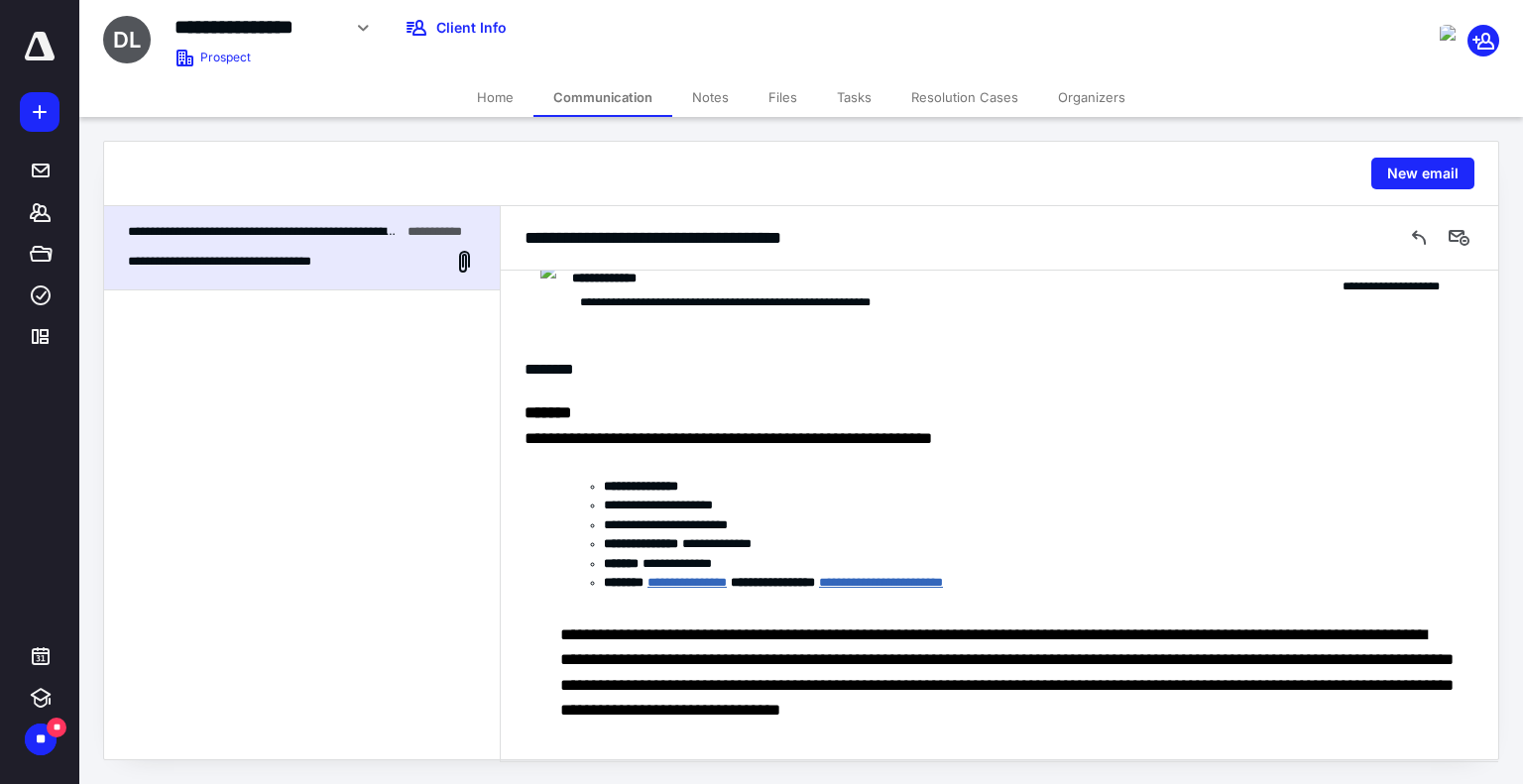 scroll, scrollTop: 416, scrollLeft: 0, axis: vertical 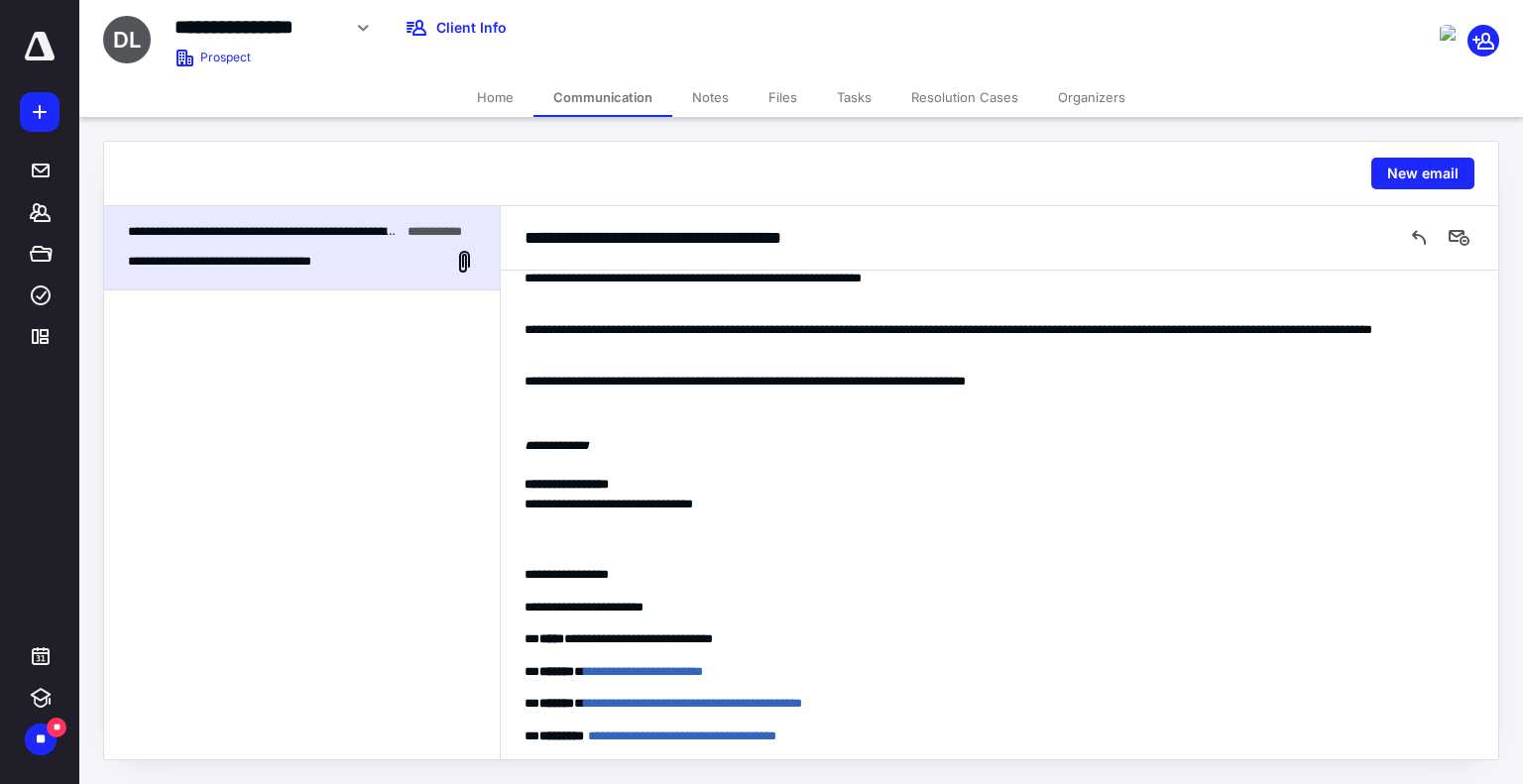 drag, startPoint x: 1391, startPoint y: 168, endPoint x: 1384, endPoint y: 142, distance: 26.92582 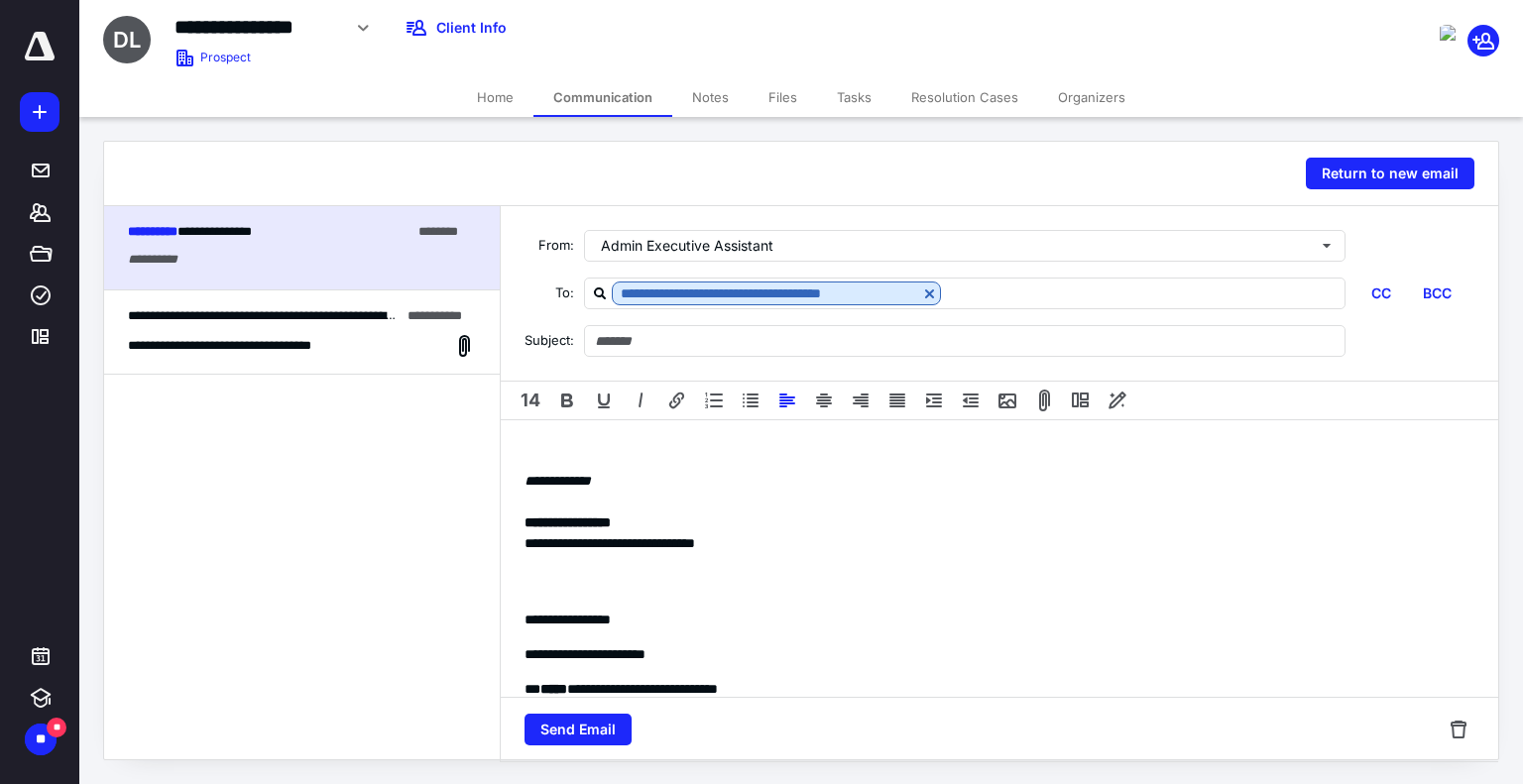 click on "**********" at bounding box center (999, 779) 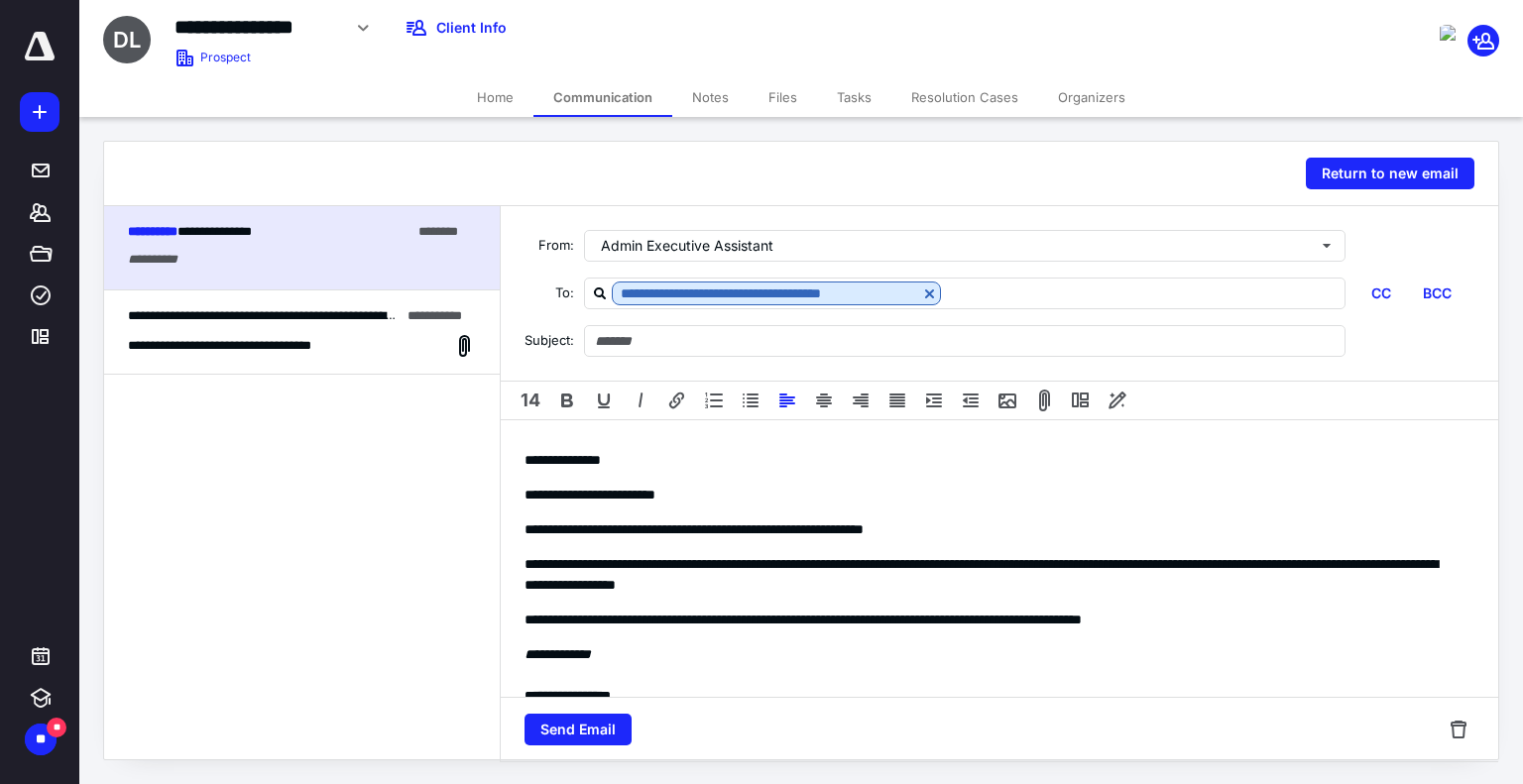 click on "**********" at bounding box center [999, 866] 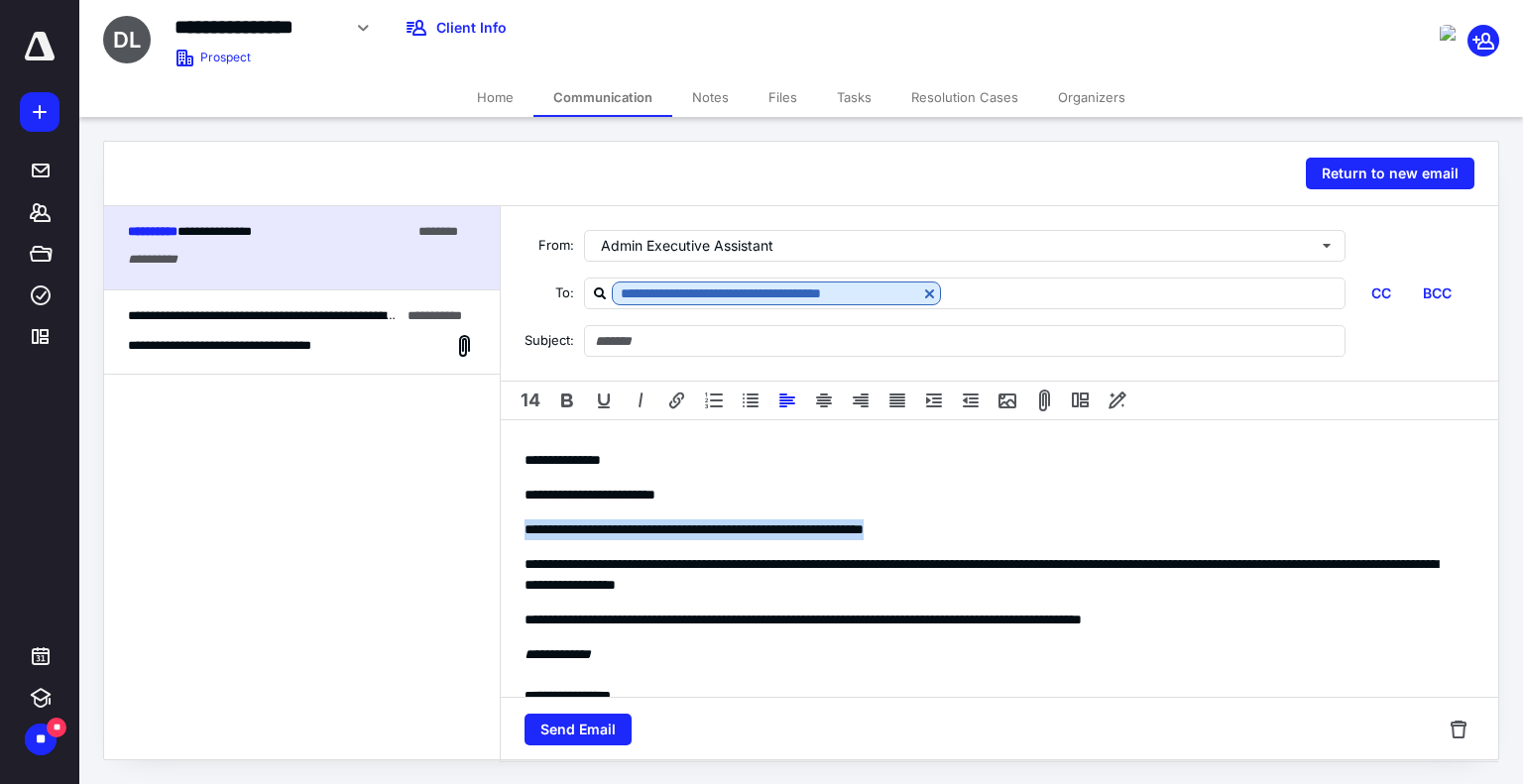 drag, startPoint x: 517, startPoint y: 527, endPoint x: 1059, endPoint y: 530, distance: 542.0083 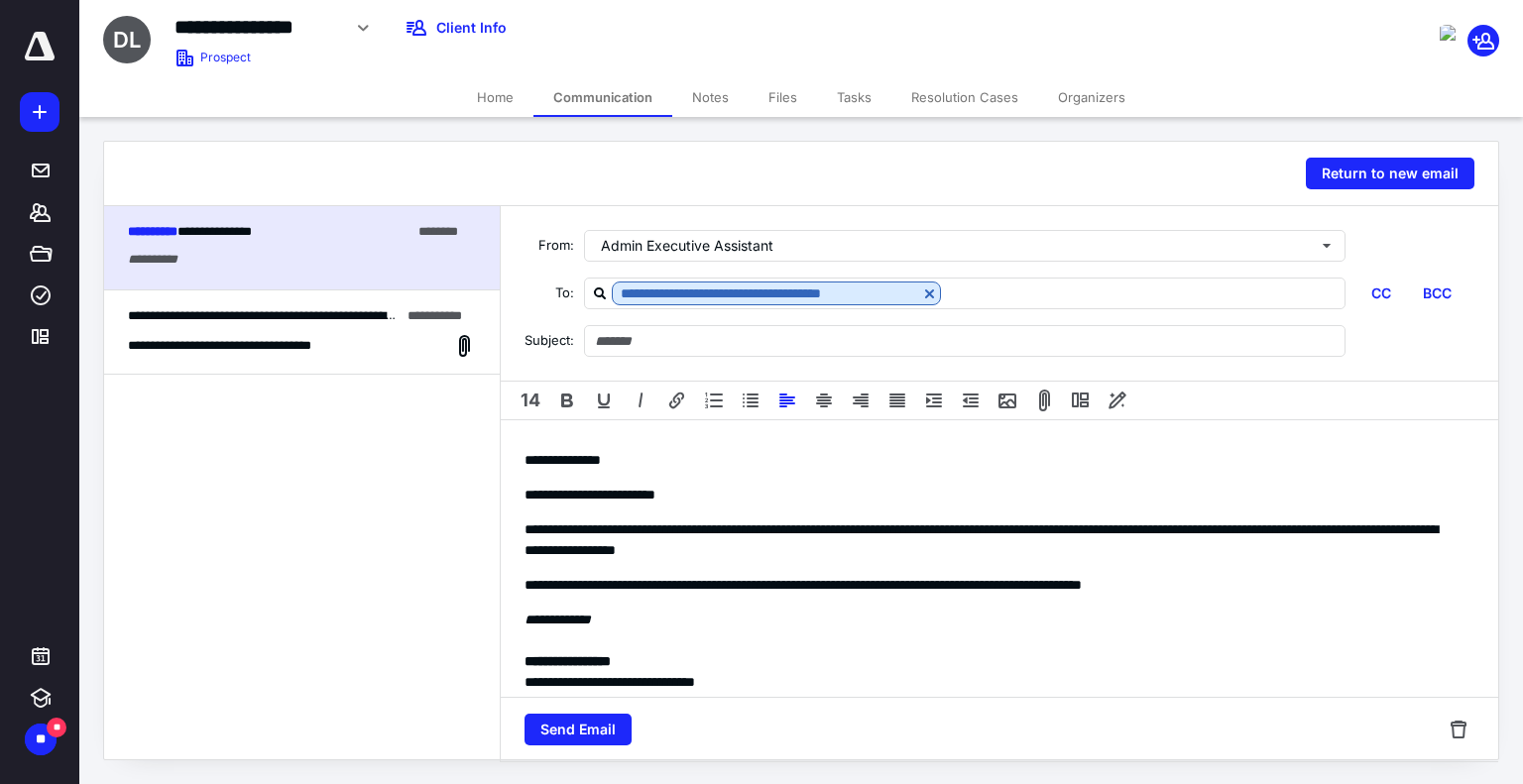 click on "**********" at bounding box center [992, 460] 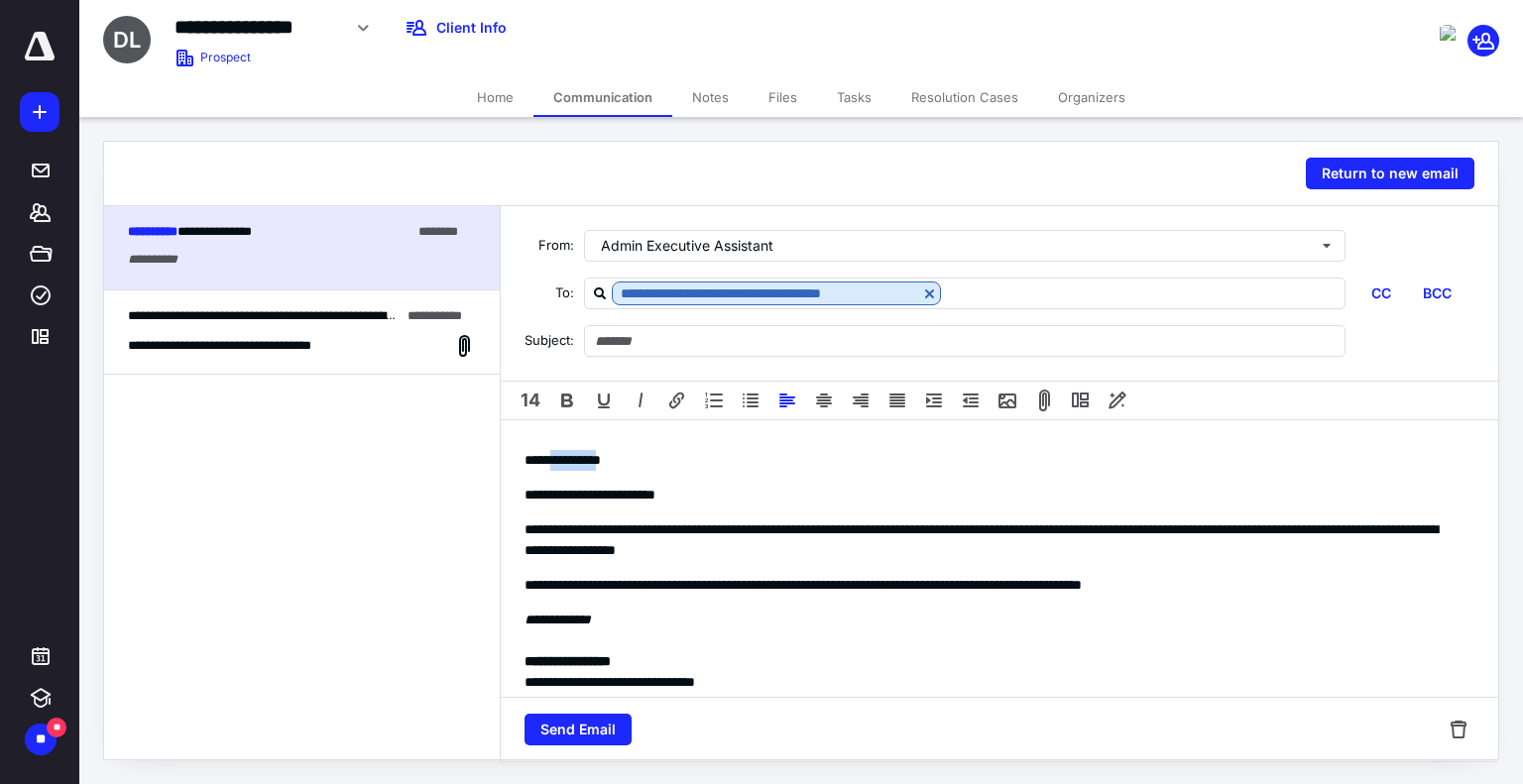 click on "**********" at bounding box center (992, 460) 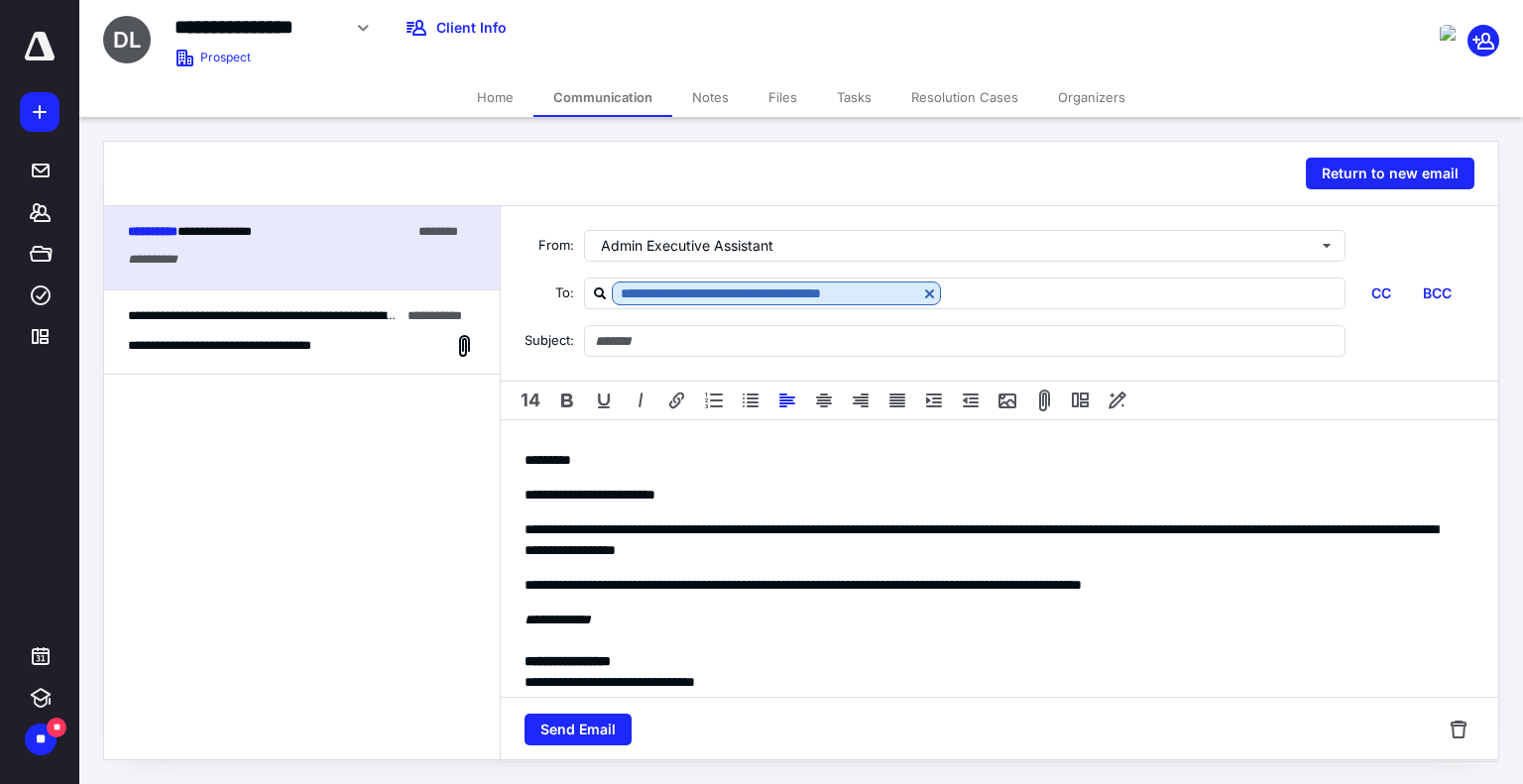 click on "*********" at bounding box center [992, 460] 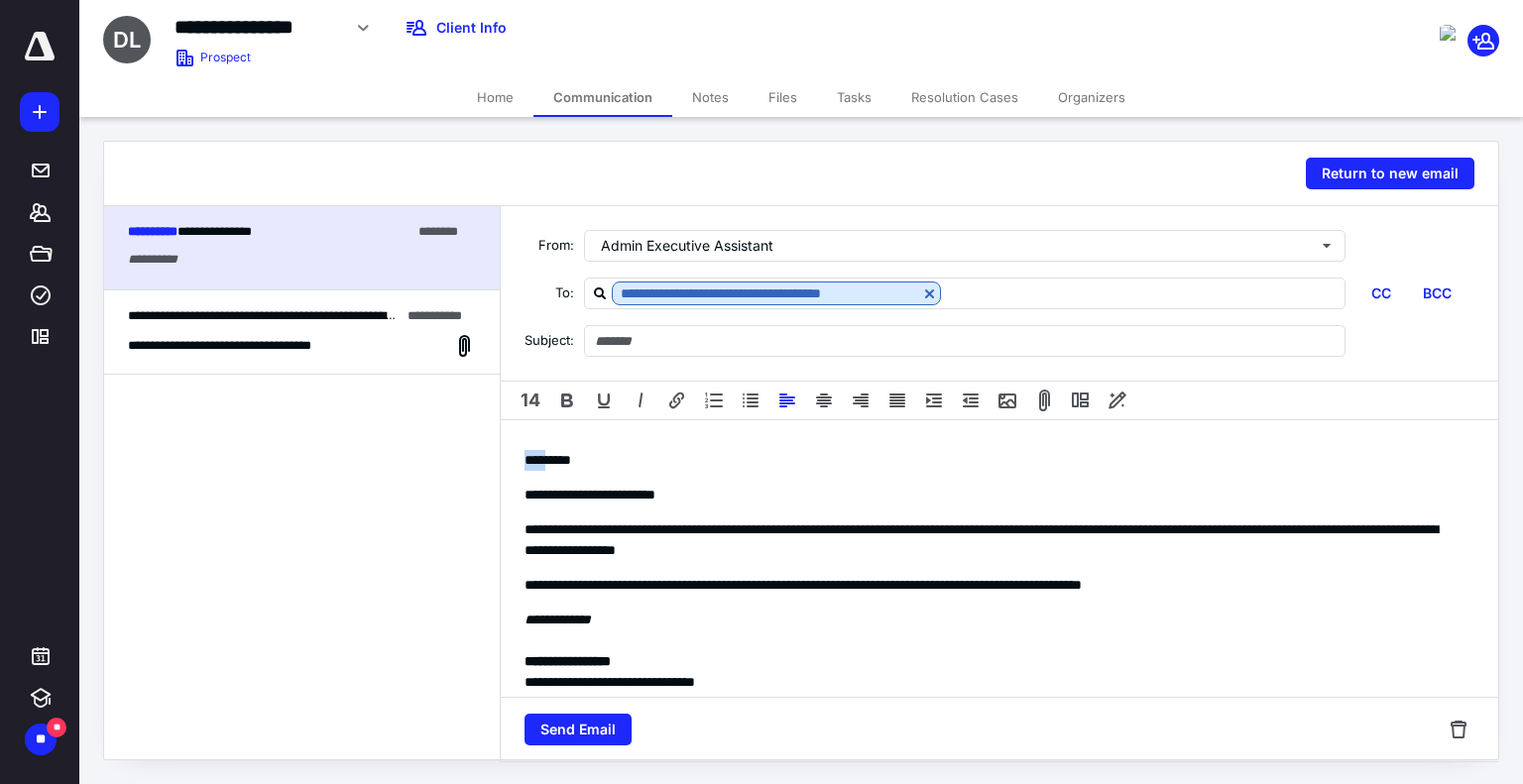 click on "*********" at bounding box center (992, 460) 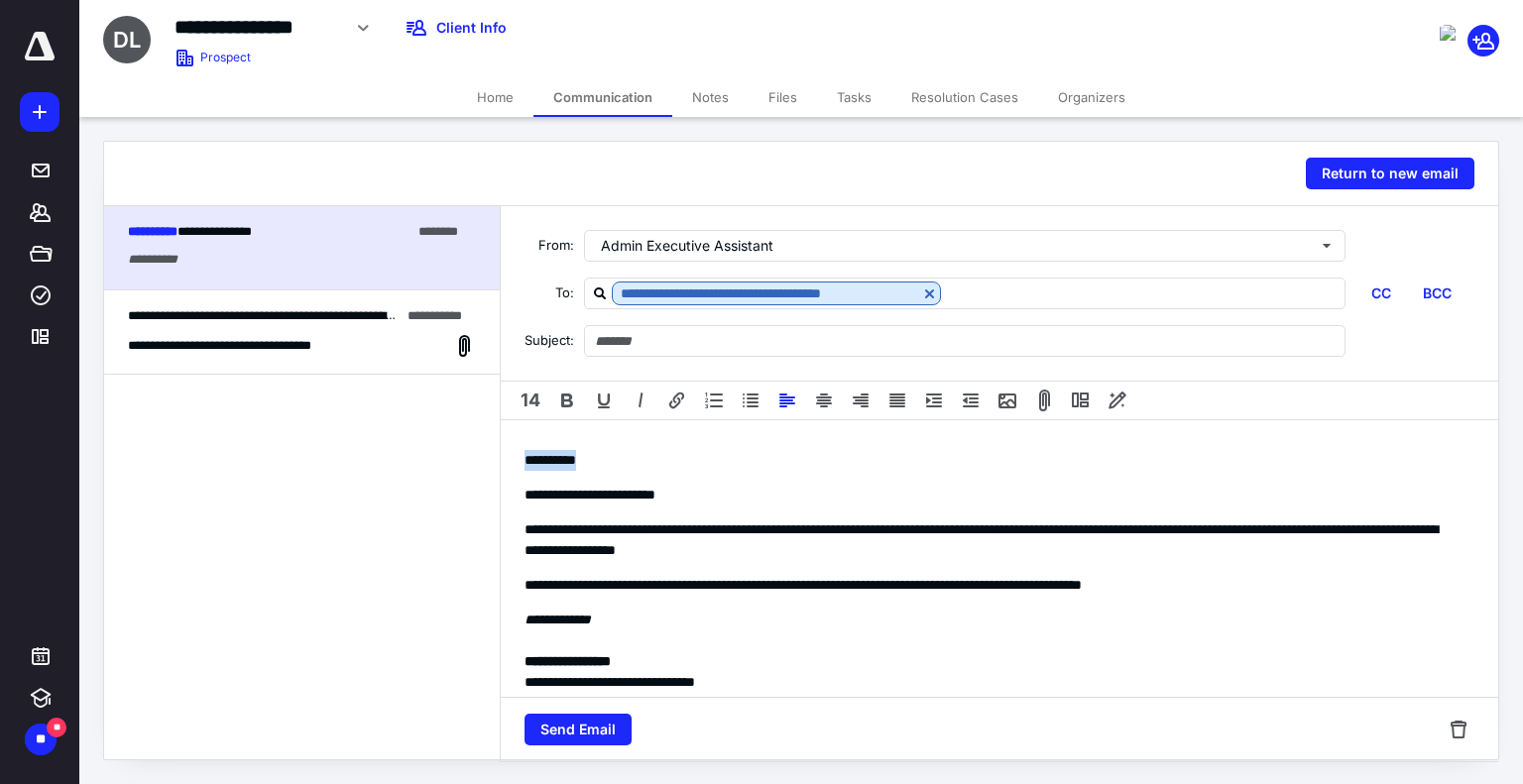 drag, startPoint x: 518, startPoint y: 454, endPoint x: 611, endPoint y: 443, distance: 93.648278 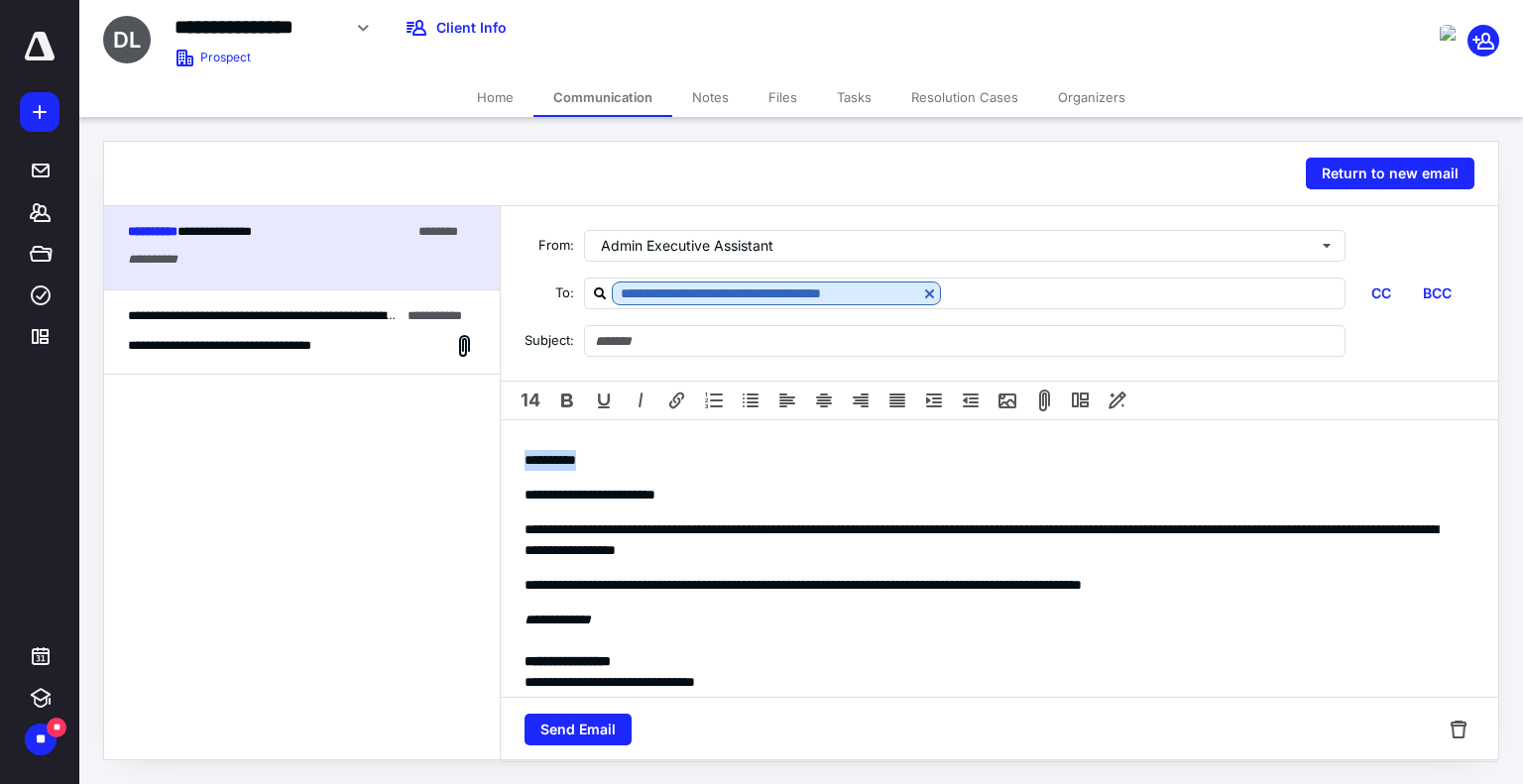 click on "**********" at bounding box center [999, 848] 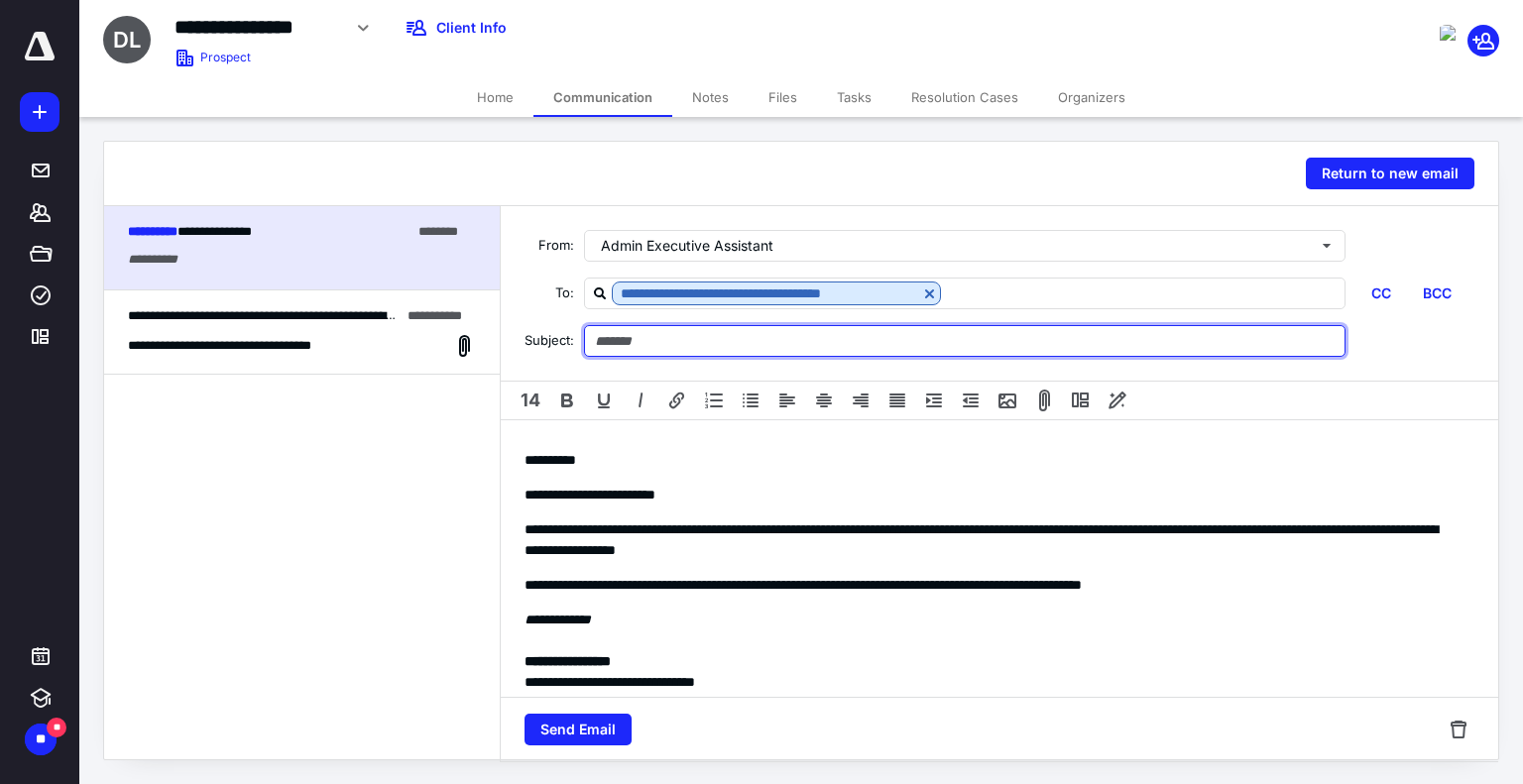 click at bounding box center [965, 341] 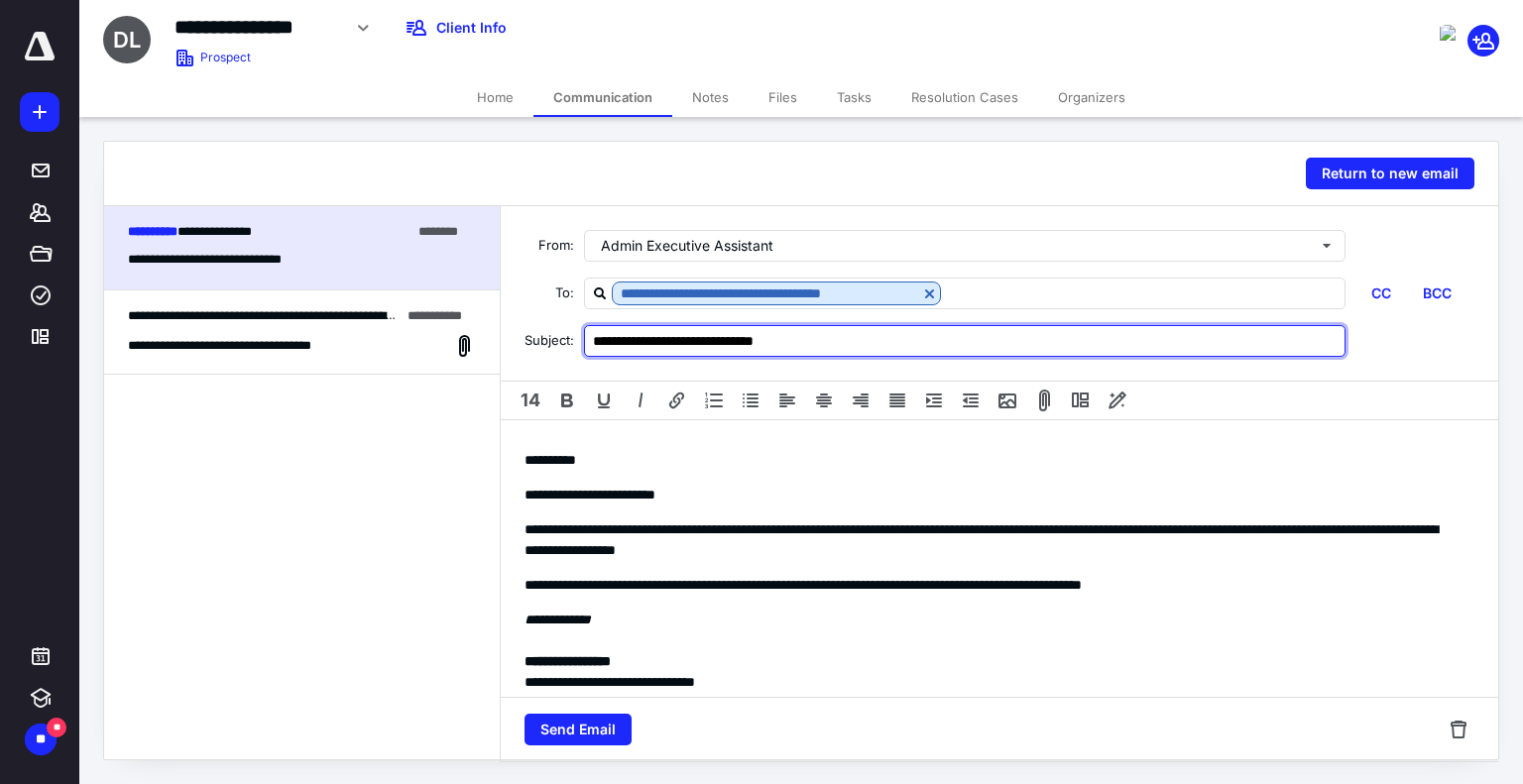click on "**********" at bounding box center [965, 341] 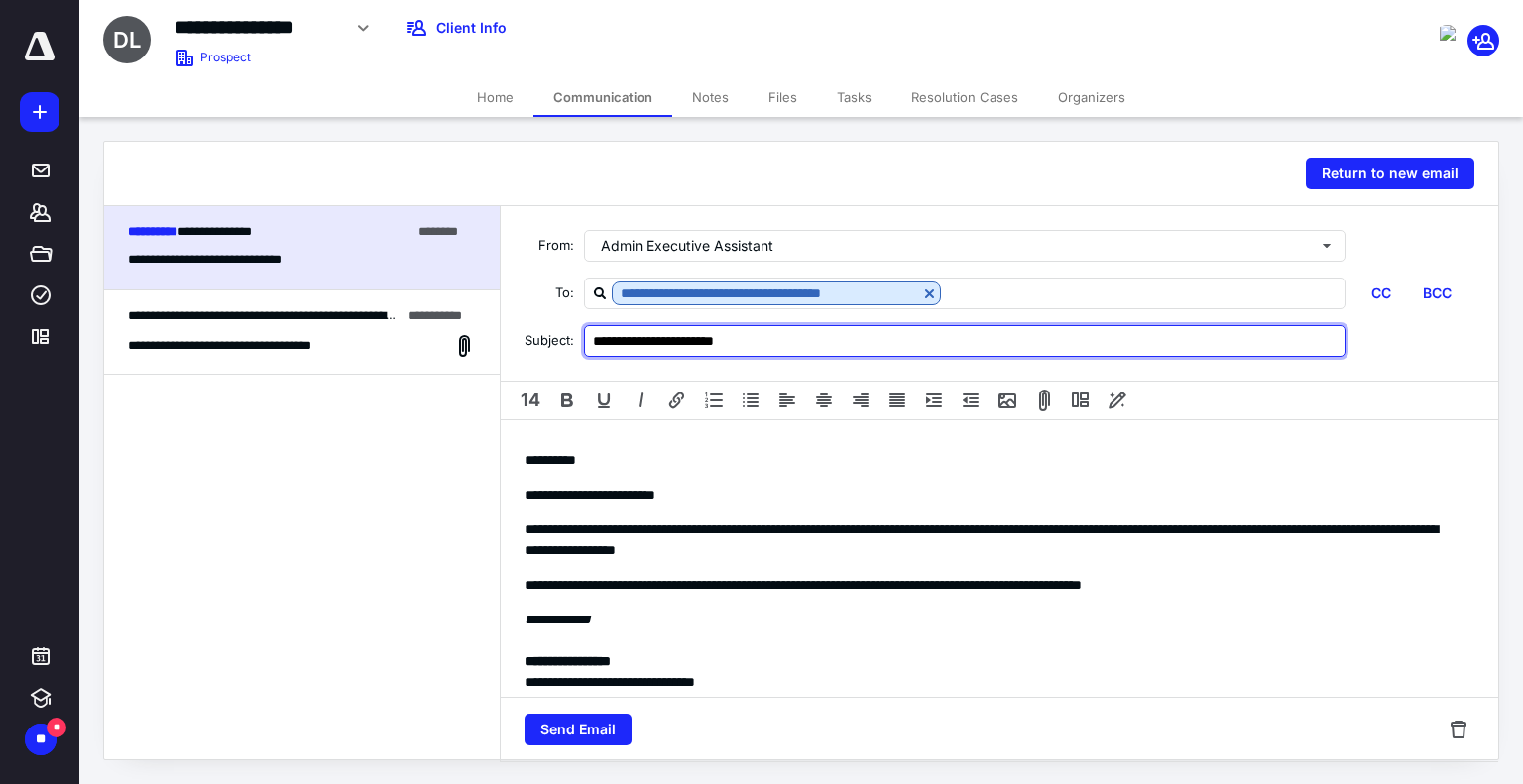 click on "**********" at bounding box center (965, 341) 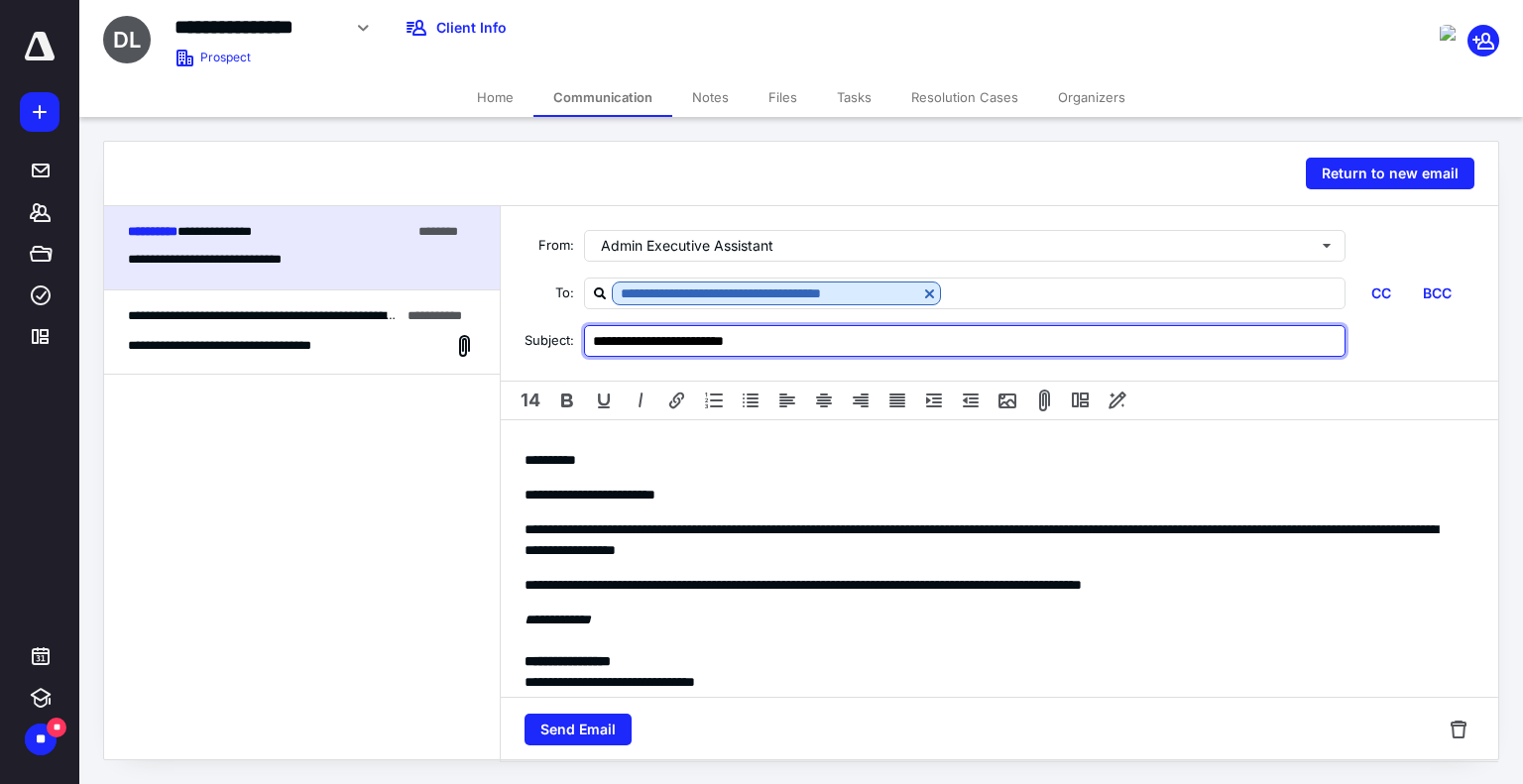 paste on "**********" 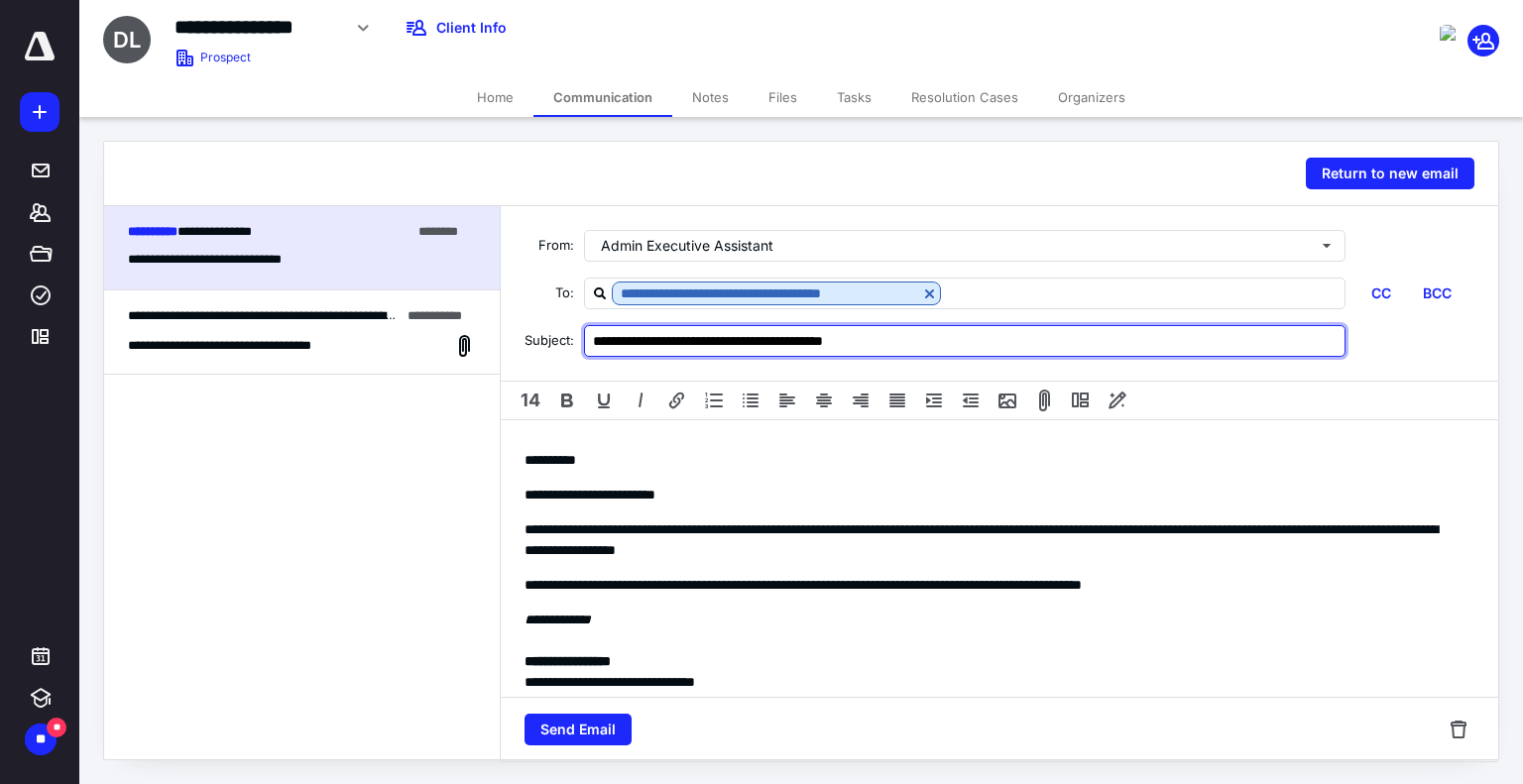 click on "**********" at bounding box center (965, 341) 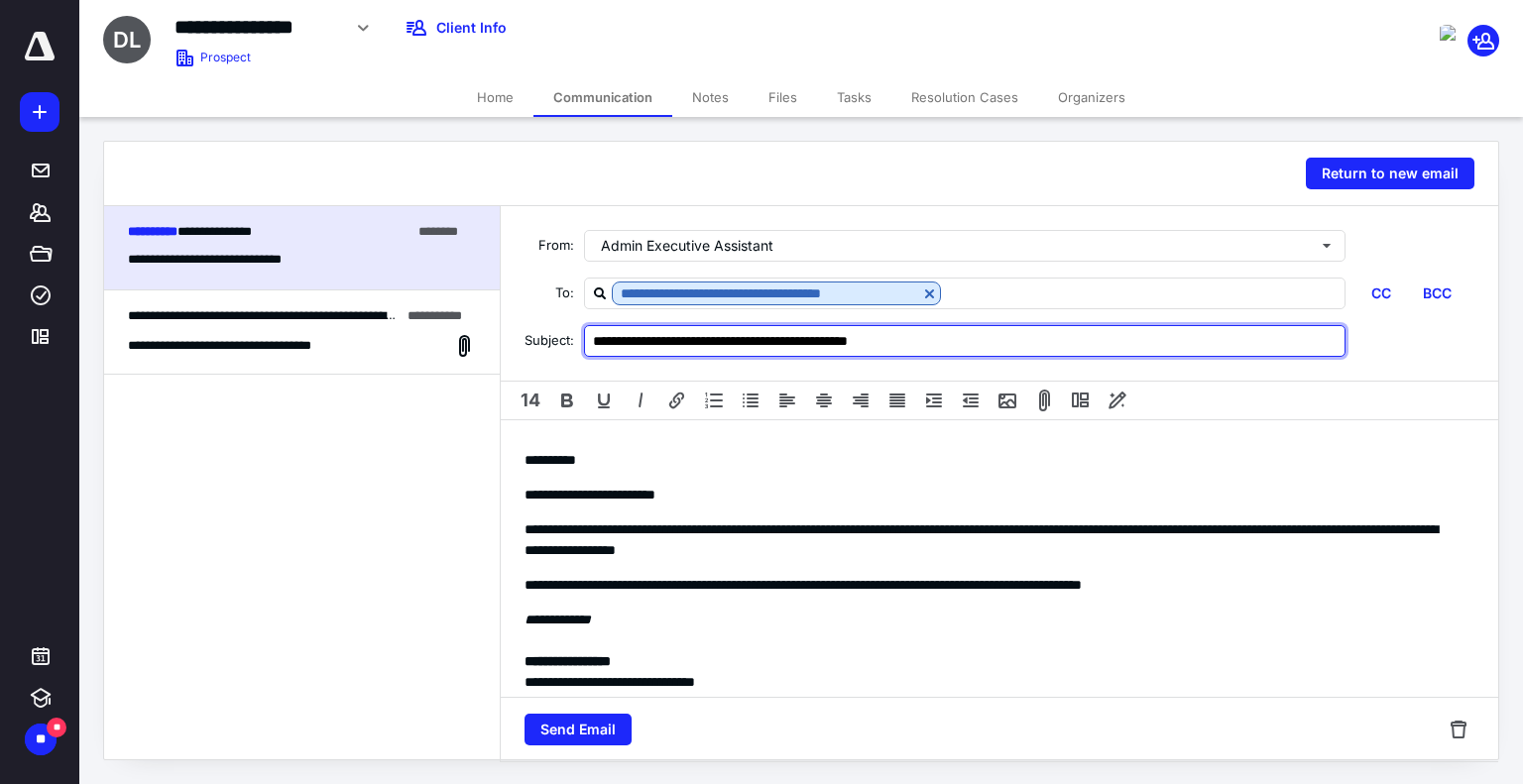 type on "**********" 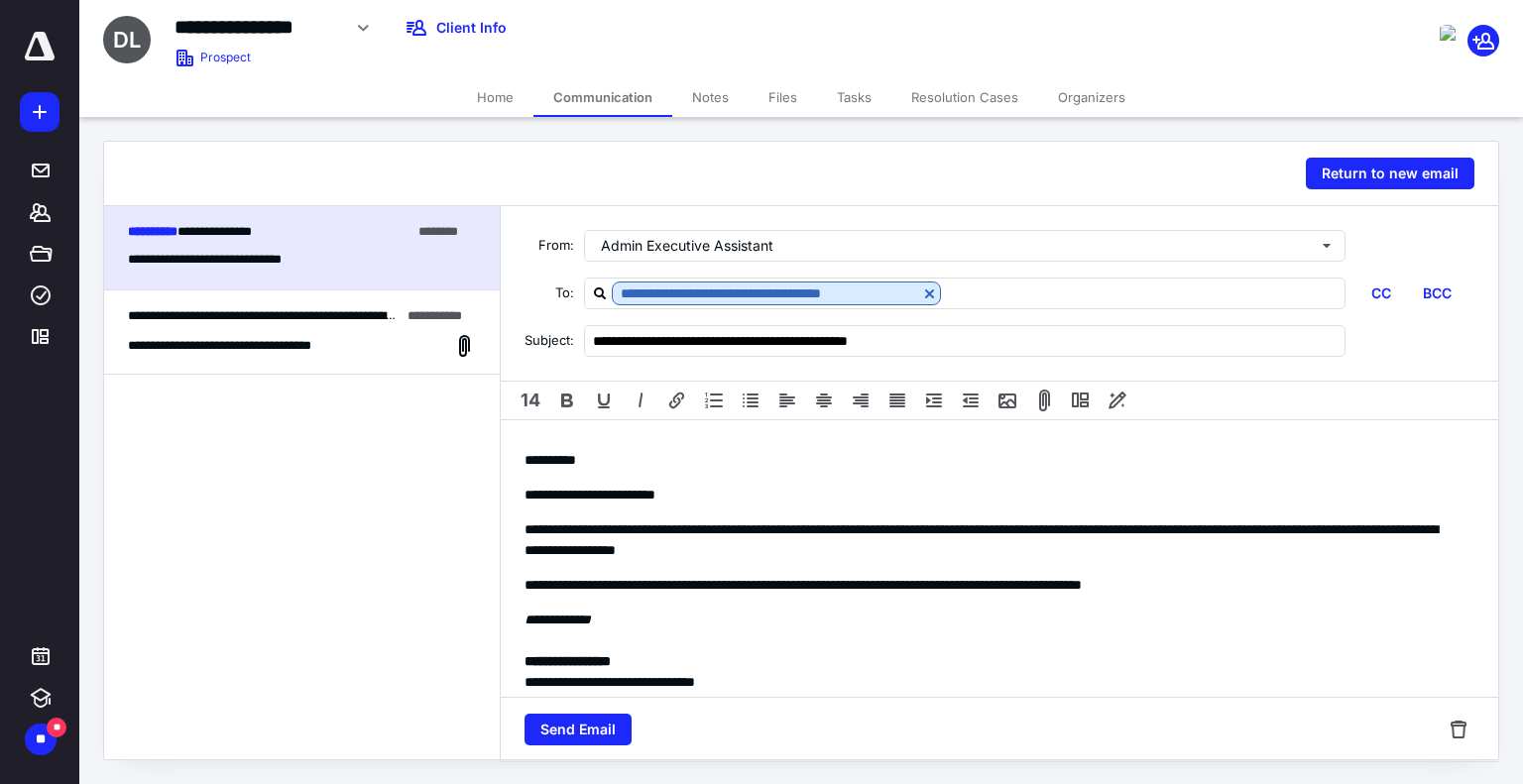 click on "**********" at bounding box center [992, 540] 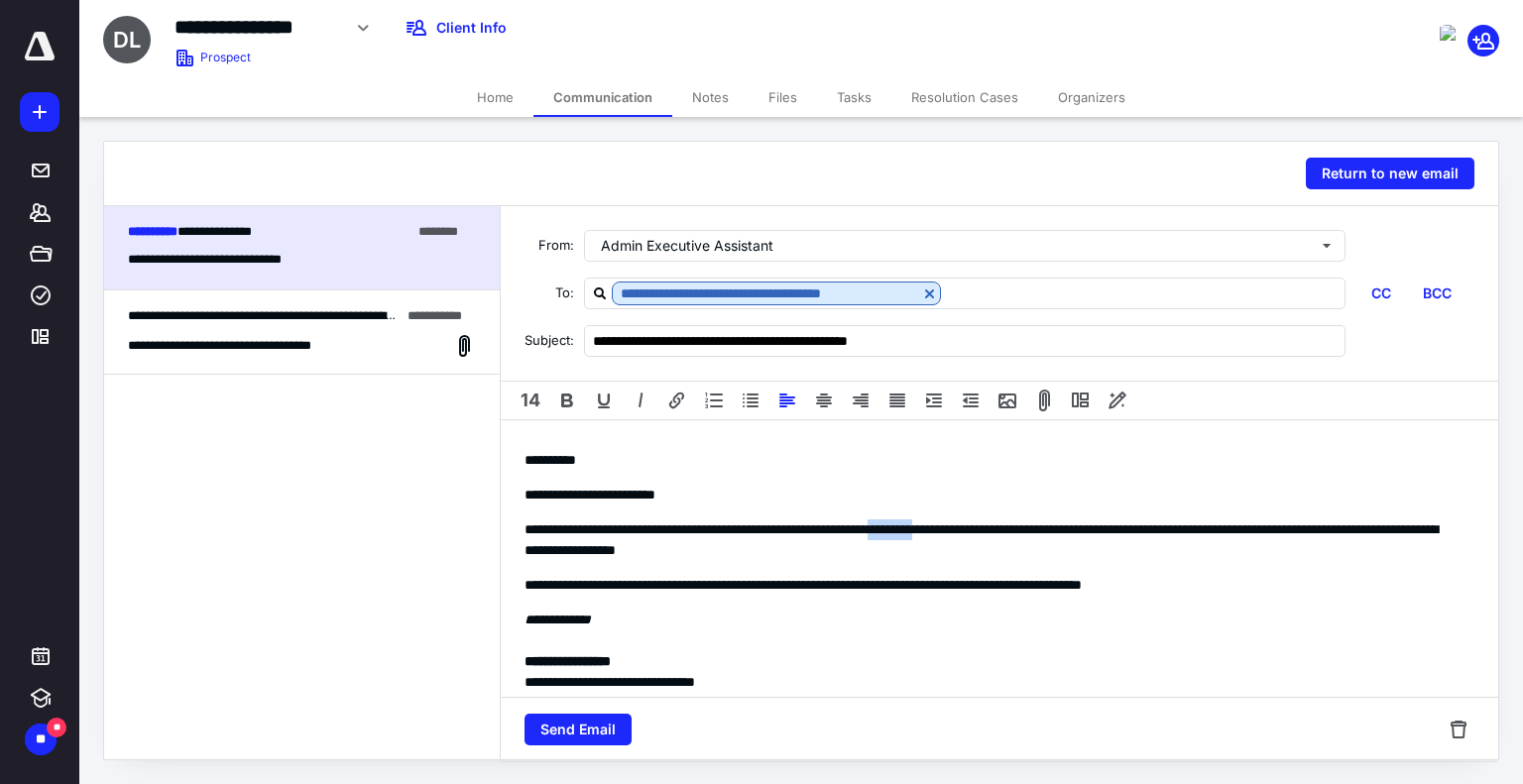 click on "**********" at bounding box center (992, 540) 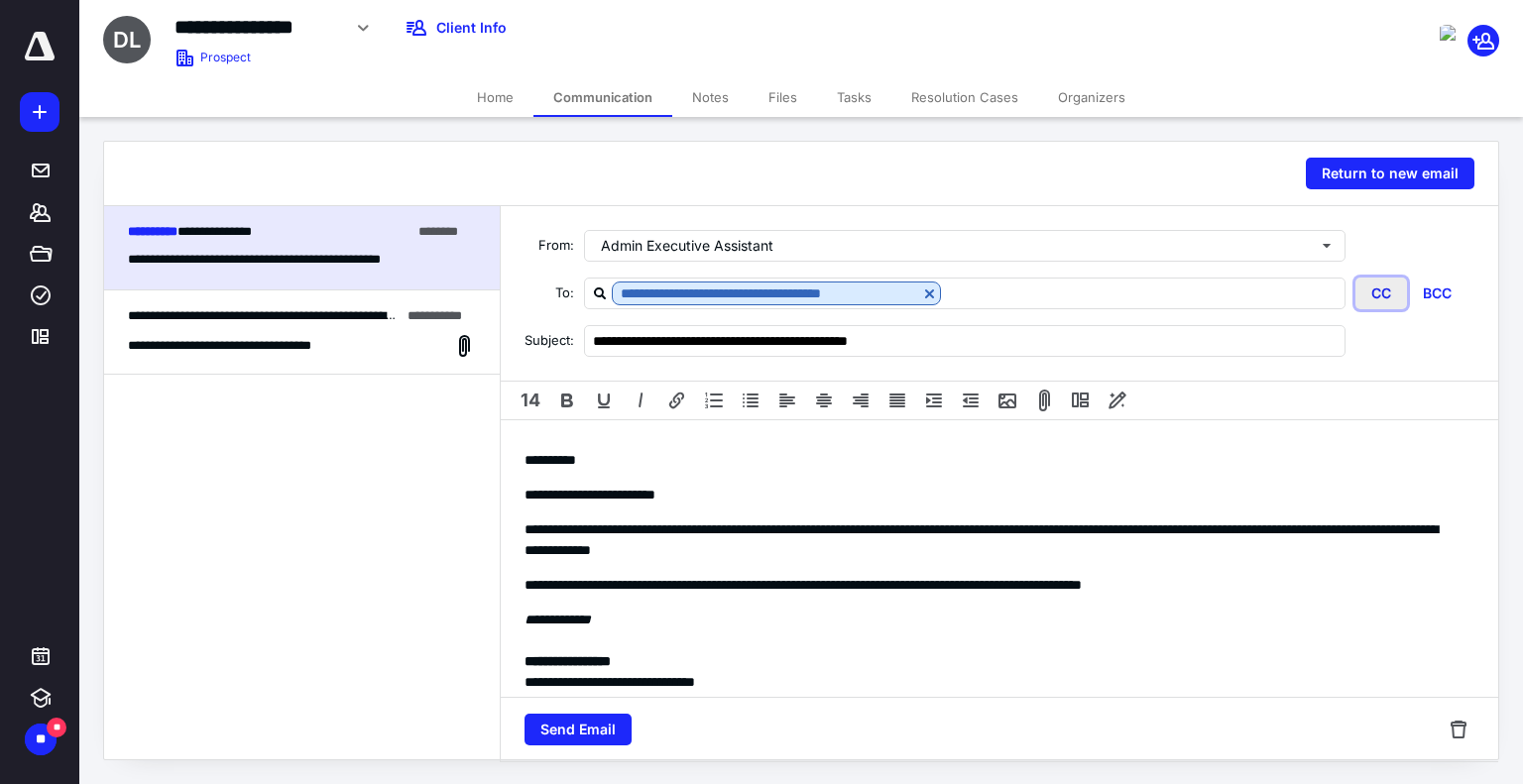 drag, startPoint x: 1386, startPoint y: 290, endPoint x: 1377, endPoint y: 262, distance: 29.410882 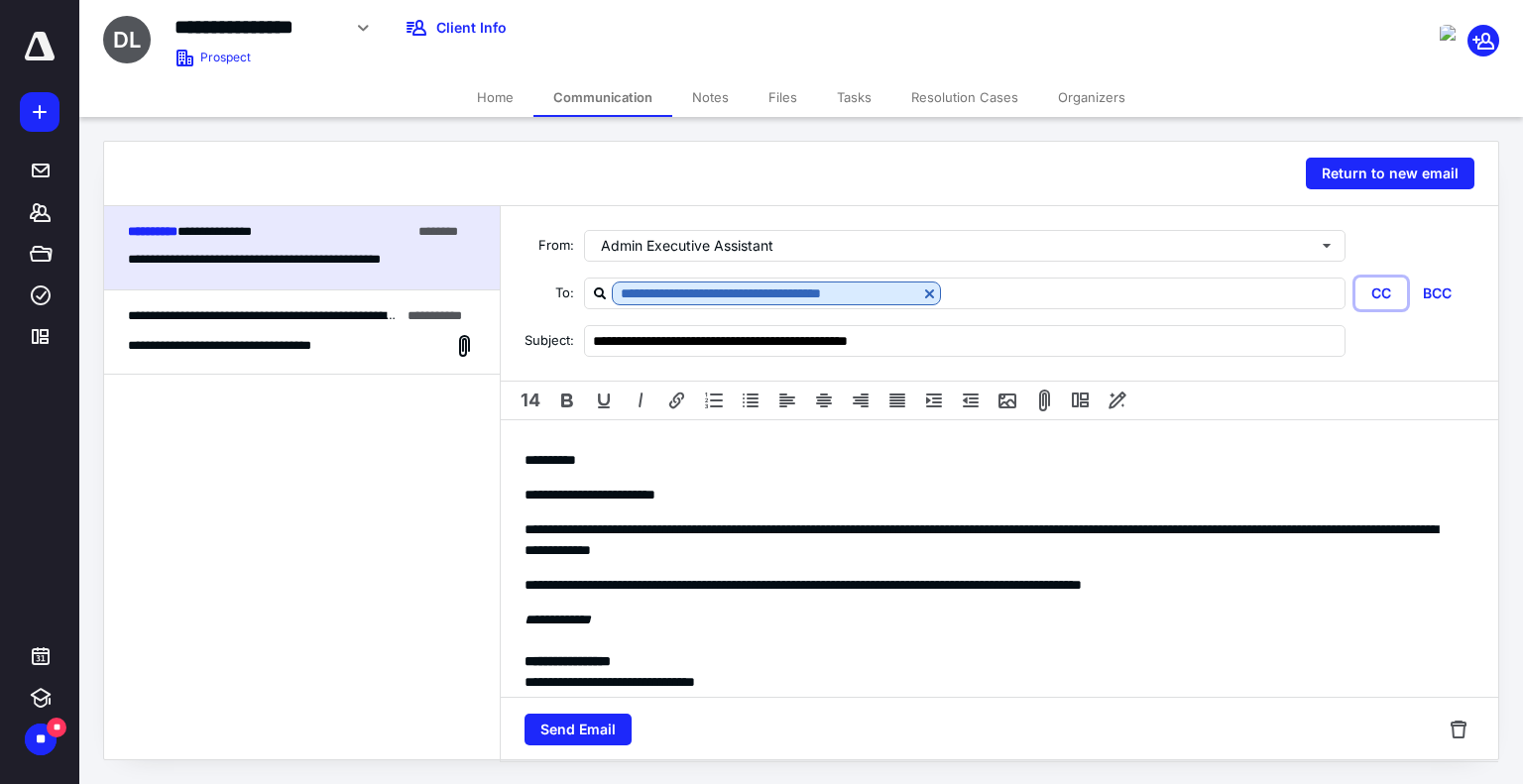 click on "CC" at bounding box center (1381, 293) 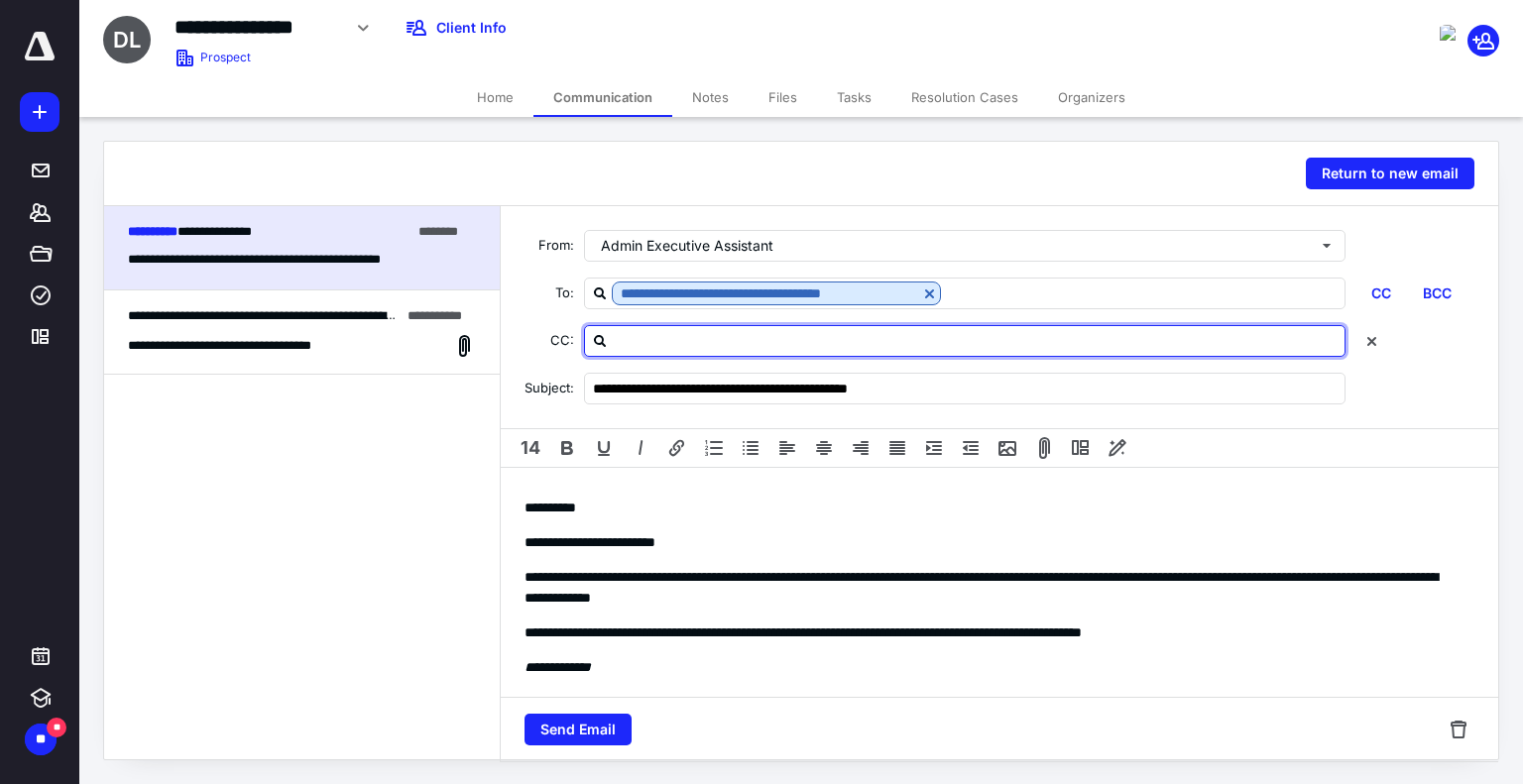 click at bounding box center (977, 340) 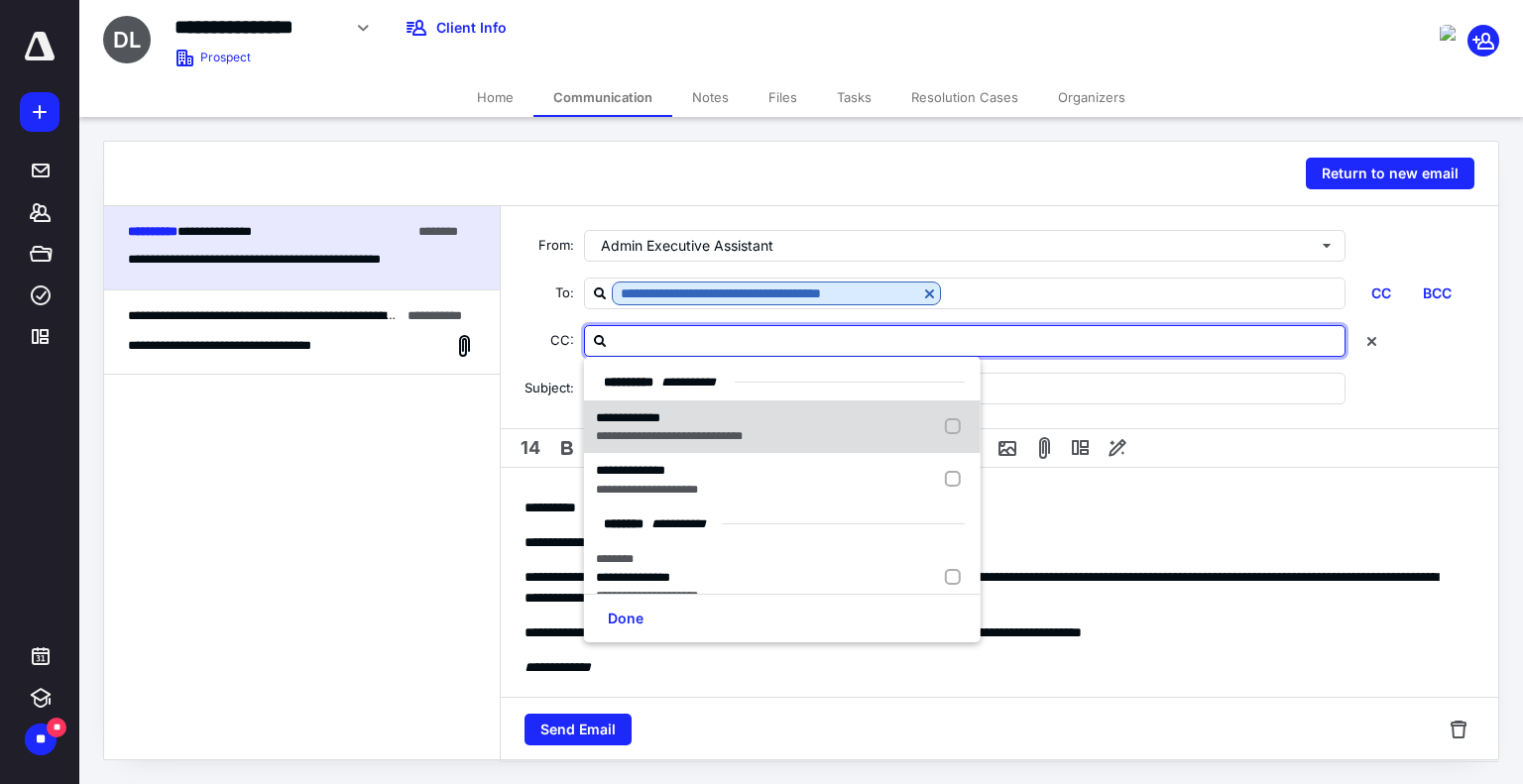 click at bounding box center (957, 427) 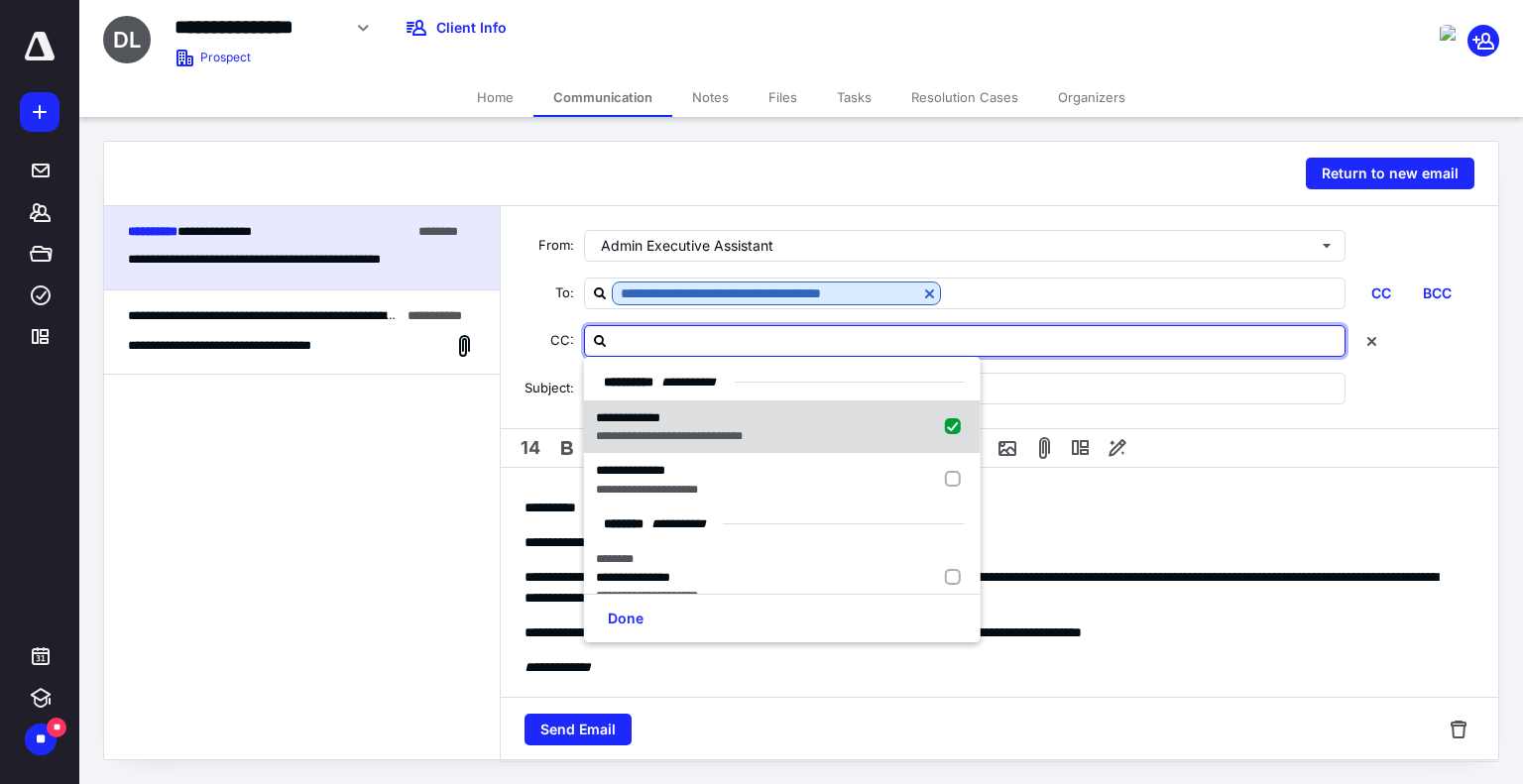 checkbox on "true" 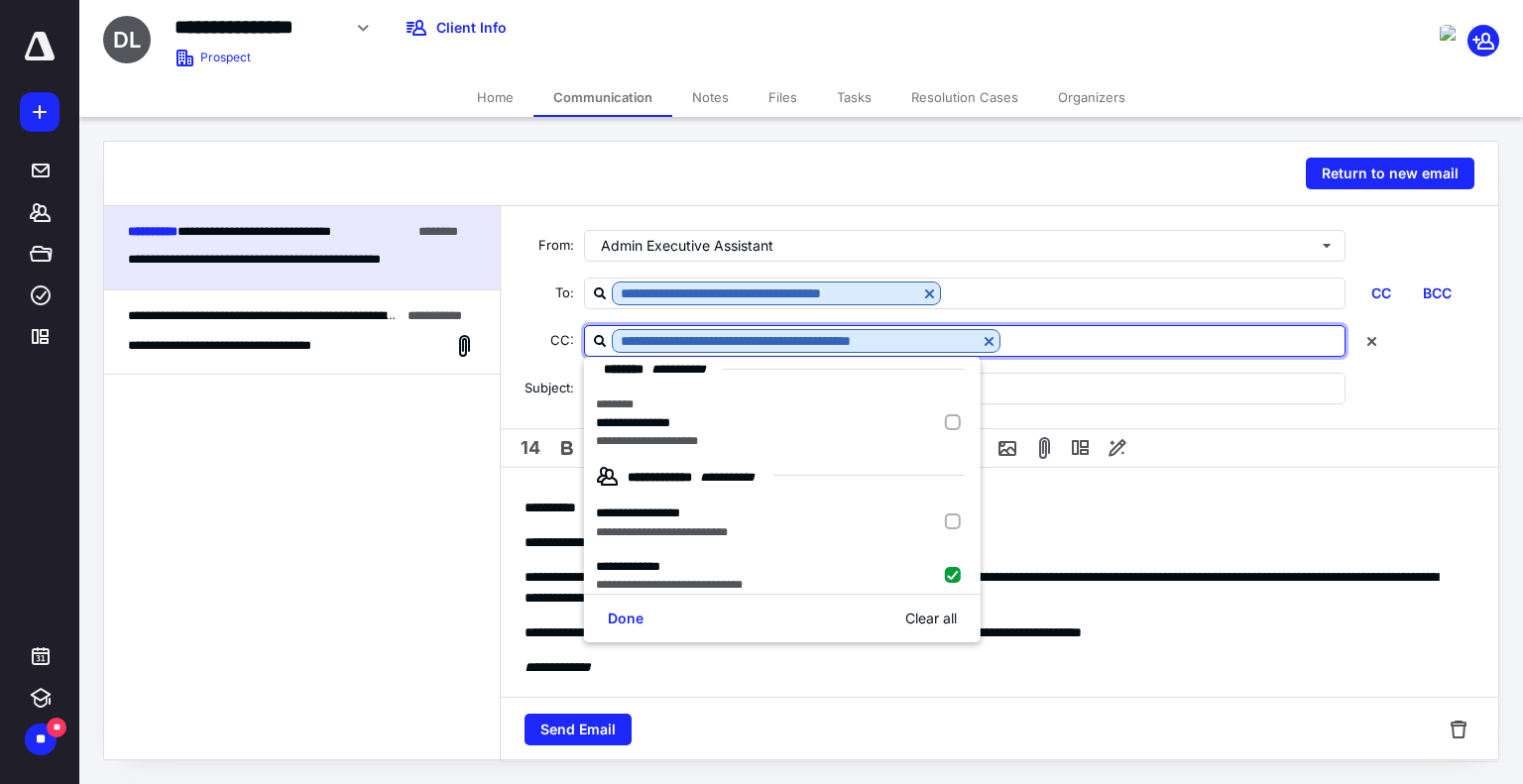 scroll, scrollTop: 171, scrollLeft: 0, axis: vertical 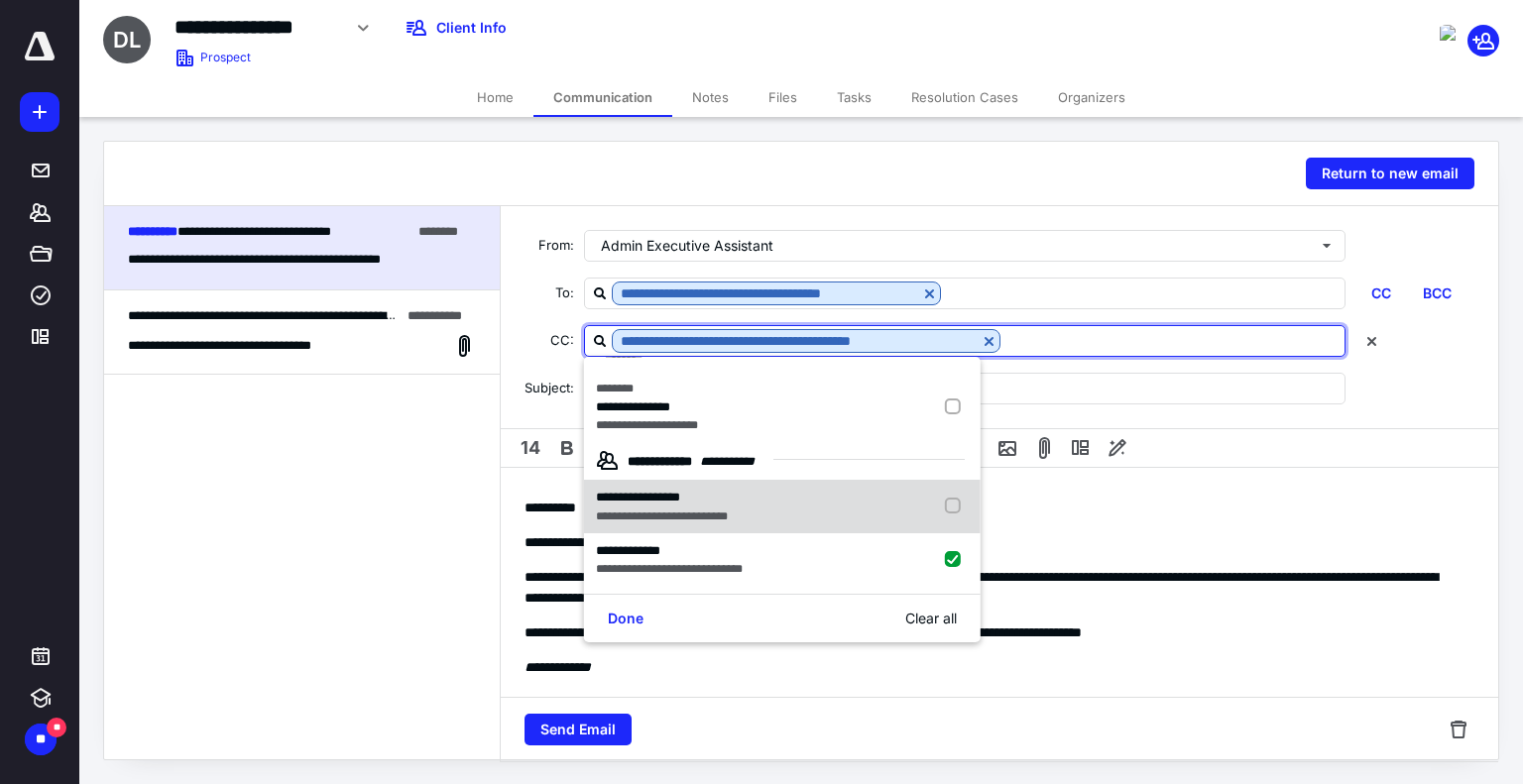 click at bounding box center [957, 506] 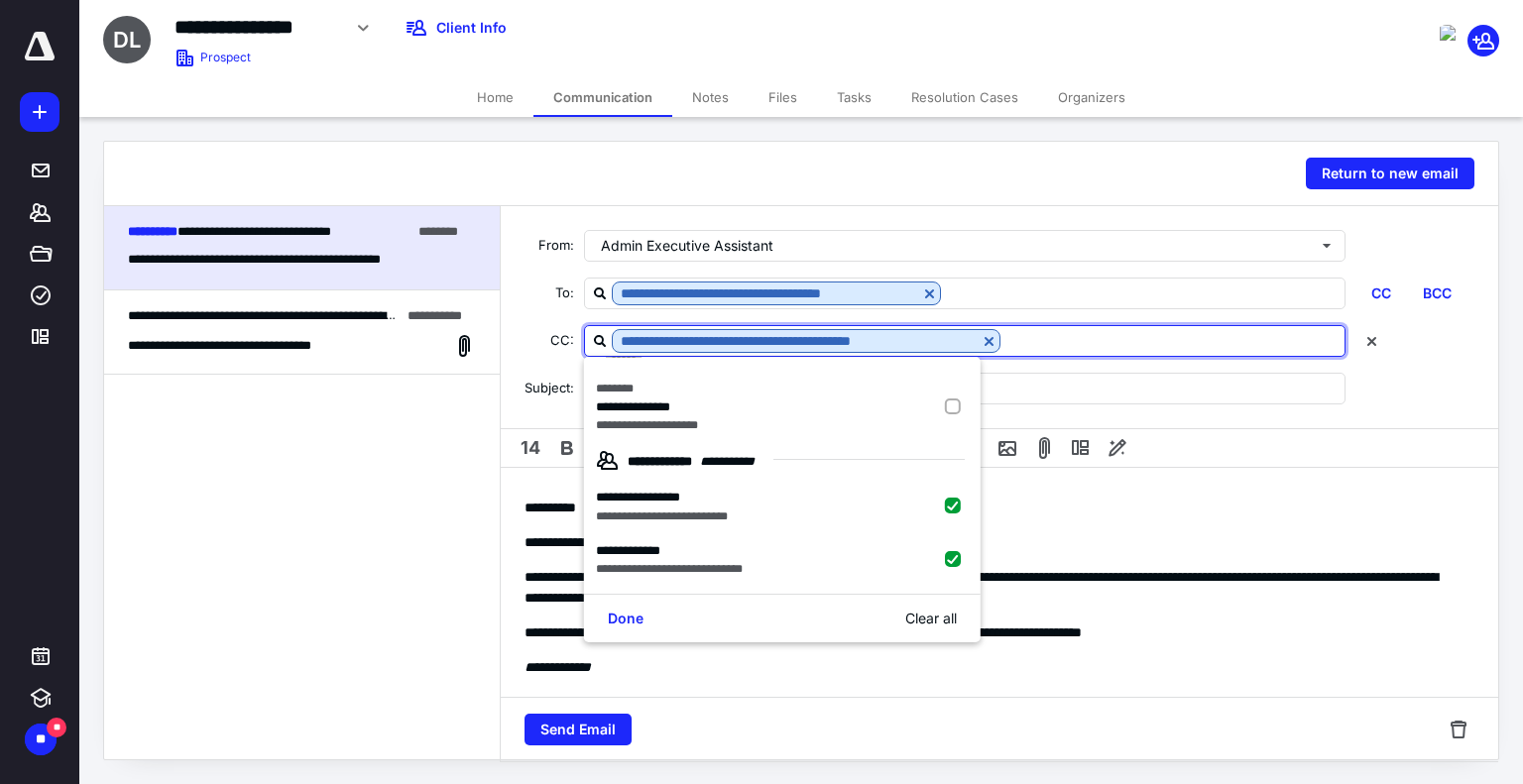 checkbox on "true" 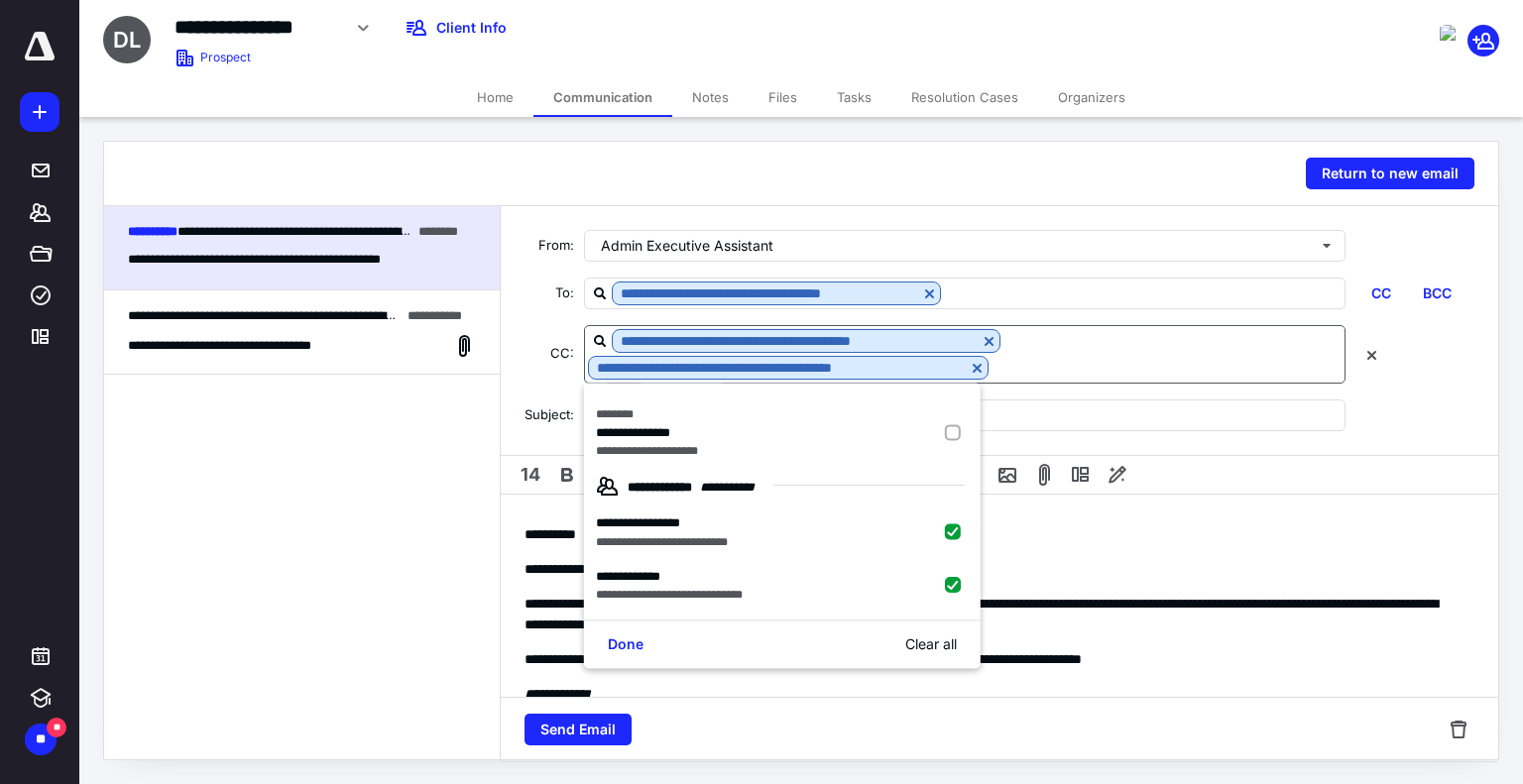 click on "**********" at bounding box center [965, 354] 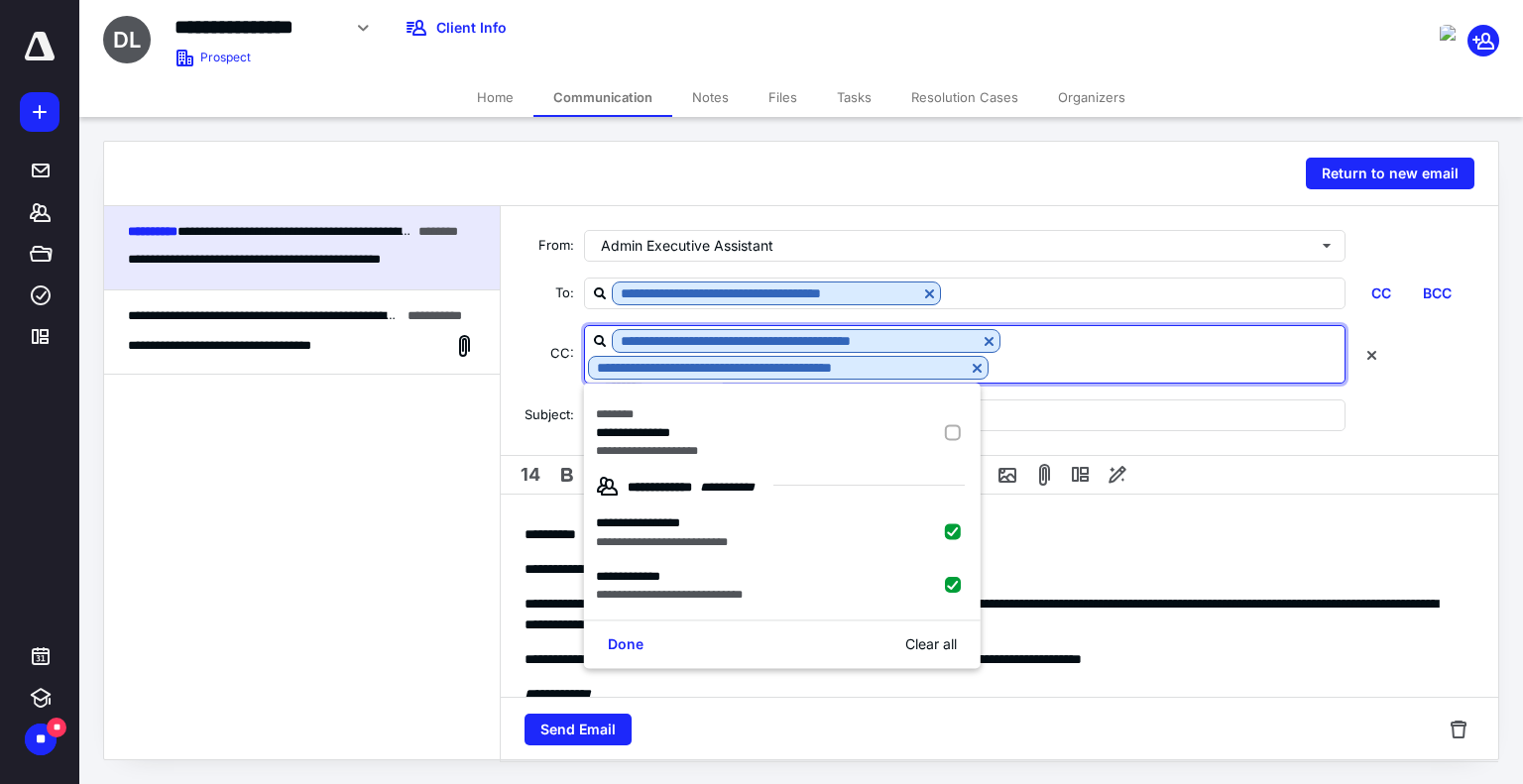 paste on "**********" 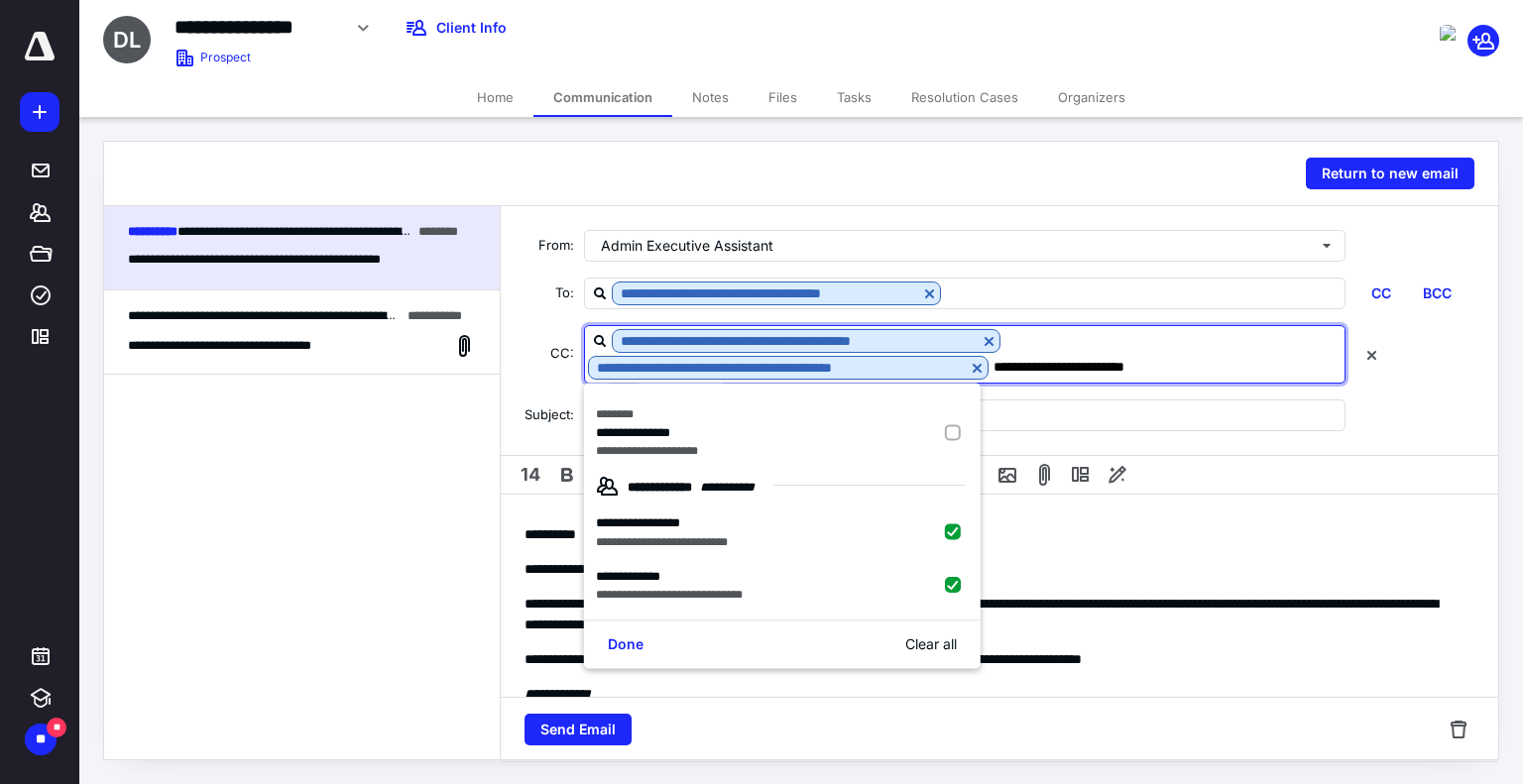 scroll, scrollTop: 0, scrollLeft: 0, axis: both 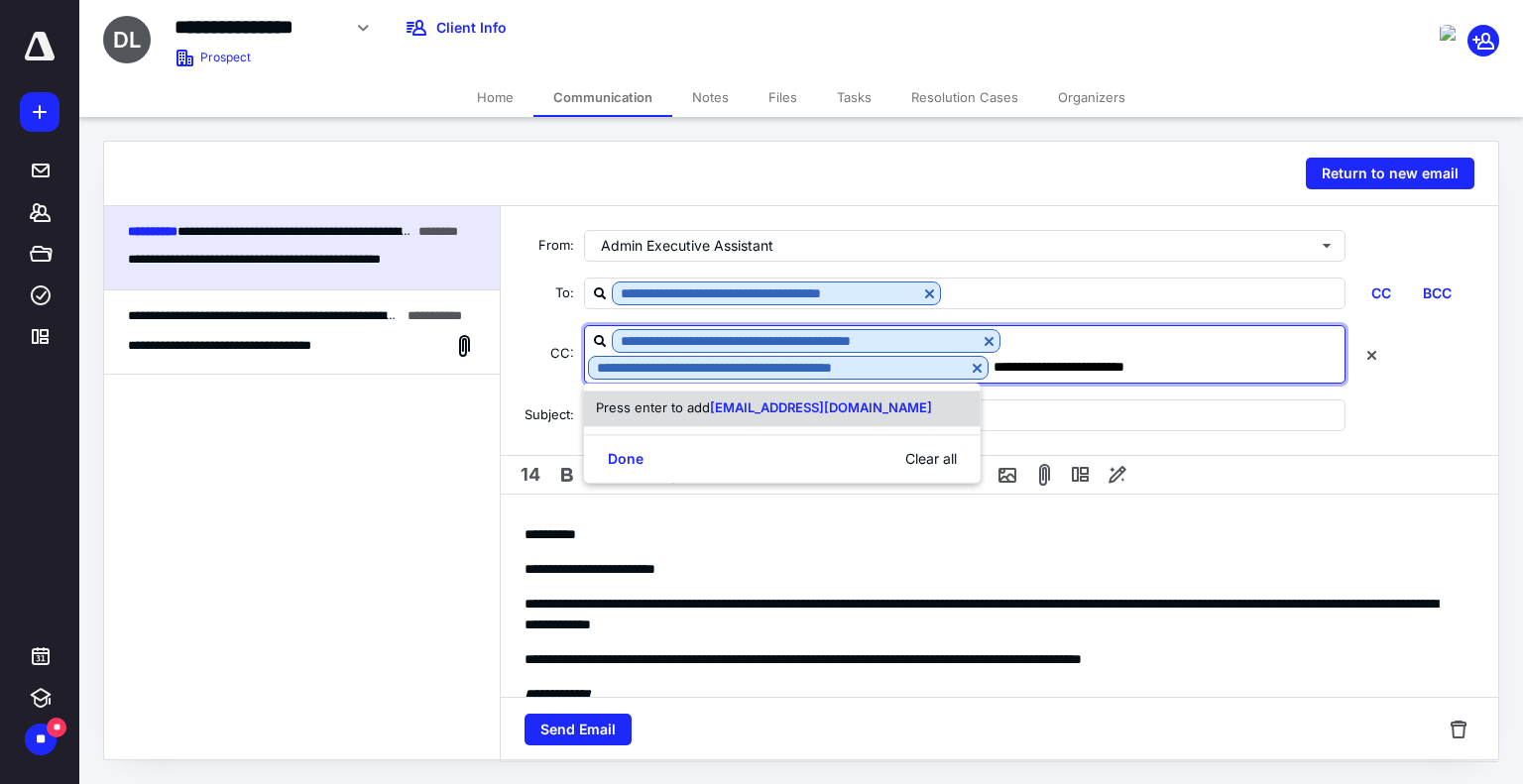 click on "[EMAIL_ADDRESS][DOMAIN_NAME]" at bounding box center (821, 407) 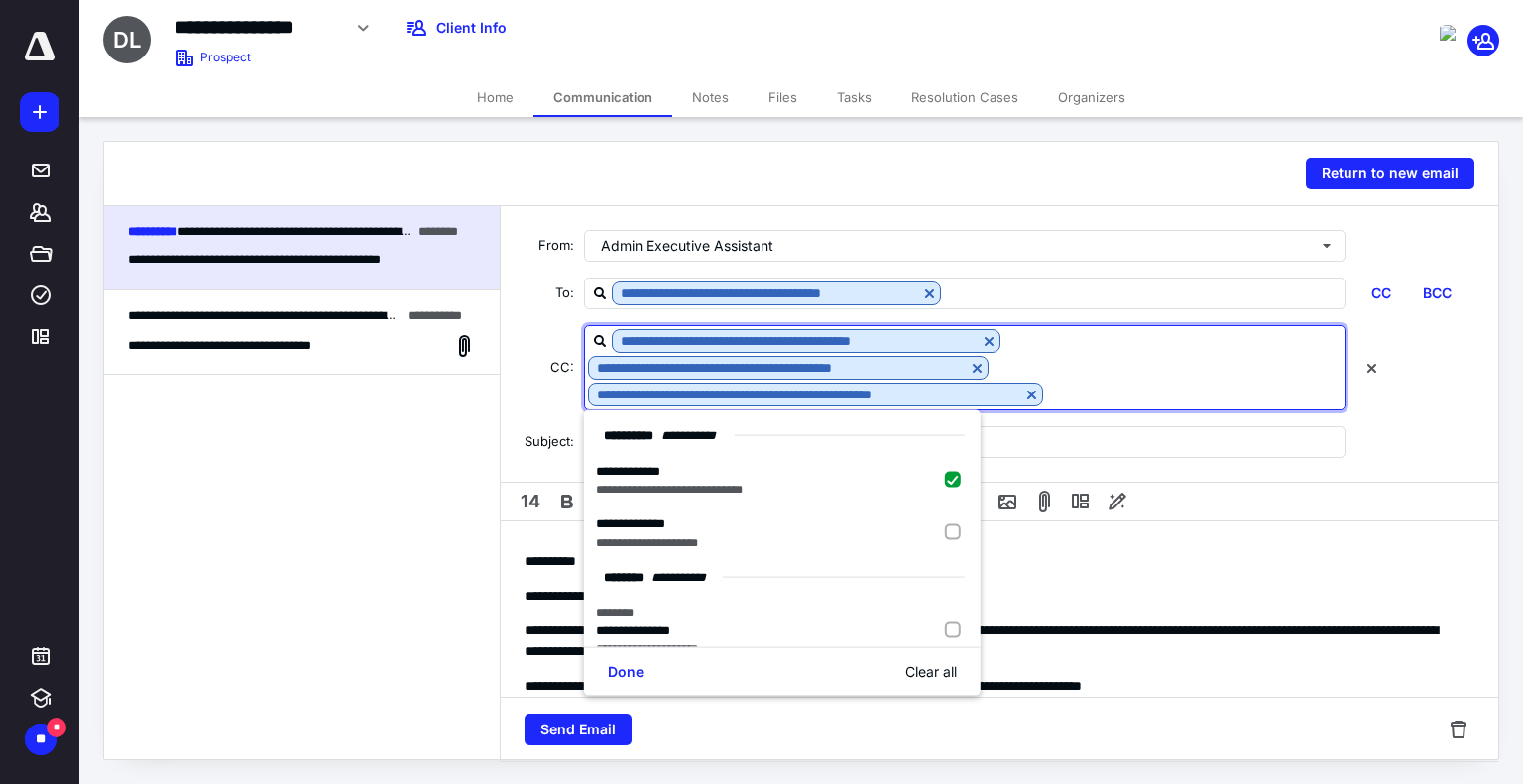 click on "**********" at bounding box center (992, 561) 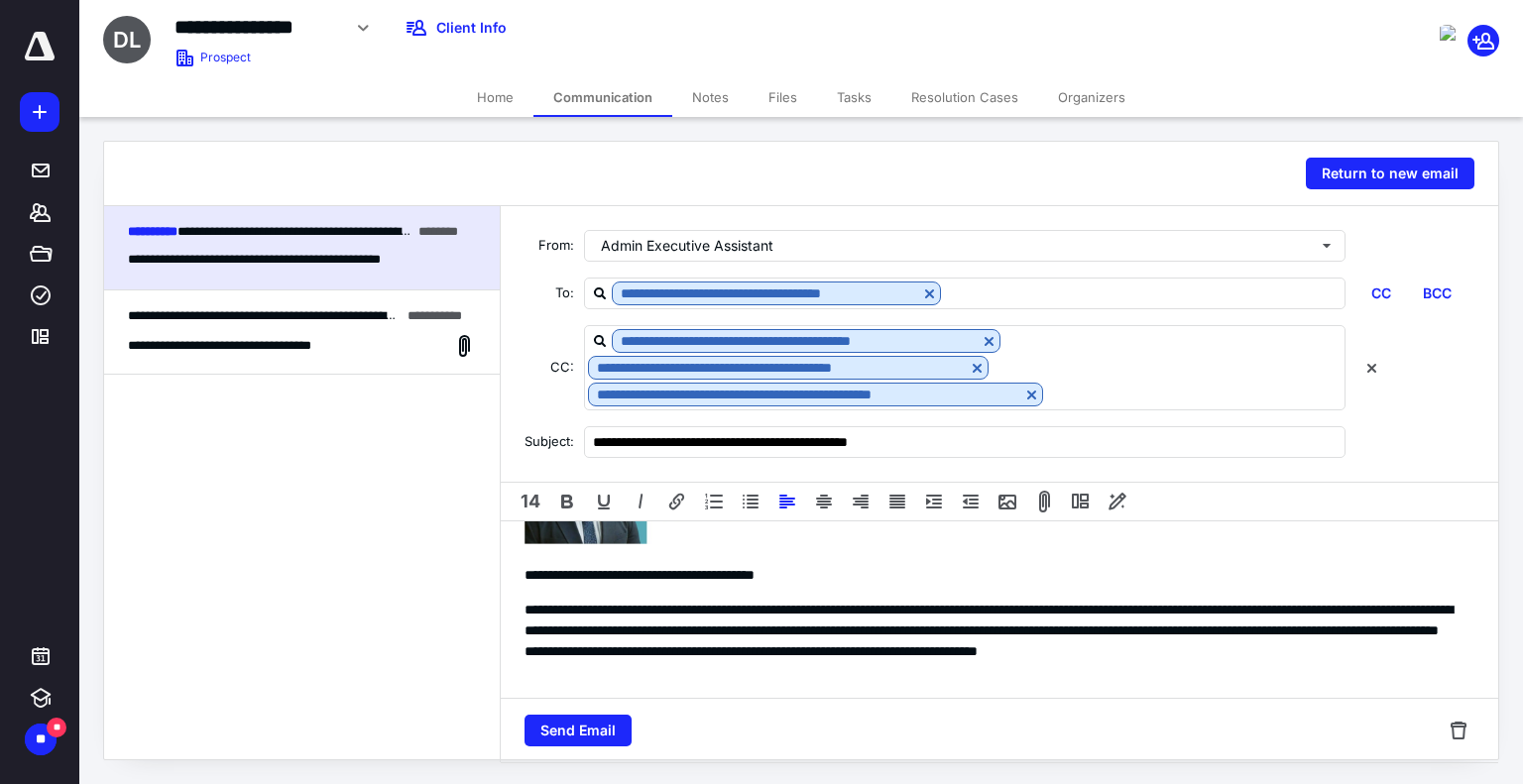 scroll, scrollTop: 0, scrollLeft: 0, axis: both 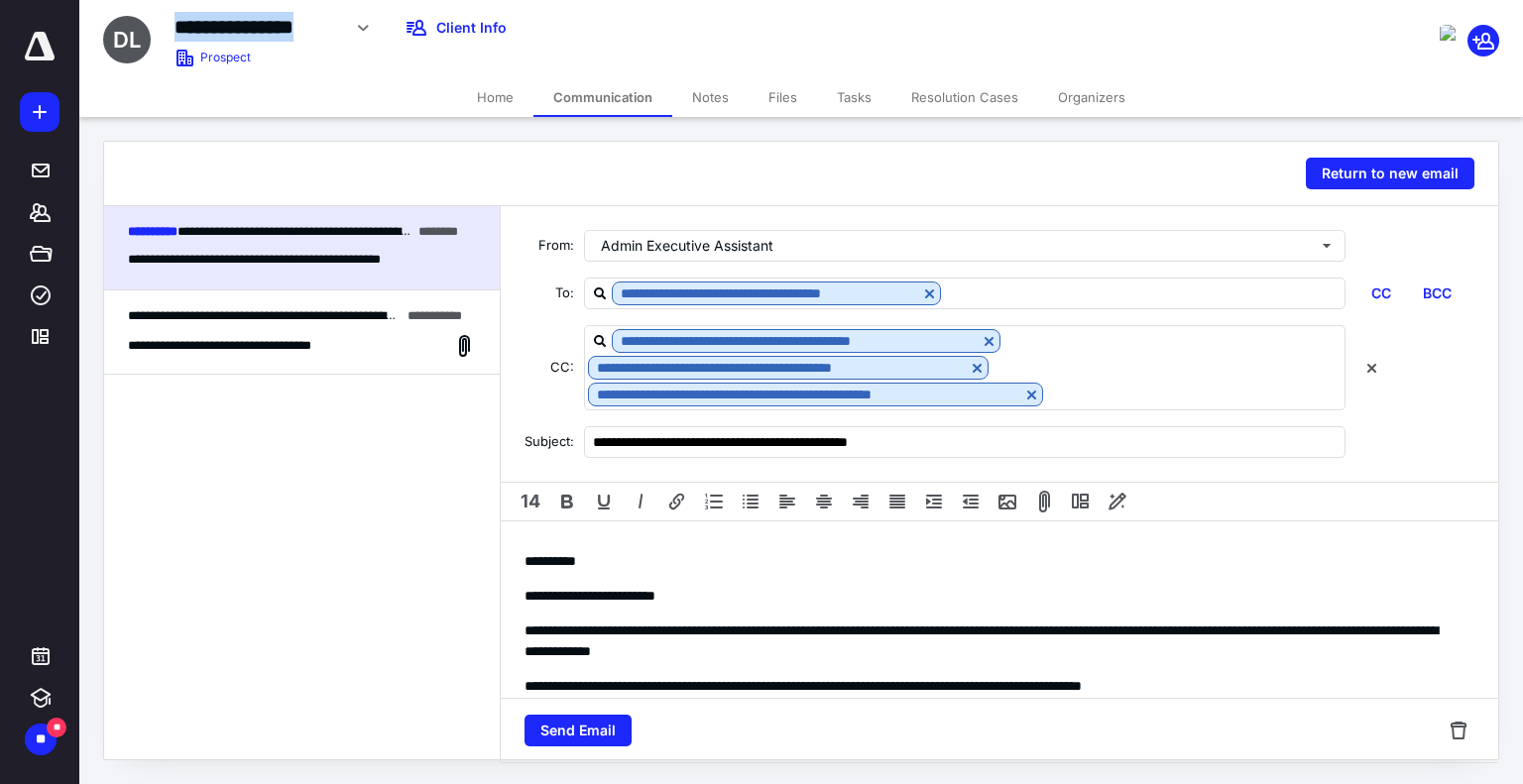 drag, startPoint x: 175, startPoint y: 23, endPoint x: 342, endPoint y: 21, distance: 167.01198 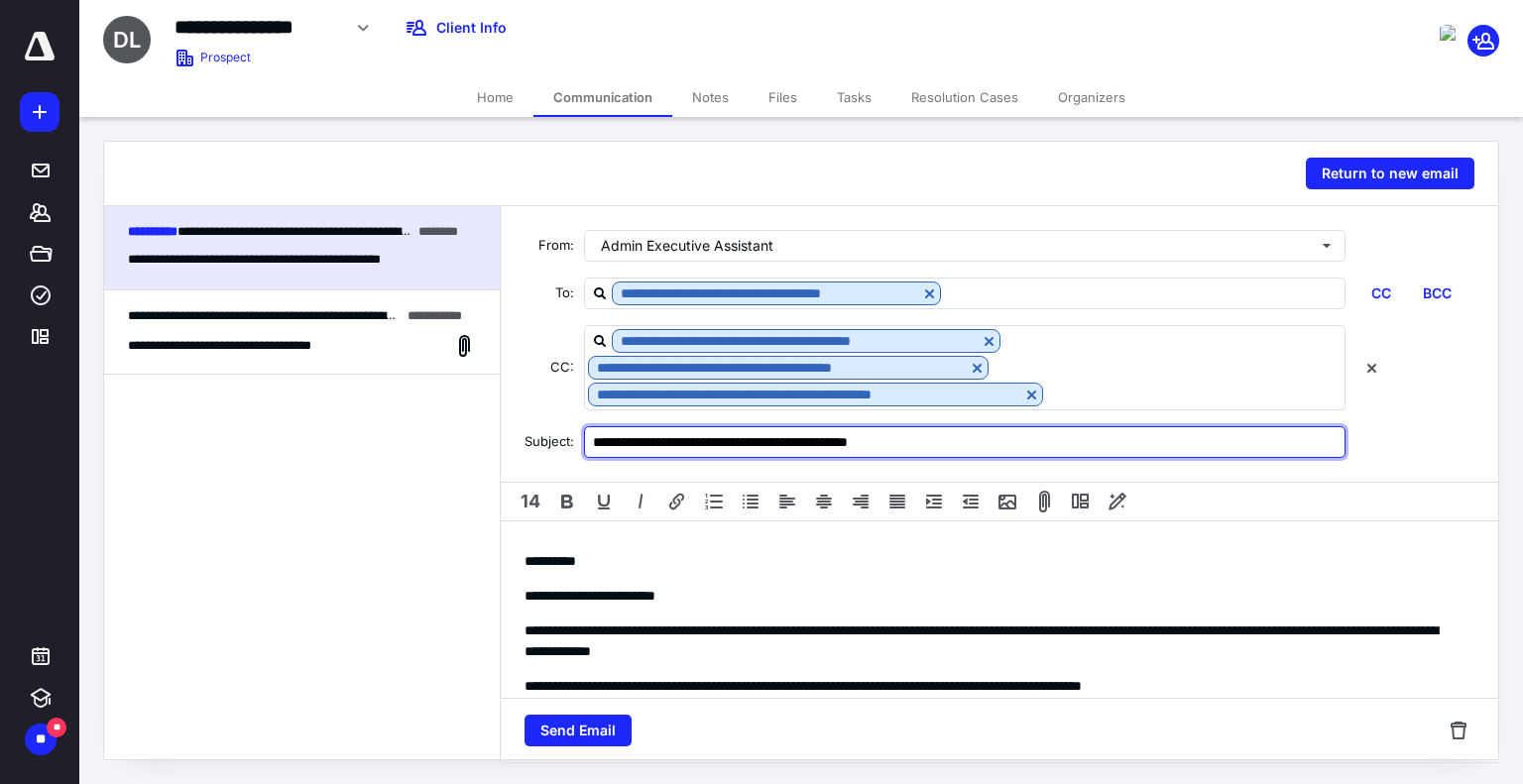 click on "**********" at bounding box center [965, 442] 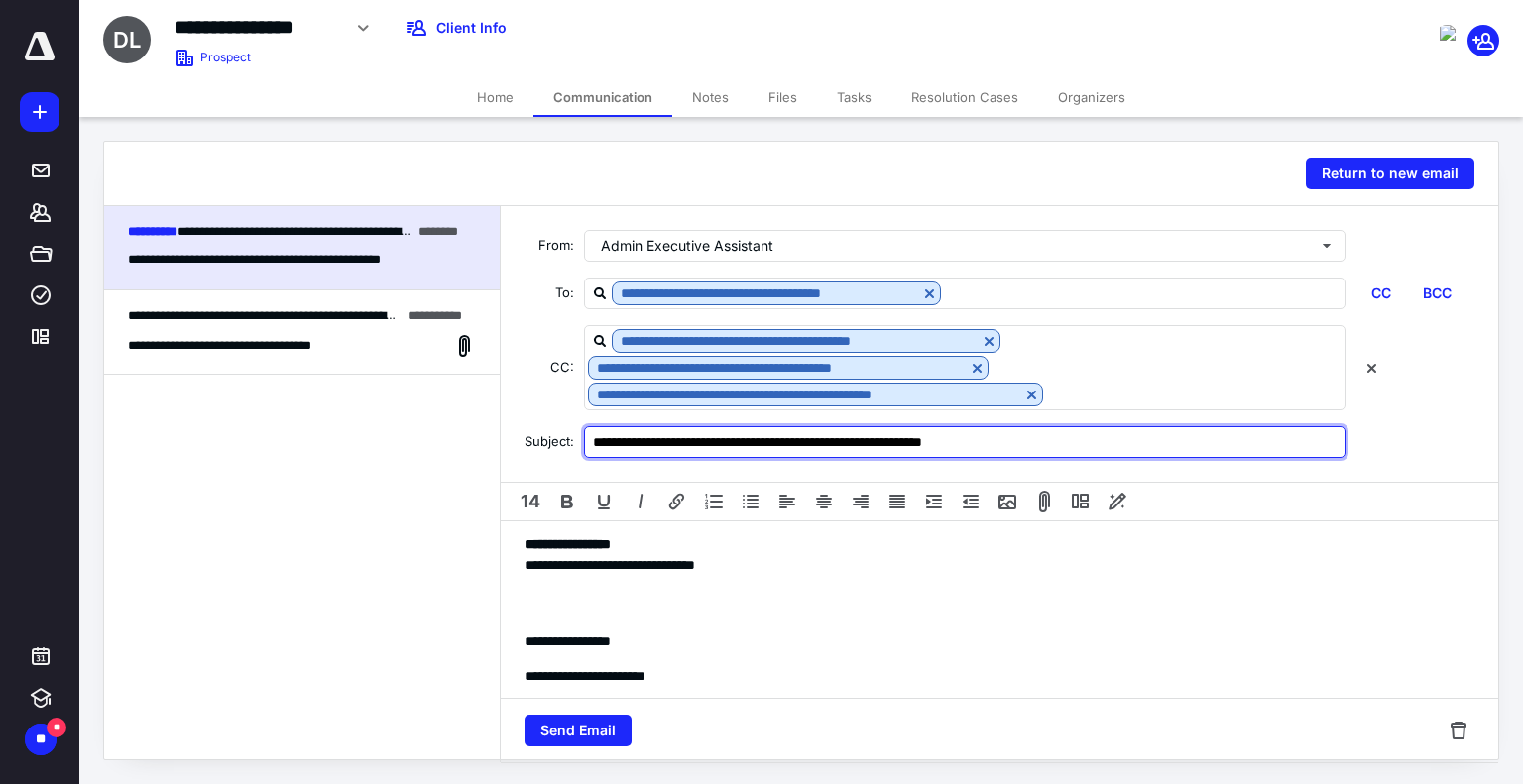 scroll, scrollTop: 0, scrollLeft: 0, axis: both 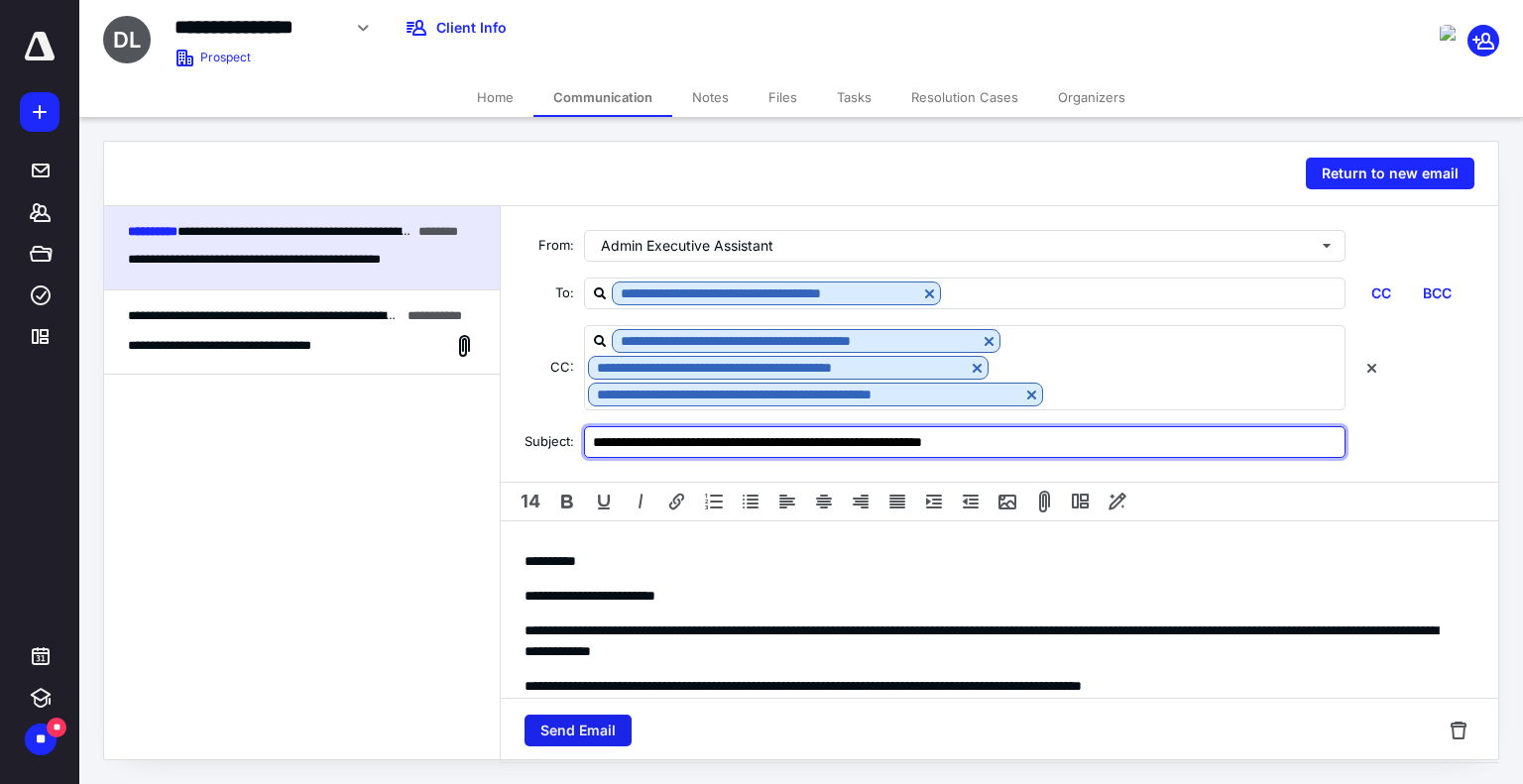 type on "**********" 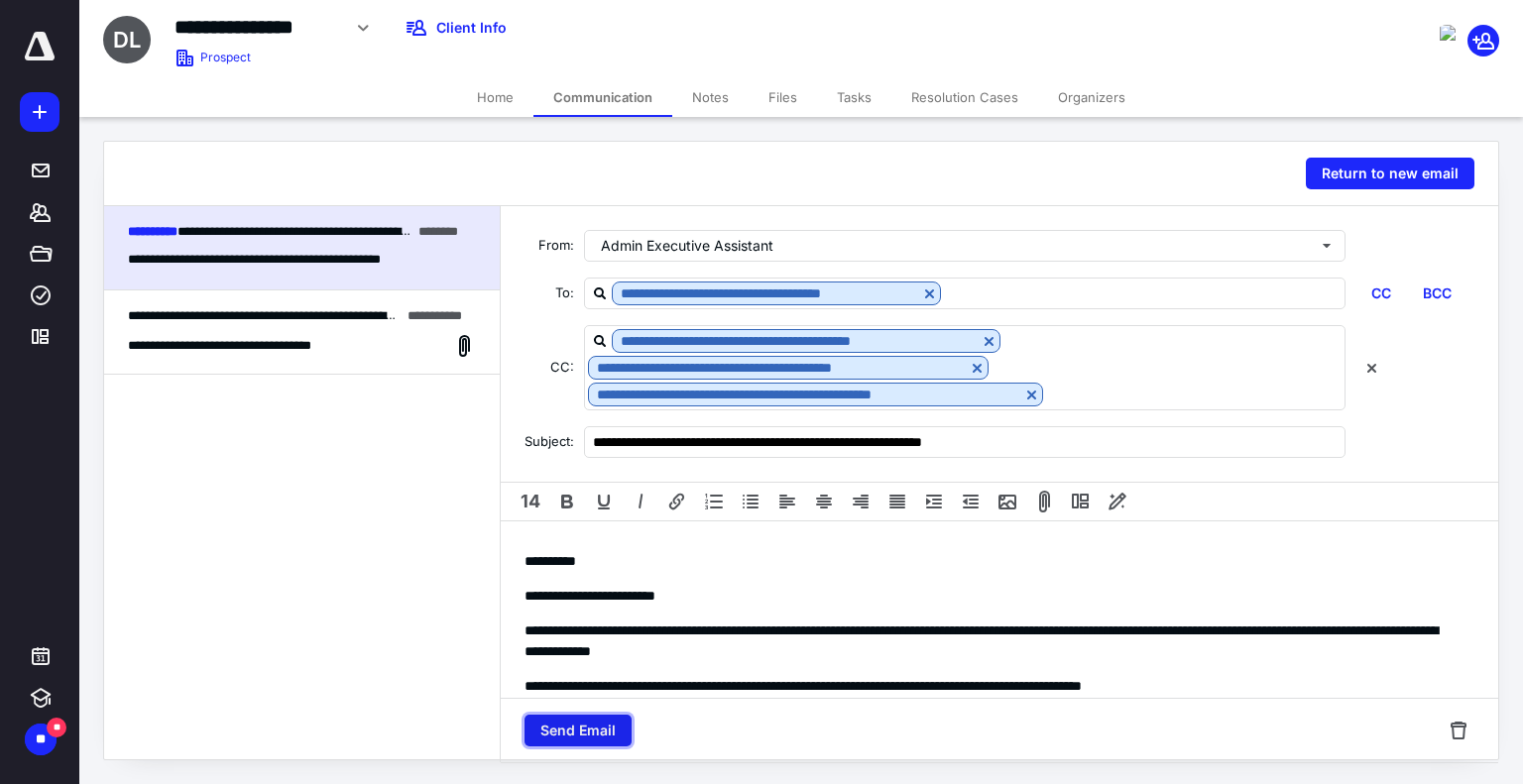click on "Send Email" at bounding box center [578, 730] 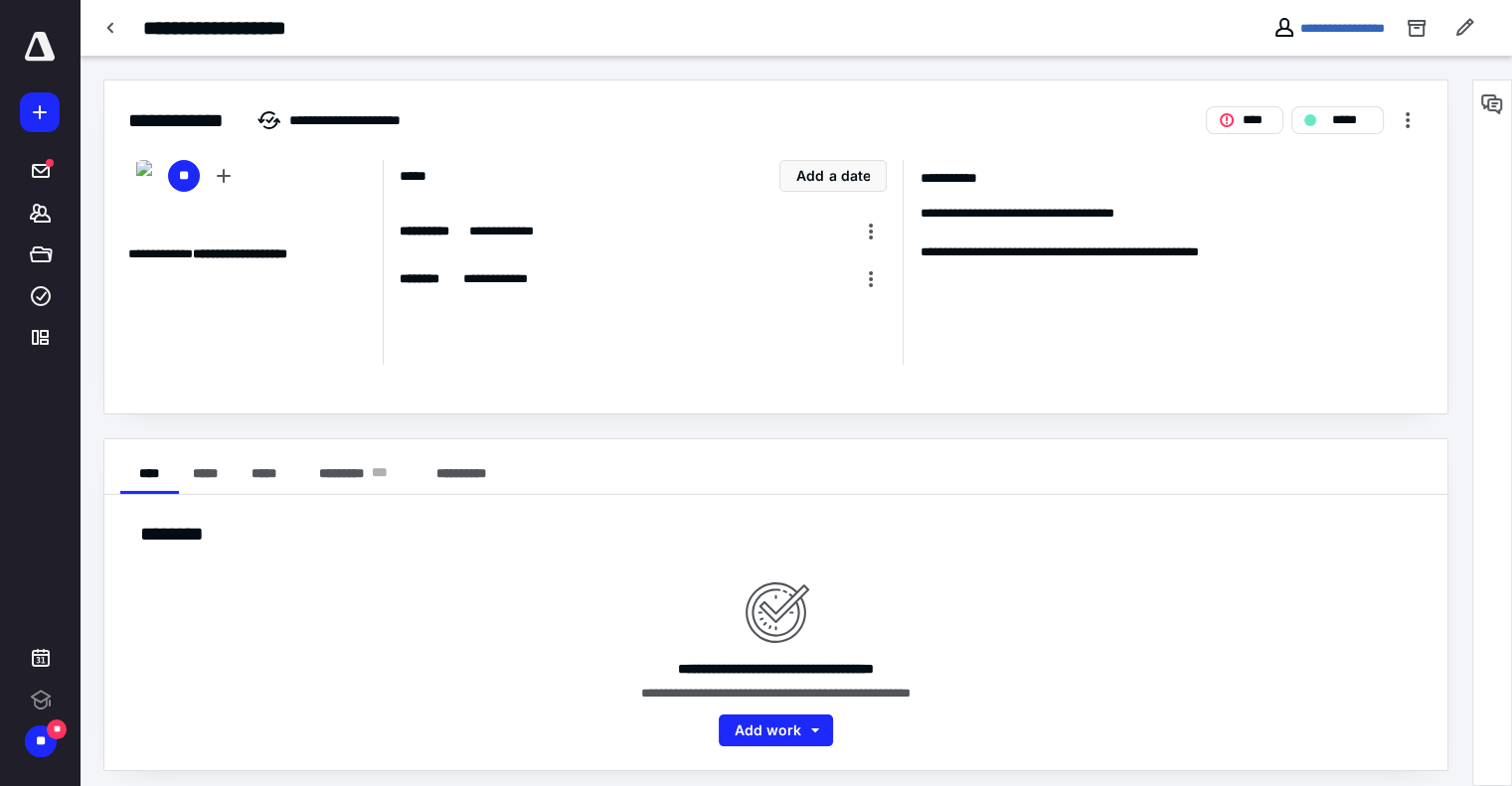 scroll, scrollTop: 0, scrollLeft: 0, axis: both 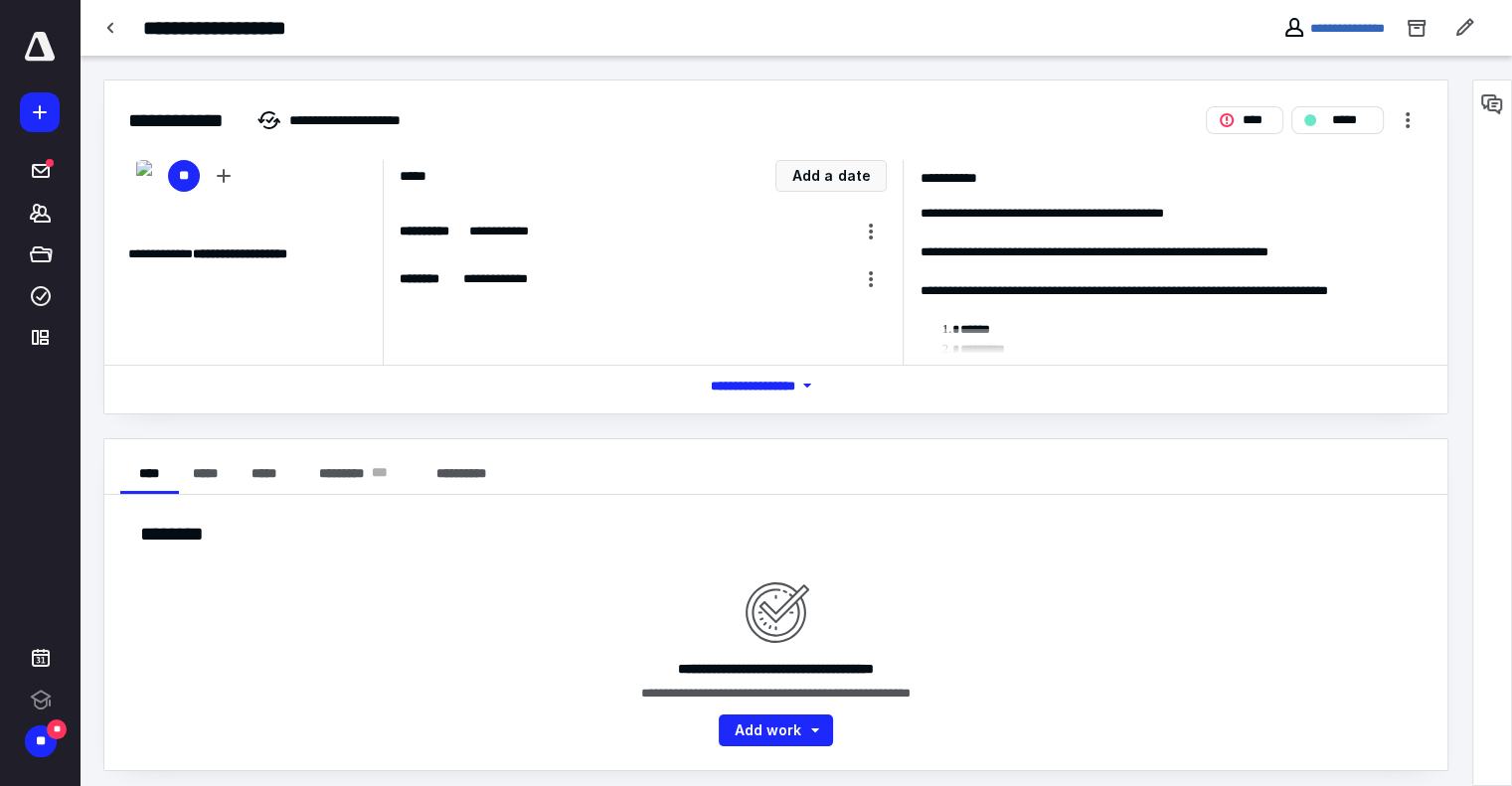 click on "*** **** *******" at bounding box center [776, 386] 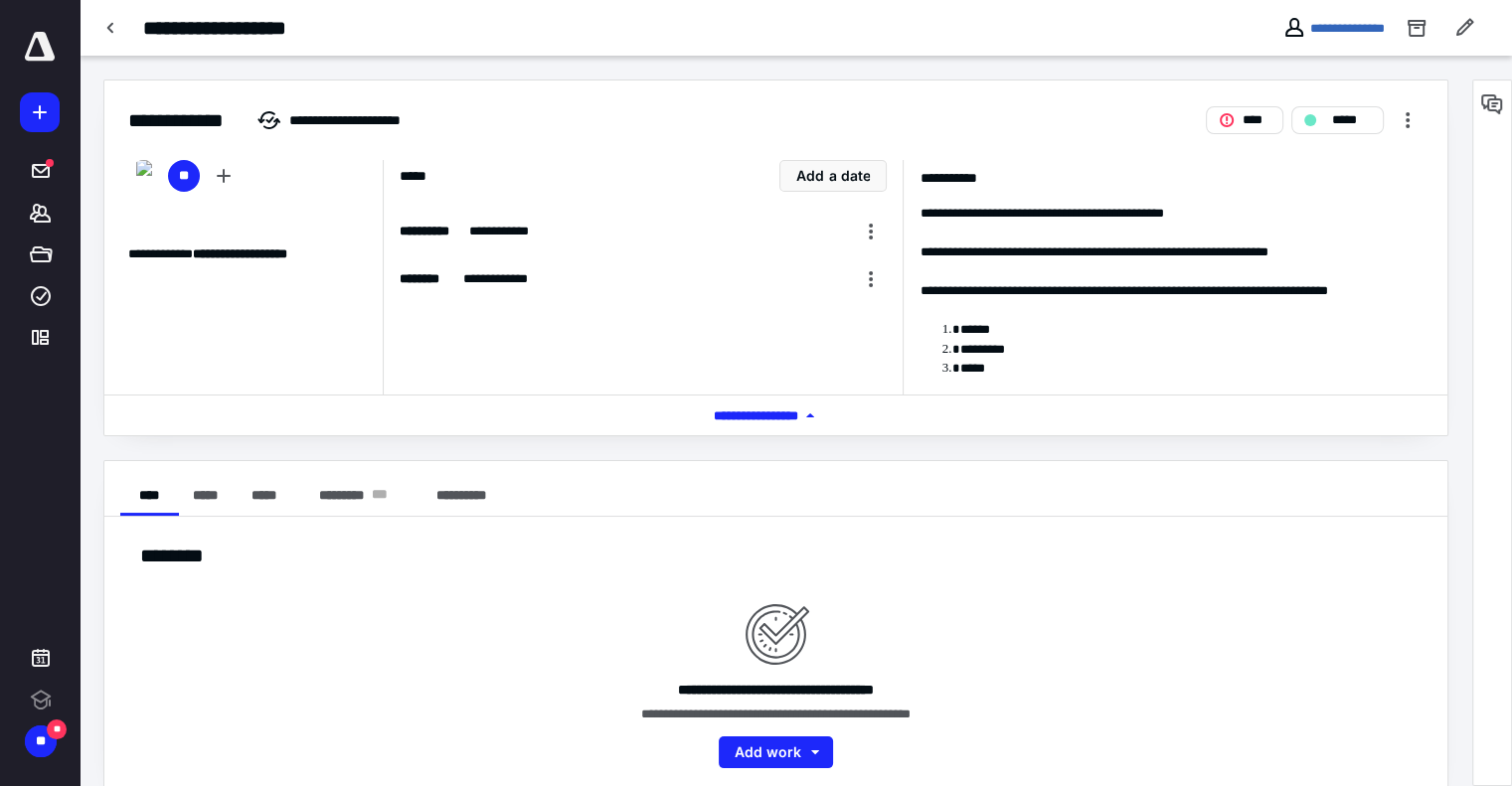 scroll, scrollTop: 0, scrollLeft: 0, axis: both 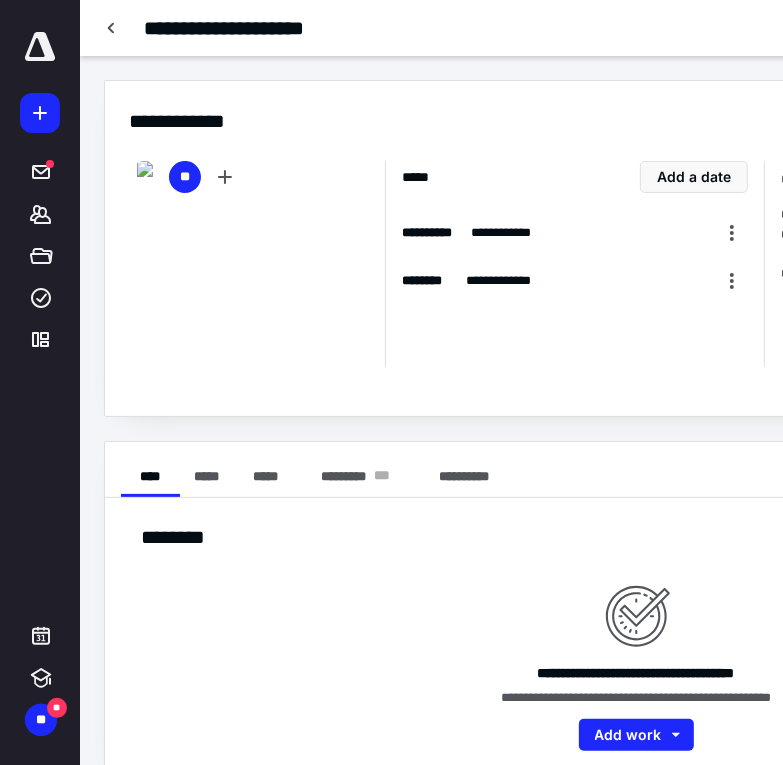 click on "**********" at bounding box center [559, 281] 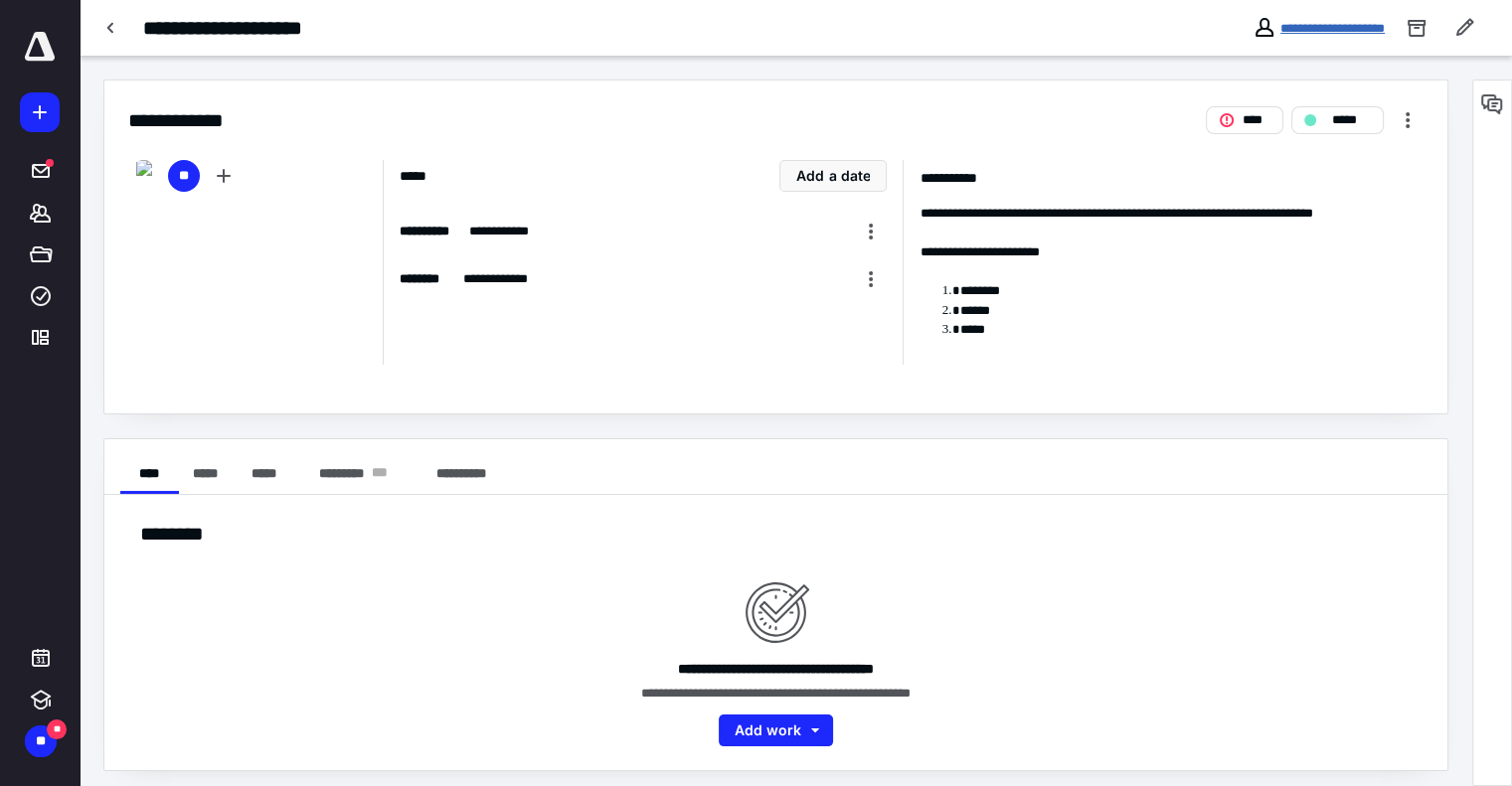 click on "**********" at bounding box center (1332, 28) 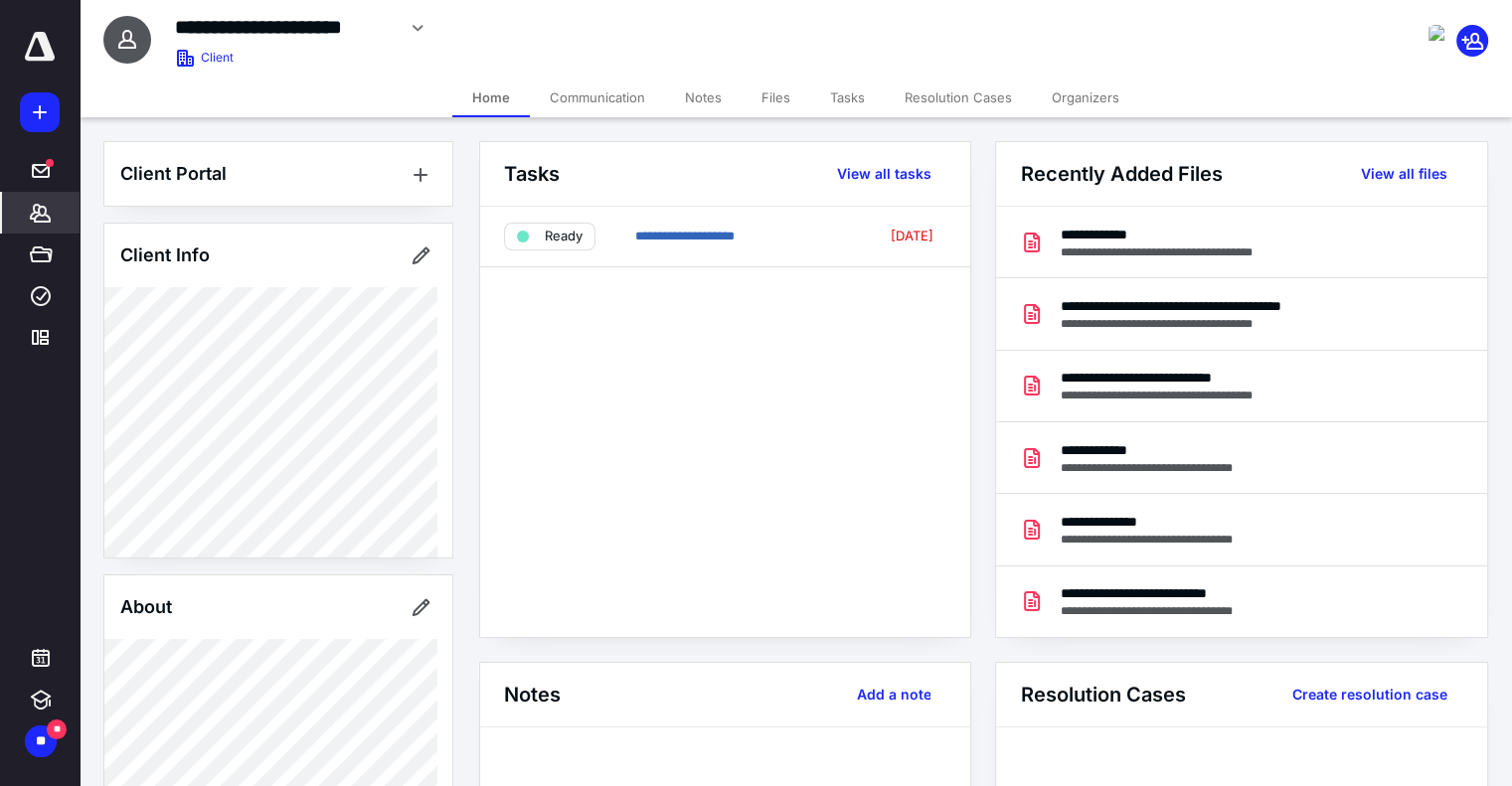 click on "Communication" at bounding box center (597, 97) 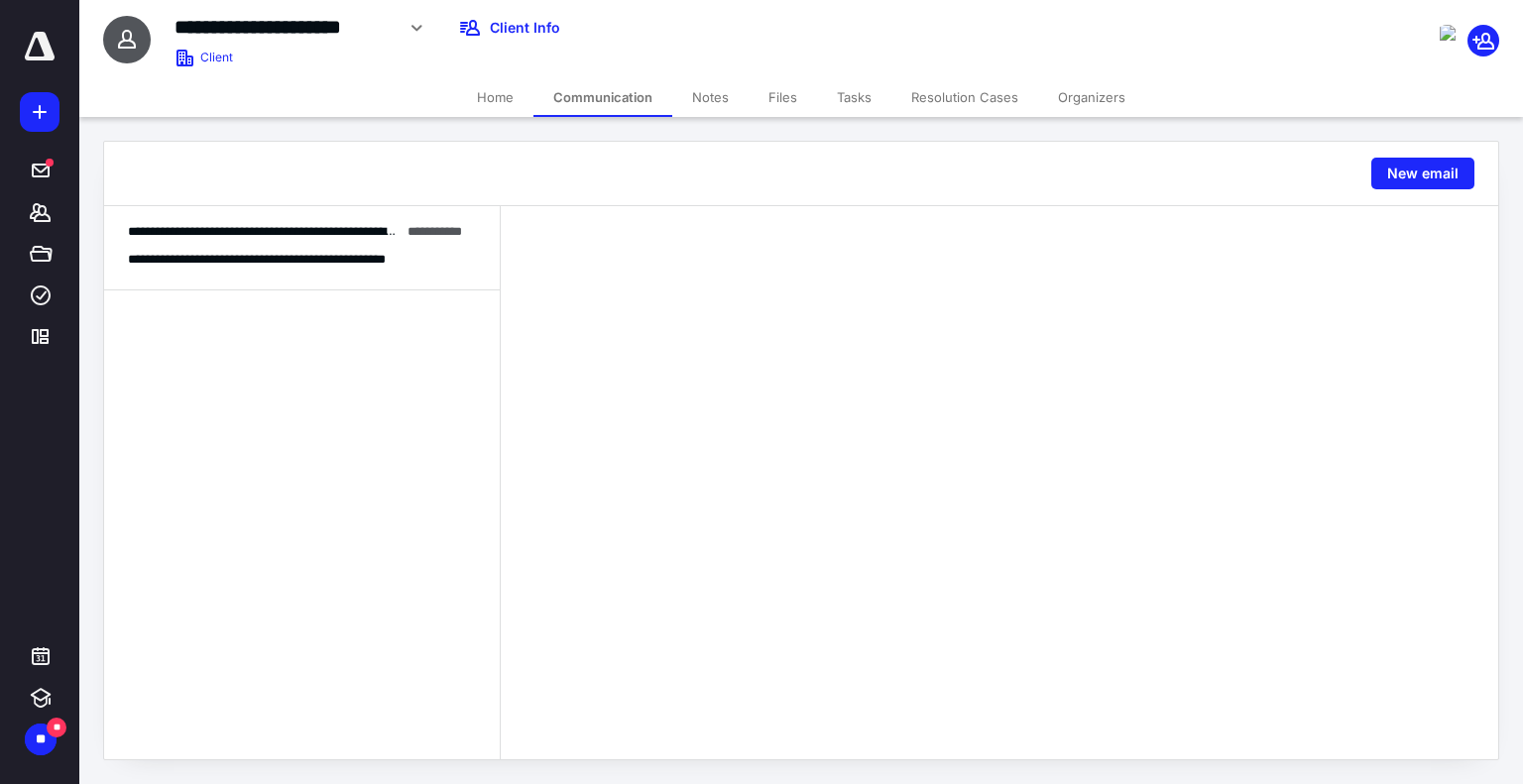 click on "**********" at bounding box center (296, 260) 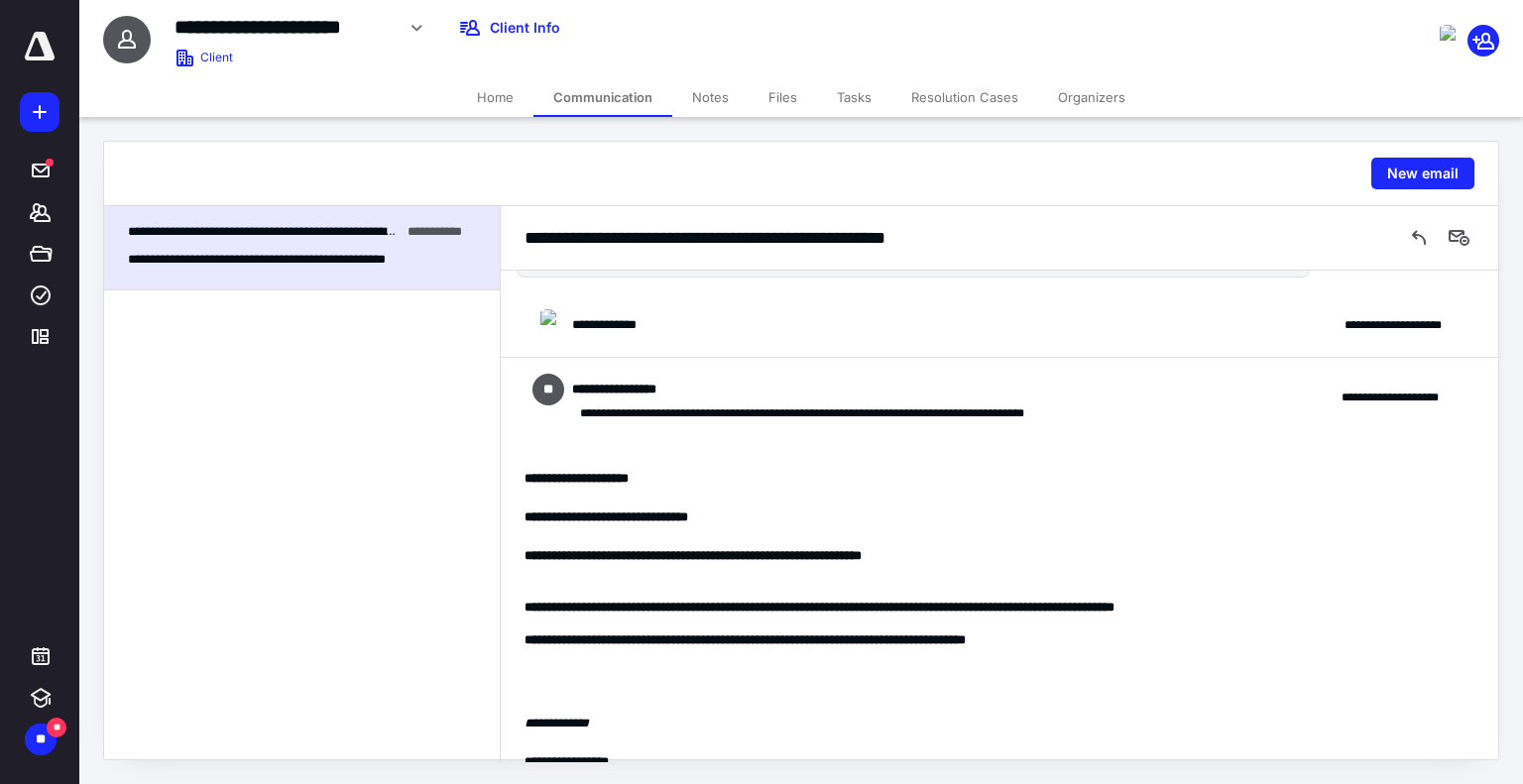 scroll, scrollTop: 0, scrollLeft: 0, axis: both 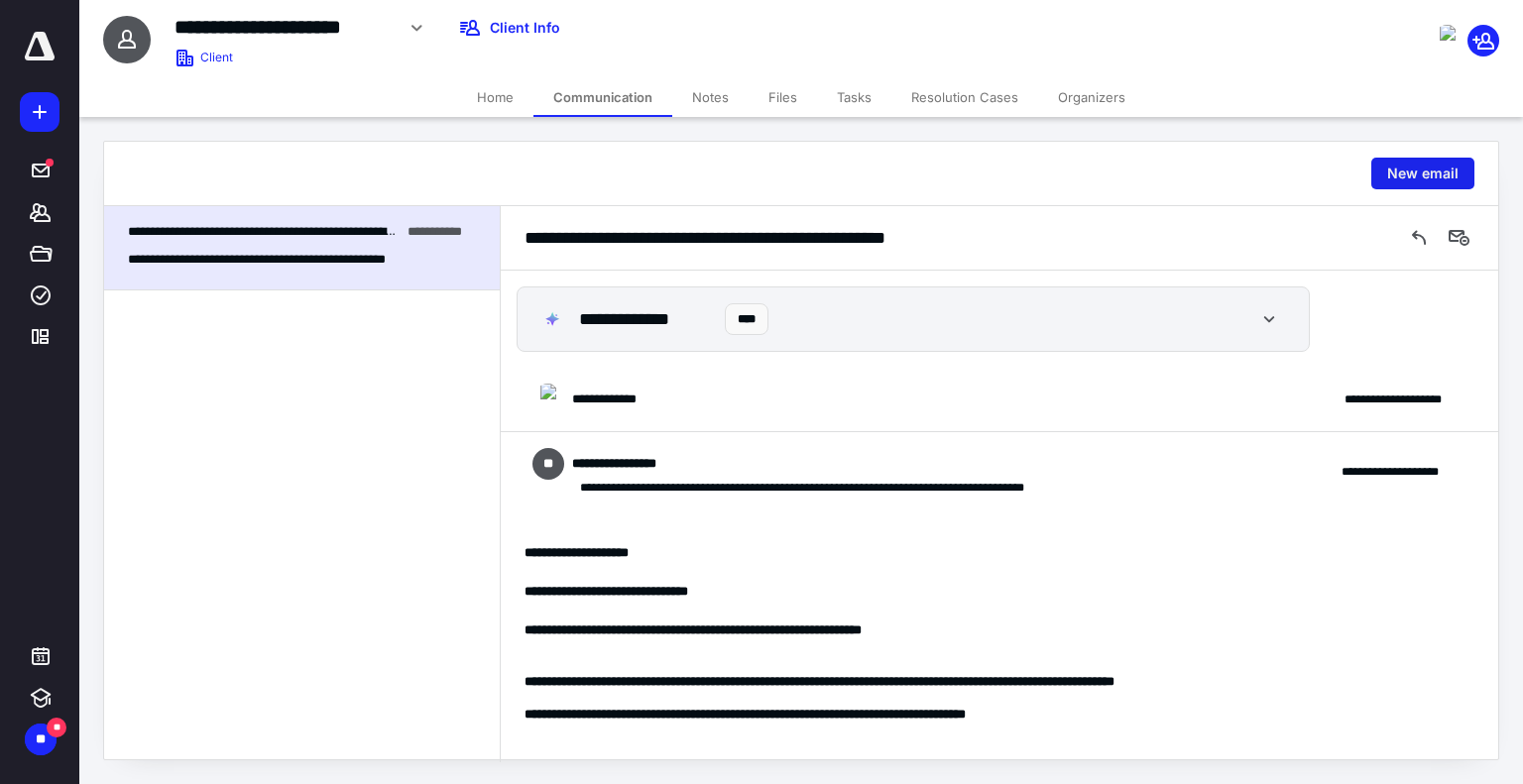 click on "New email" at bounding box center [1423, 173] 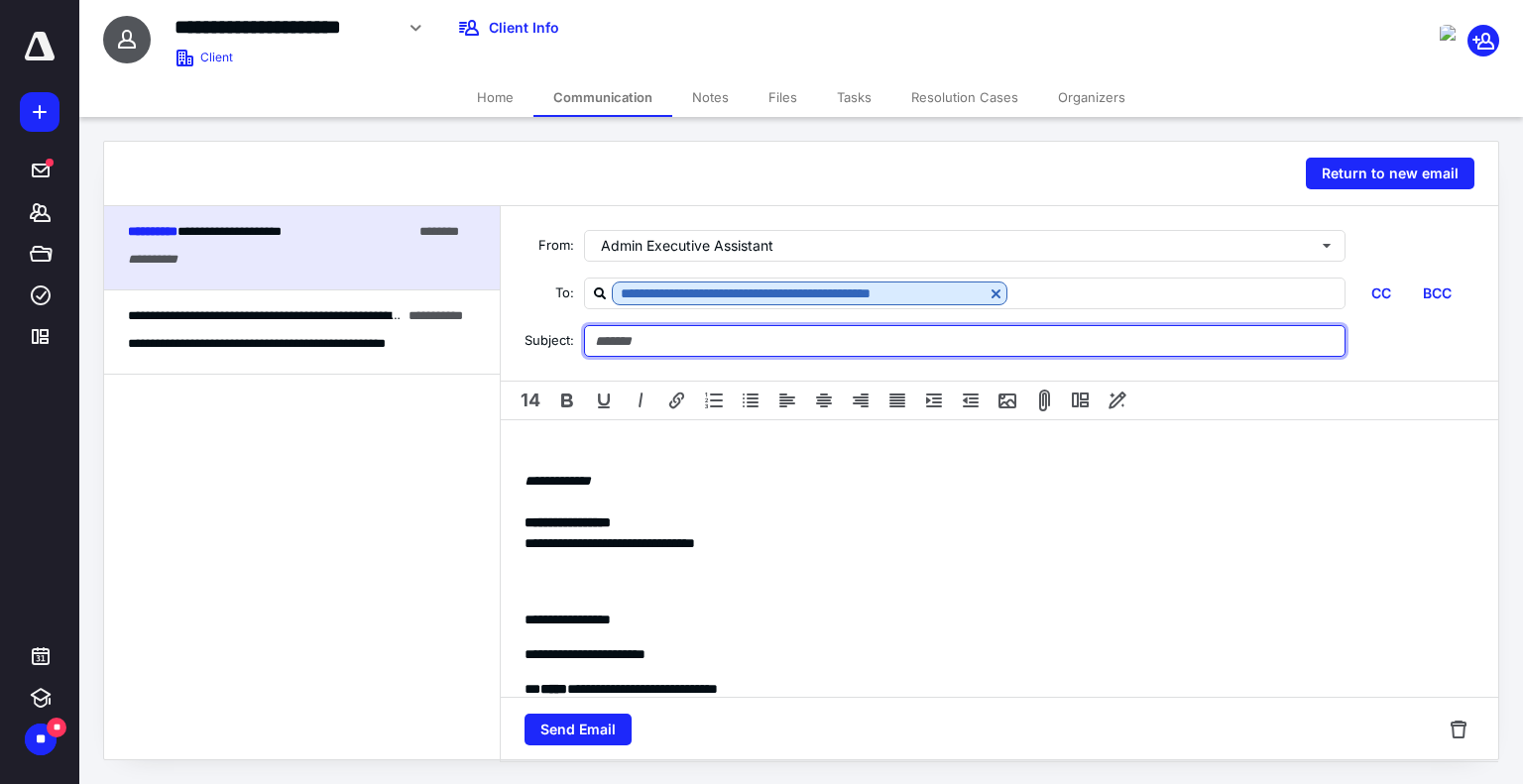 click at bounding box center (965, 341) 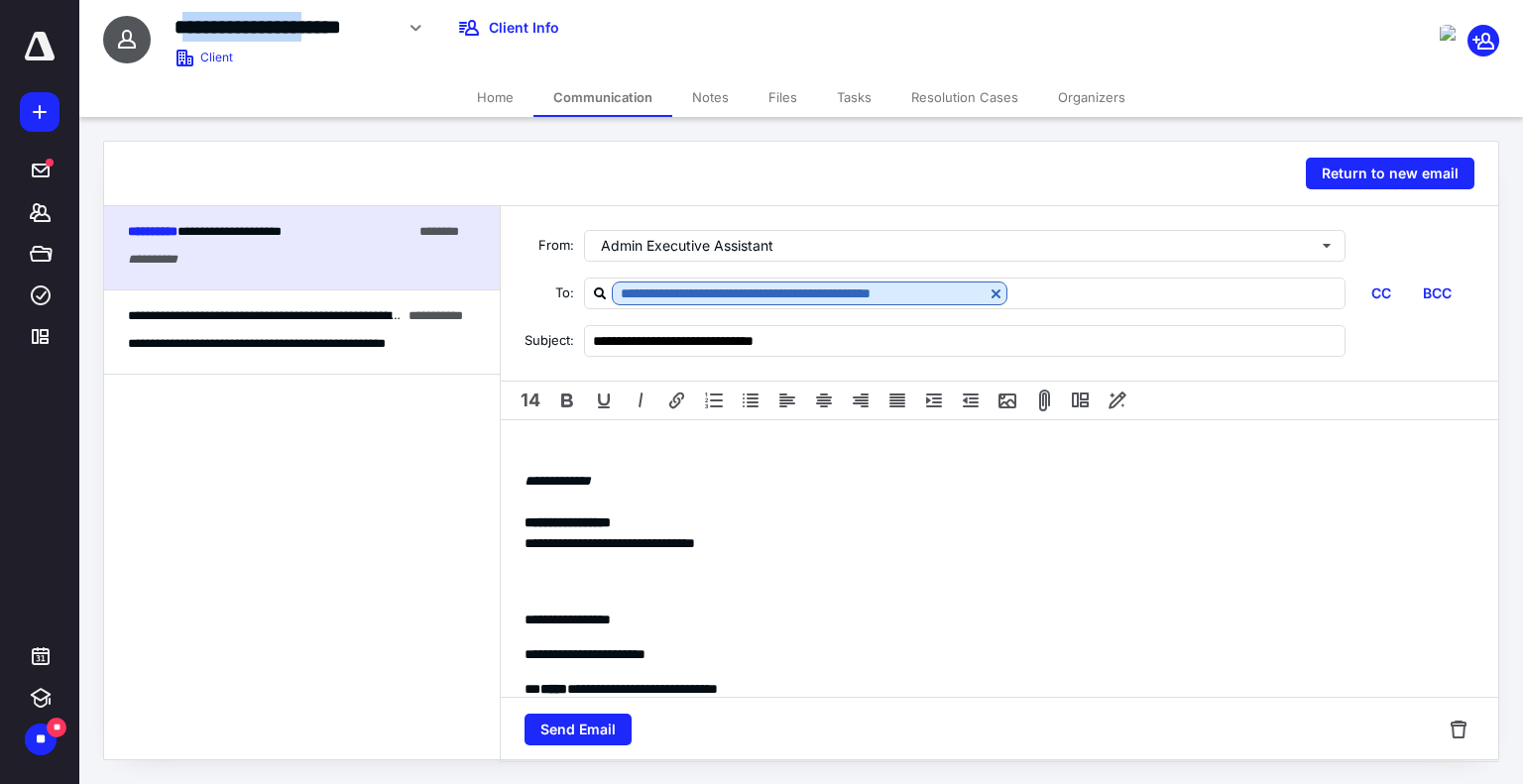 drag, startPoint x: 181, startPoint y: 31, endPoint x: 337, endPoint y: 28, distance: 156.02884 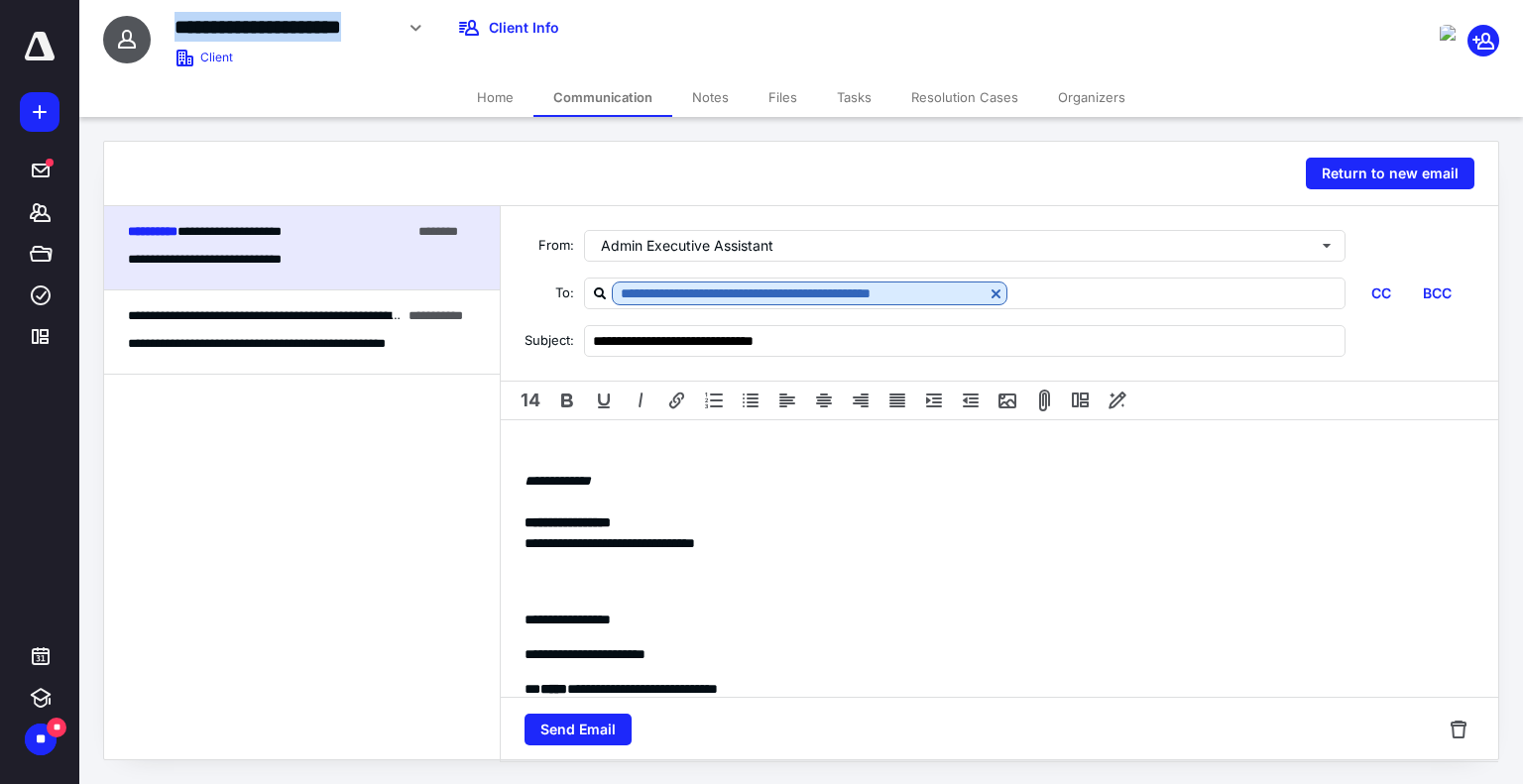 drag, startPoint x: 175, startPoint y: 30, endPoint x: 397, endPoint y: 32, distance: 222.00901 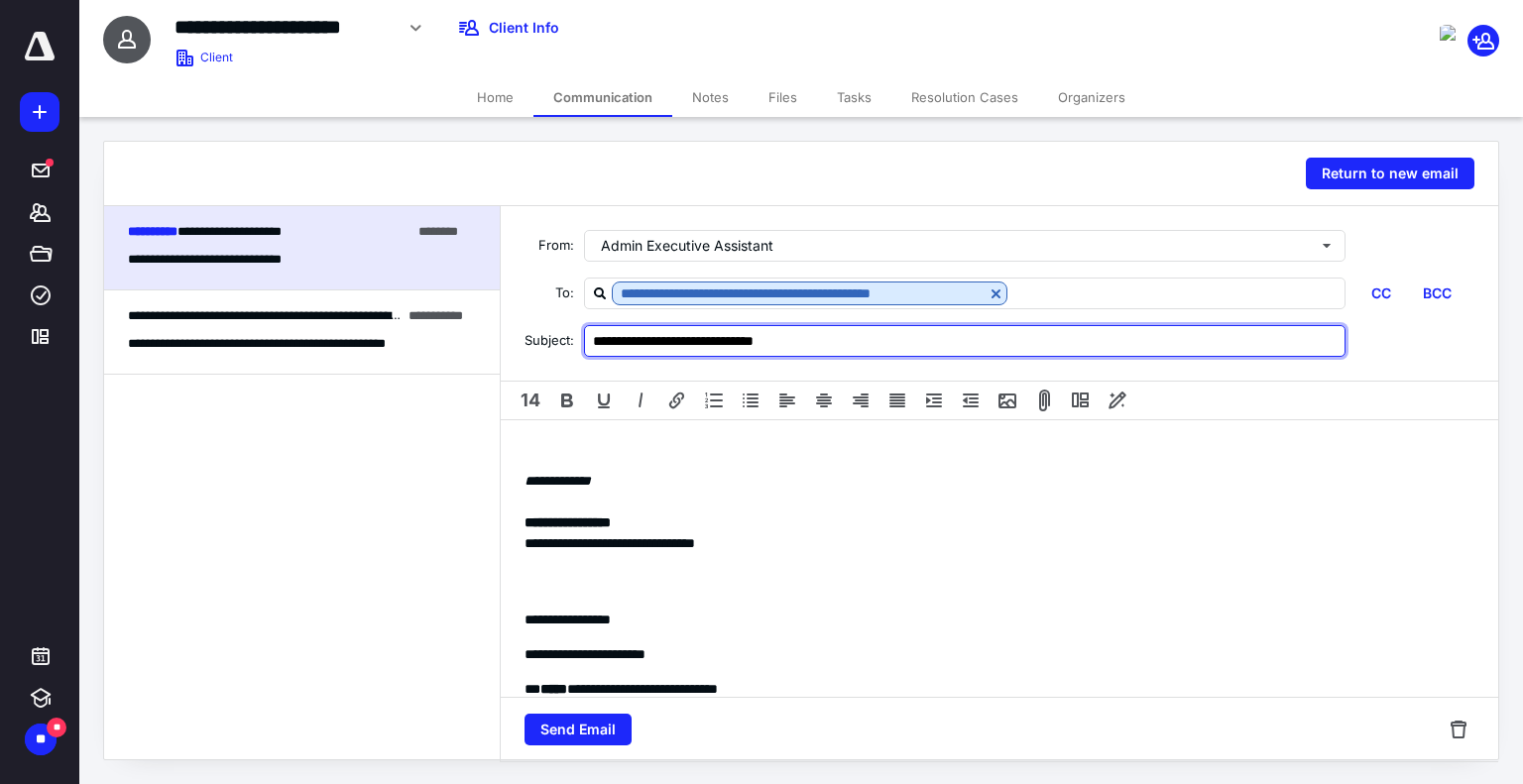 click on "**********" at bounding box center [965, 341] 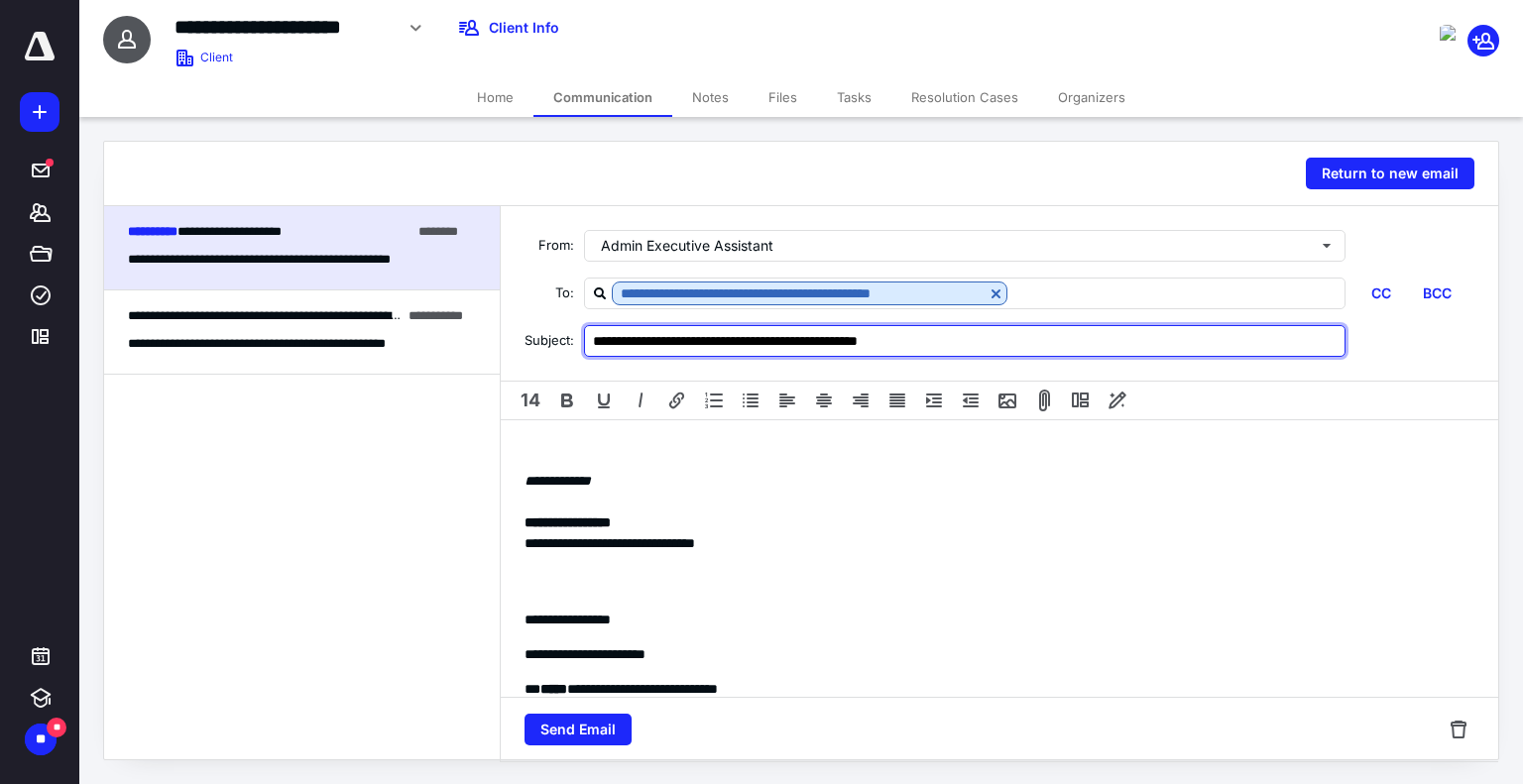 click on "**********" at bounding box center (965, 341) 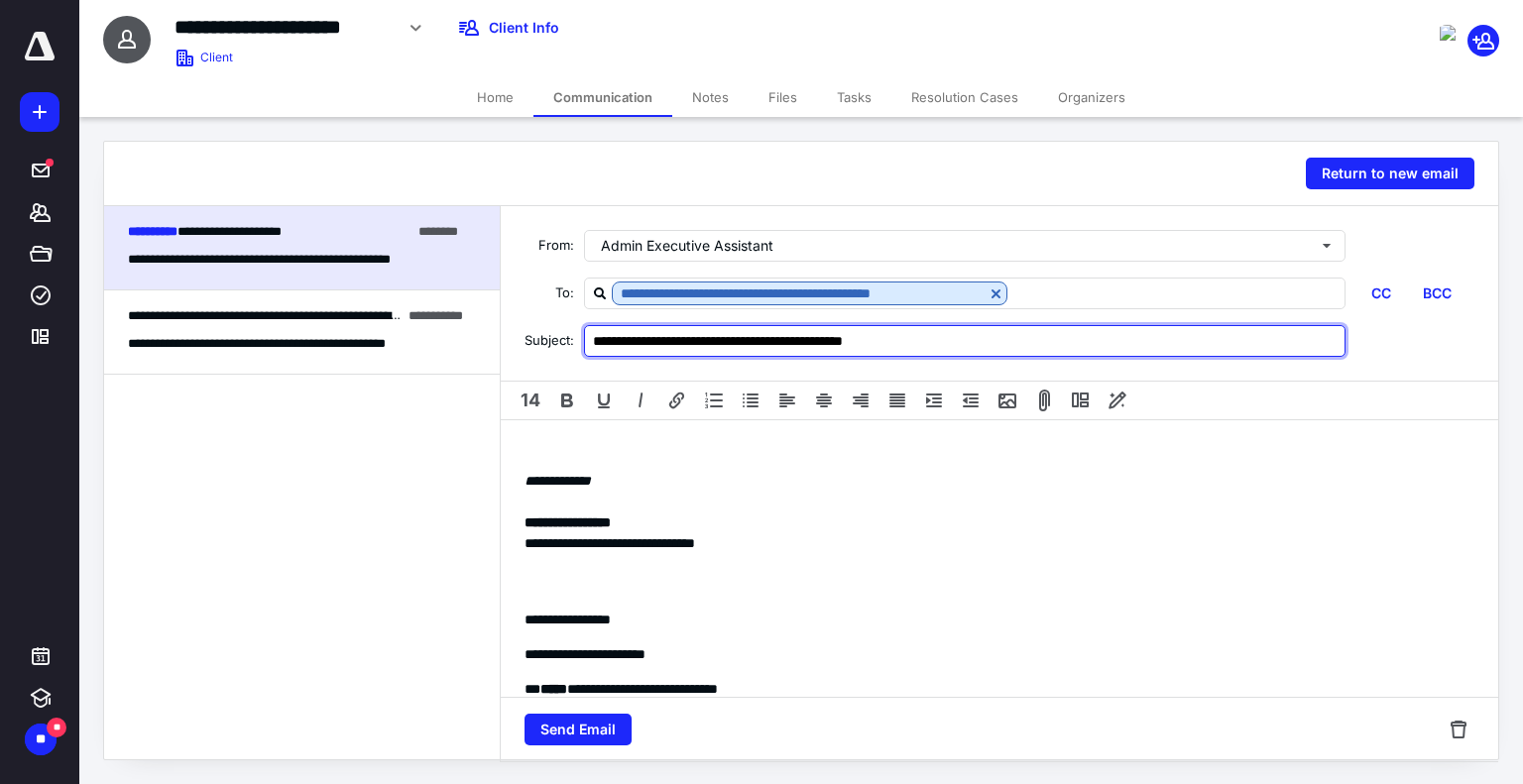 click on "**********" at bounding box center [965, 341] 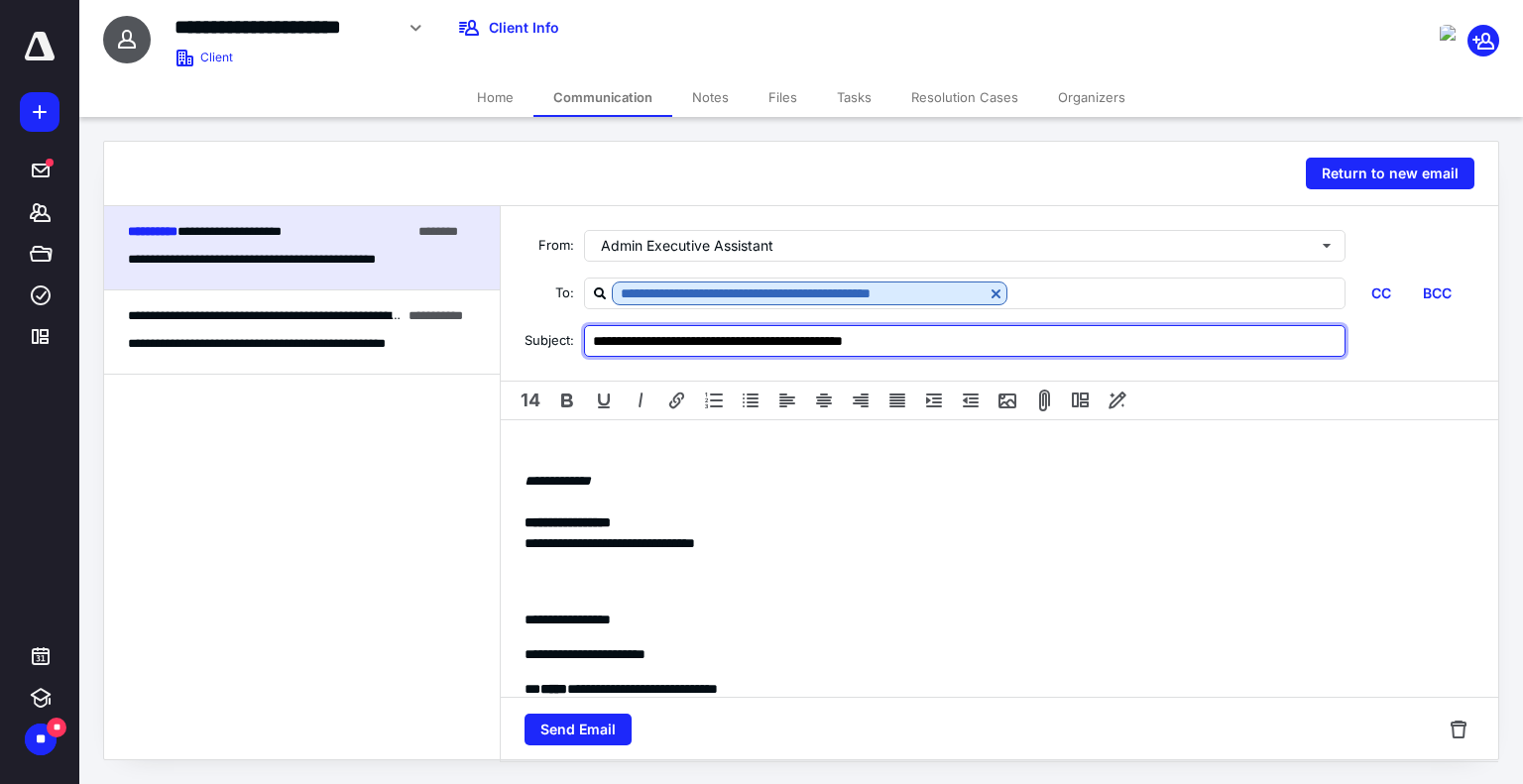 click on "**********" at bounding box center (965, 341) 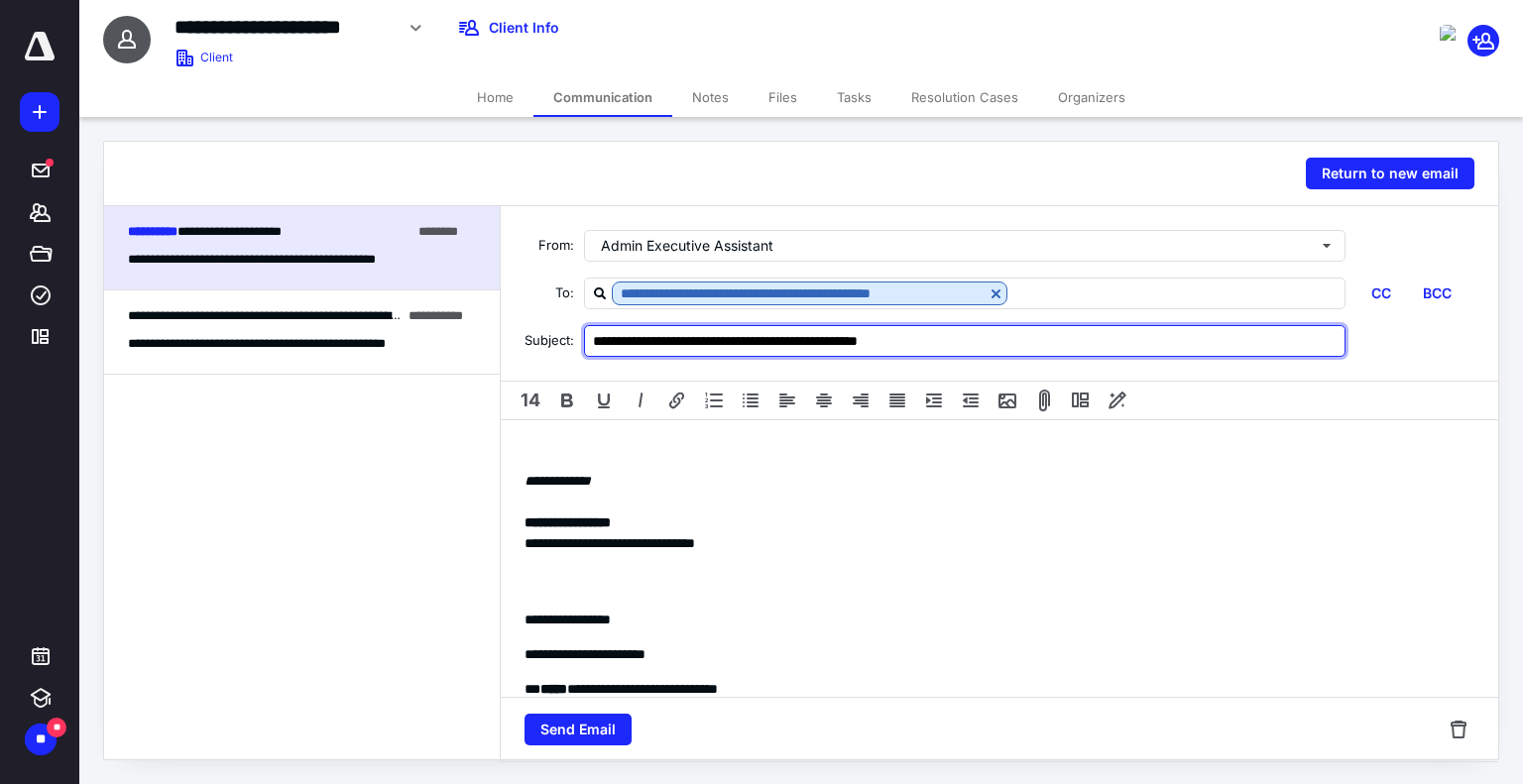 paste on "**********" 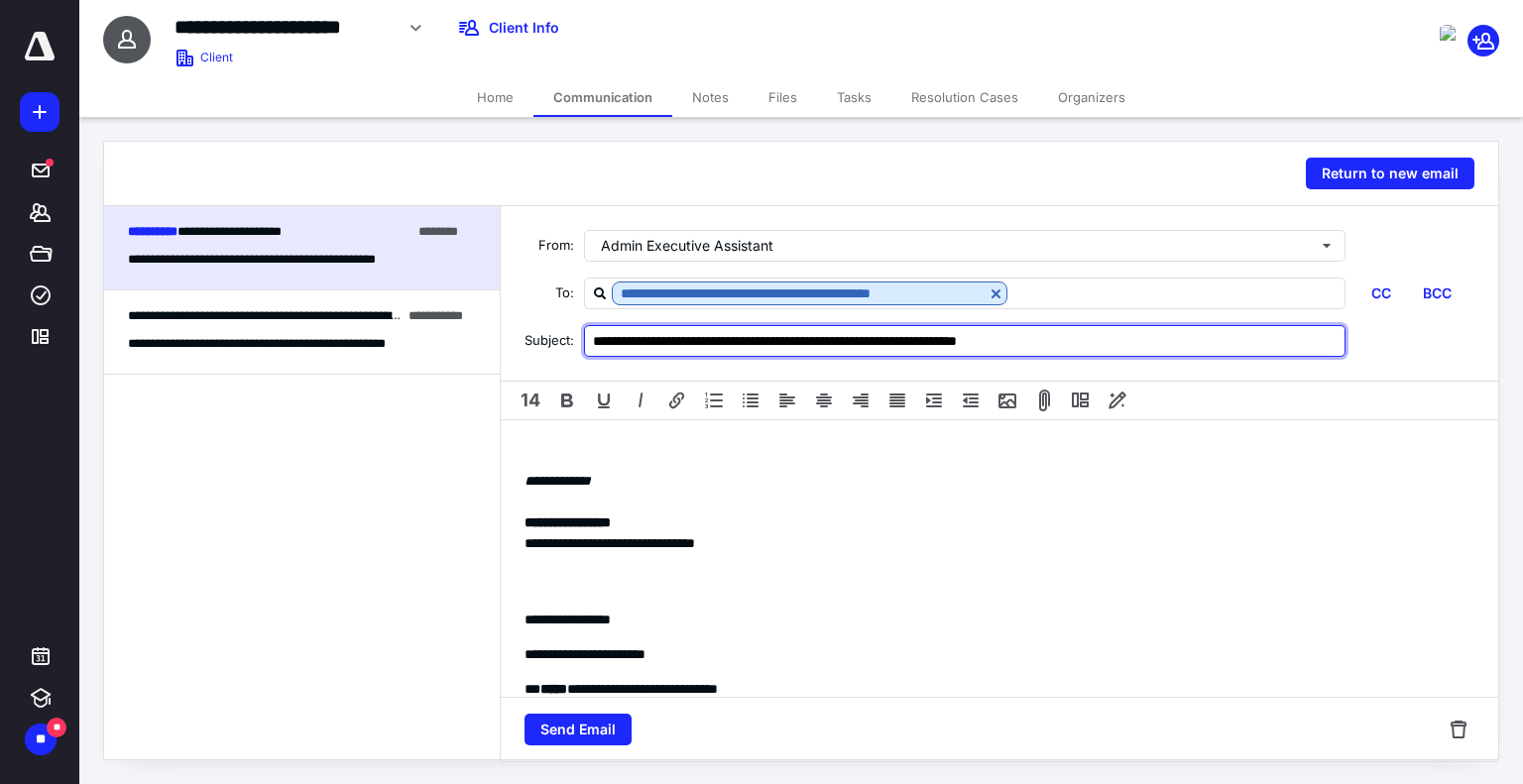 type on "**********" 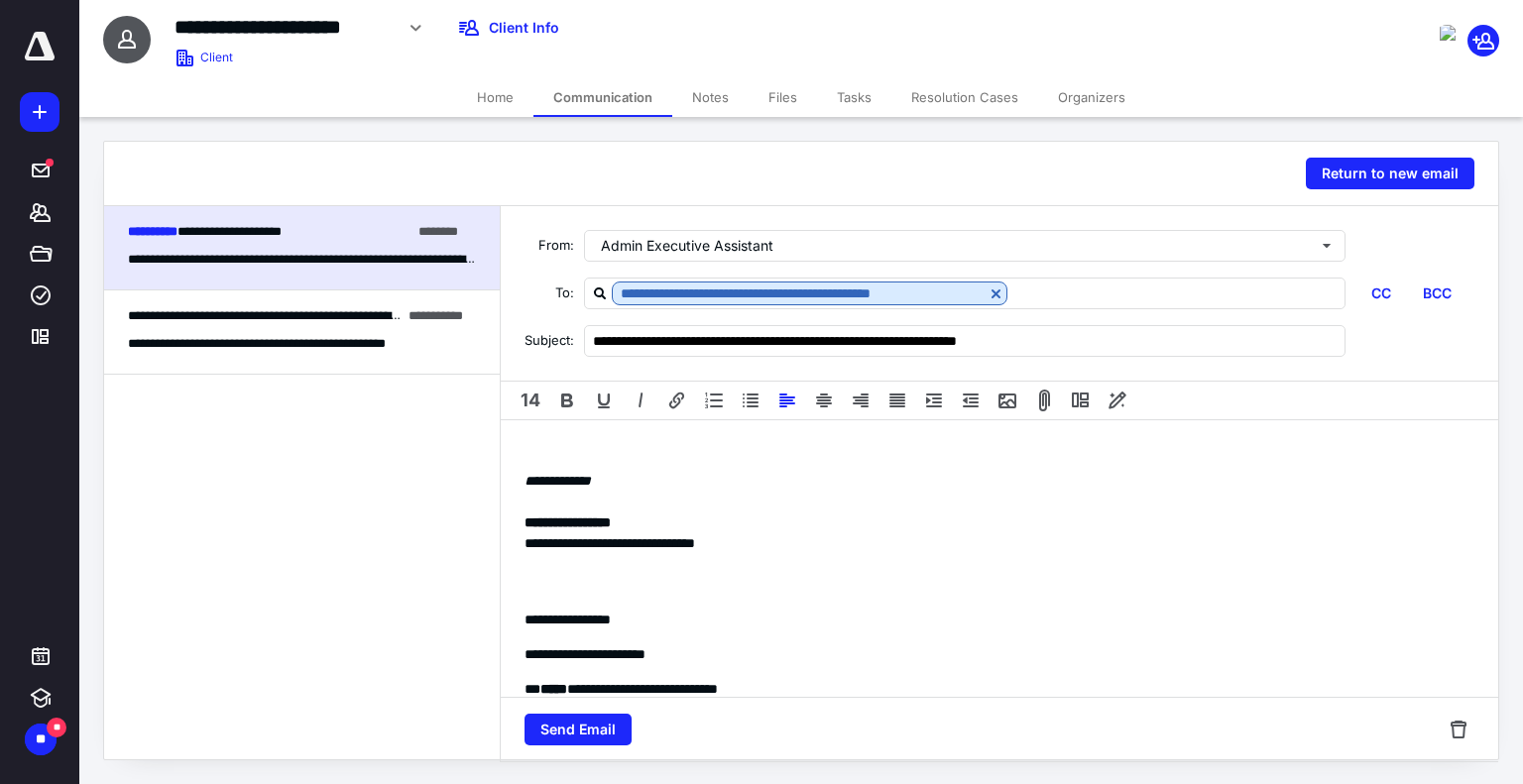 click on "**********" at bounding box center [999, 779] 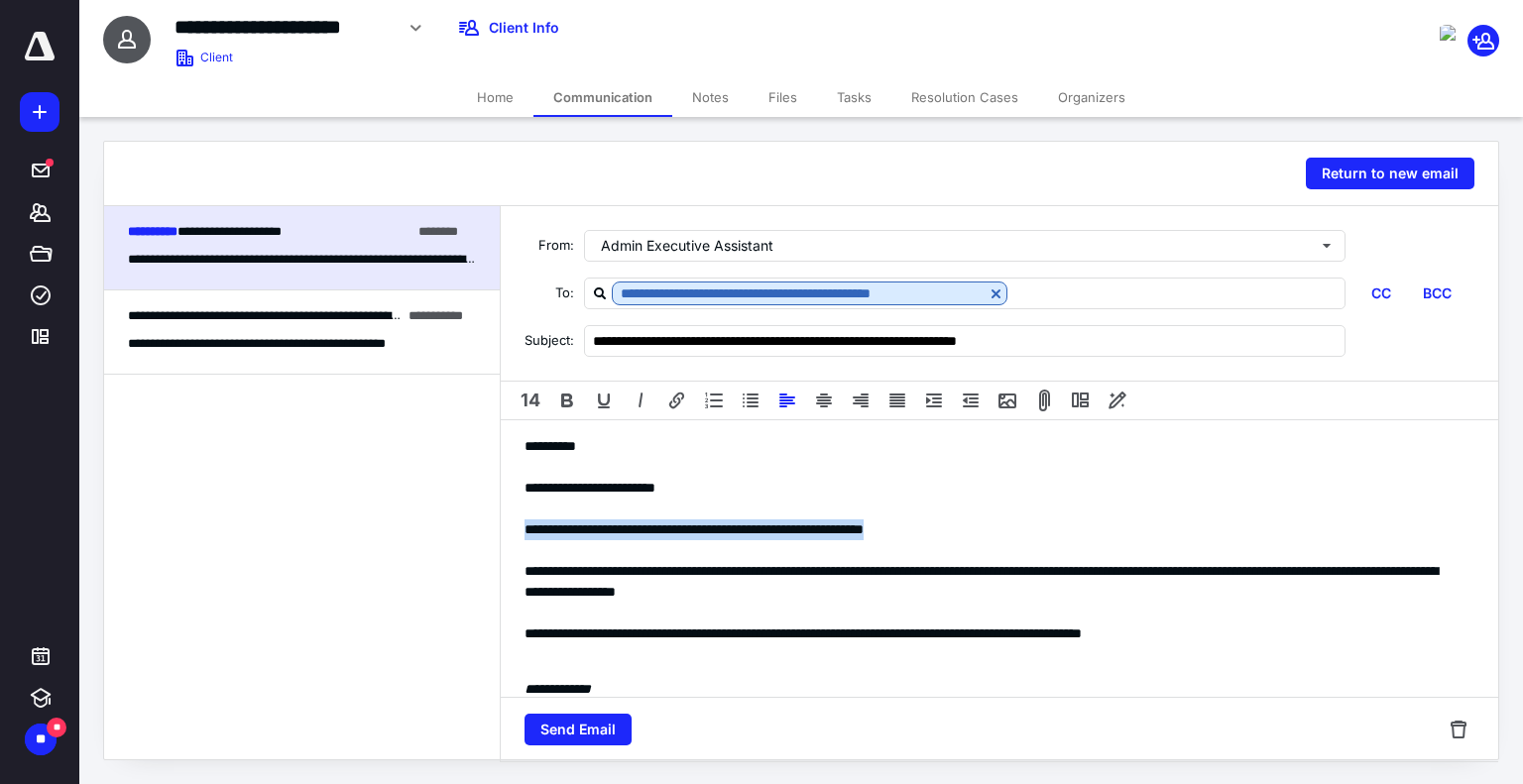 drag, startPoint x: 520, startPoint y: 524, endPoint x: 1042, endPoint y: 522, distance: 522.0038 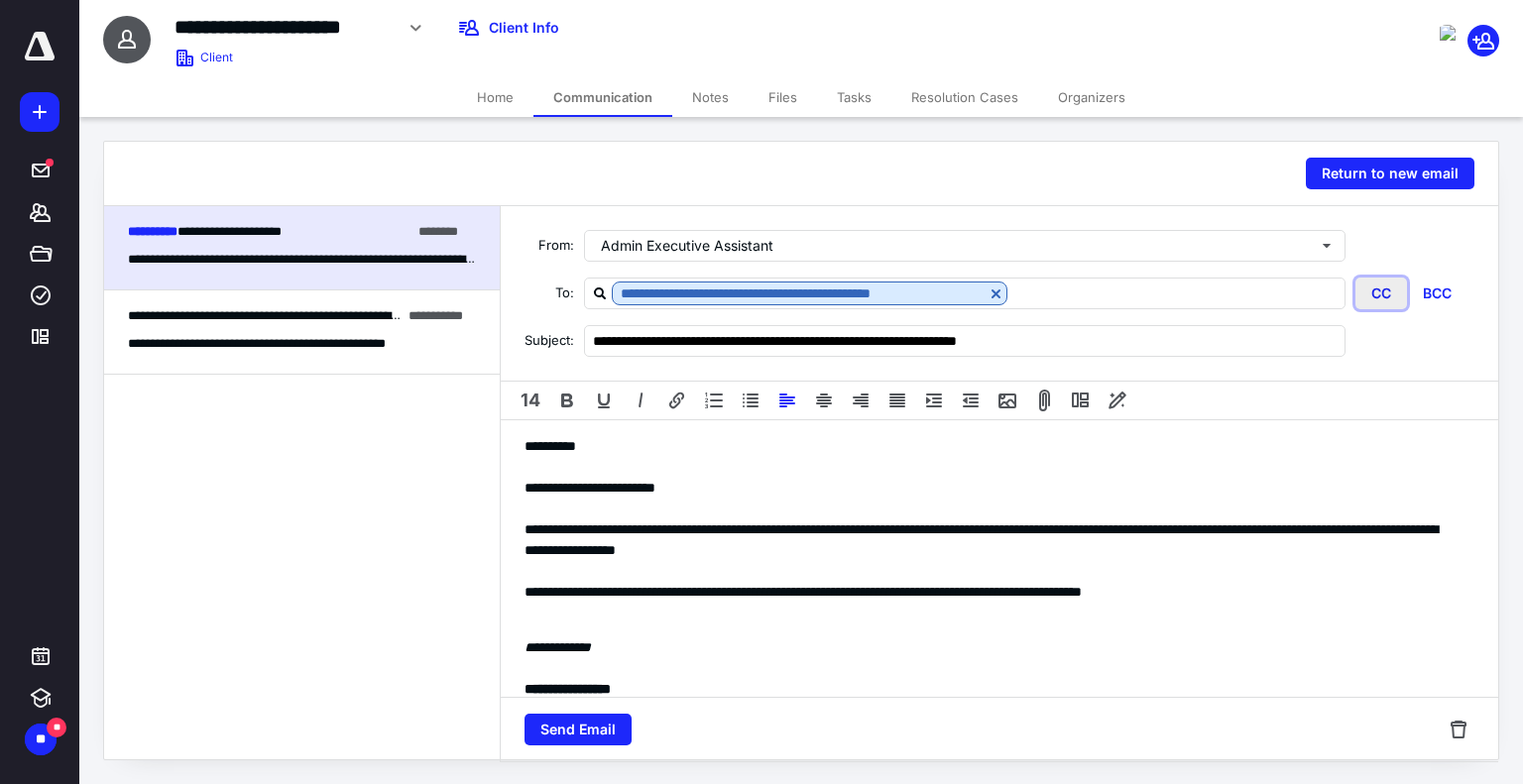 click on "CC" at bounding box center [1381, 293] 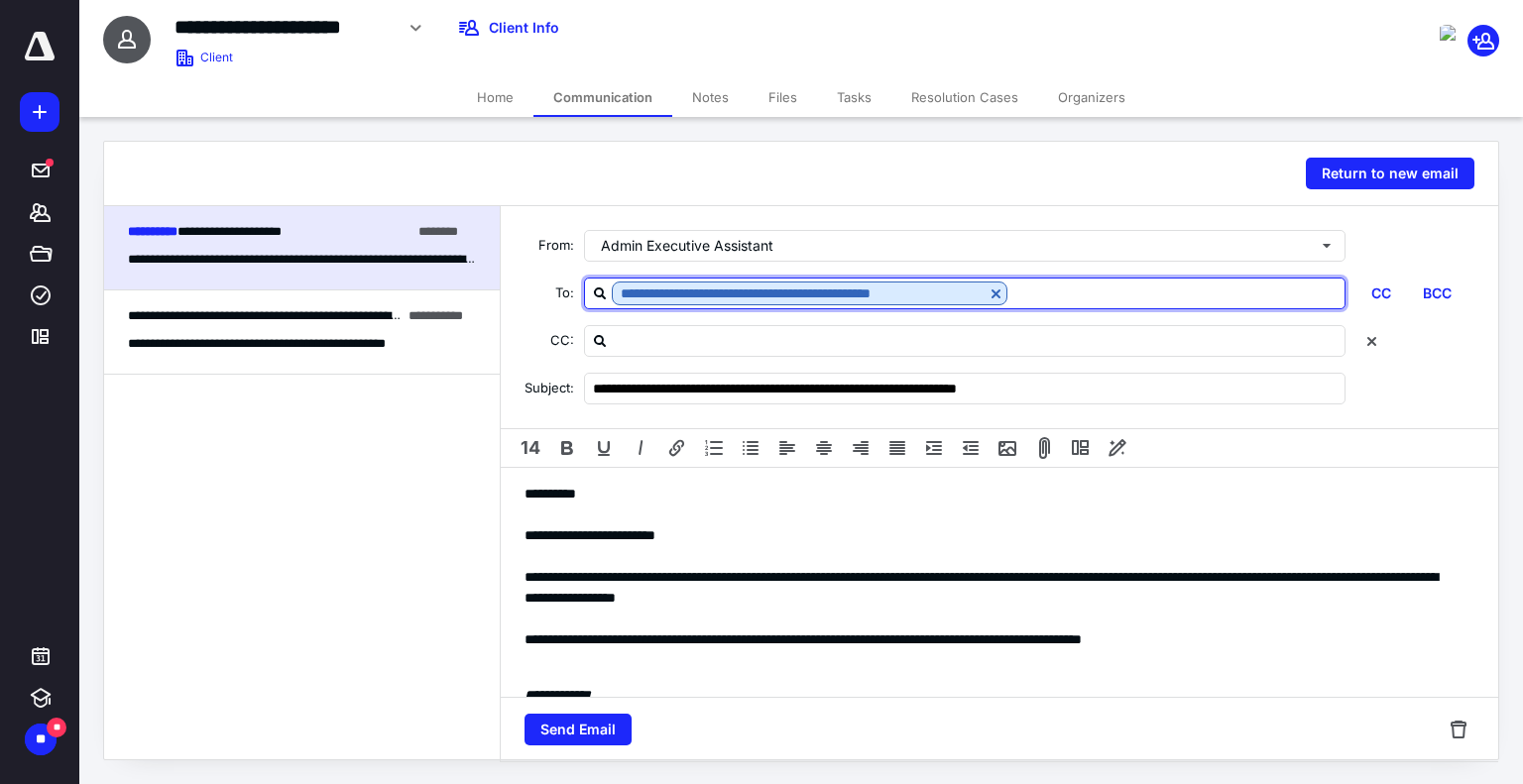 click at bounding box center [1176, 292] 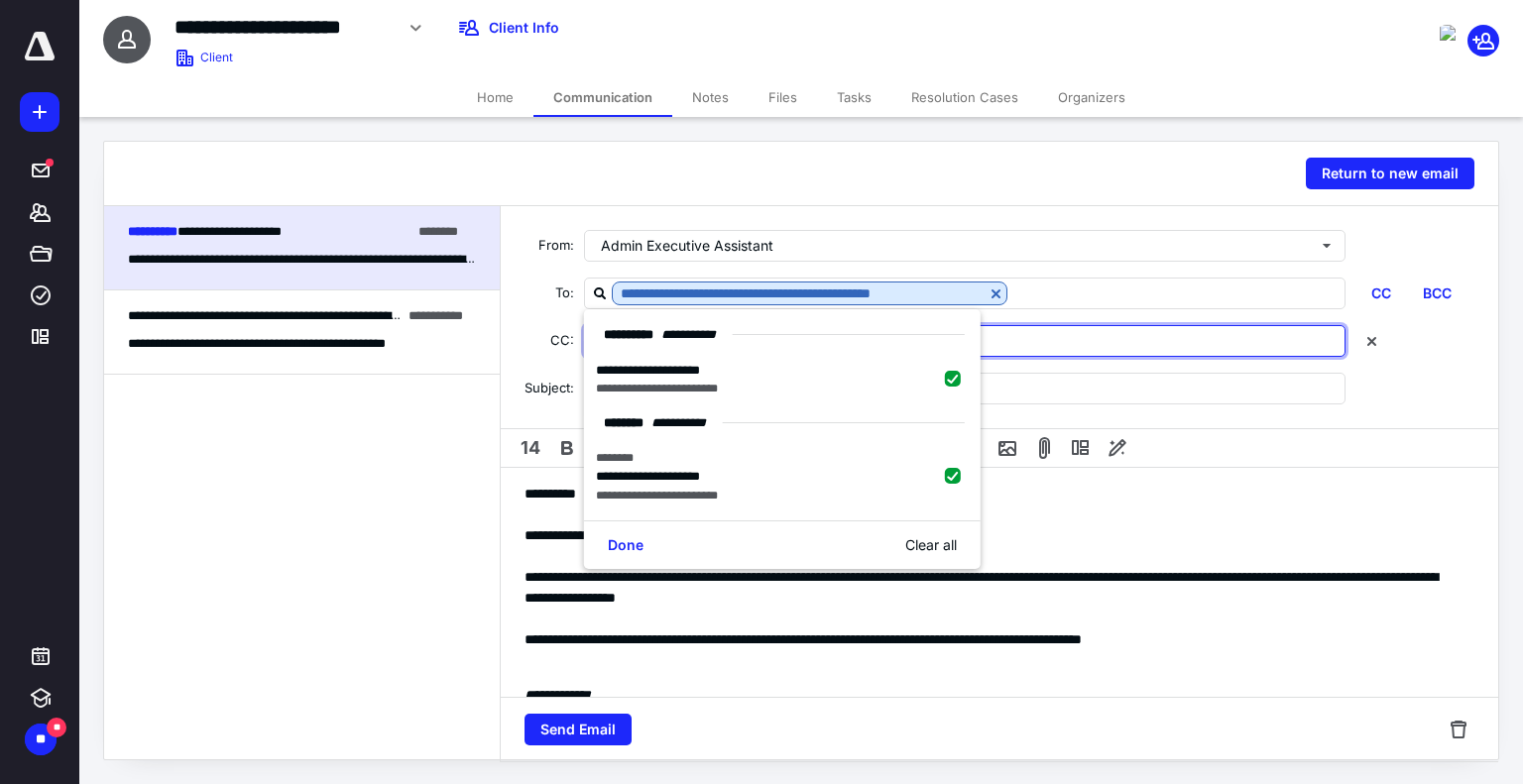 click at bounding box center (977, 340) 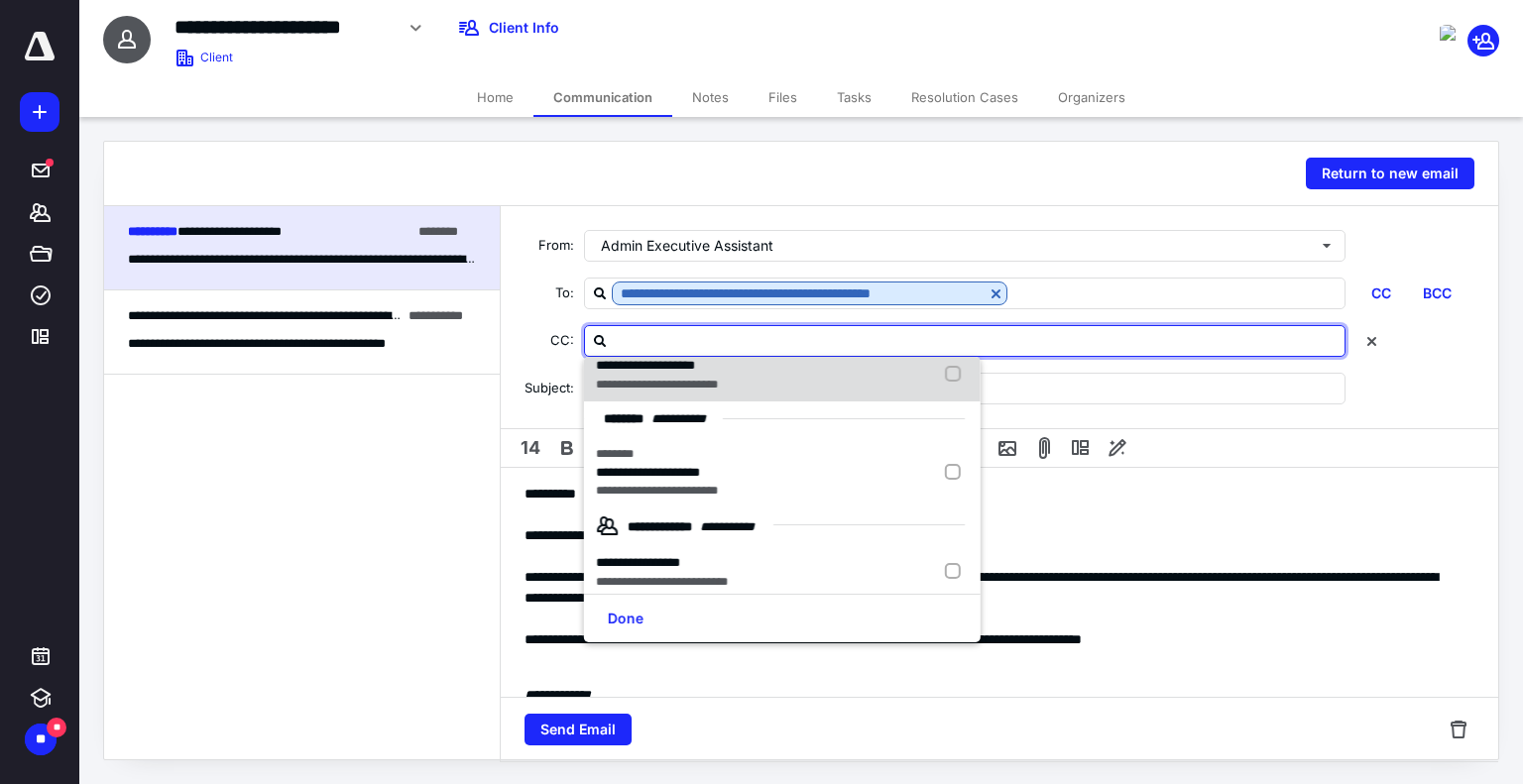 scroll, scrollTop: 171, scrollLeft: 0, axis: vertical 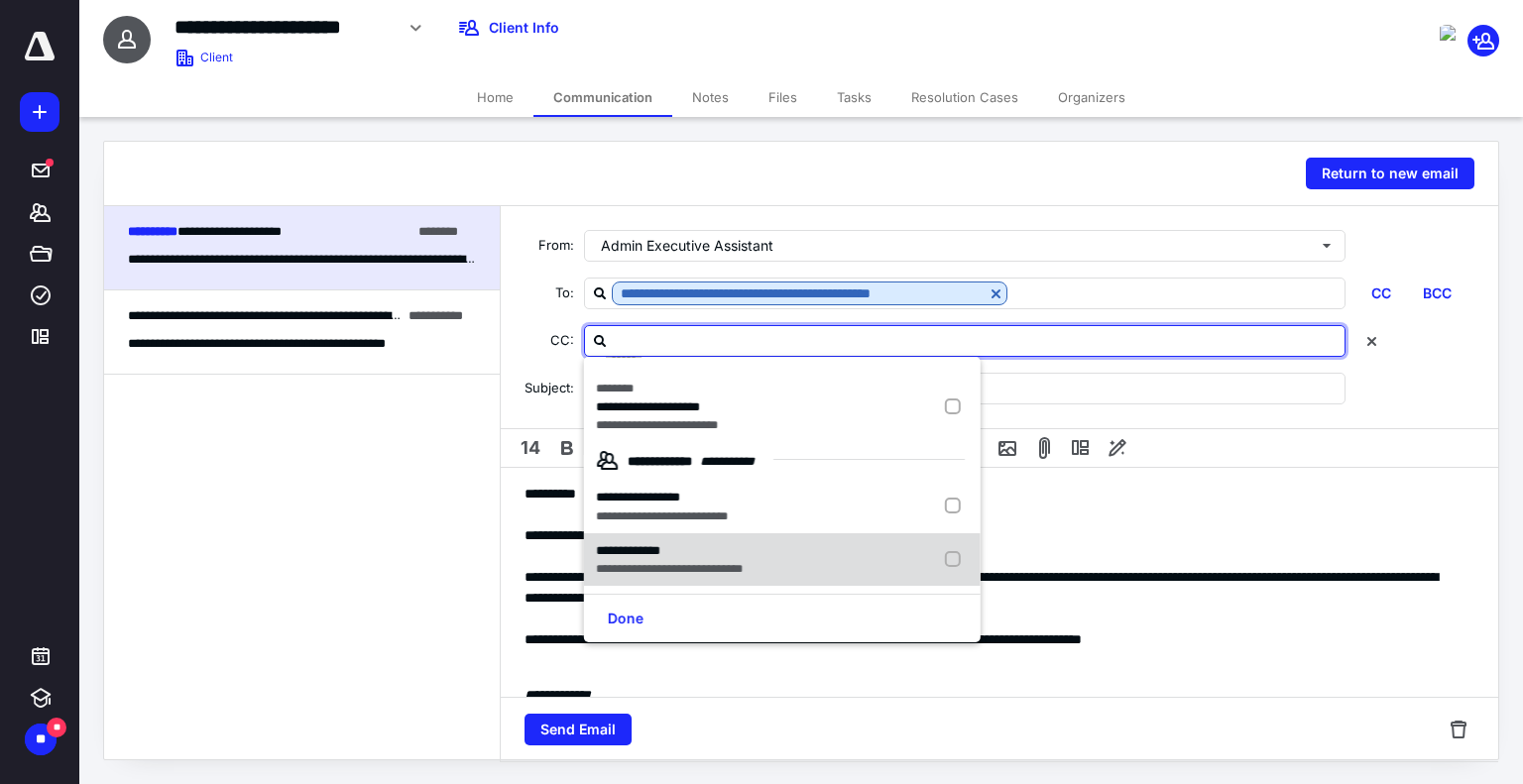 click at bounding box center [957, 560] 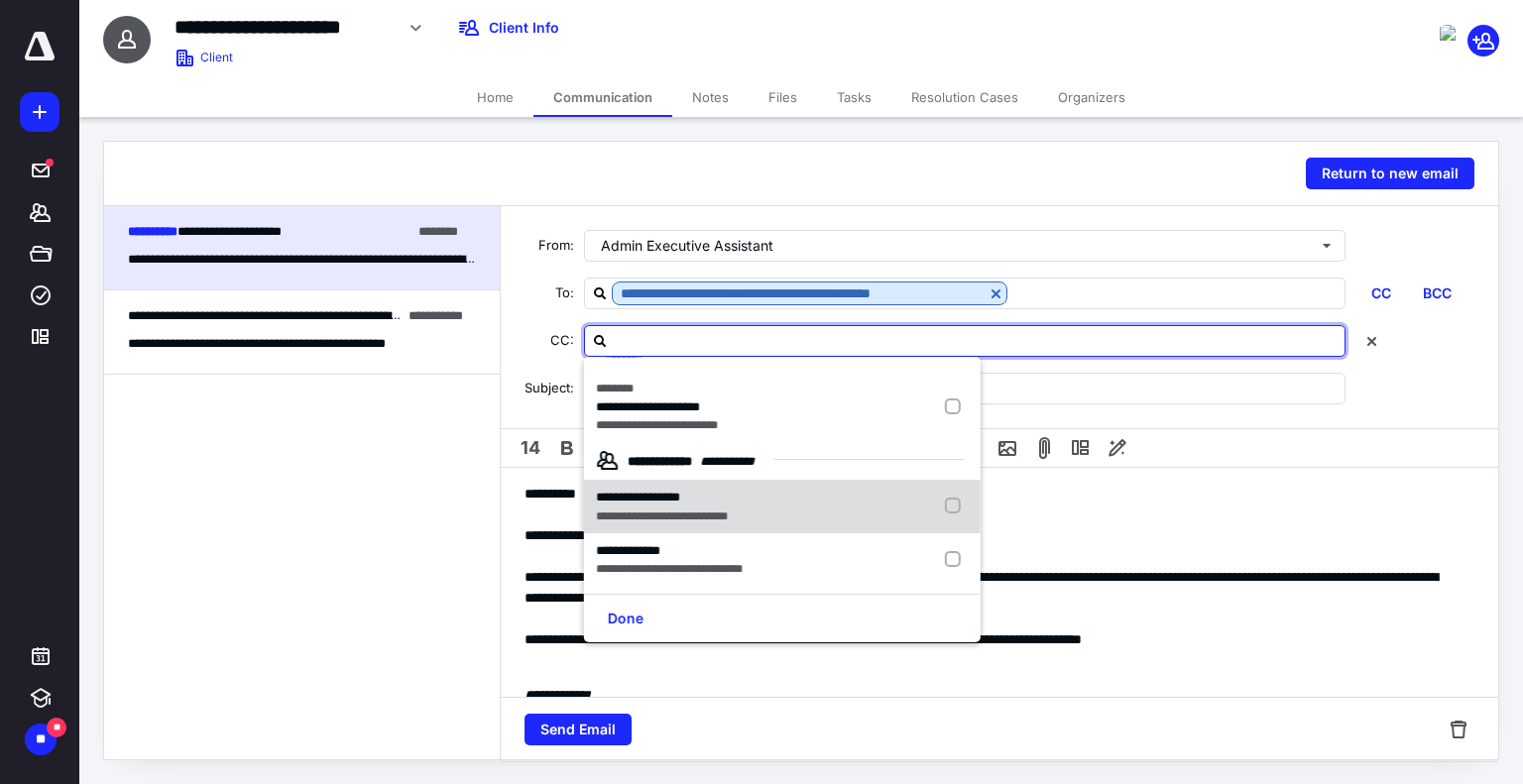 click at bounding box center [957, 506] 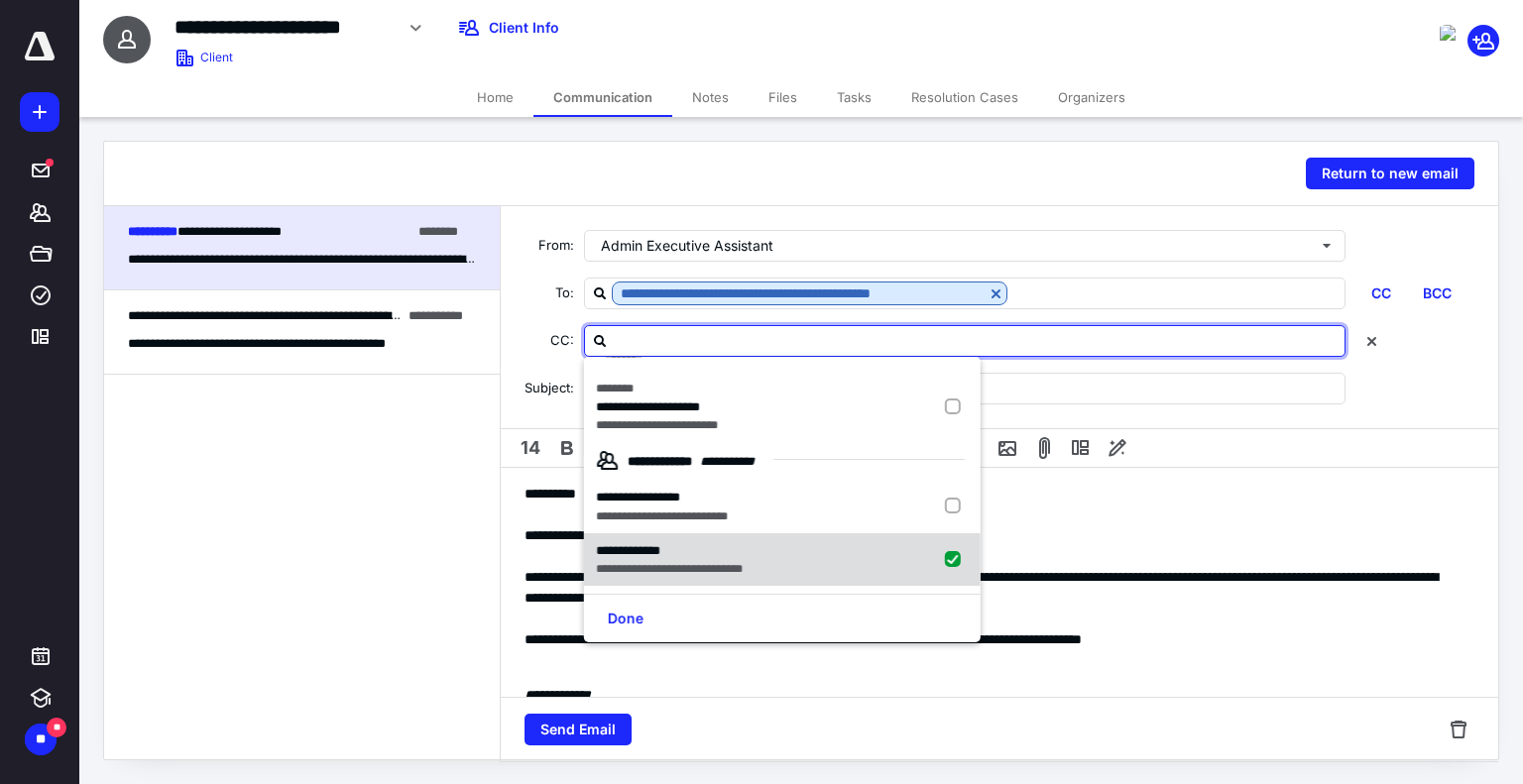checkbox on "true" 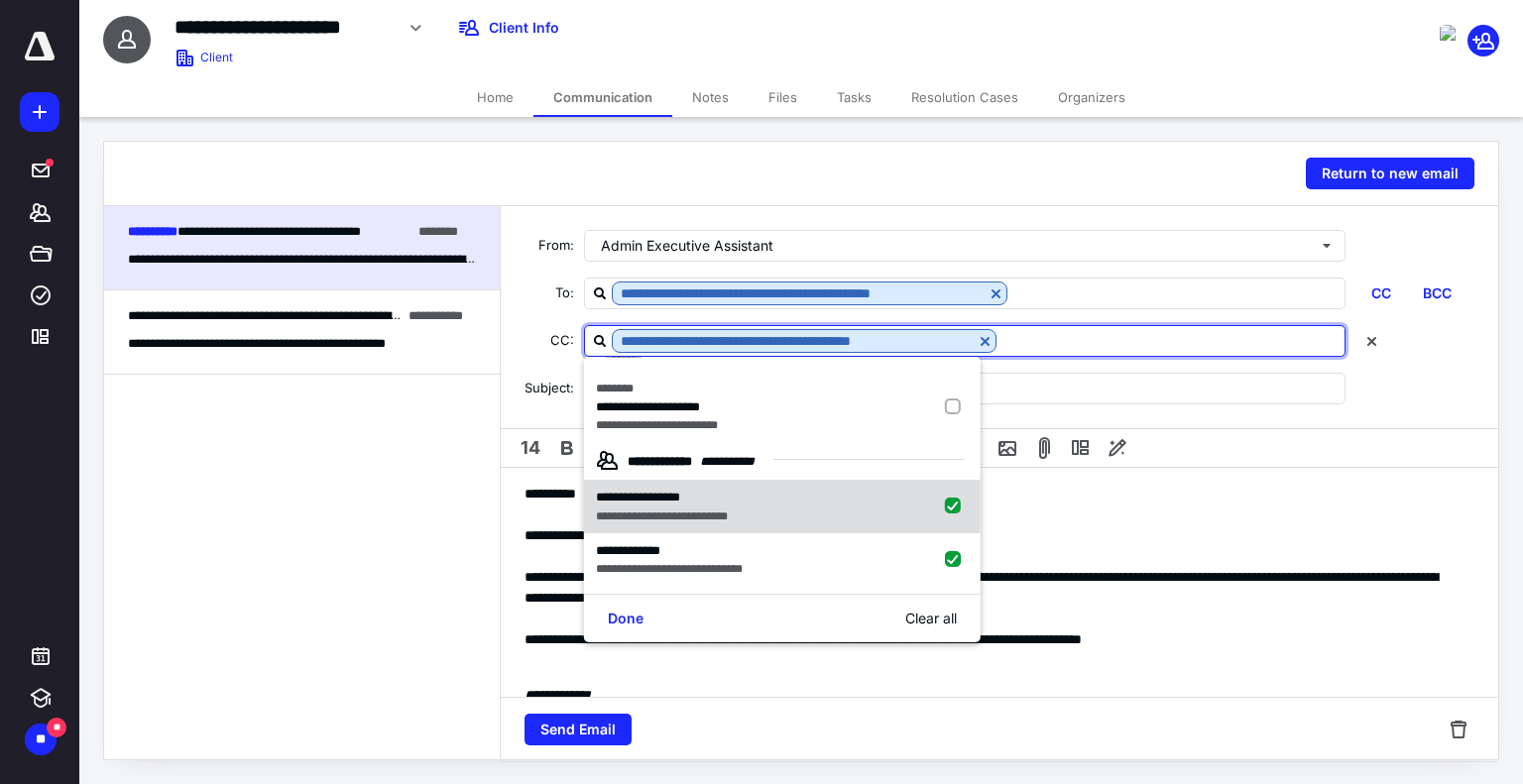 checkbox on "false" 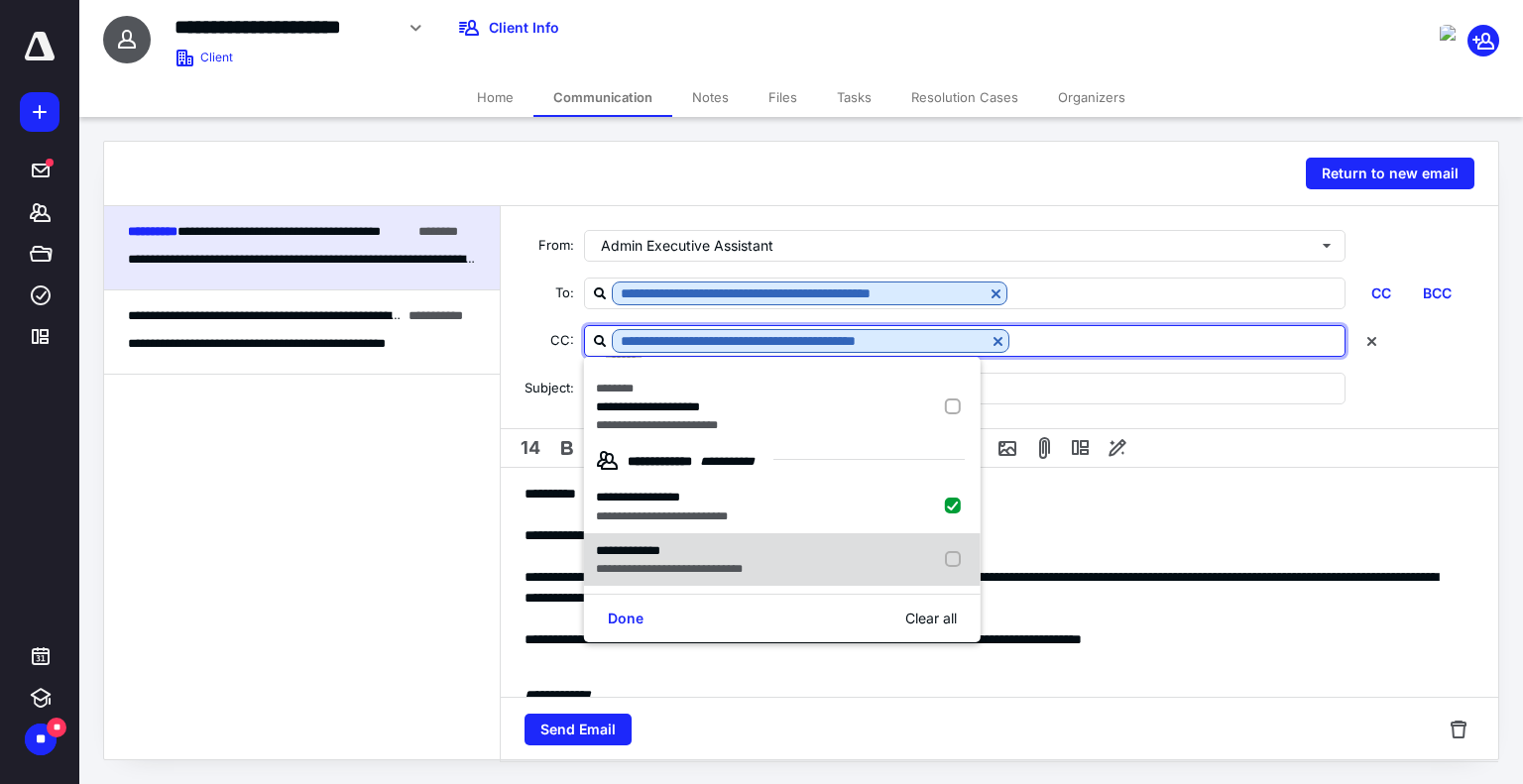 click at bounding box center (957, 560) 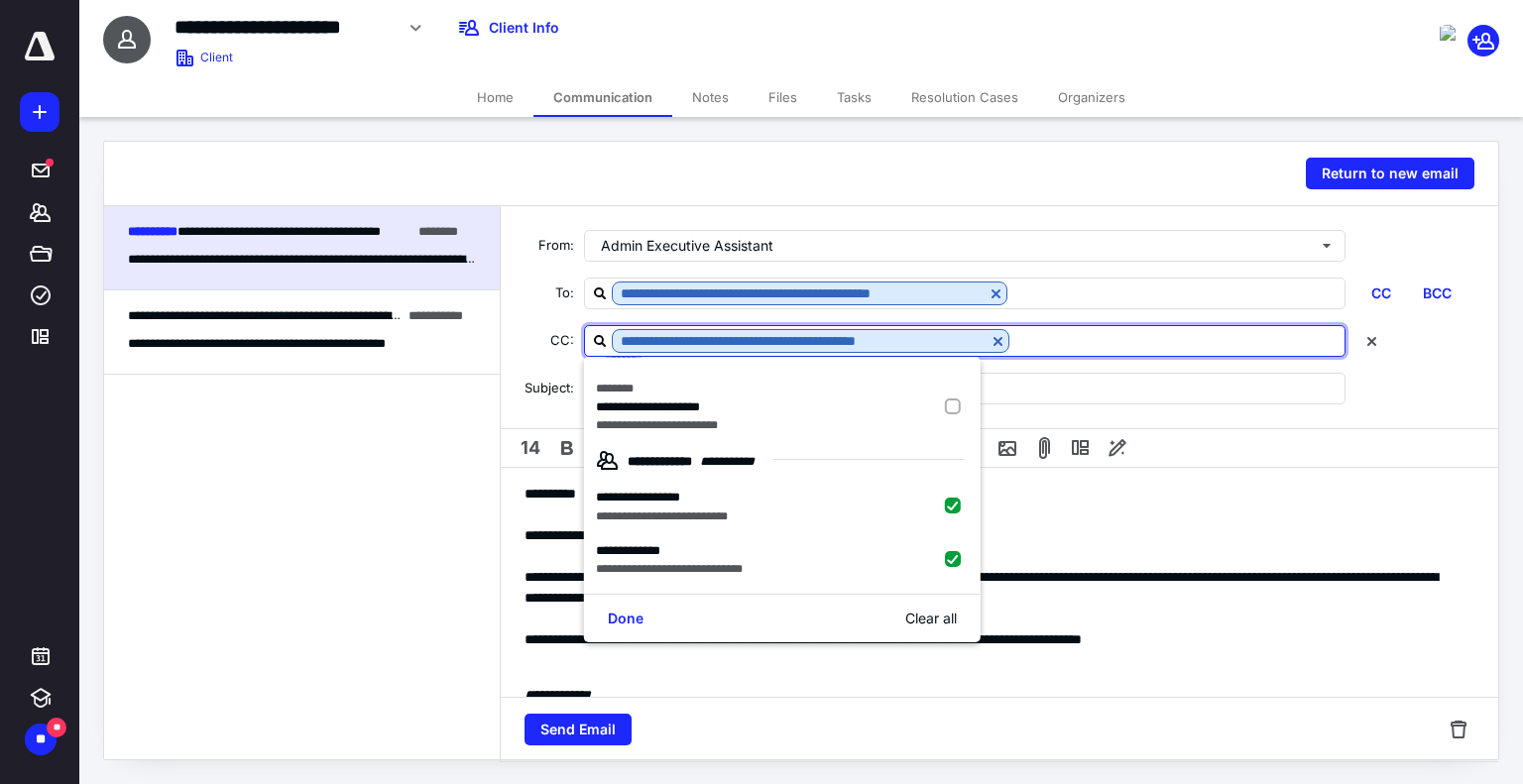 checkbox on "true" 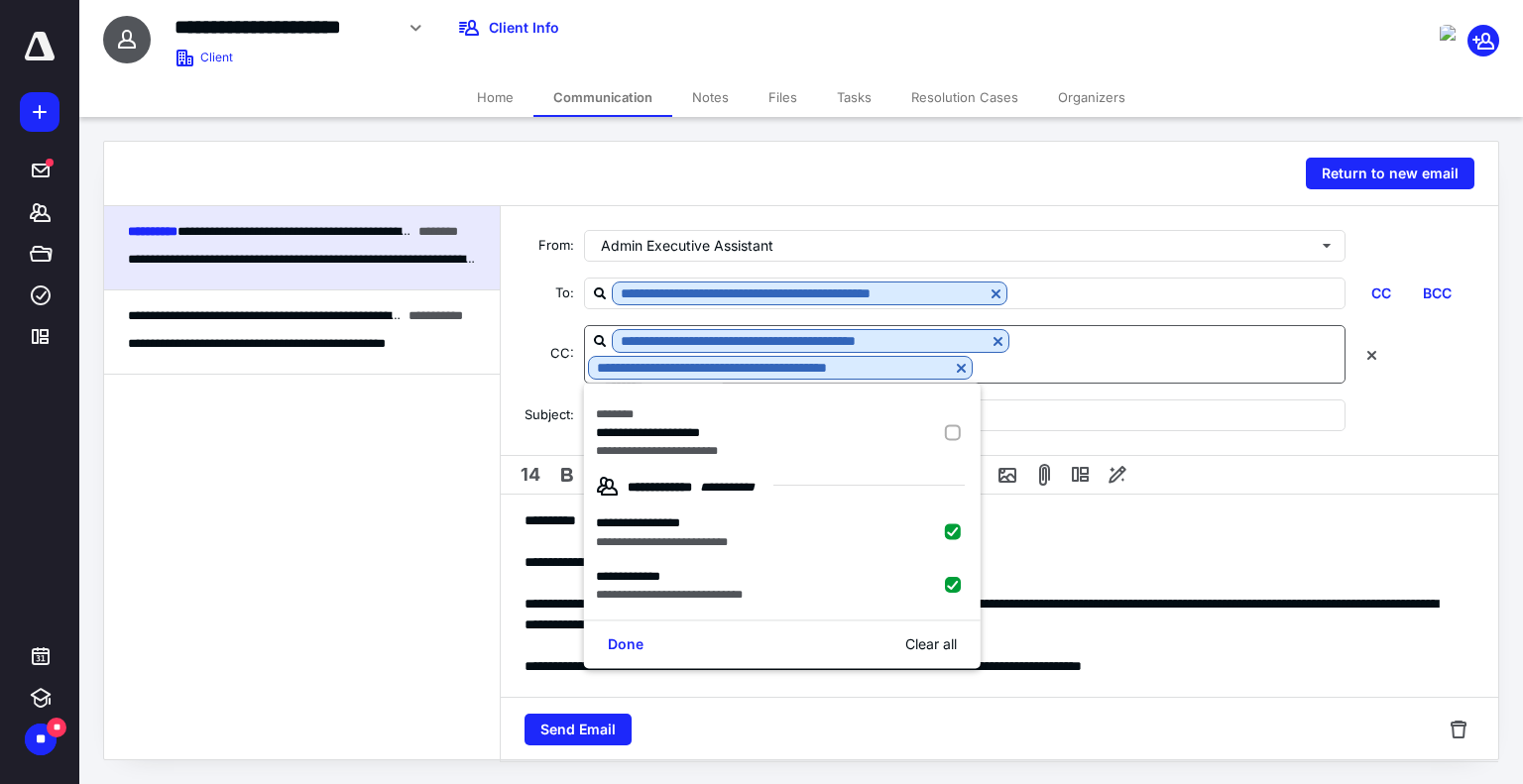 click at bounding box center [1158, 367] 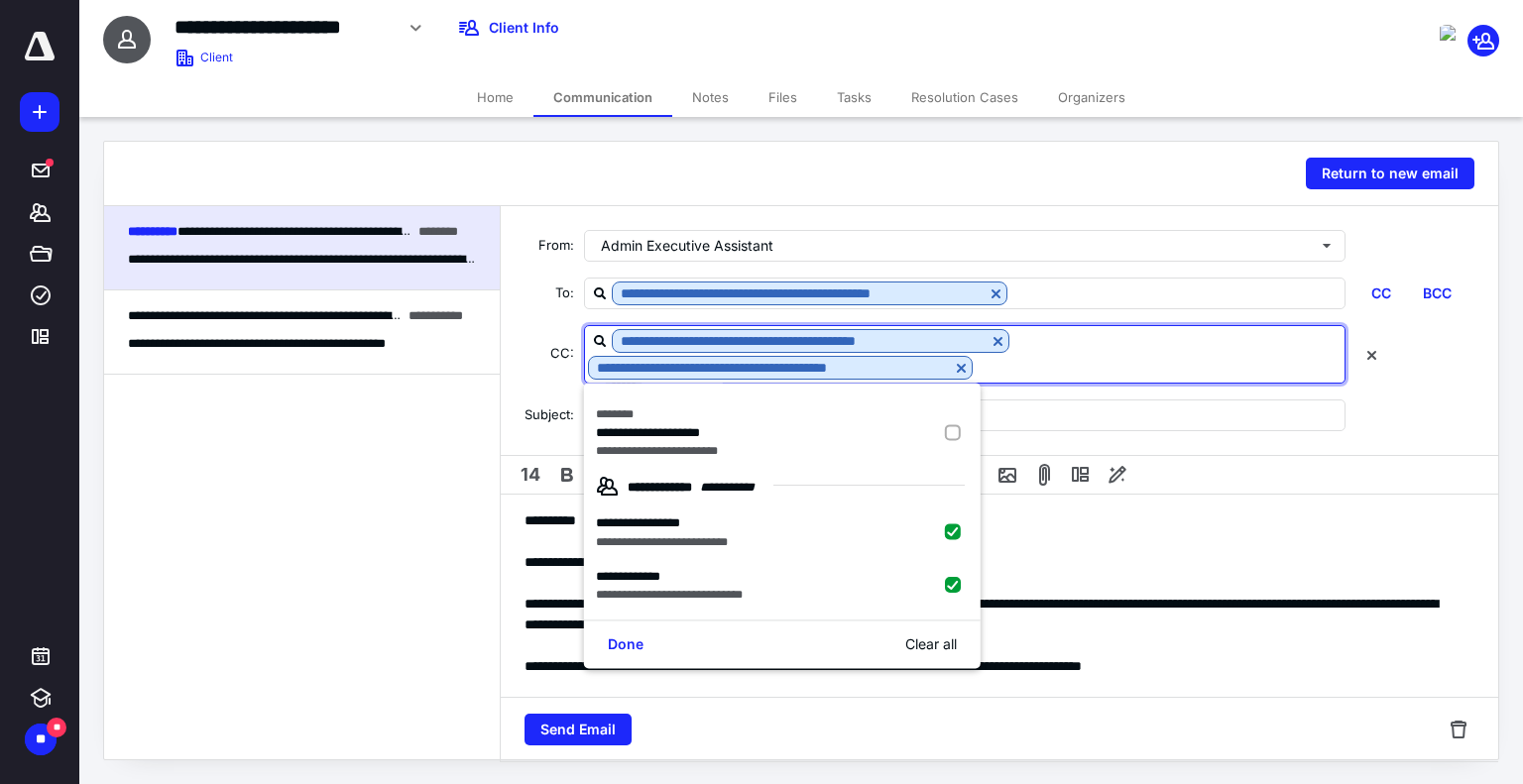 paste on "**********" 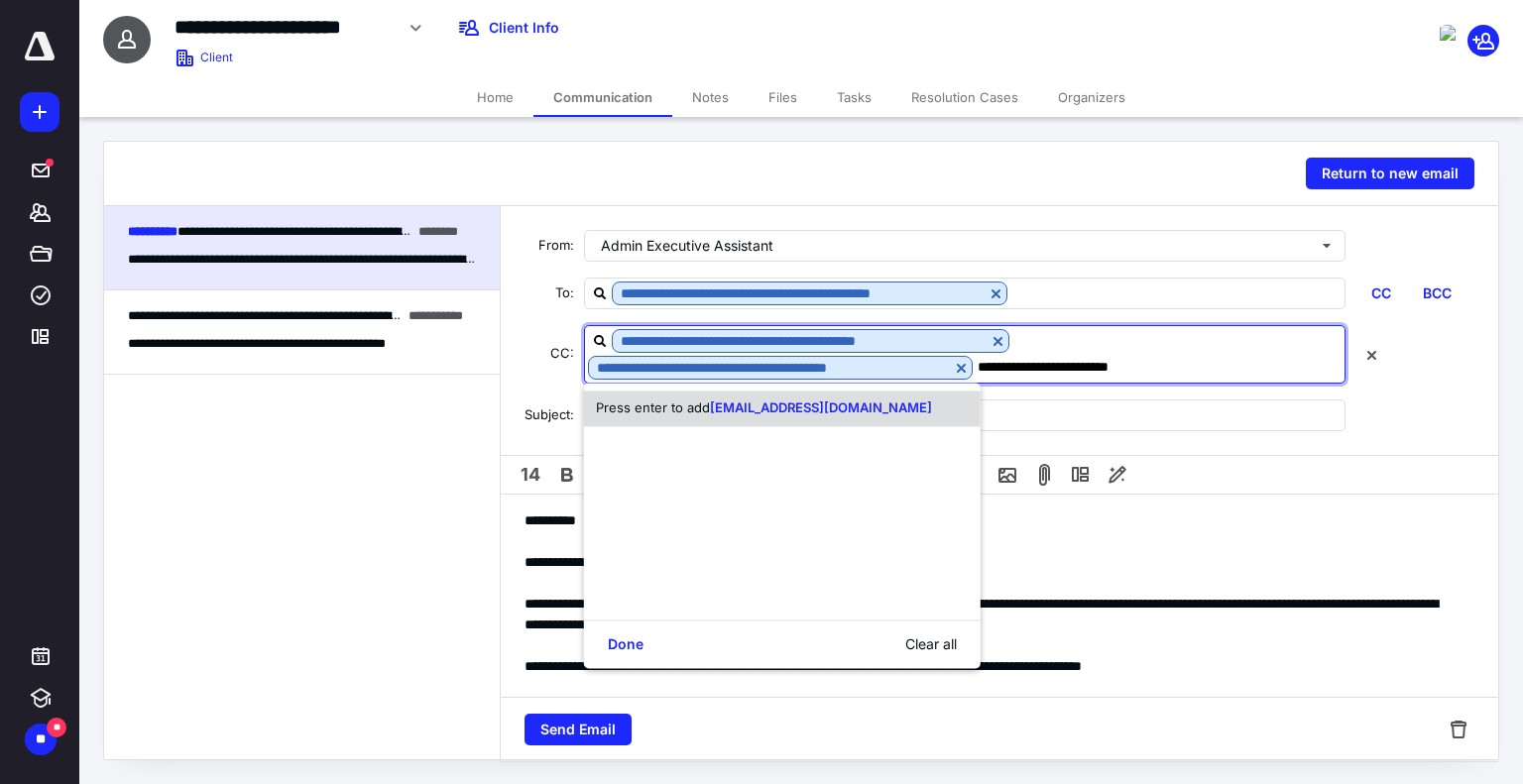 scroll, scrollTop: 0, scrollLeft: 0, axis: both 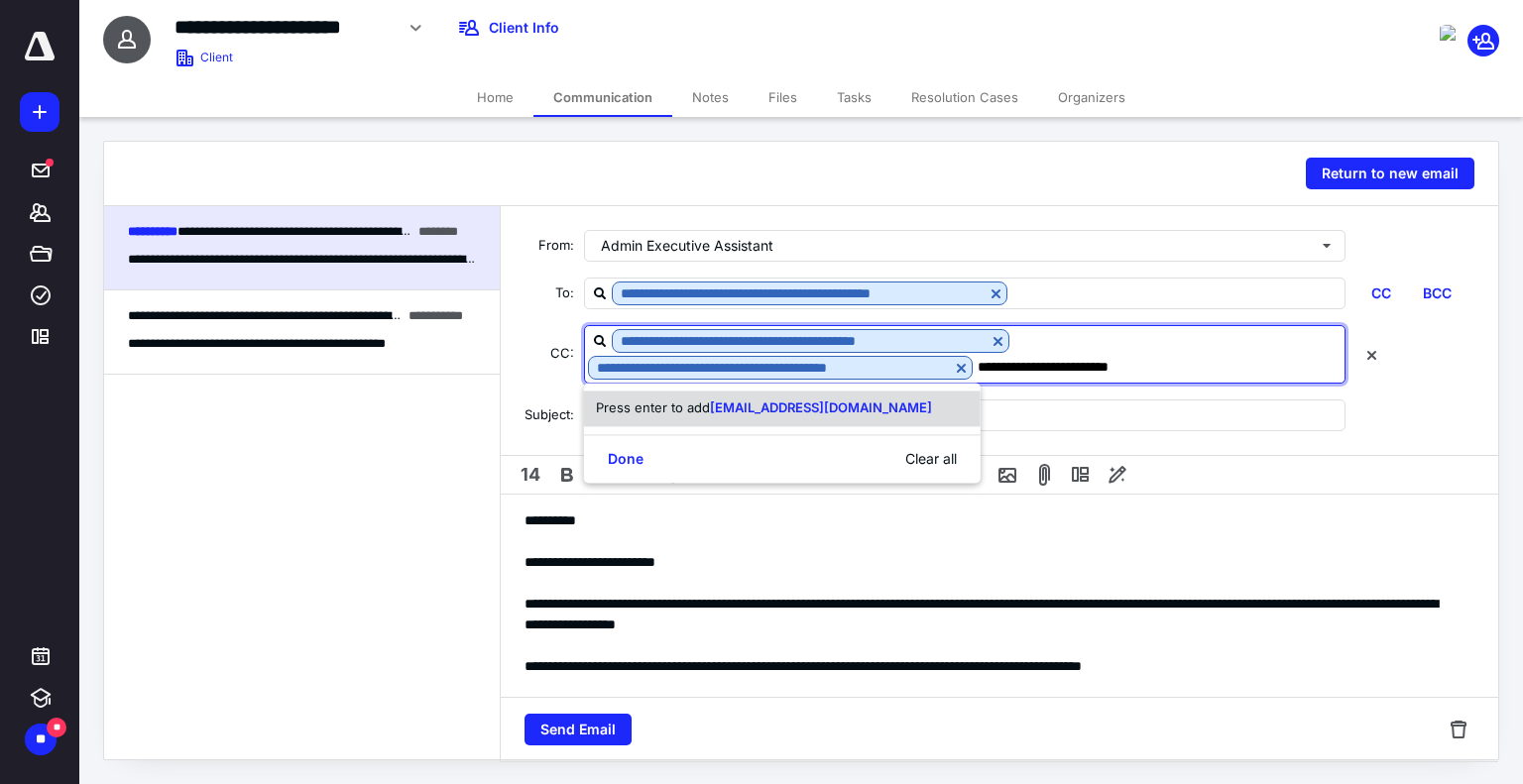 click on "[EMAIL_ADDRESS][DOMAIN_NAME]" at bounding box center (821, 407) 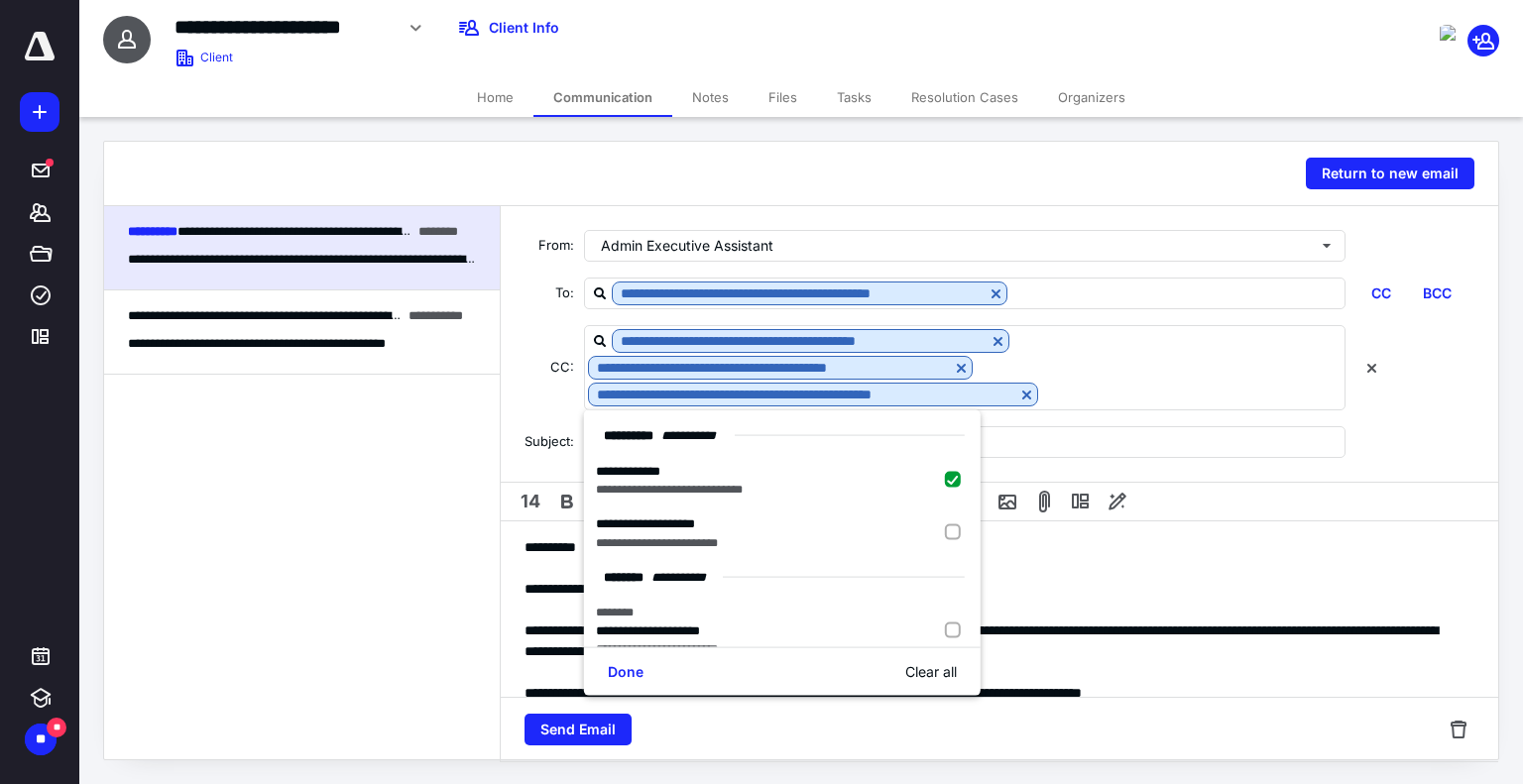click on "**********" at bounding box center (992, 970) 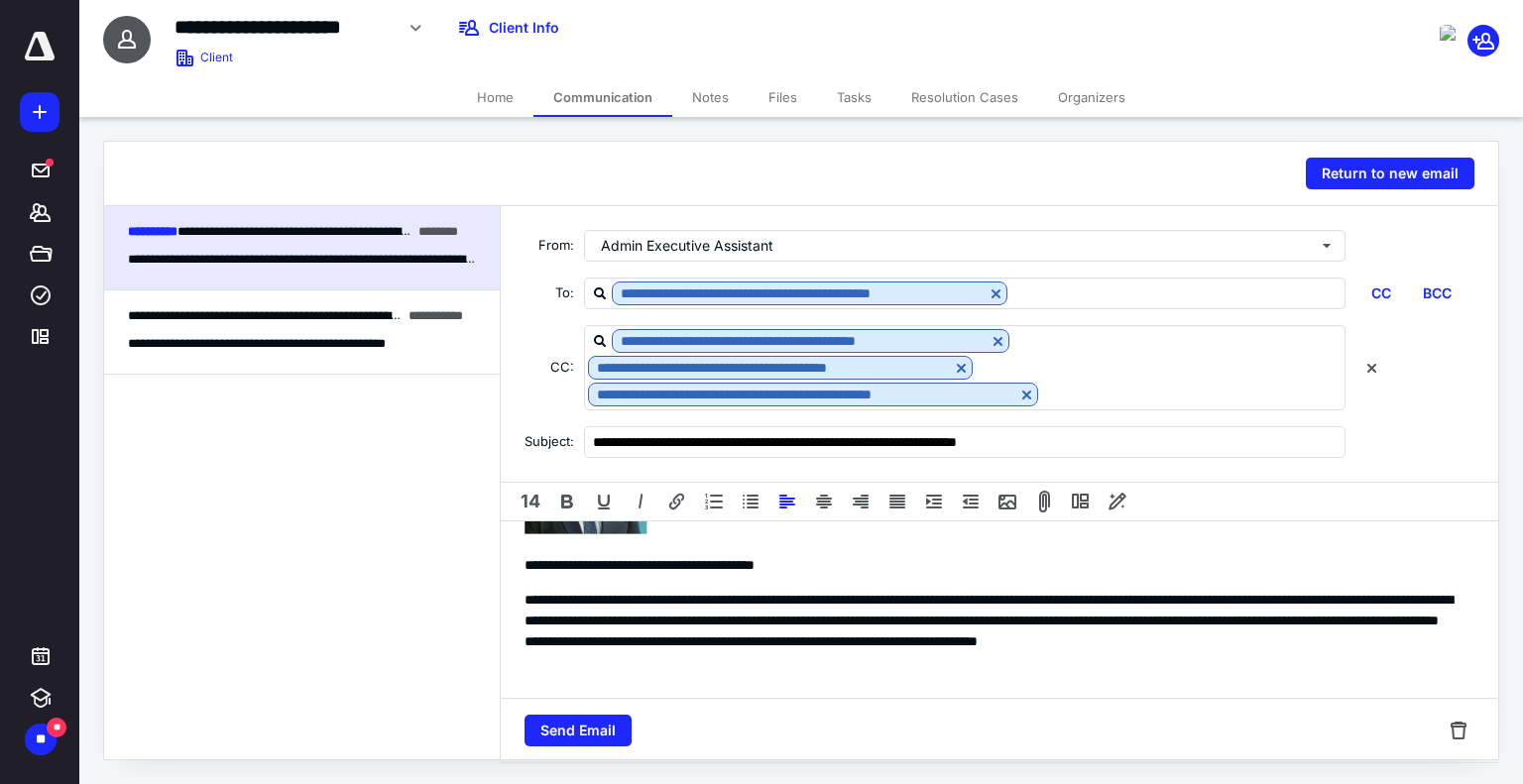 scroll, scrollTop: 722, scrollLeft: 0, axis: vertical 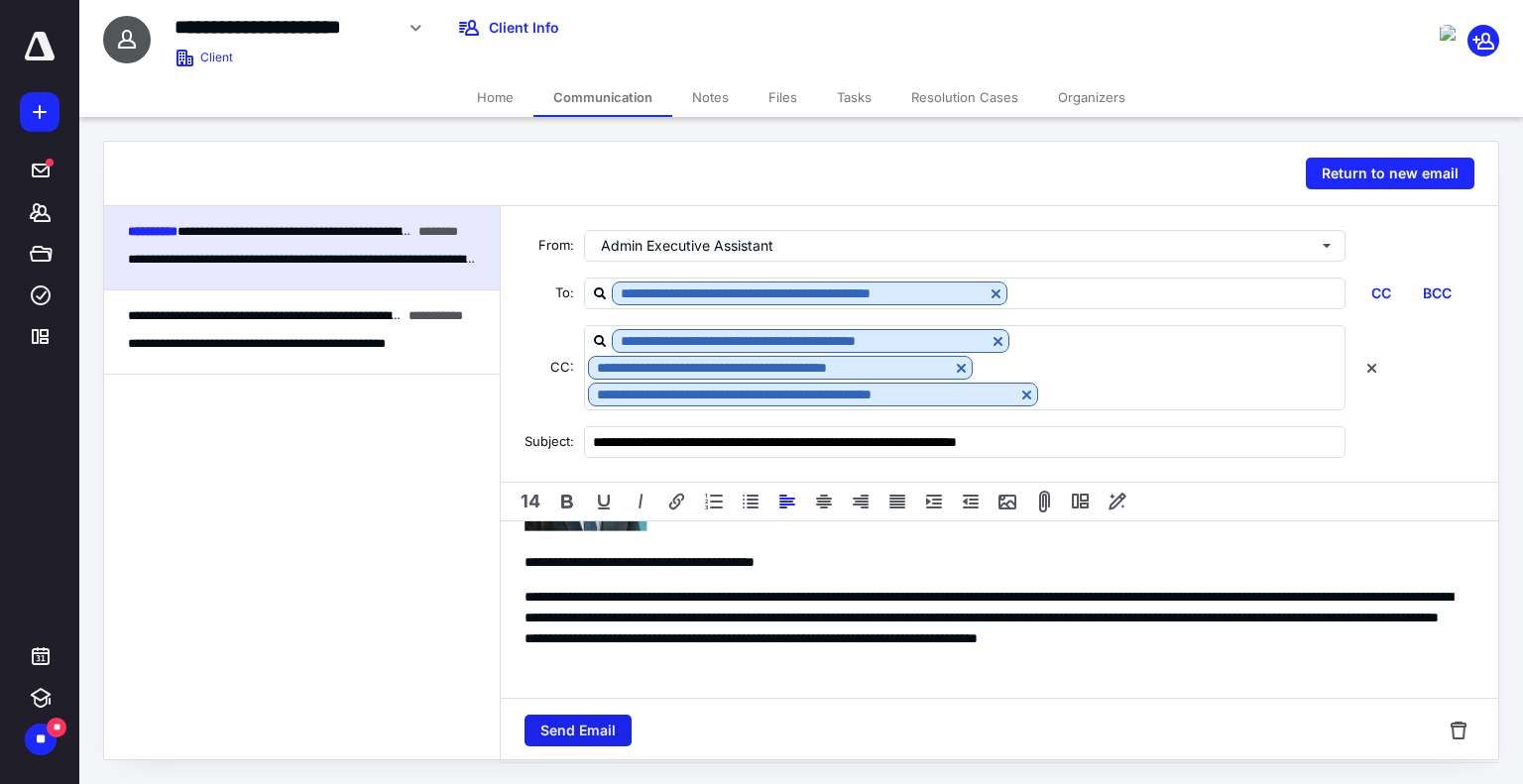 click on "Send Email" at bounding box center [578, 730] 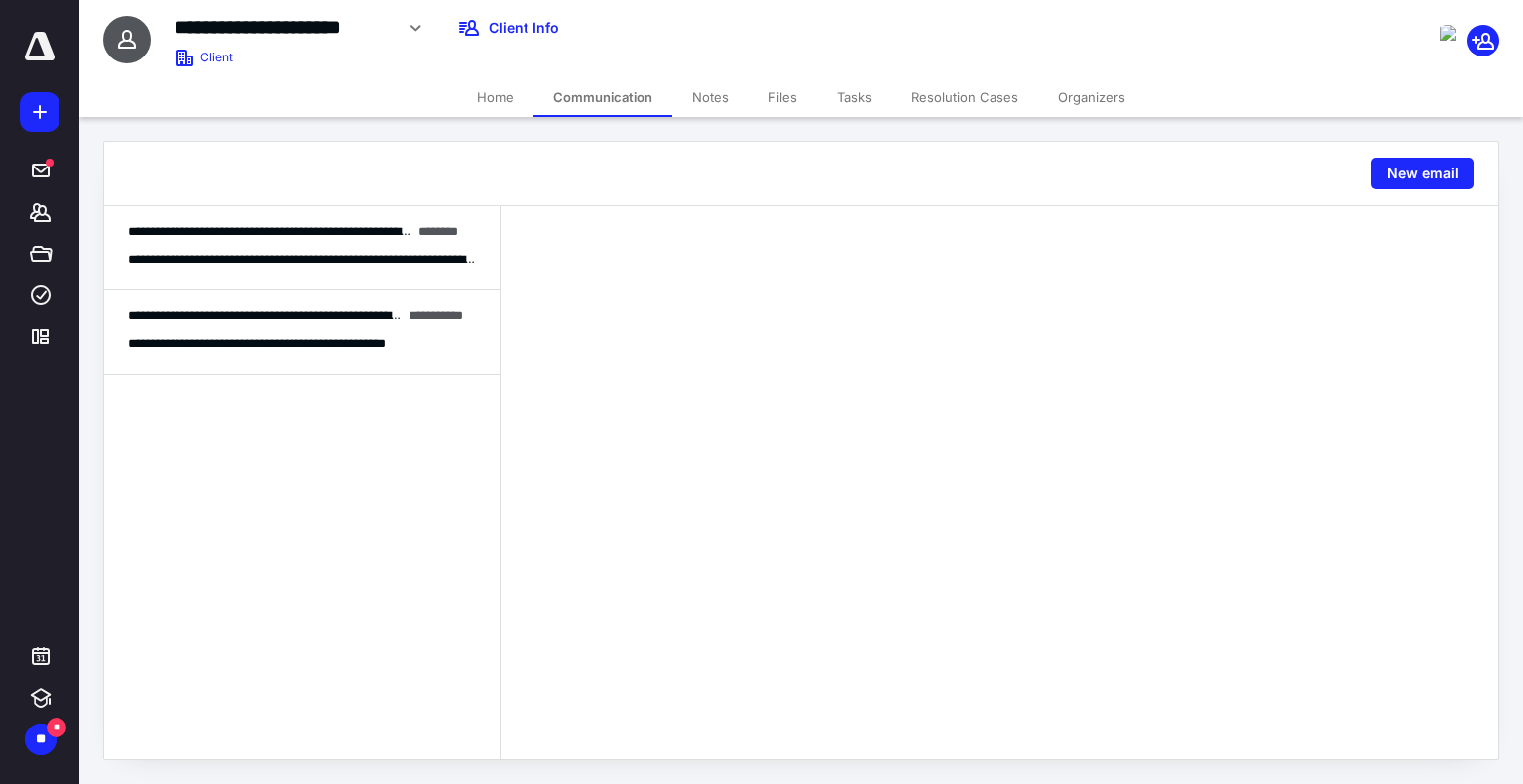 click on "**********" at bounding box center [301, 248] 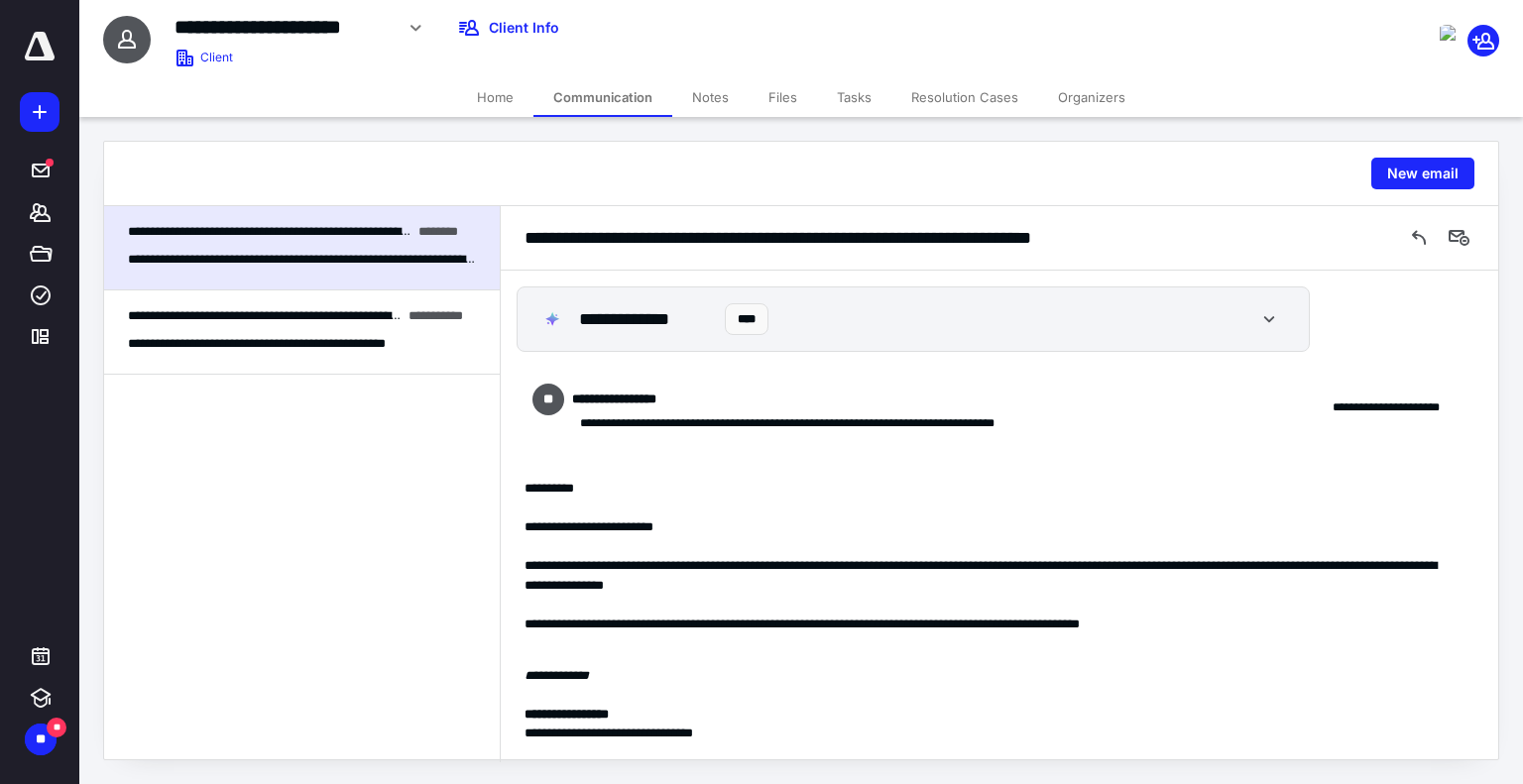 scroll, scrollTop: 543, scrollLeft: 0, axis: vertical 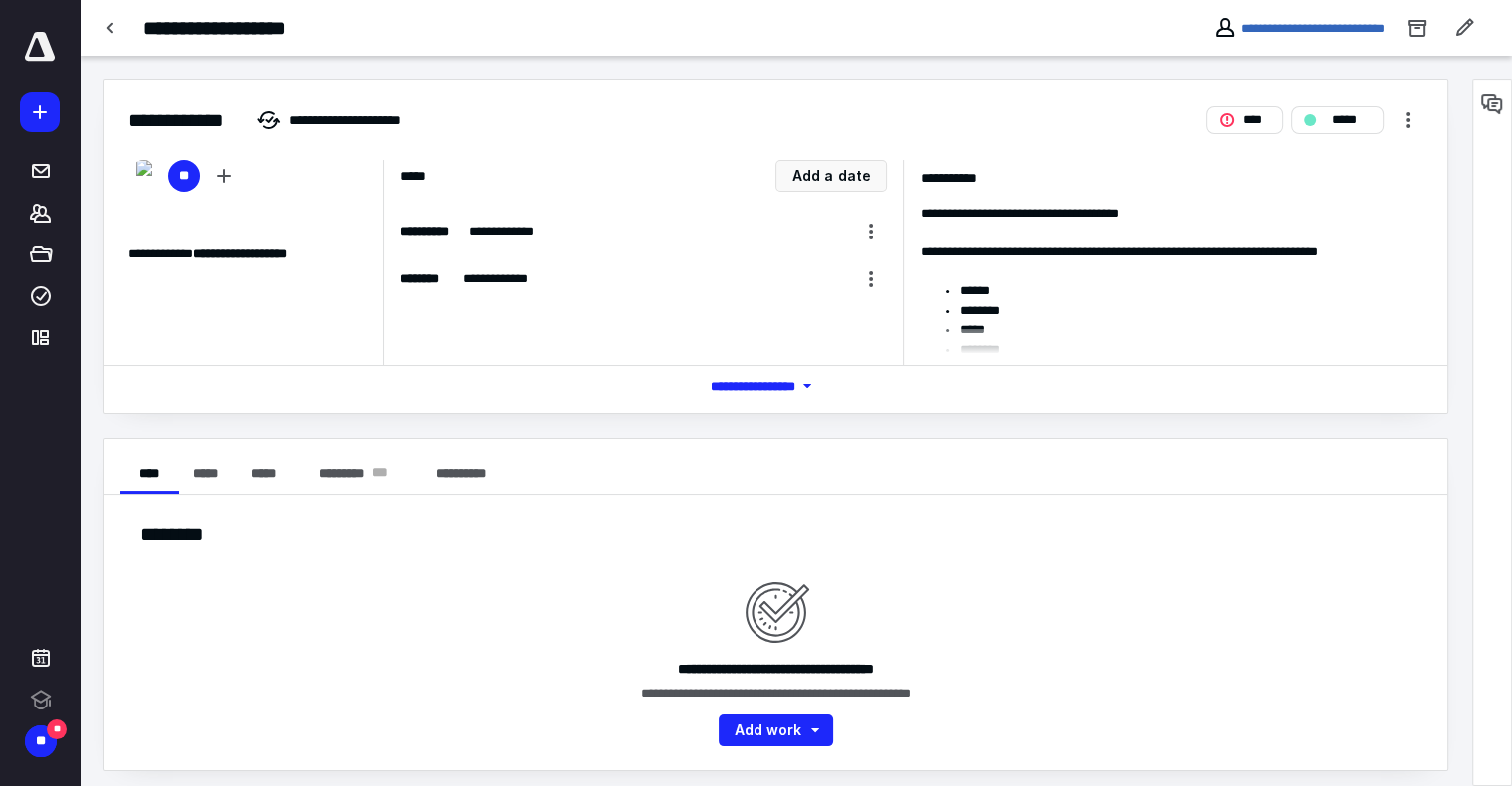 click on "*** **** *******" at bounding box center [776, 386] 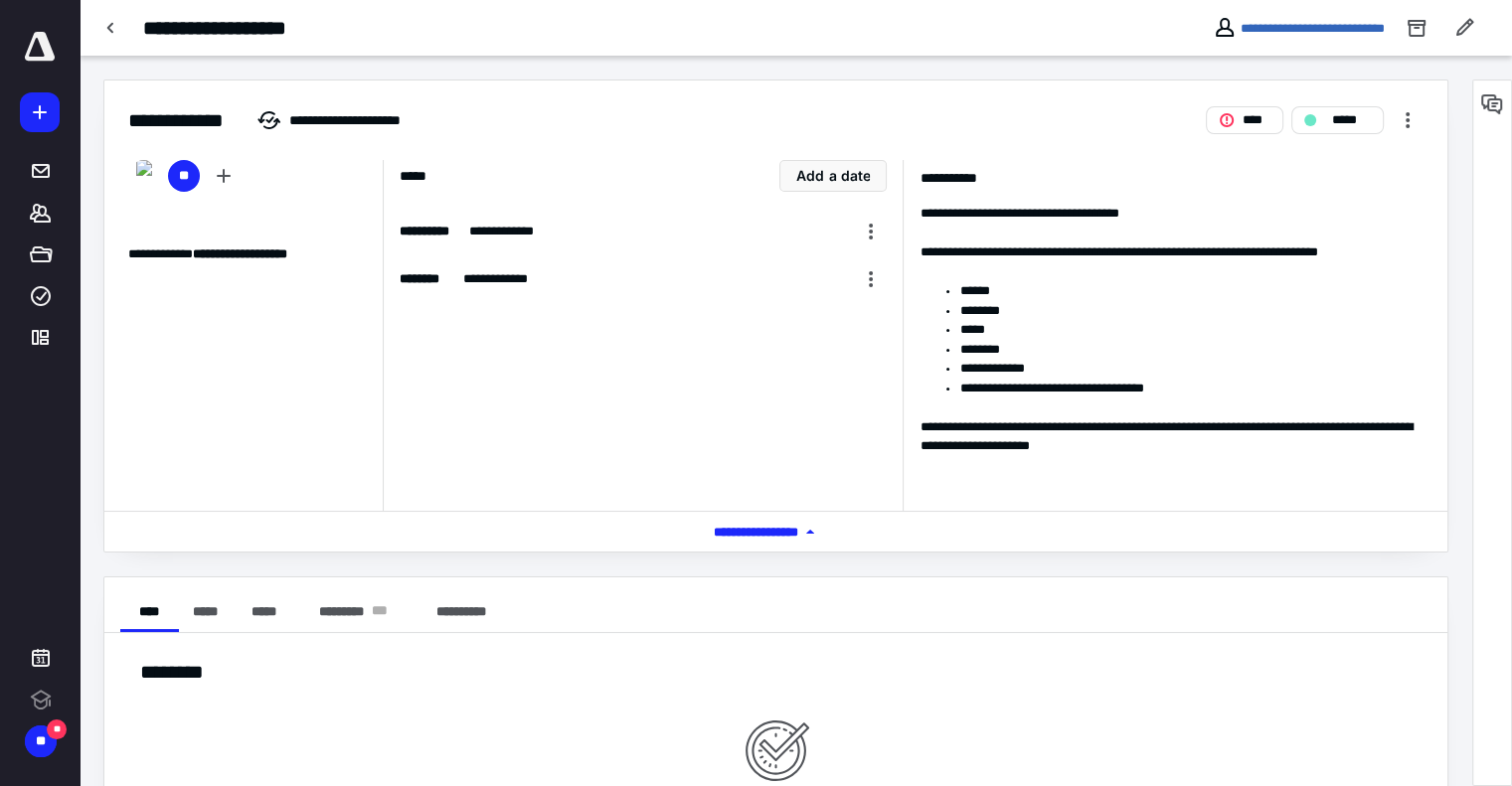 scroll, scrollTop: 0, scrollLeft: 0, axis: both 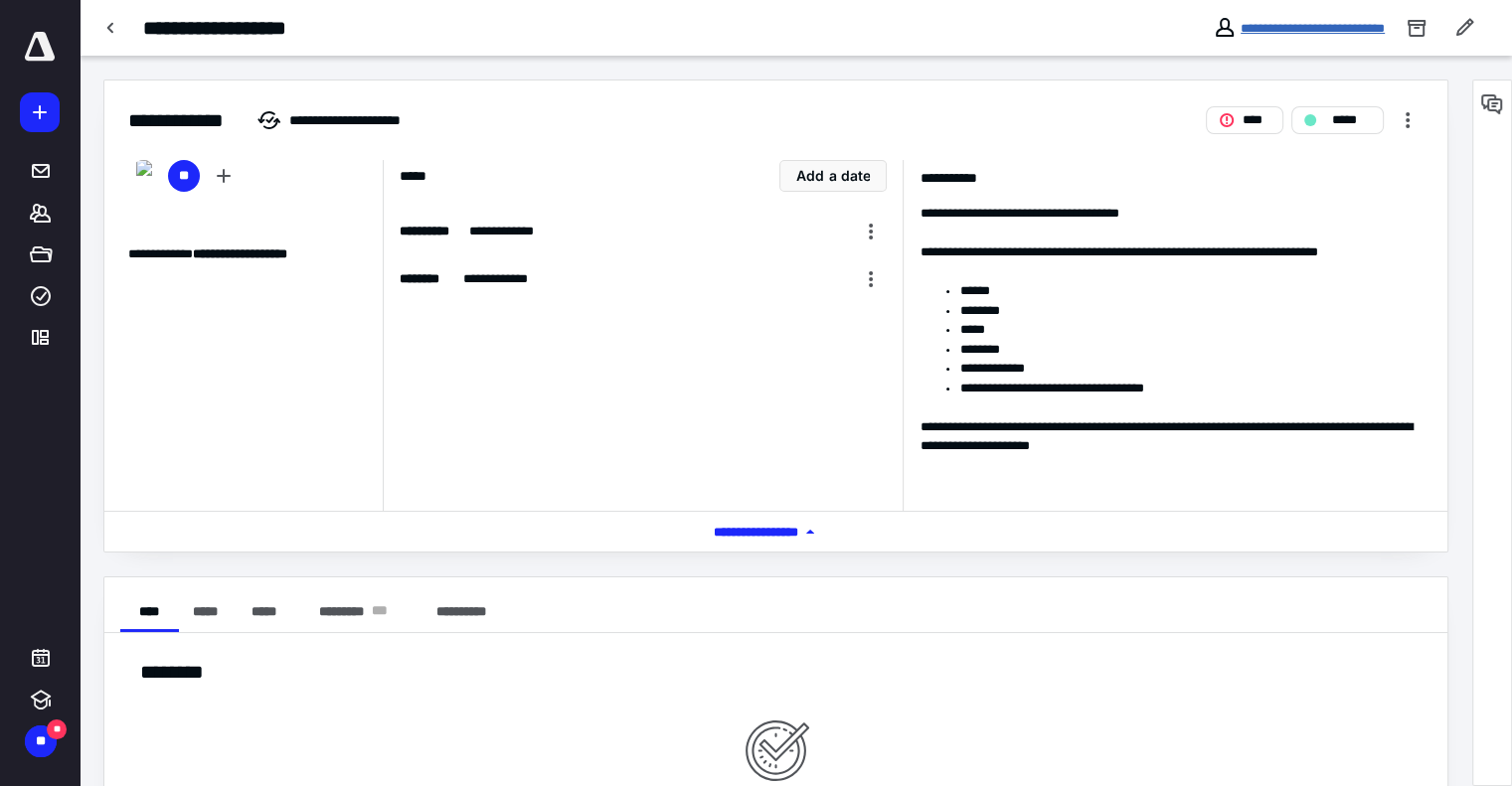 click on "**********" at bounding box center [1312, 28] 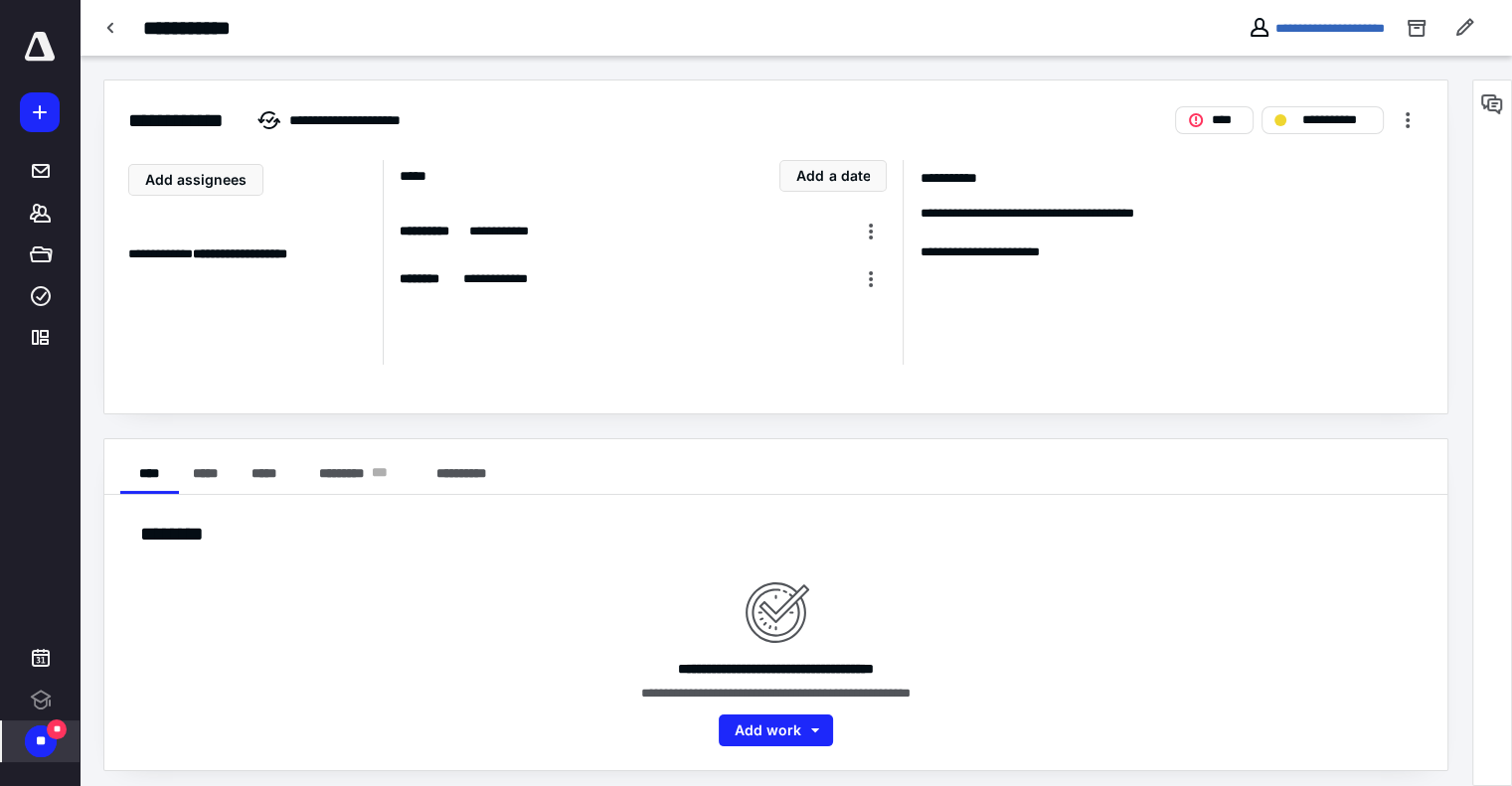 scroll, scrollTop: 0, scrollLeft: 0, axis: both 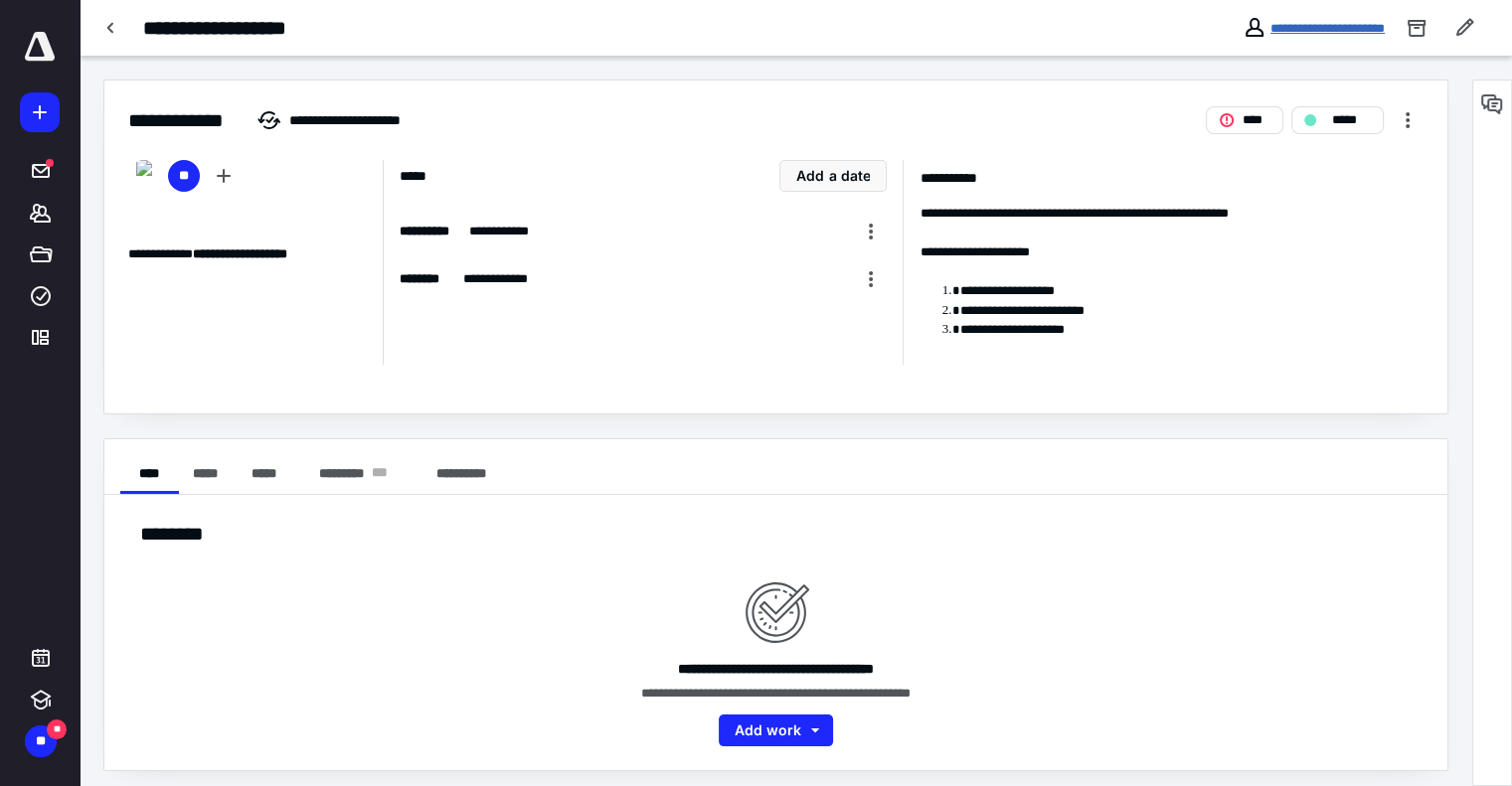 click on "**********" at bounding box center (1327, 28) 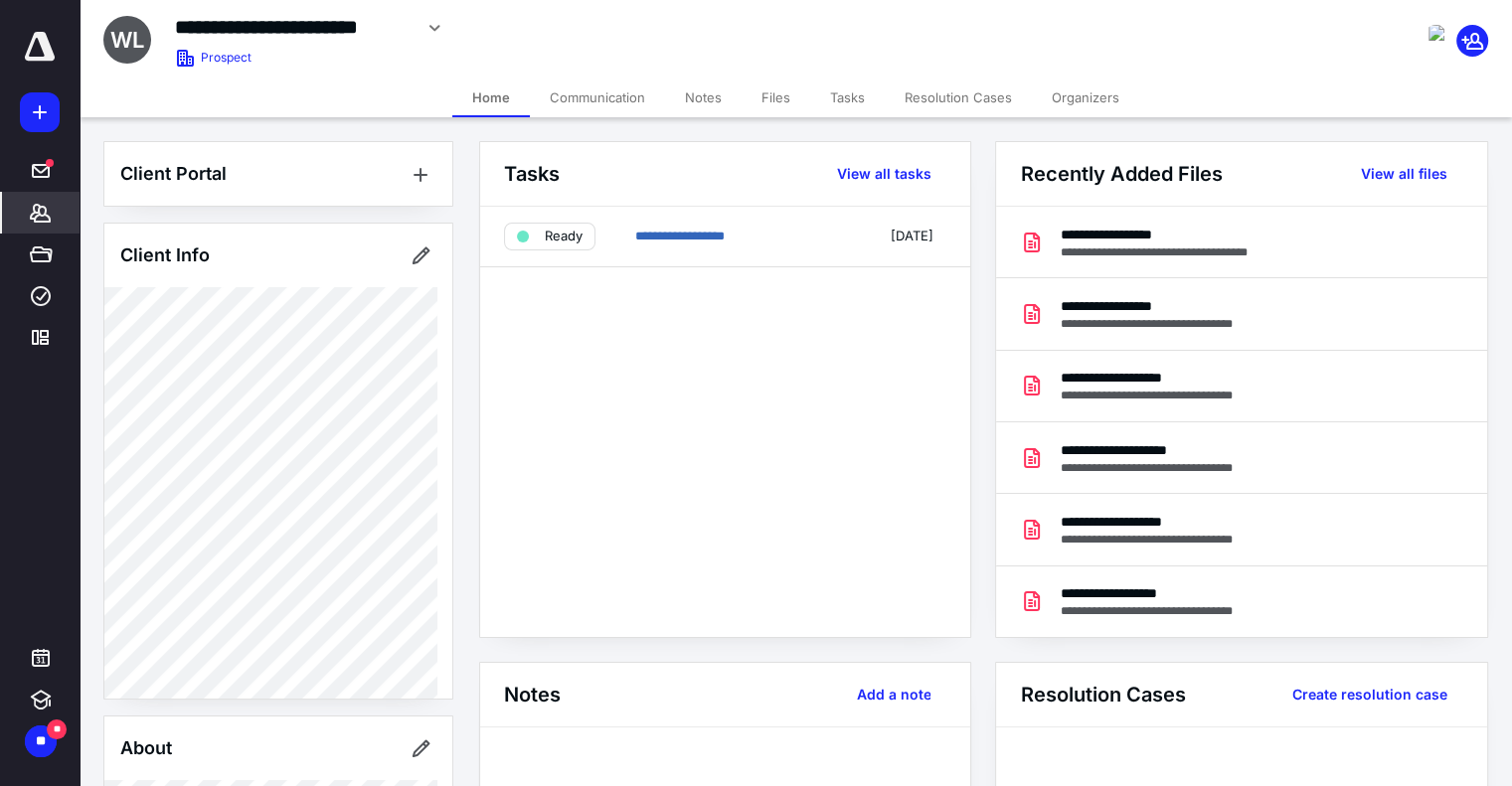 click on "Communication" at bounding box center [597, 97] 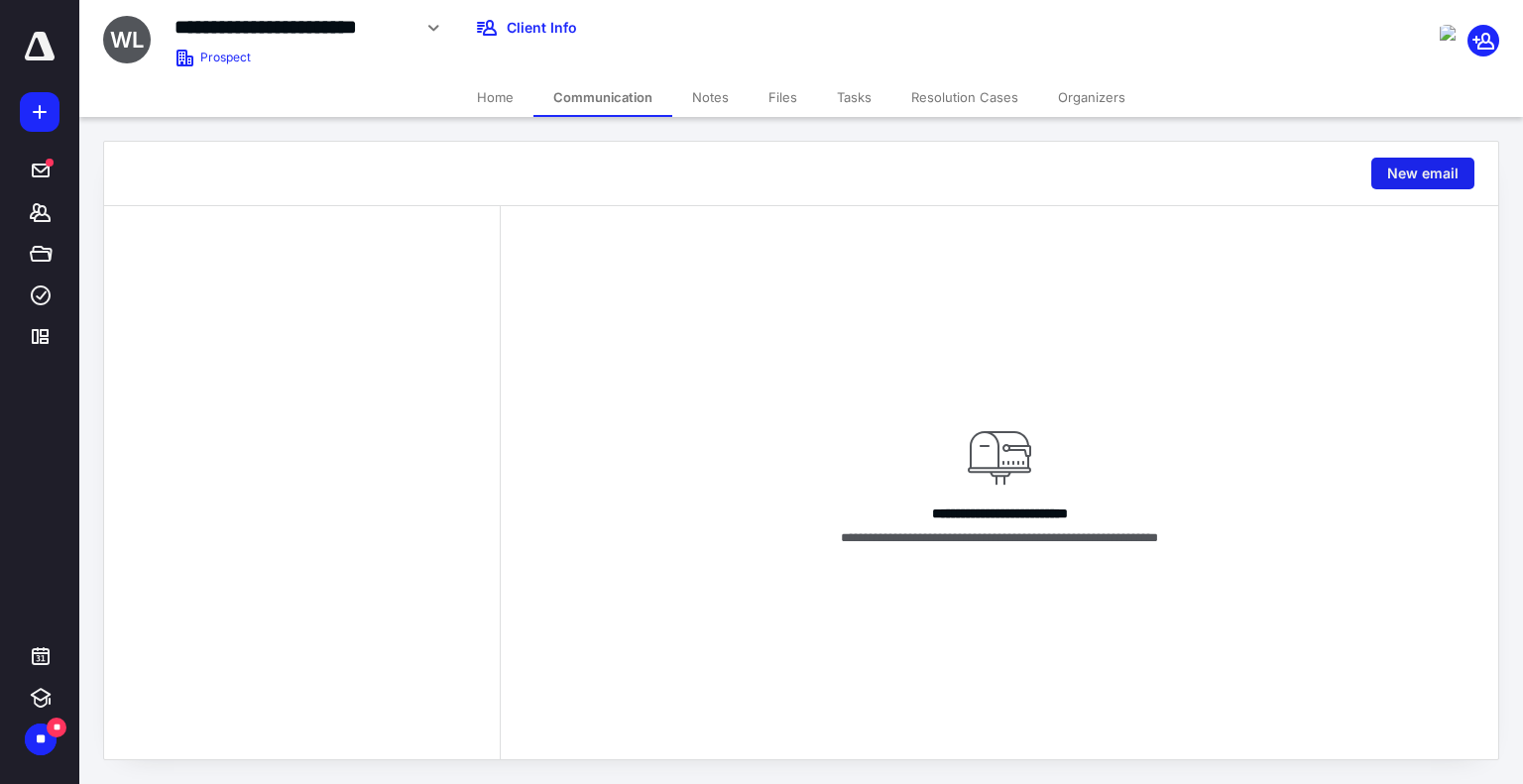 click on "New email" at bounding box center [1423, 173] 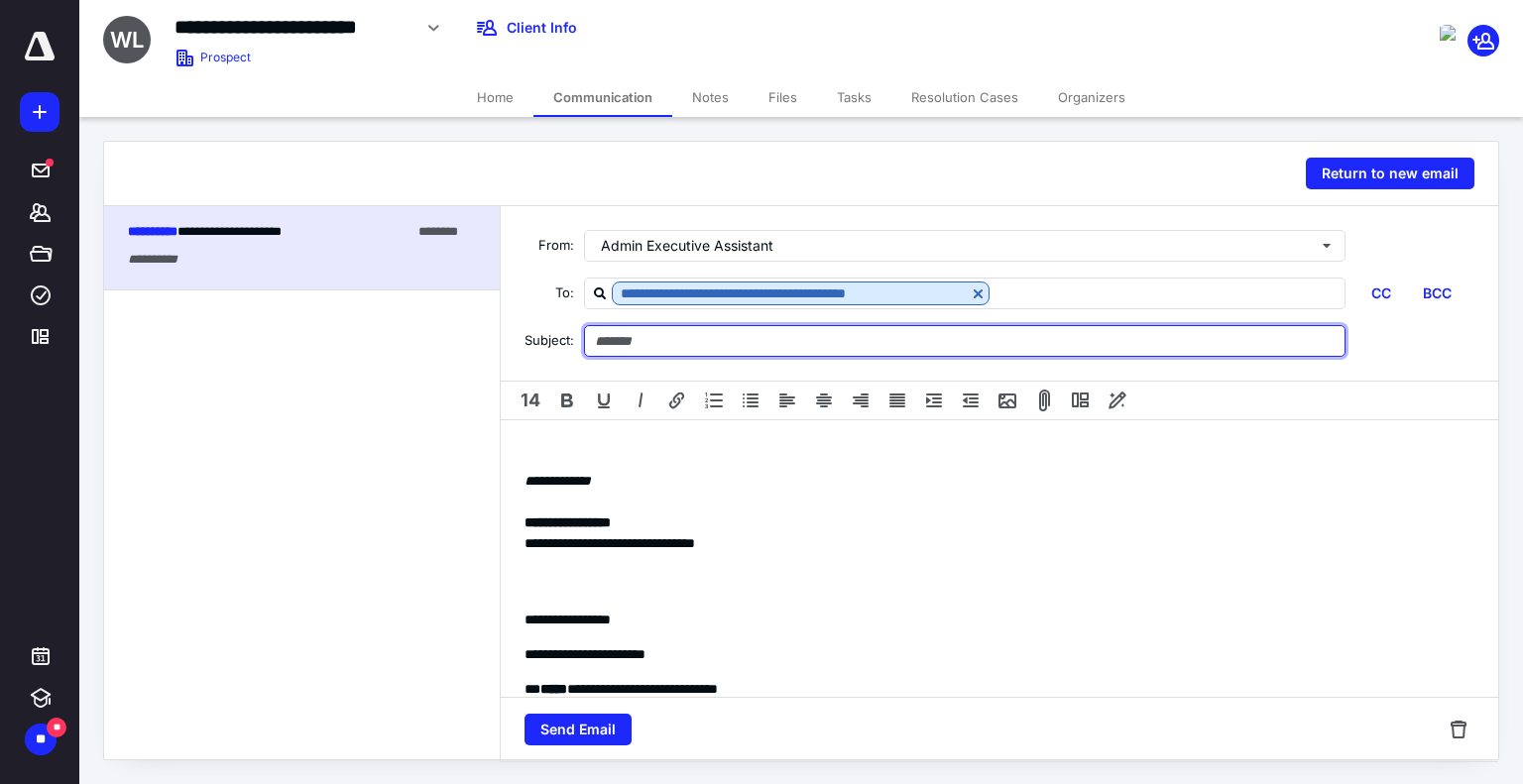 click at bounding box center [965, 341] 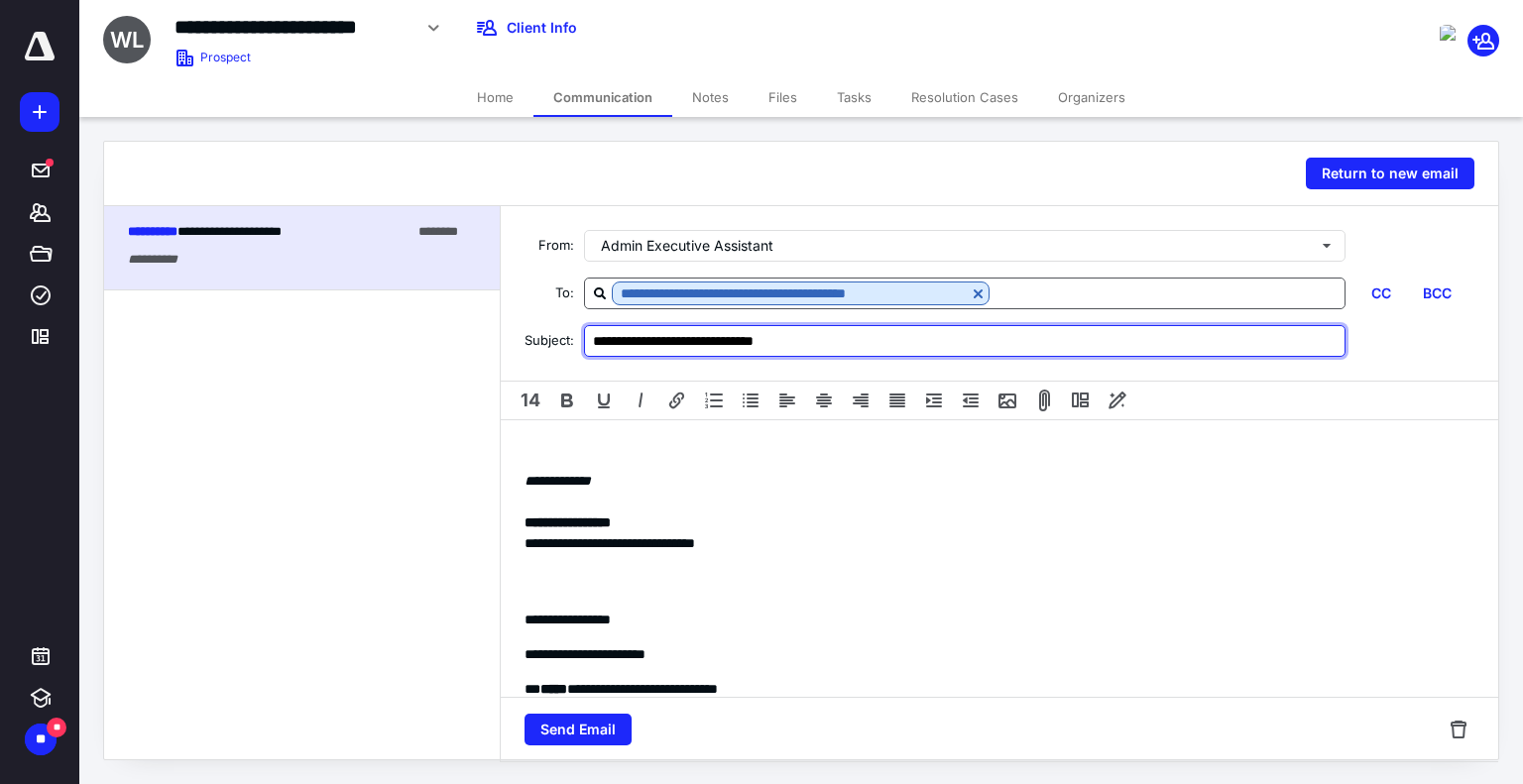 type on "**********" 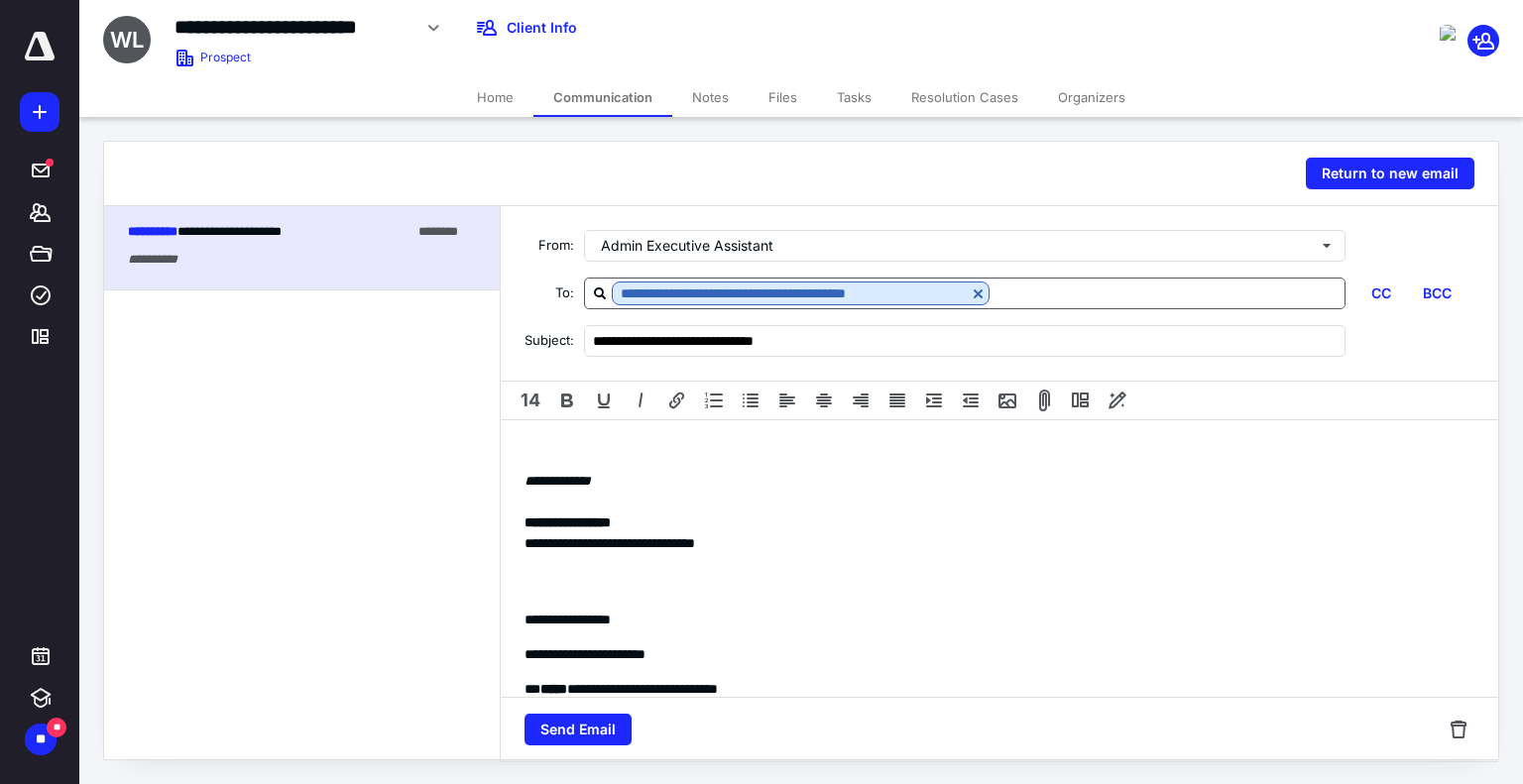 click on "**********" at bounding box center (965, 293) 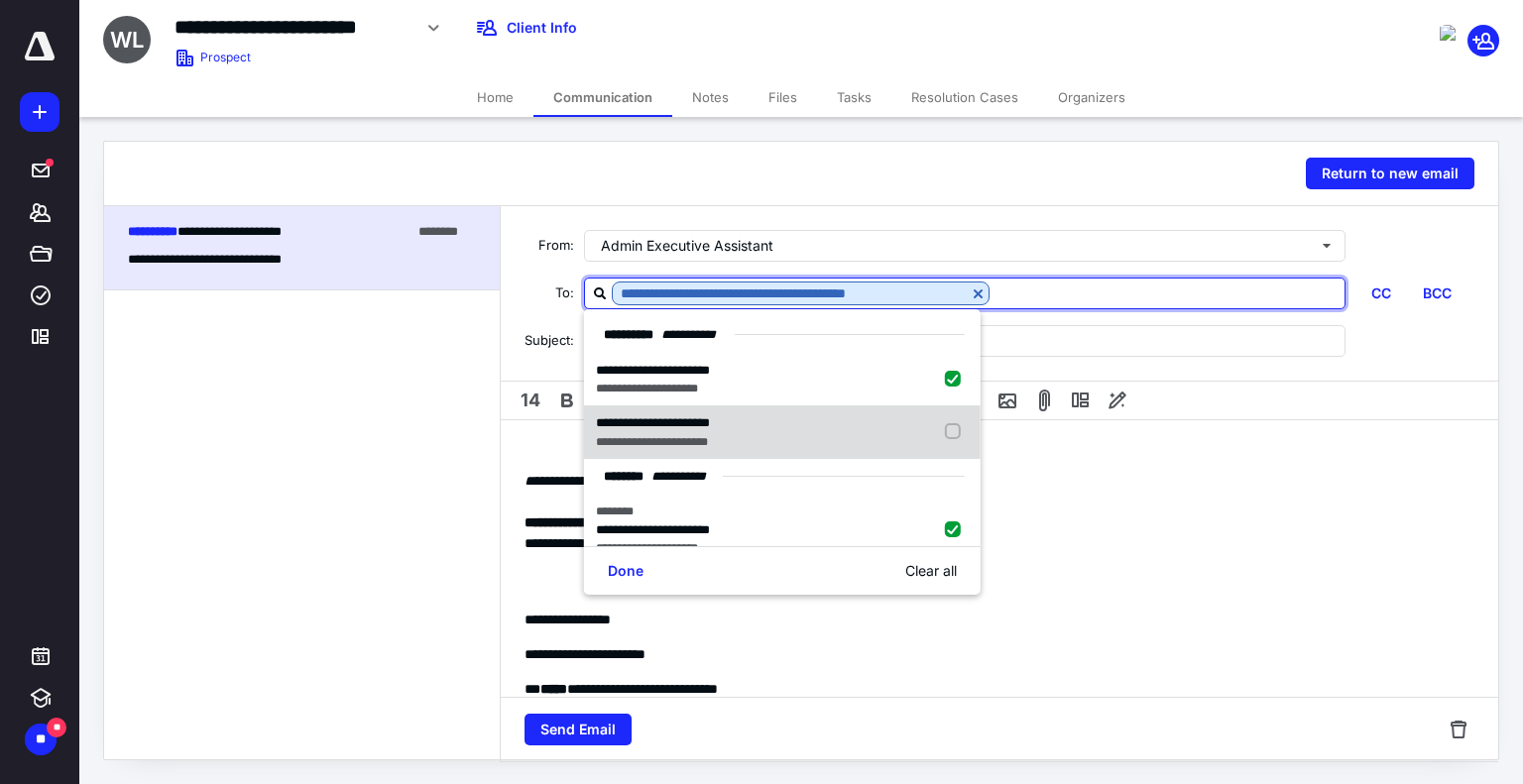 click at bounding box center [957, 432] 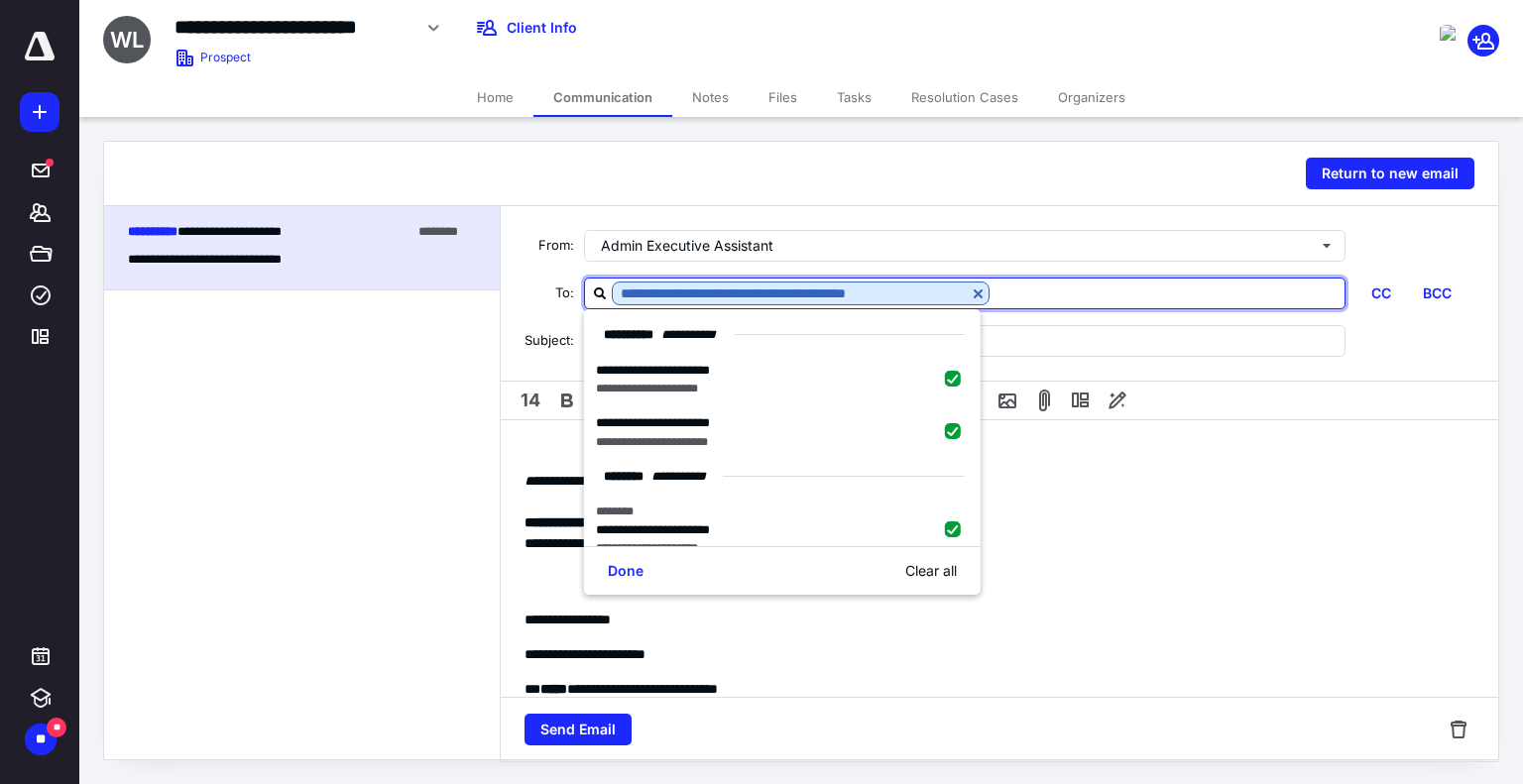 checkbox on "true" 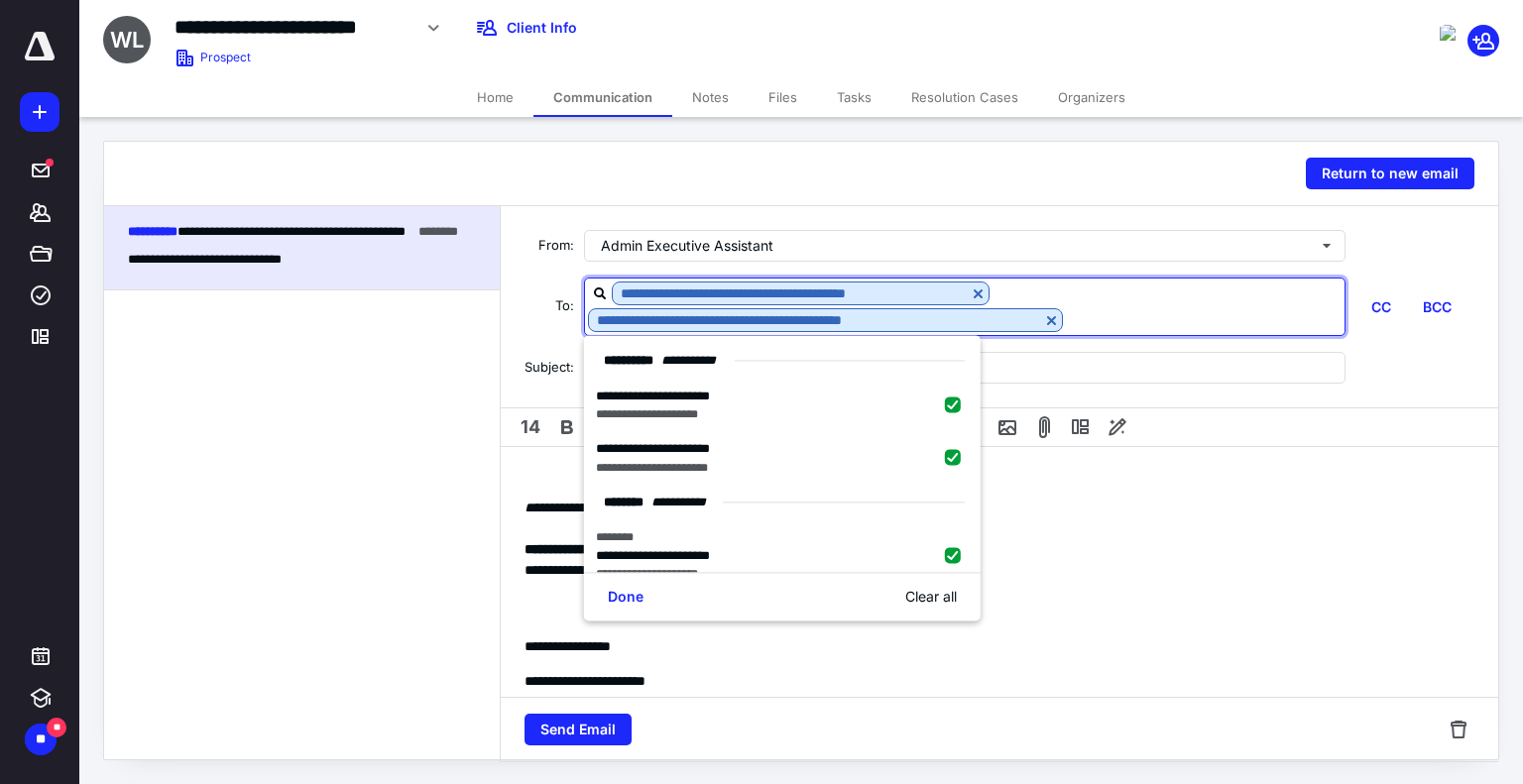 click on "**********" at bounding box center [999, 368] 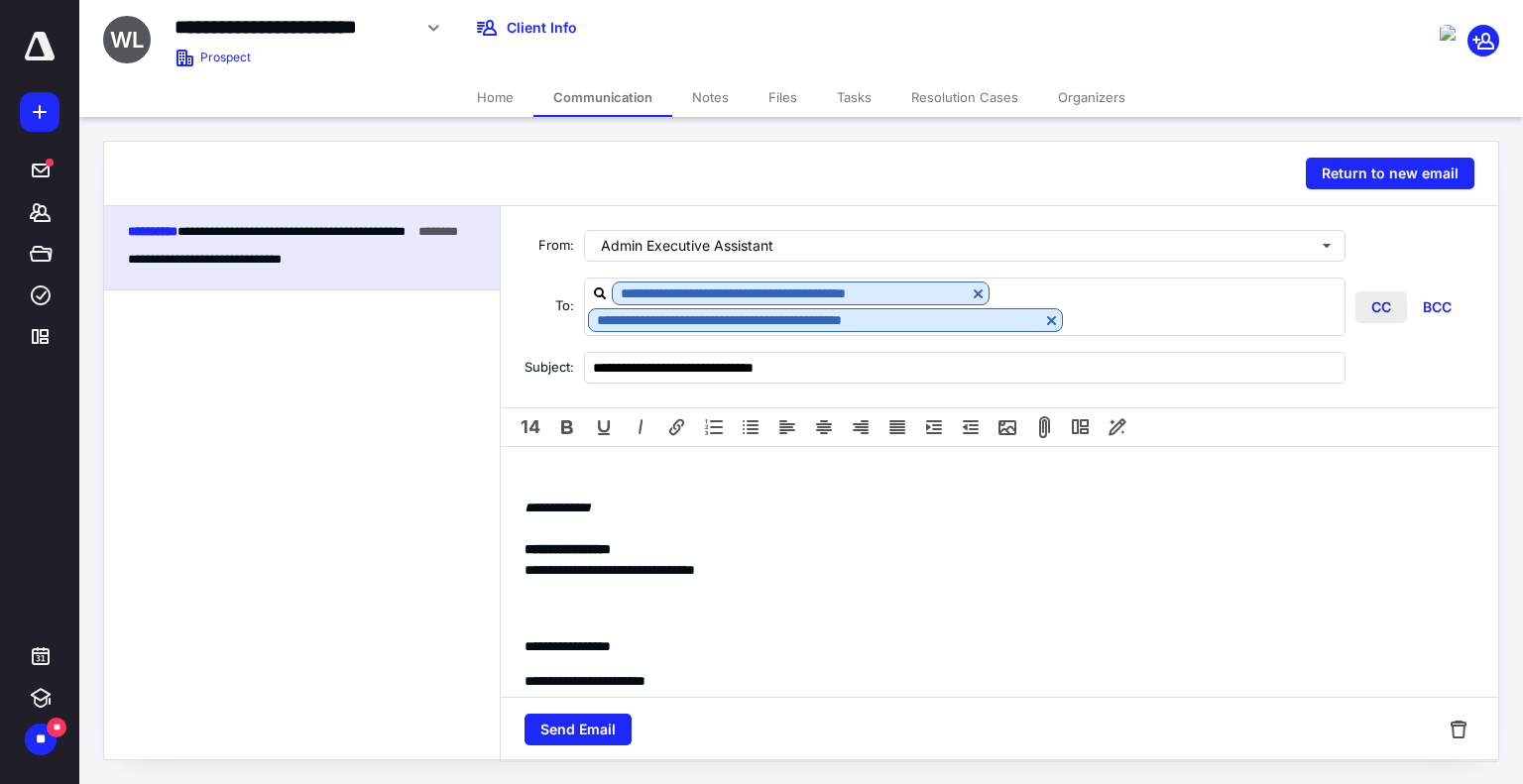 click on "CC" at bounding box center [1381, 307] 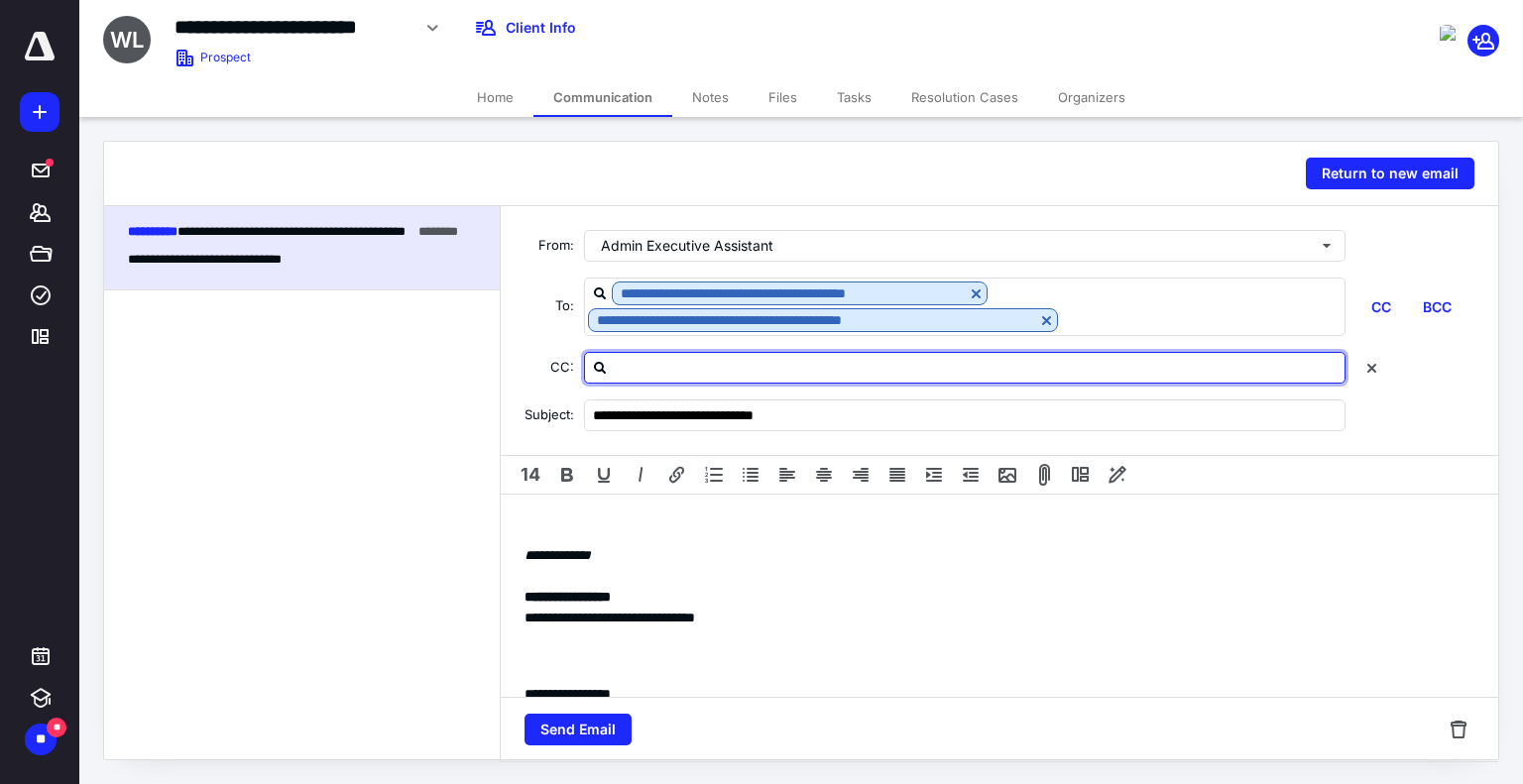 click at bounding box center [977, 367] 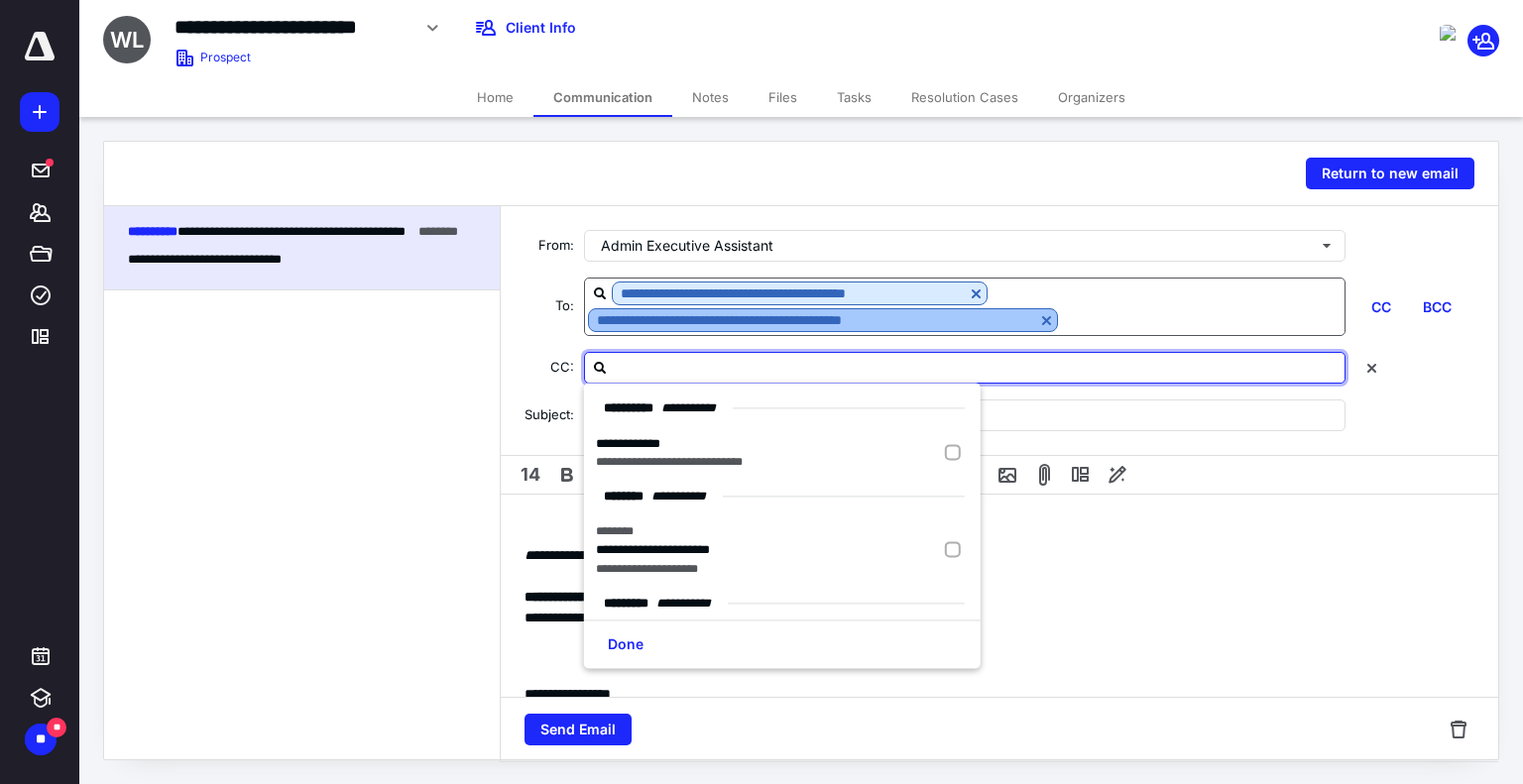click at bounding box center [1046, 320] 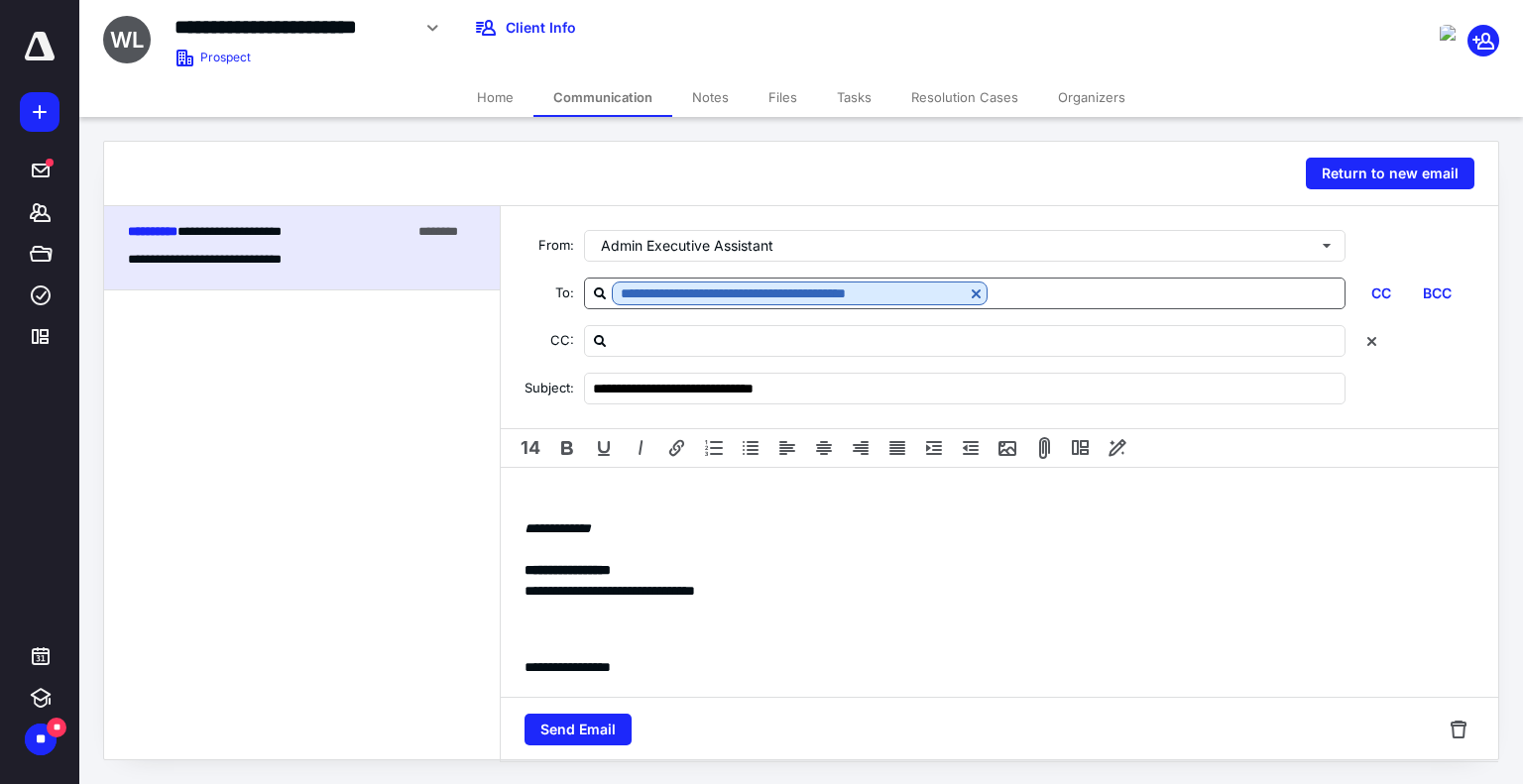 click on "**********" at bounding box center [999, 827] 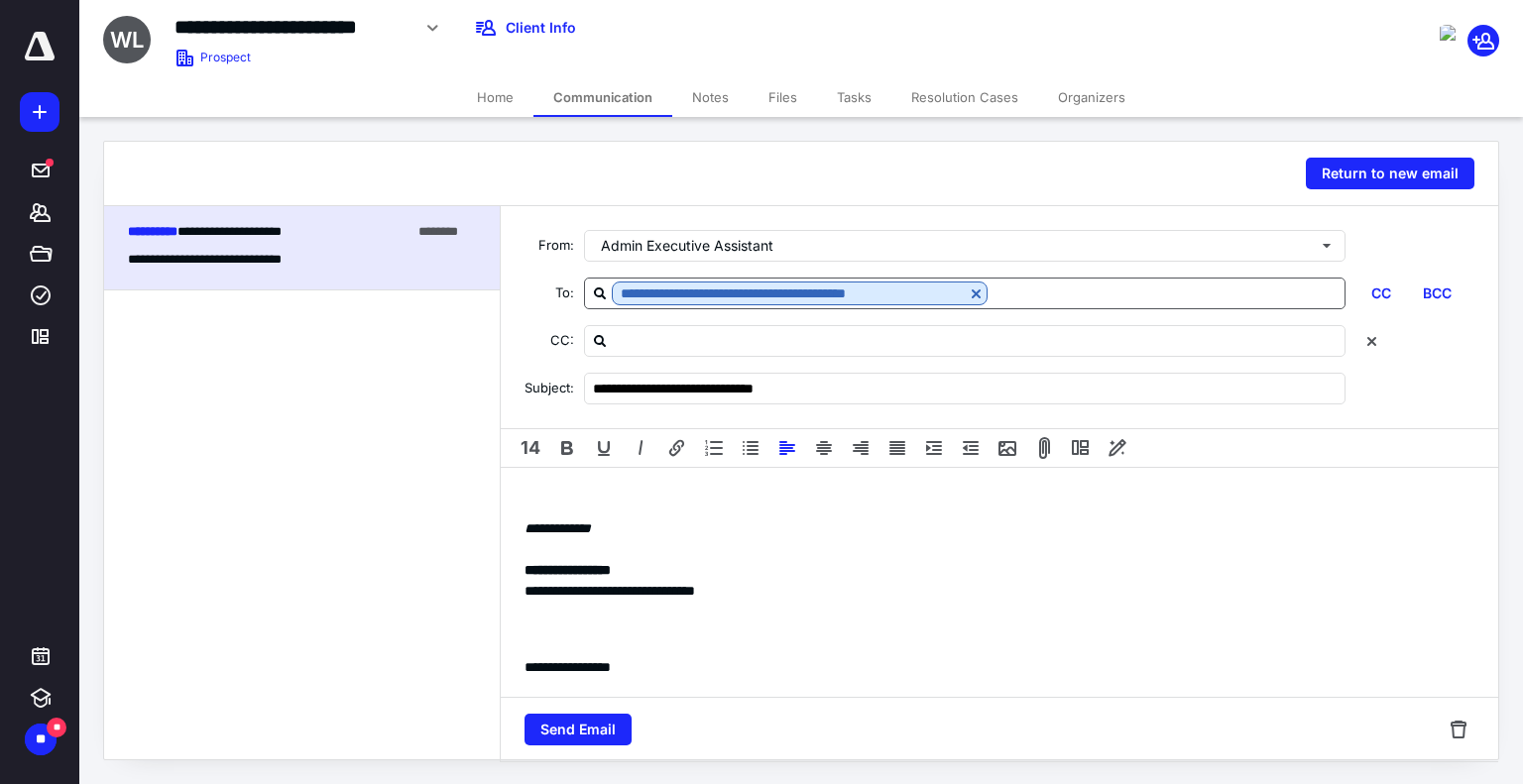 type 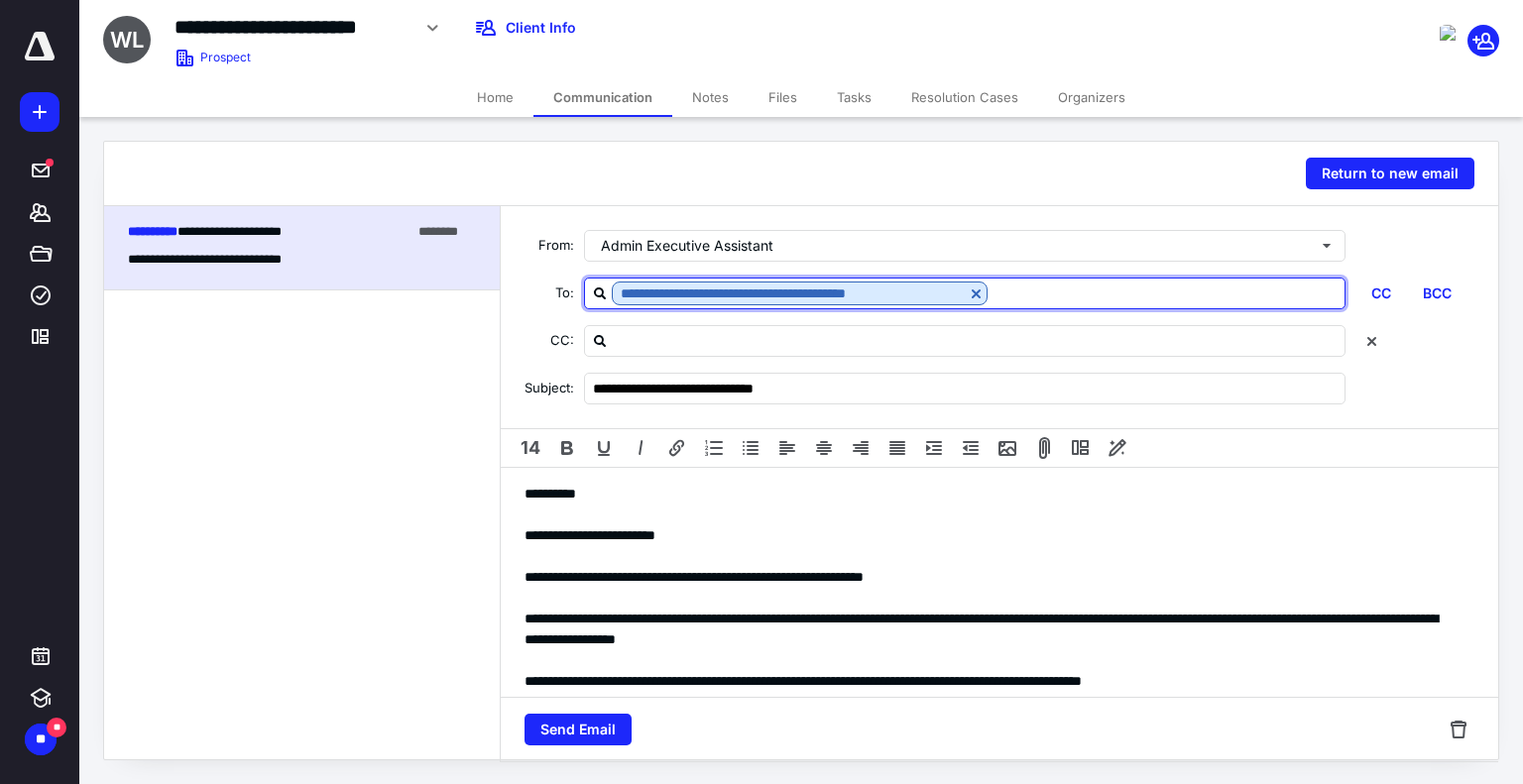 click at bounding box center (1166, 292) 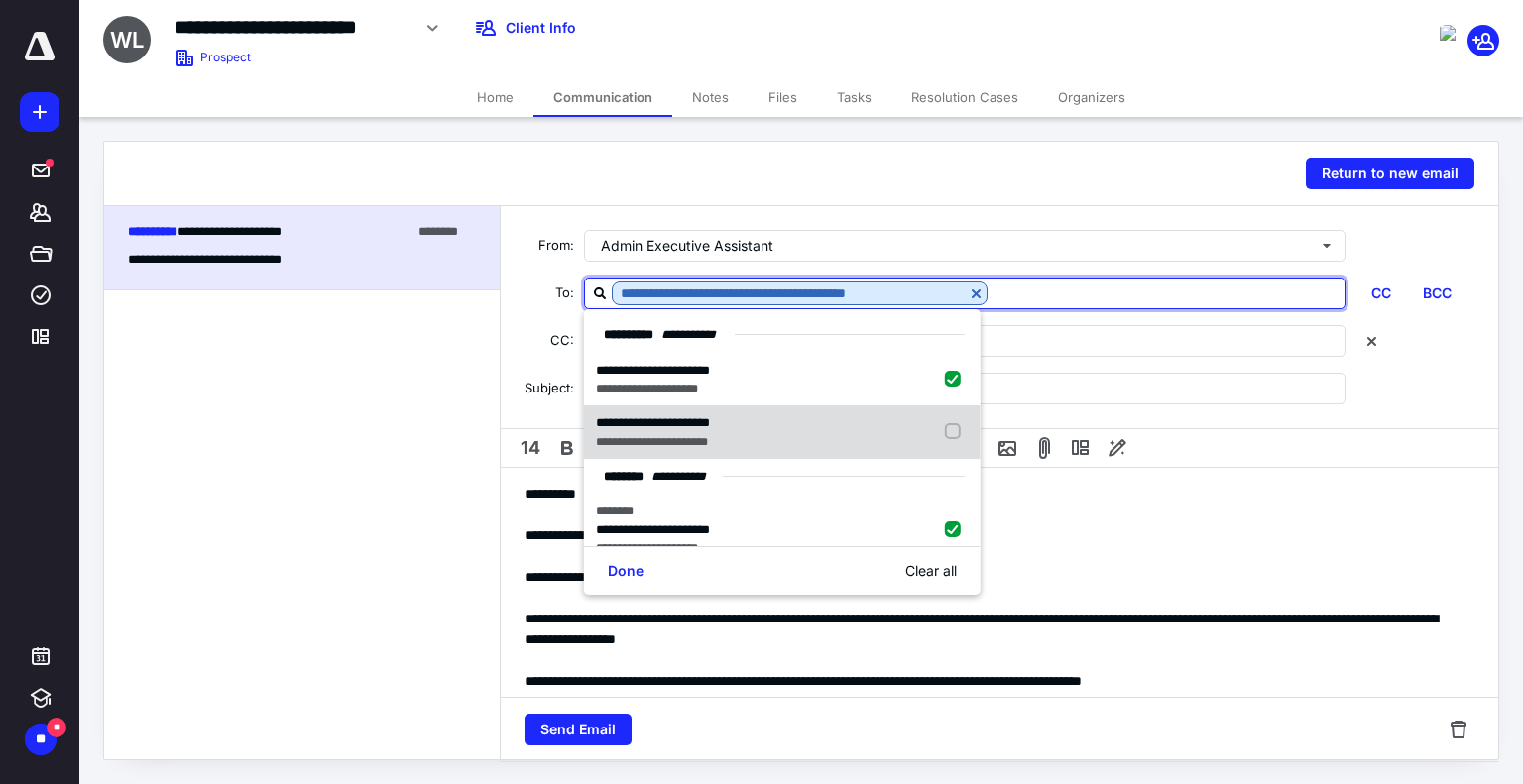 click at bounding box center [957, 432] 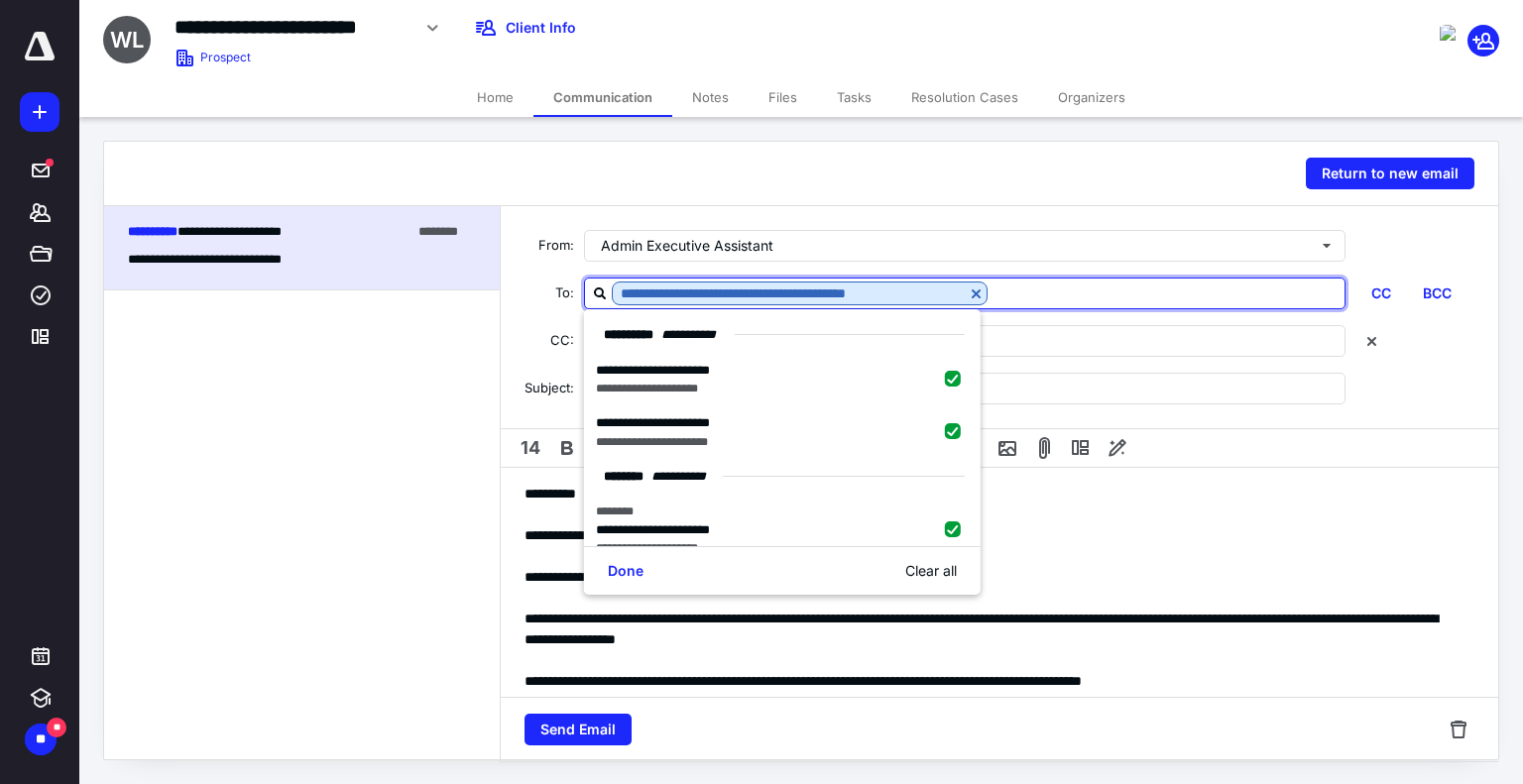 checkbox on "true" 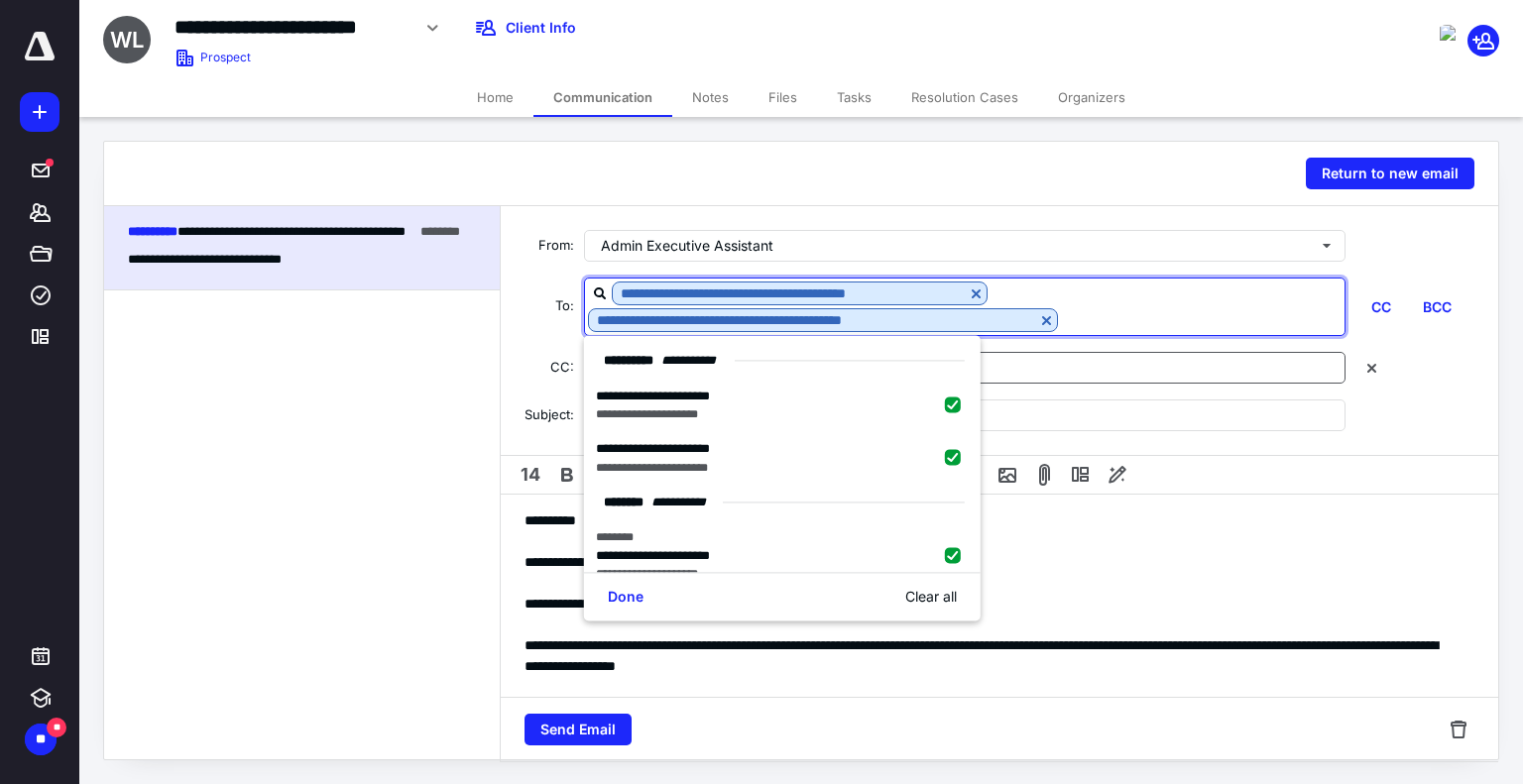 click at bounding box center [977, 367] 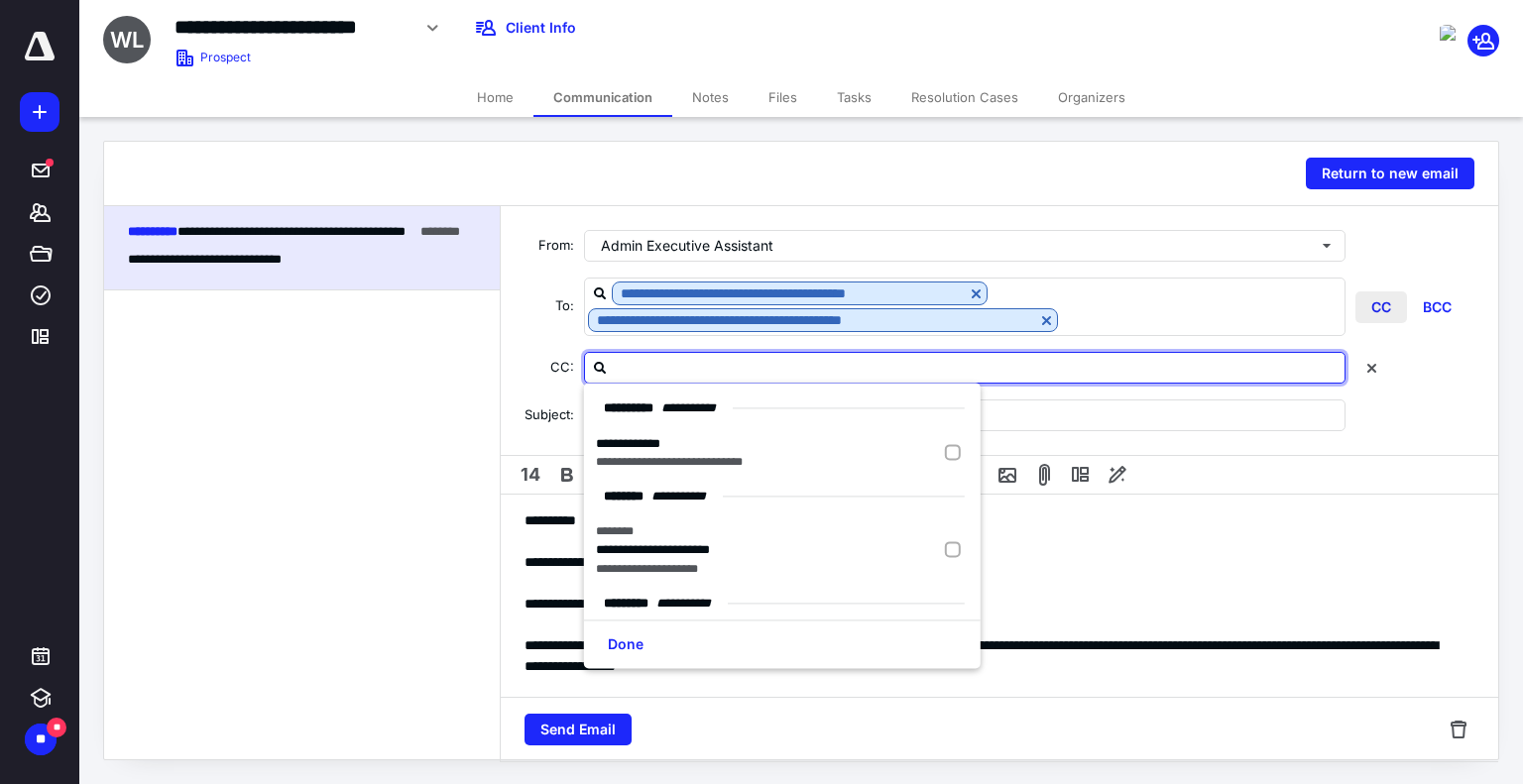click on "CC" at bounding box center [1381, 307] 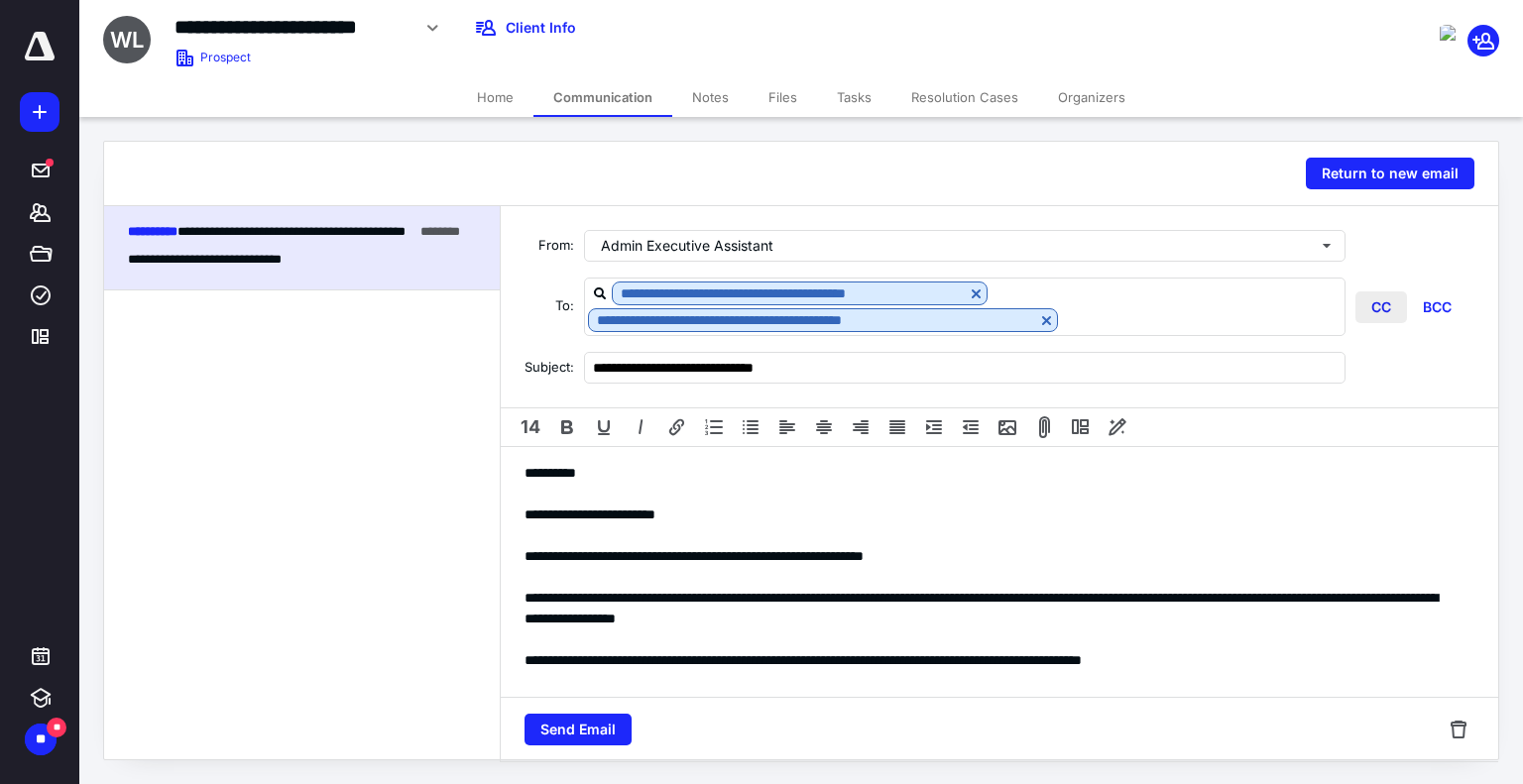 click on "CC" at bounding box center (1381, 307) 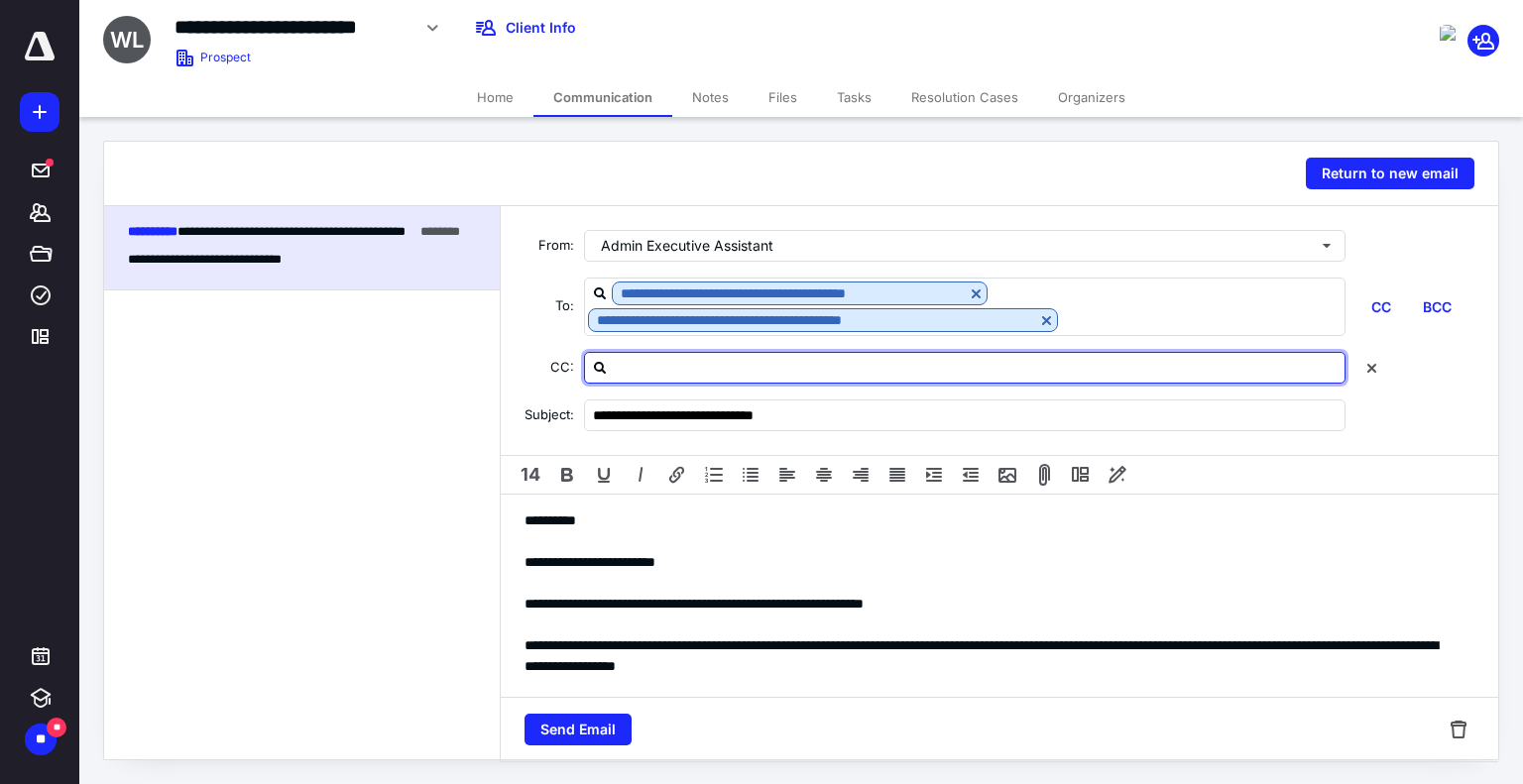 click at bounding box center [977, 367] 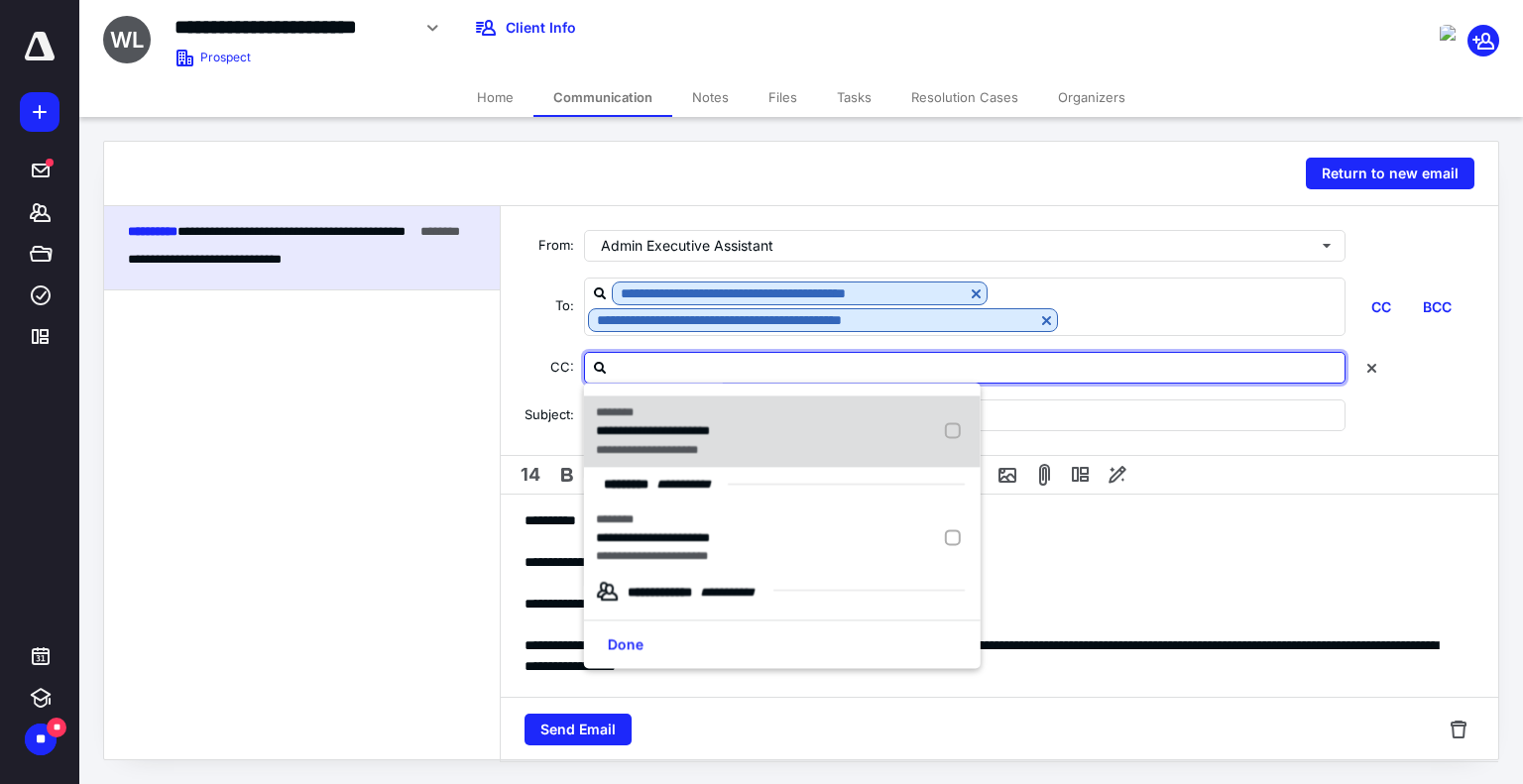scroll, scrollTop: 226, scrollLeft: 0, axis: vertical 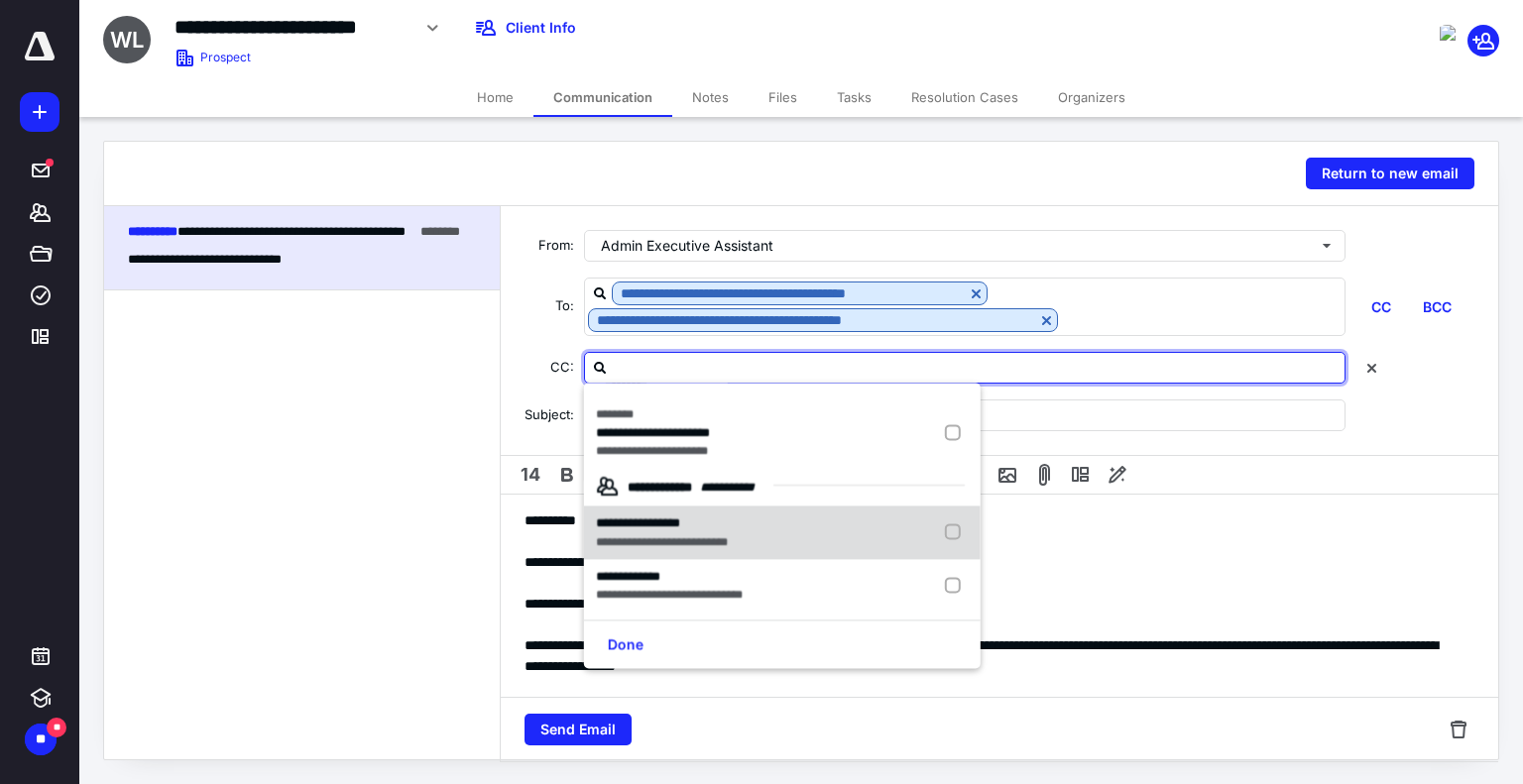 click at bounding box center [957, 533] 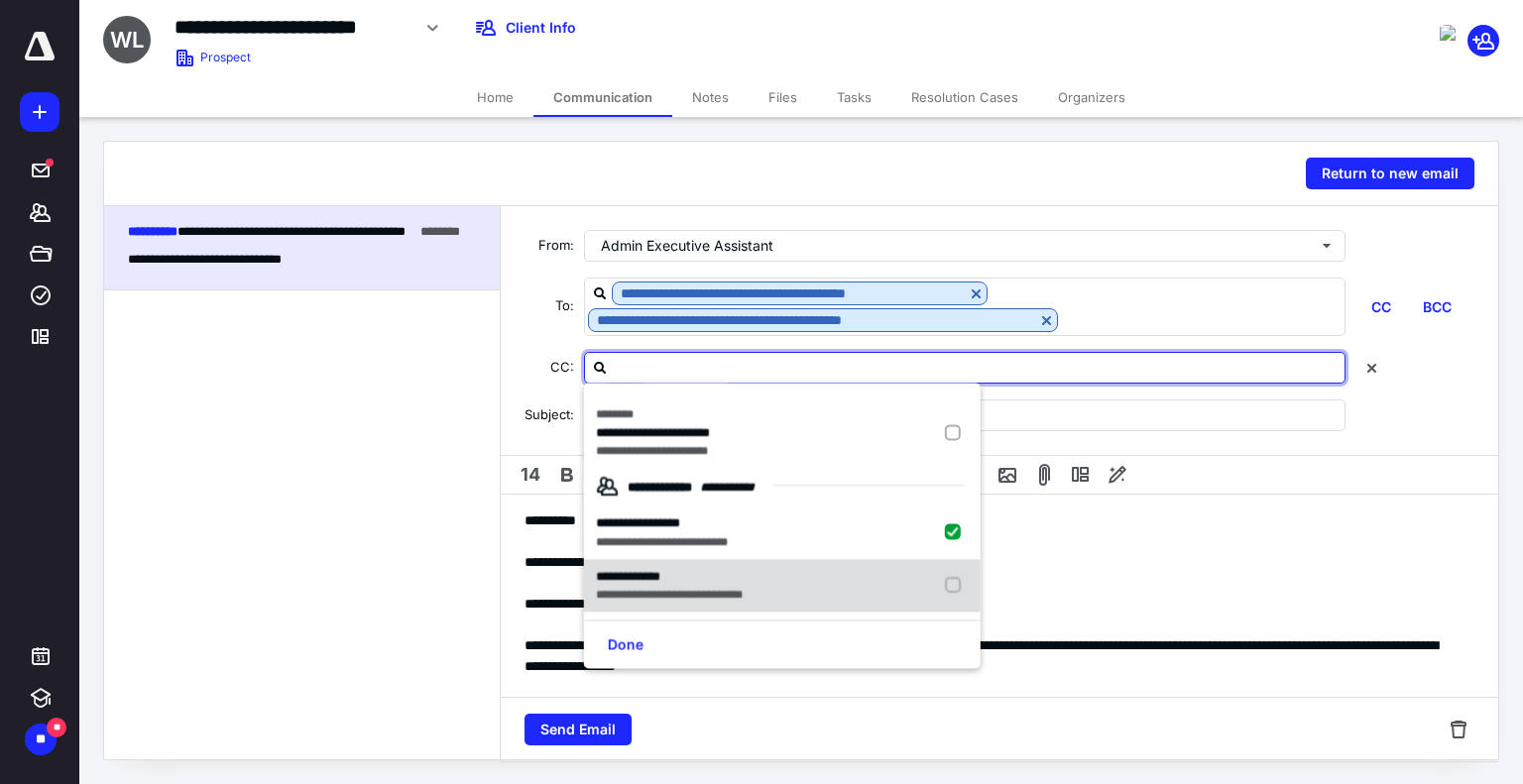 checkbox on "true" 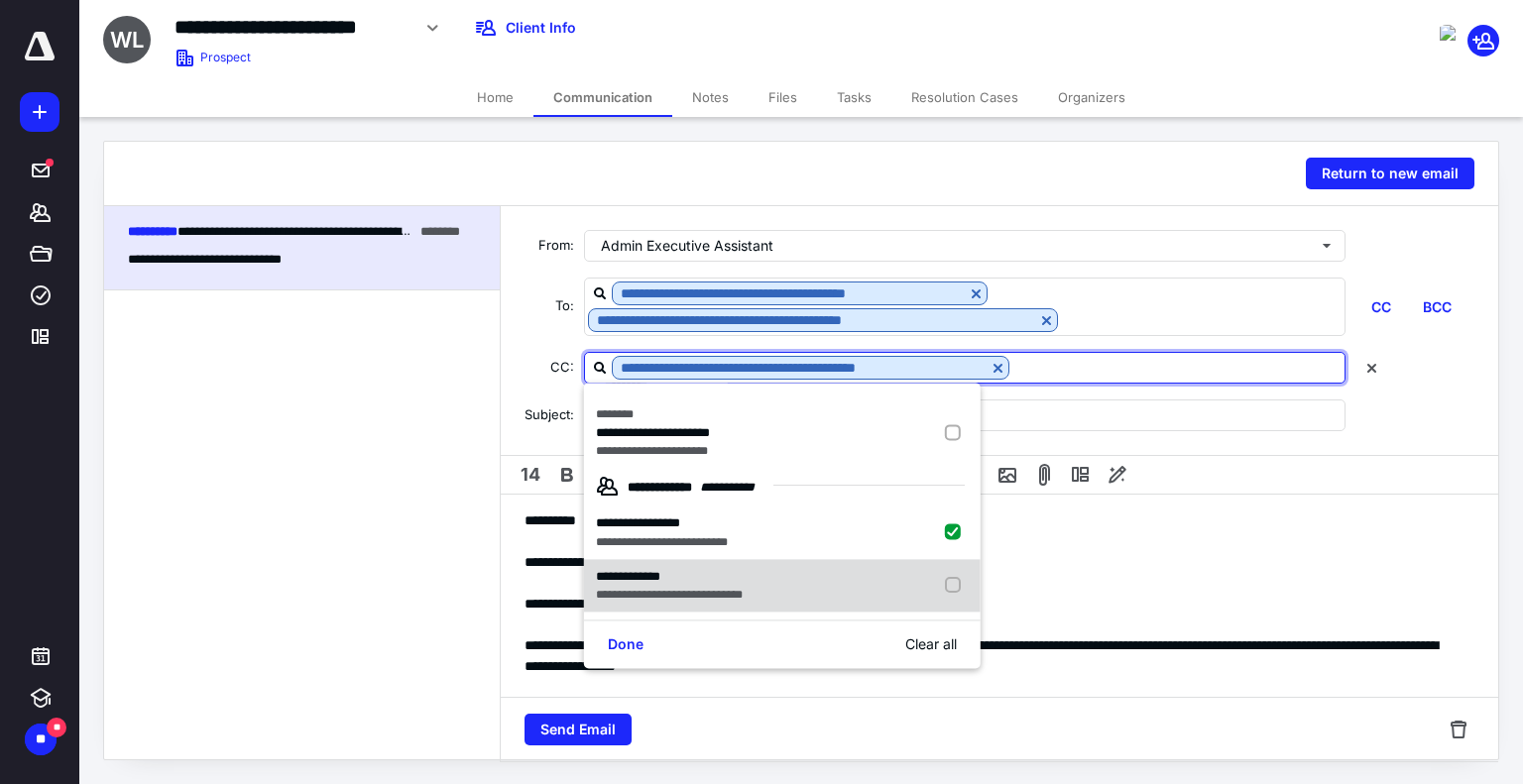 click at bounding box center (957, 586) 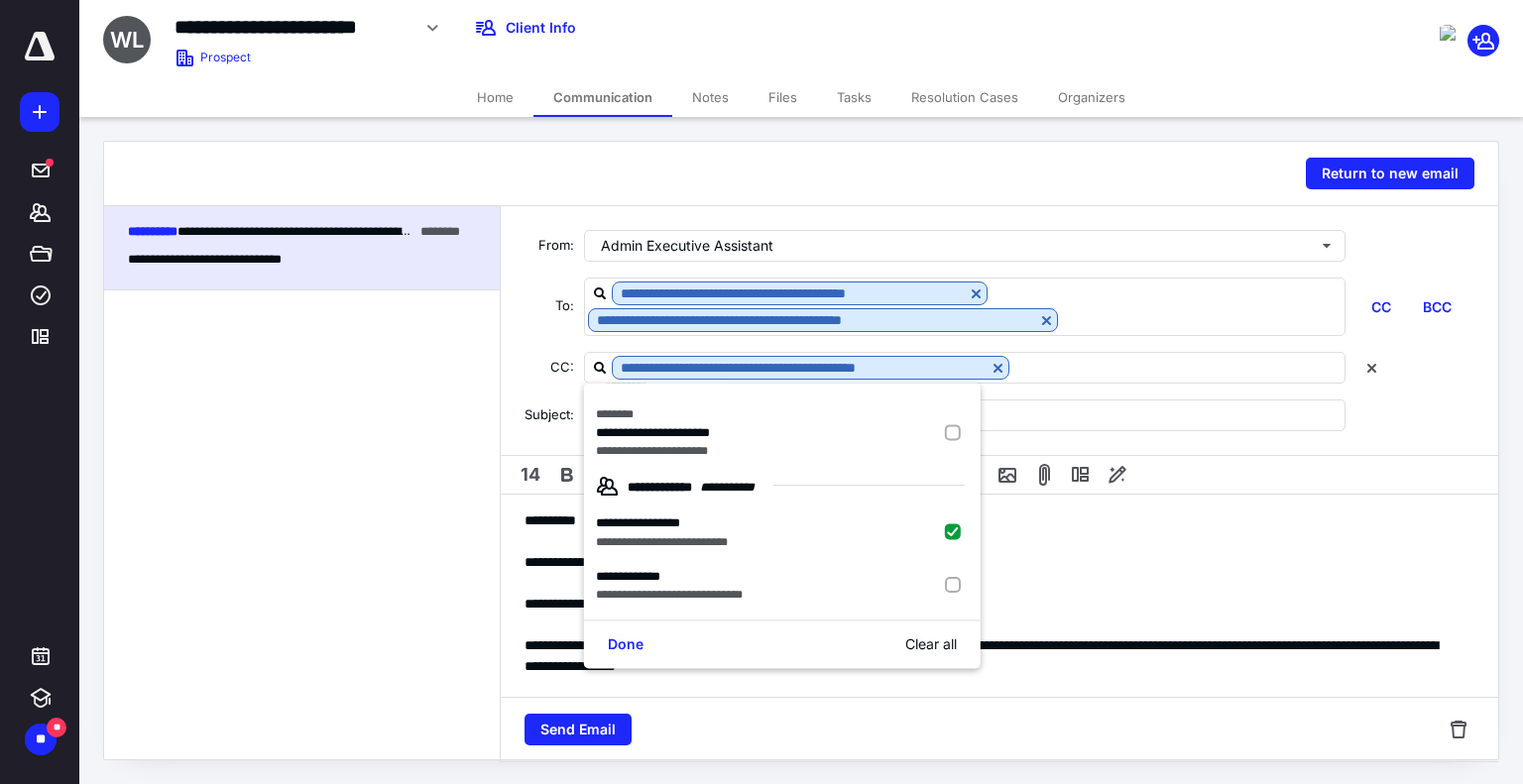 drag, startPoint x: 255, startPoint y: 434, endPoint x: 287, endPoint y: 431, distance: 32.140317 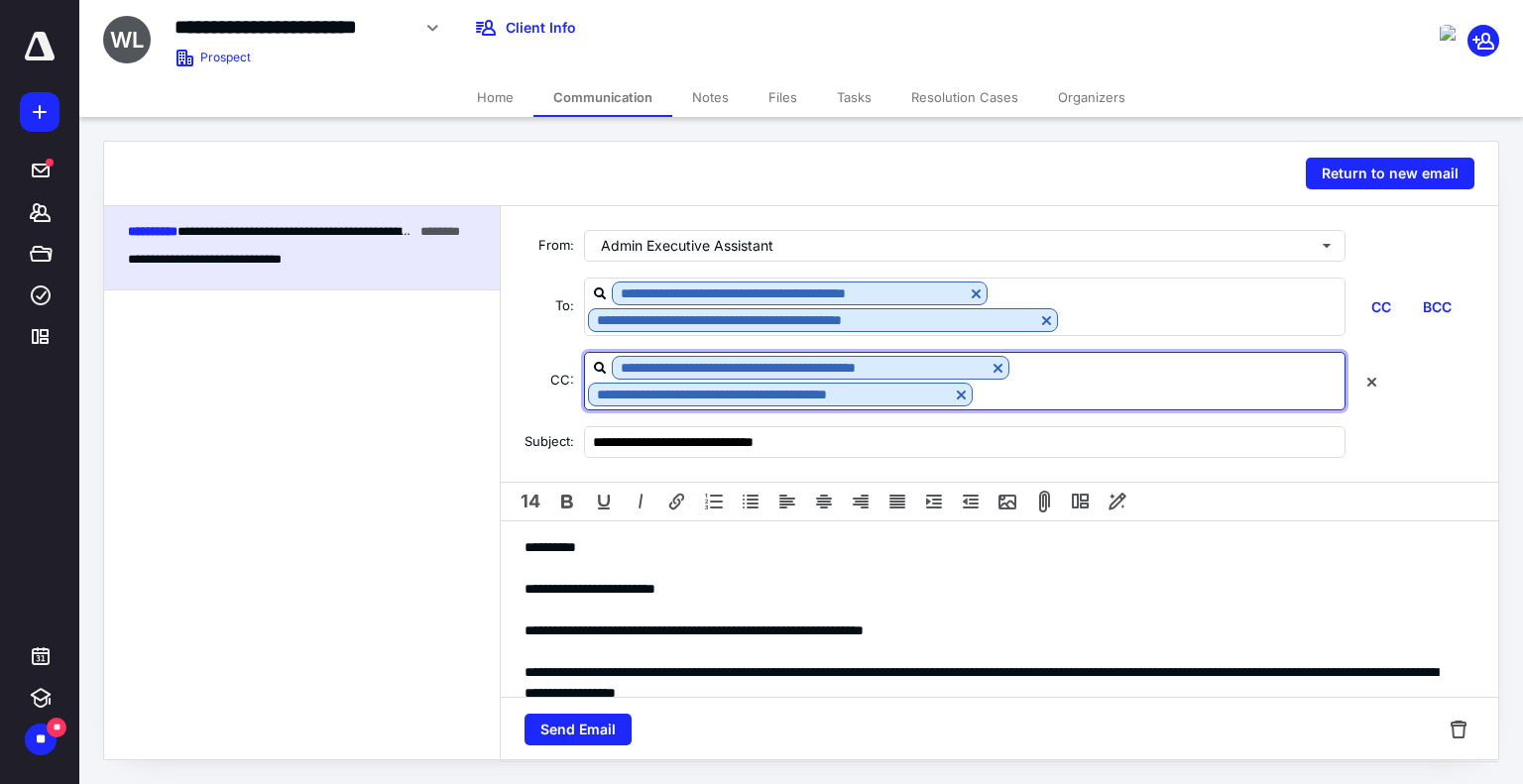 click at bounding box center (1158, 393) 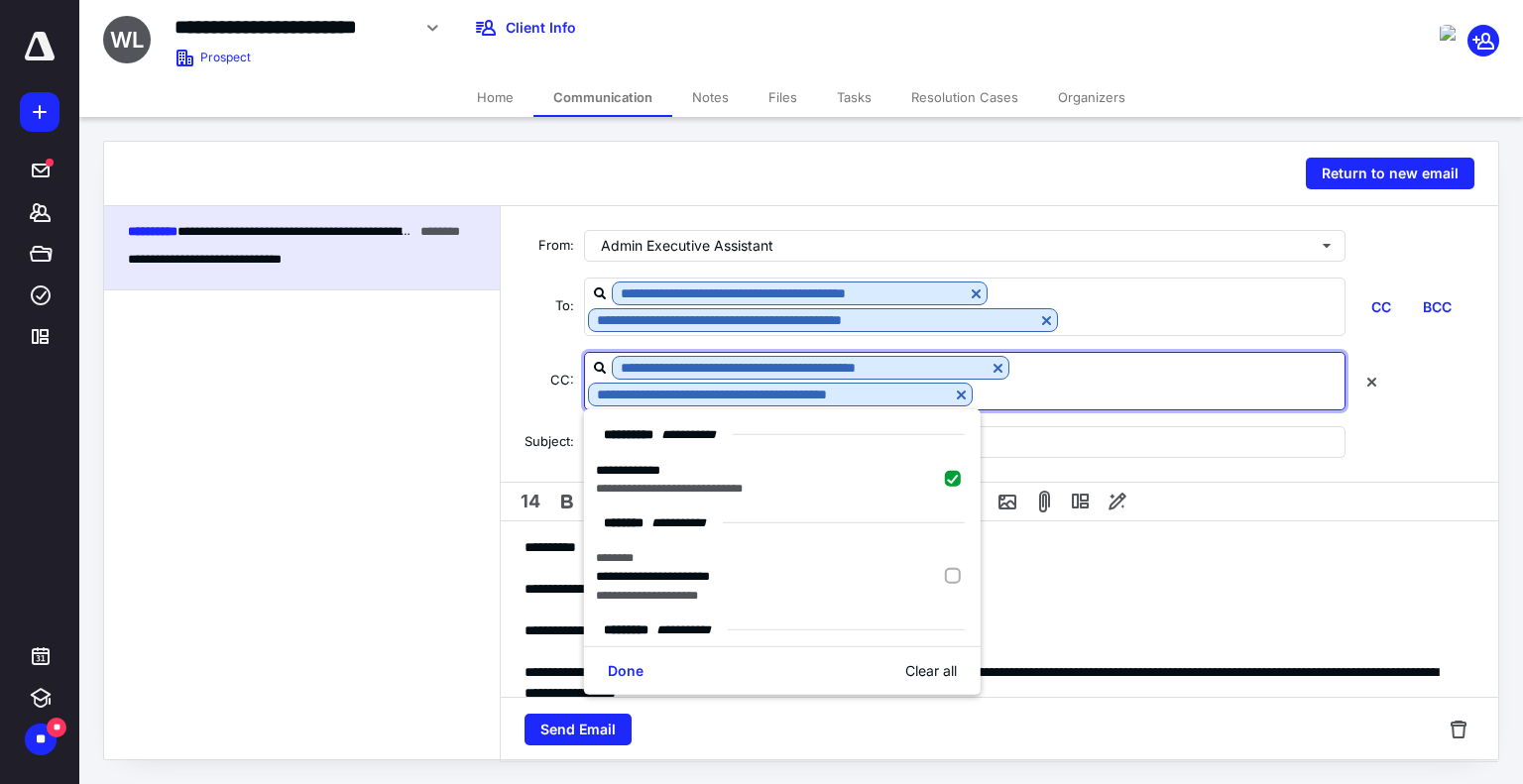 paste on "**********" 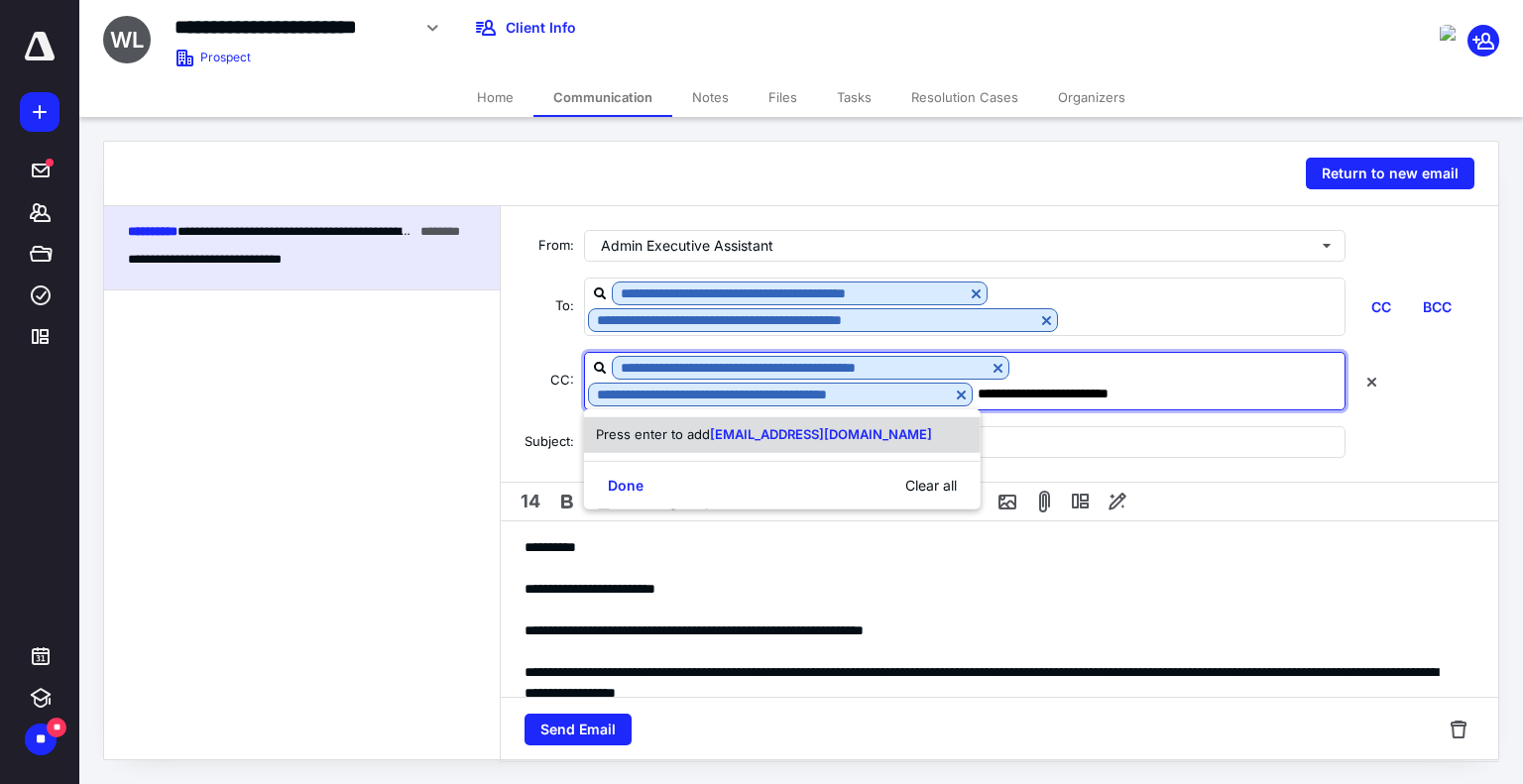 click on "[EMAIL_ADDRESS][DOMAIN_NAME]" at bounding box center [821, 434] 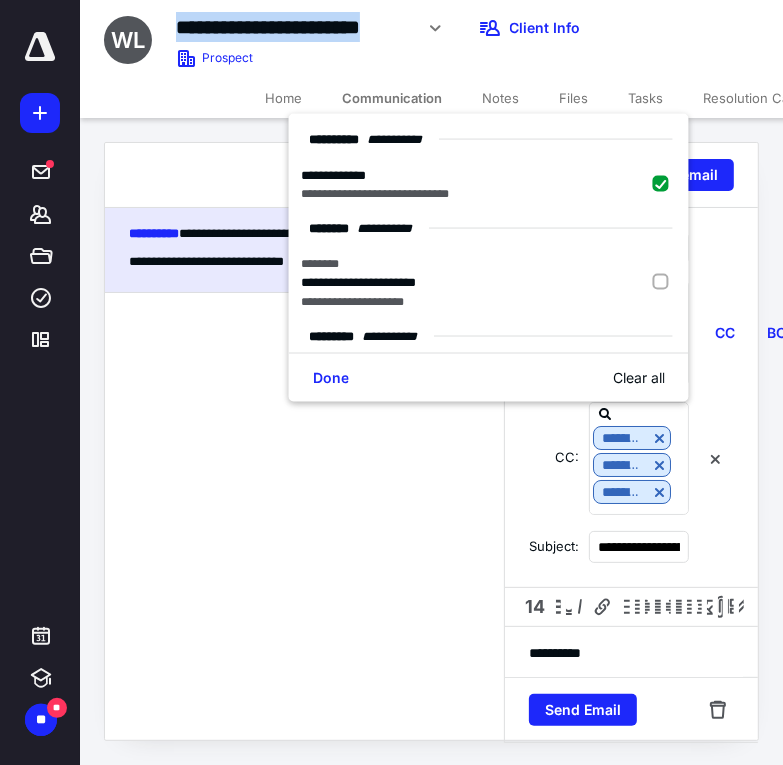 drag, startPoint x: 176, startPoint y: 23, endPoint x: 415, endPoint y: 20, distance: 239.01883 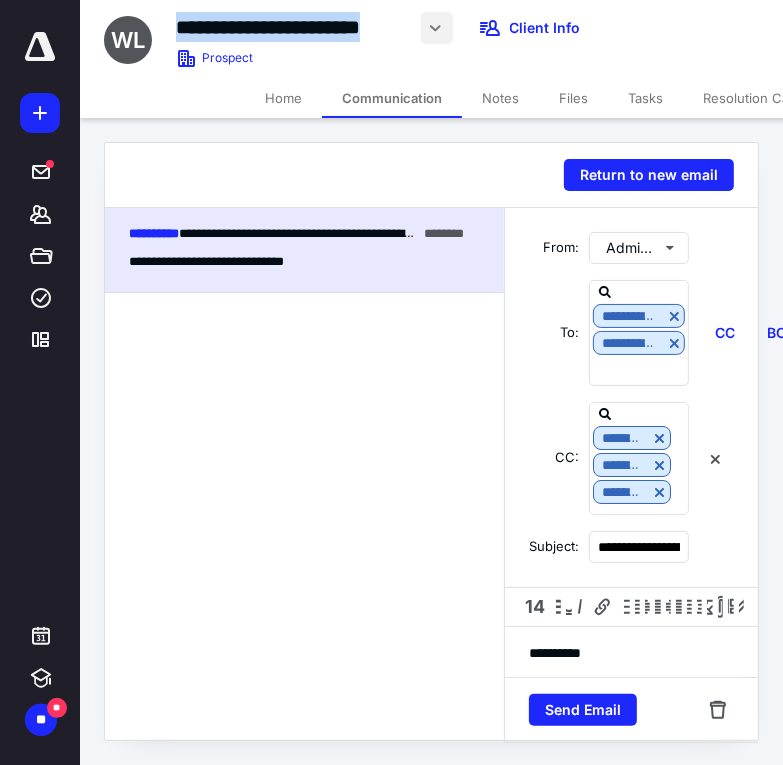 copy on "**********" 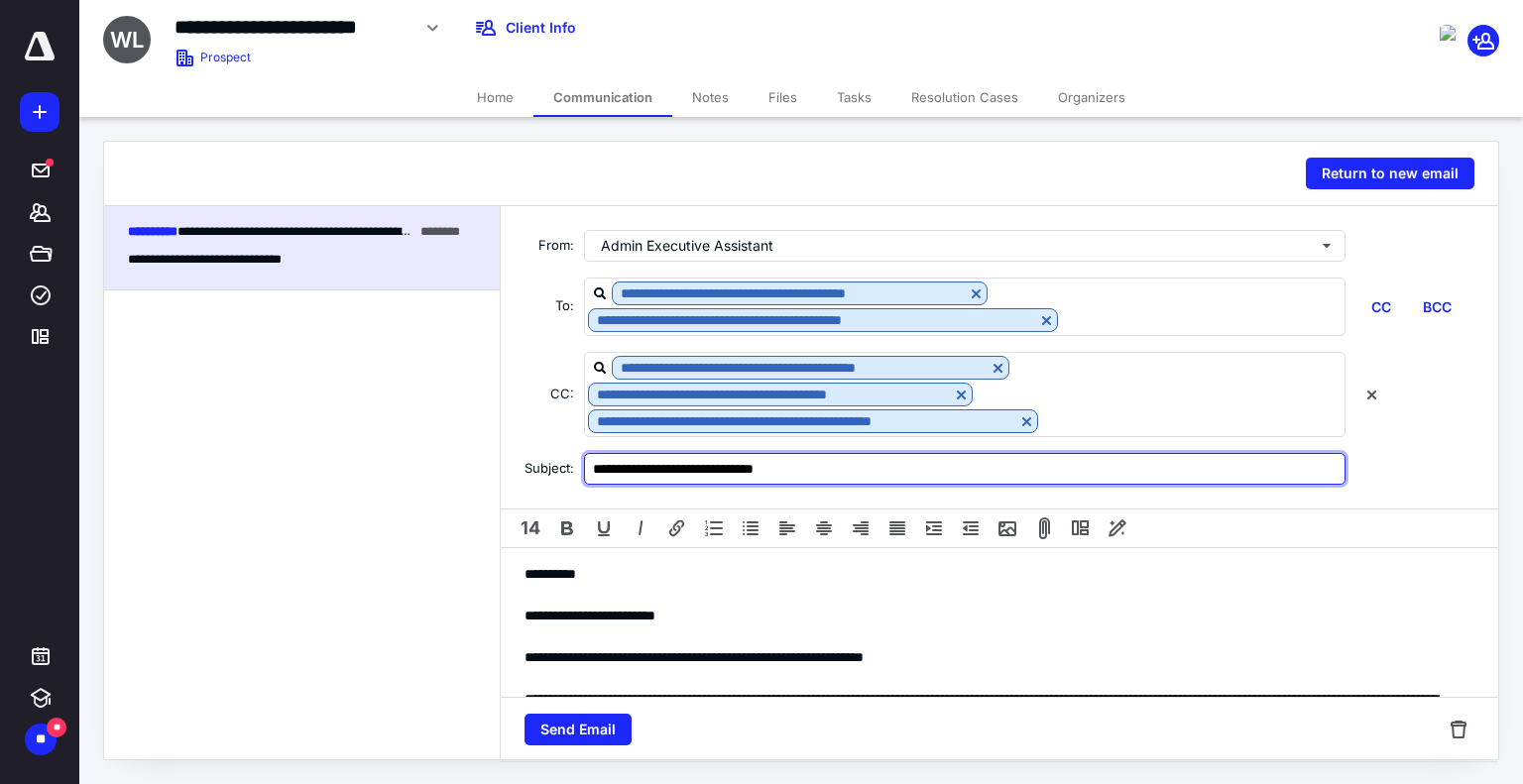 click on "**********" at bounding box center [965, 469] 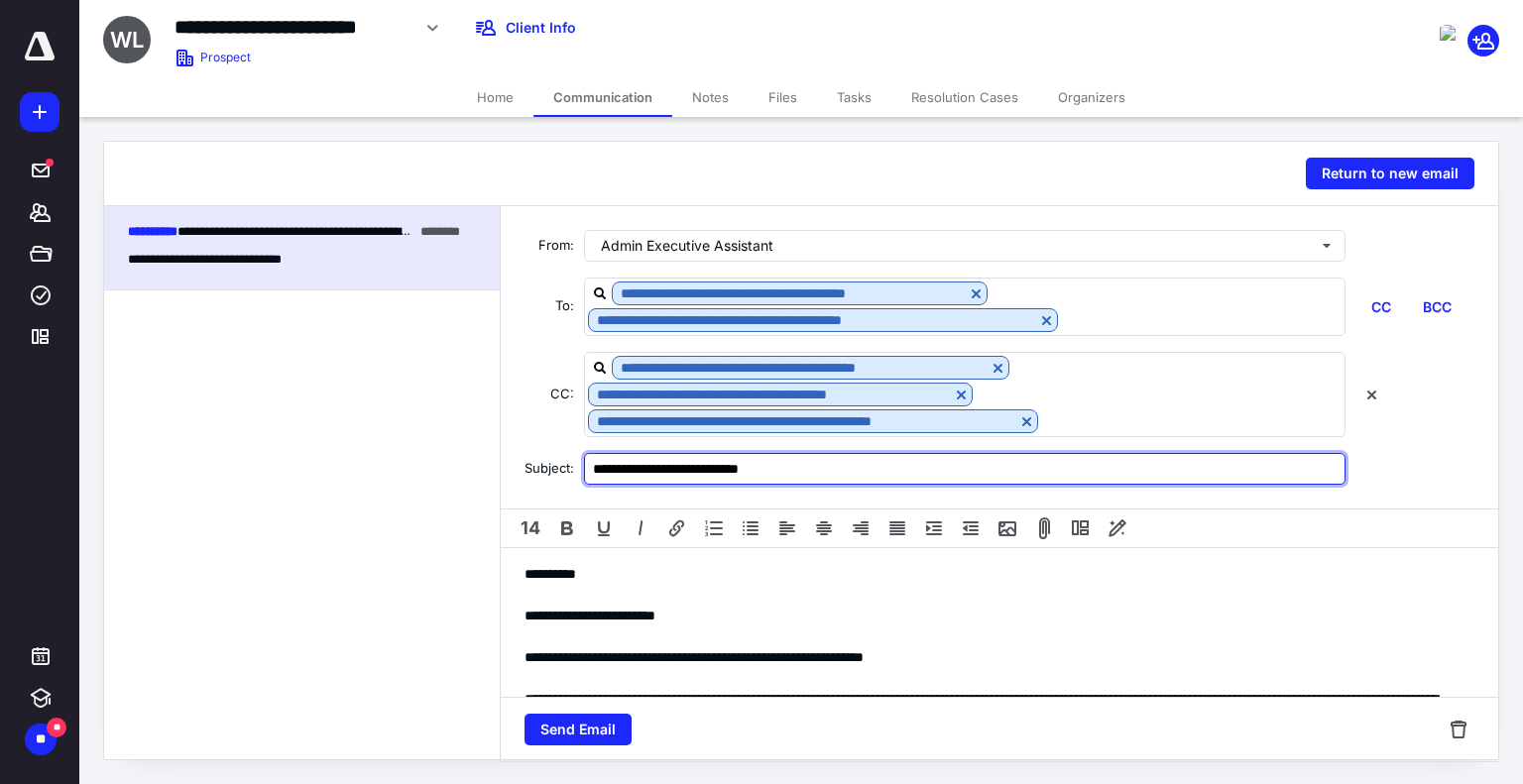 click on "**********" at bounding box center [965, 469] 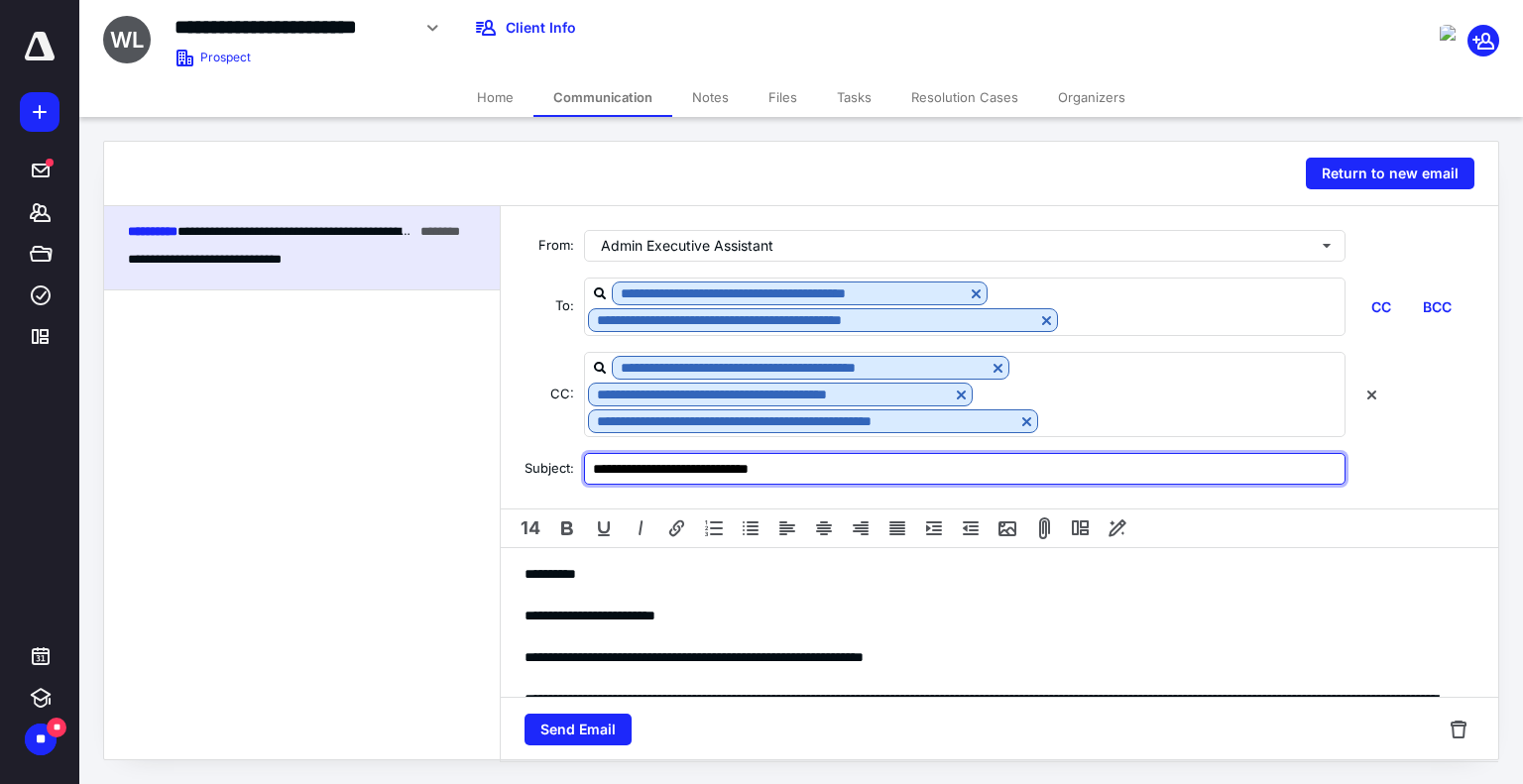 paste on "**********" 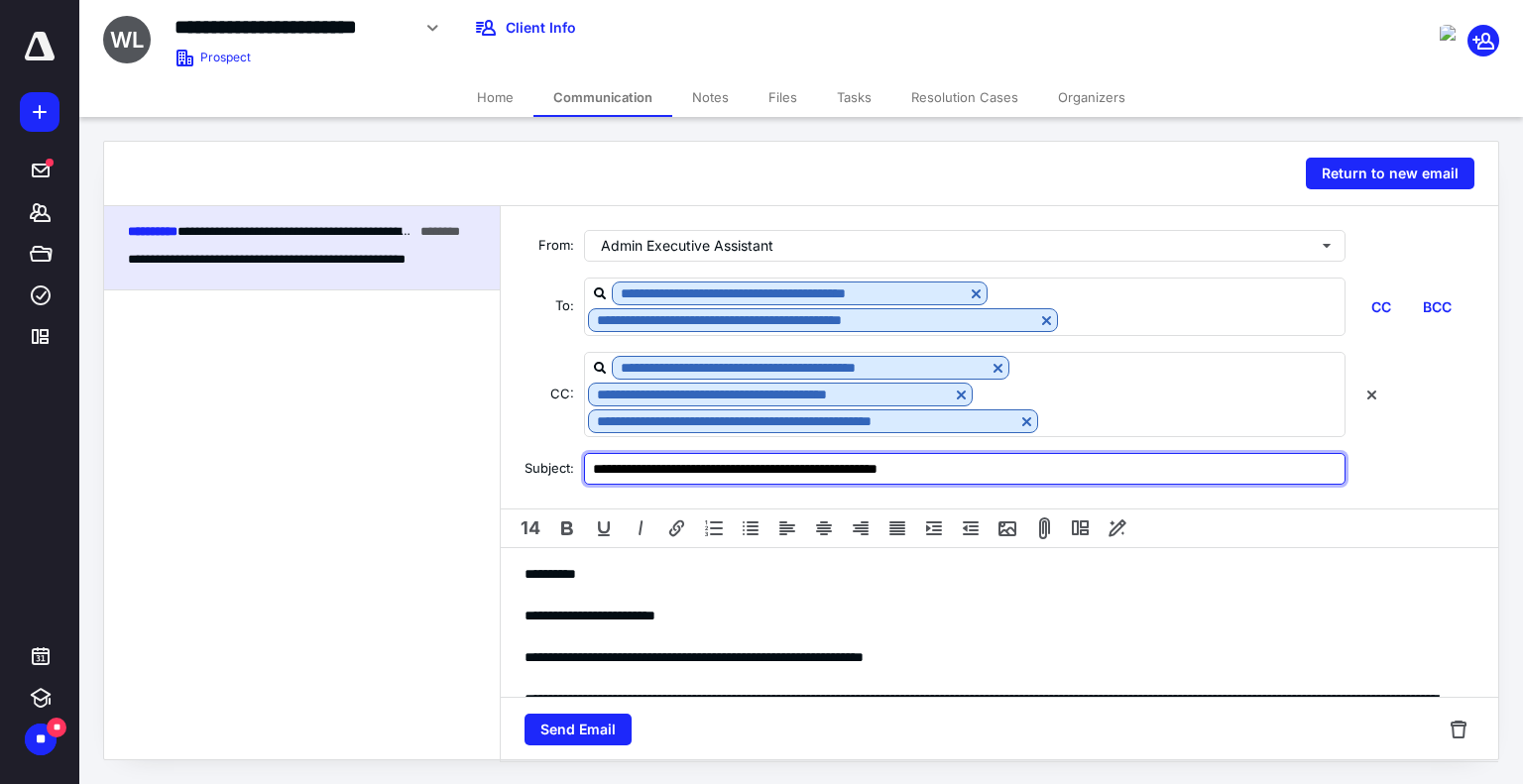 paste on "**********" 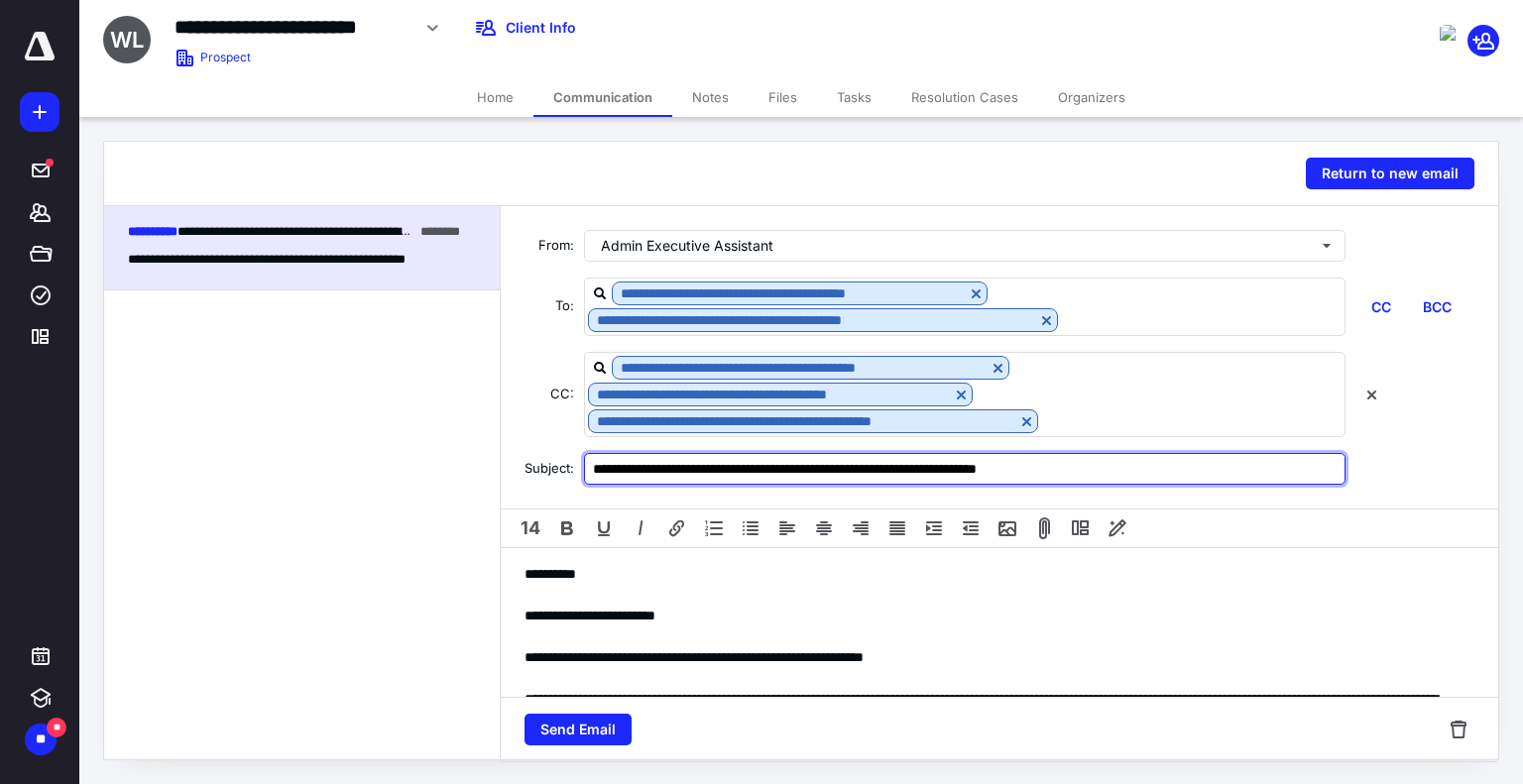 click on "**********" at bounding box center (965, 469) 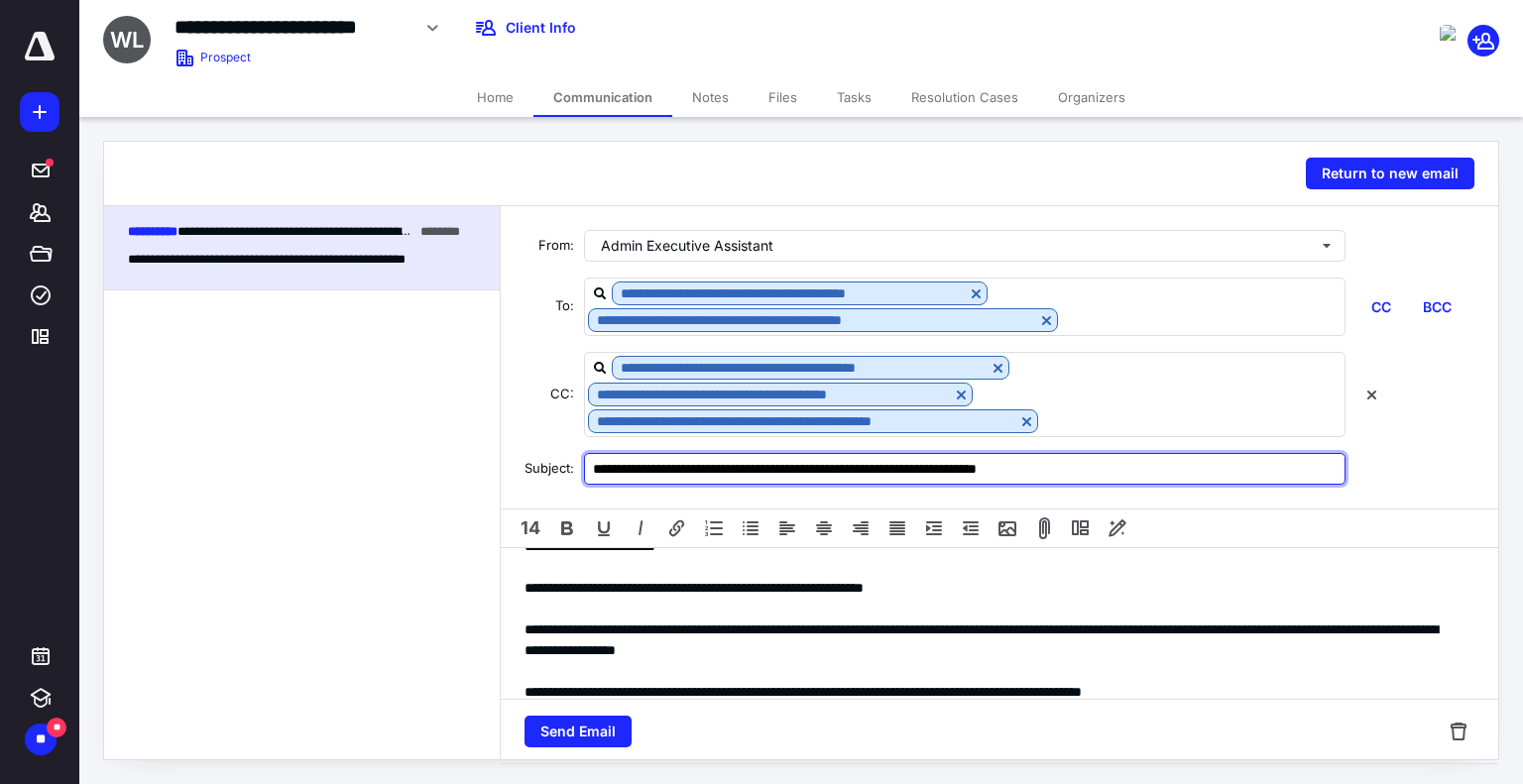 scroll, scrollTop: 99, scrollLeft: 0, axis: vertical 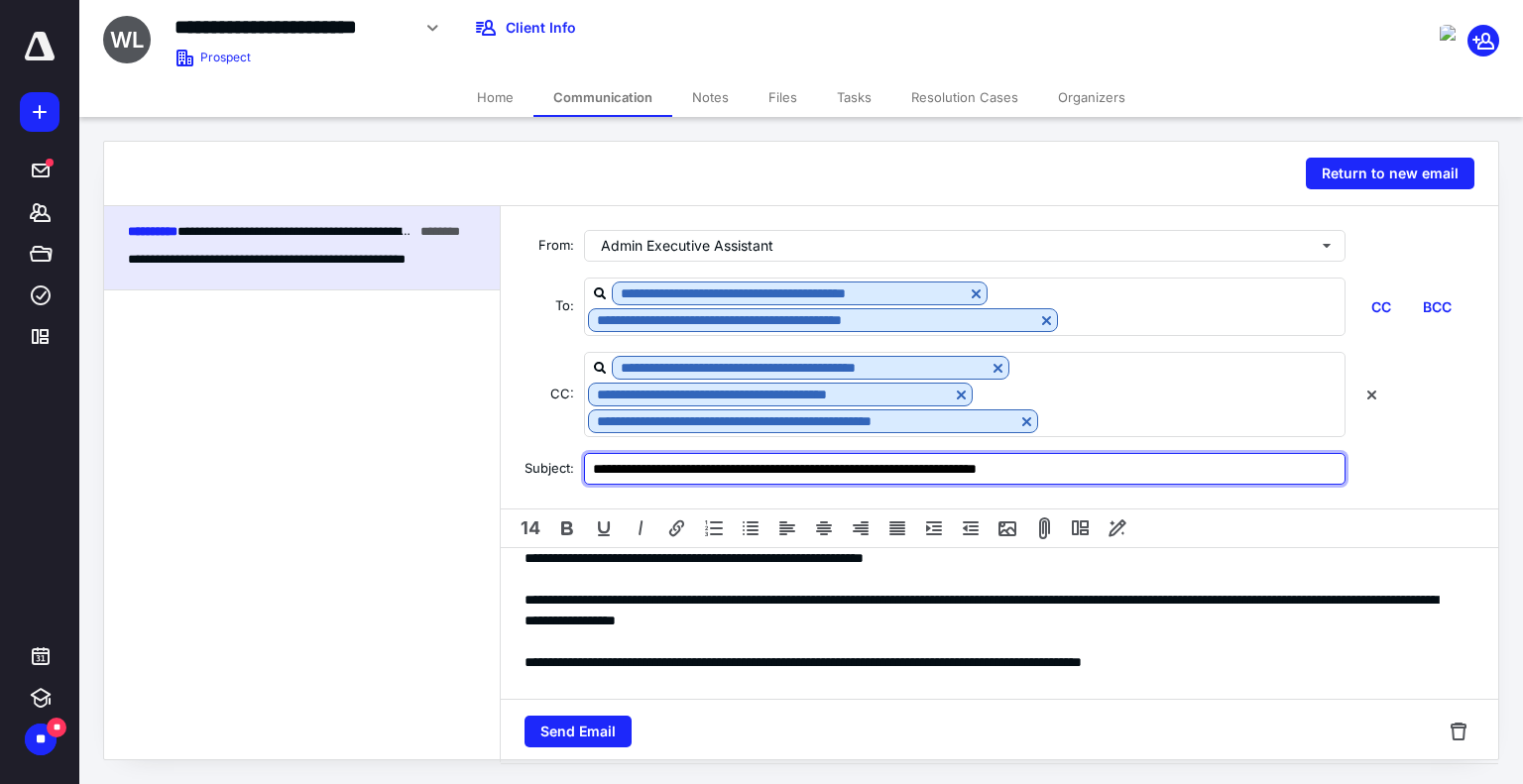 type on "**********" 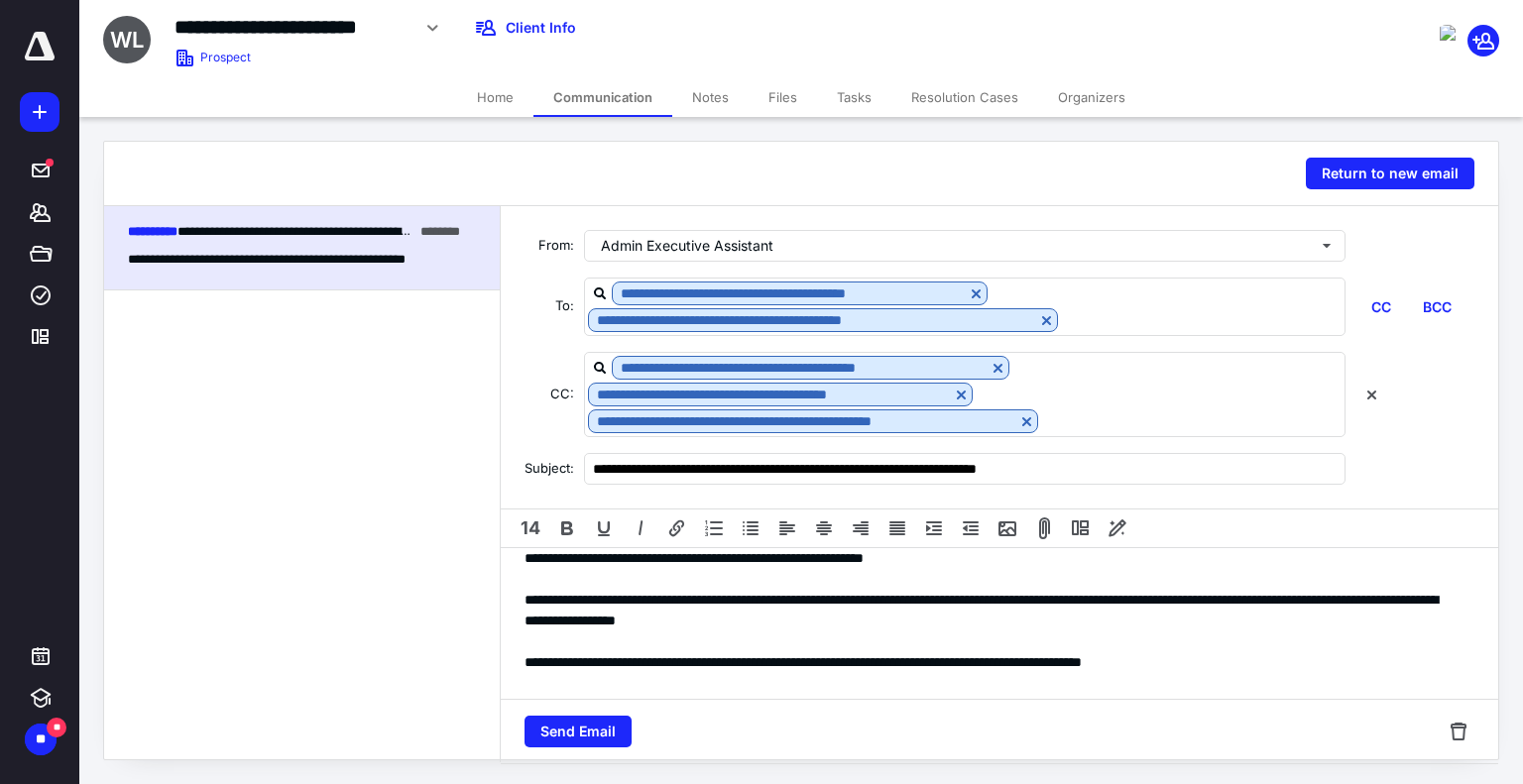click on "**********" at bounding box center (992, 611) 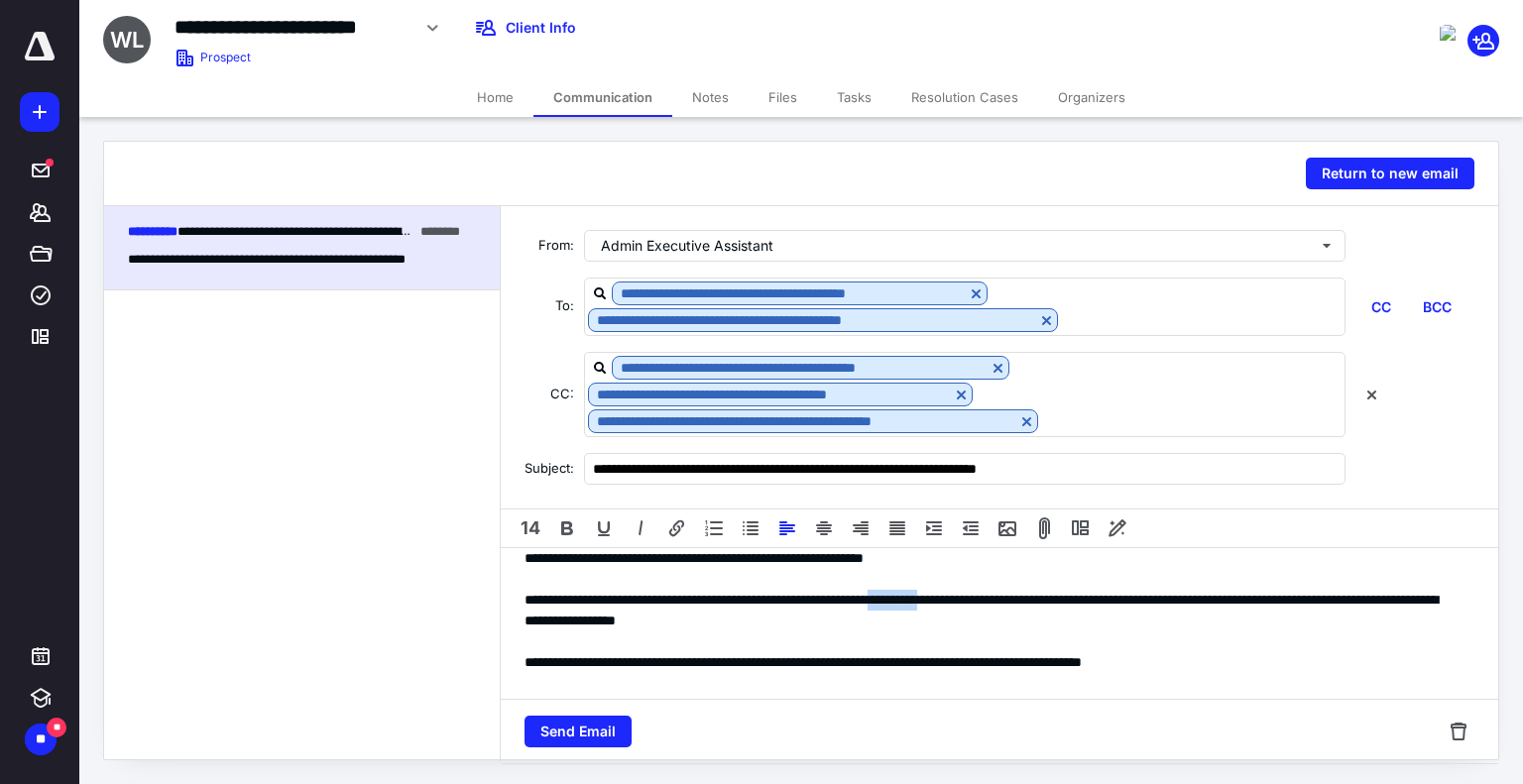 click on "**********" at bounding box center (992, 611) 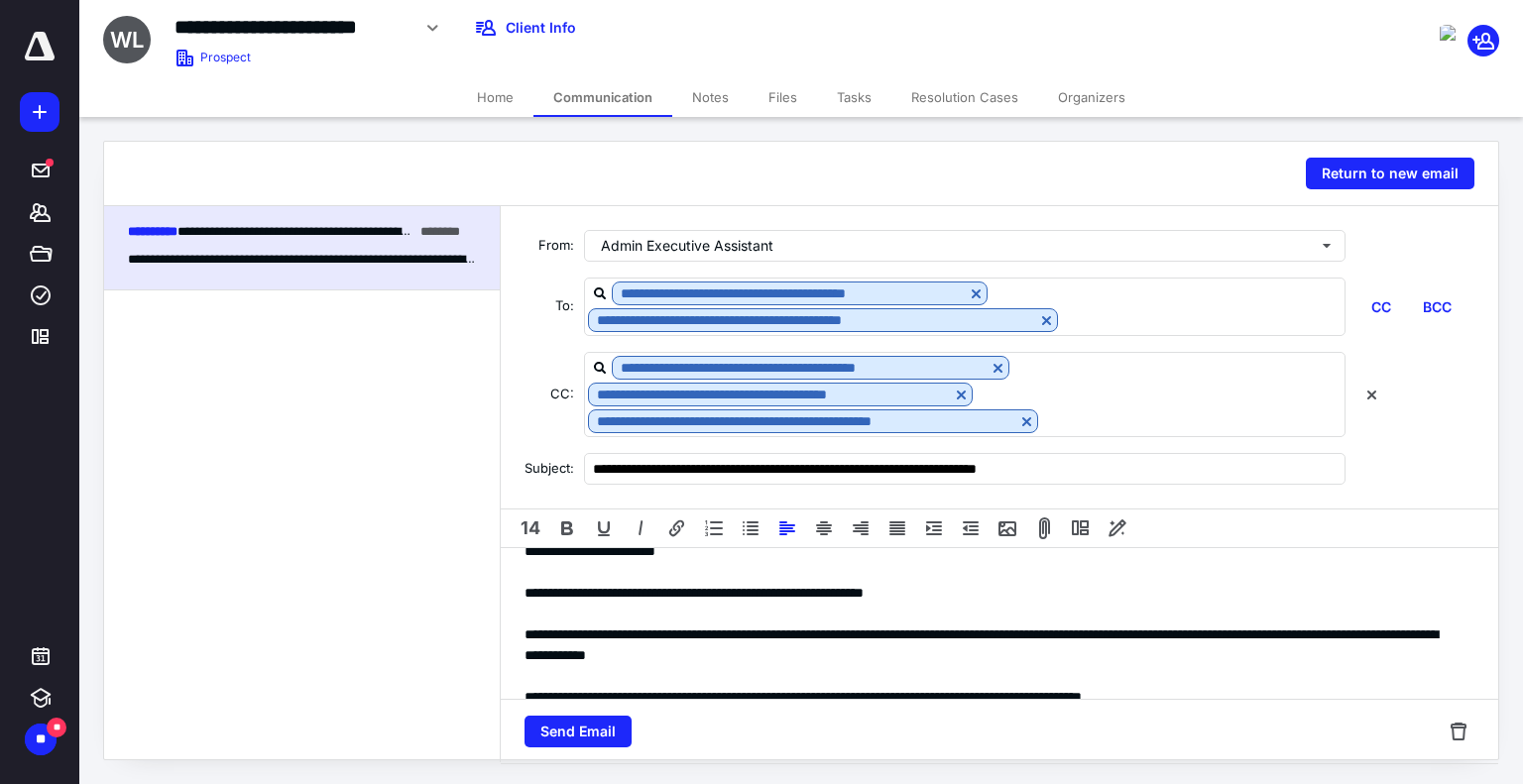 scroll, scrollTop: 99, scrollLeft: 0, axis: vertical 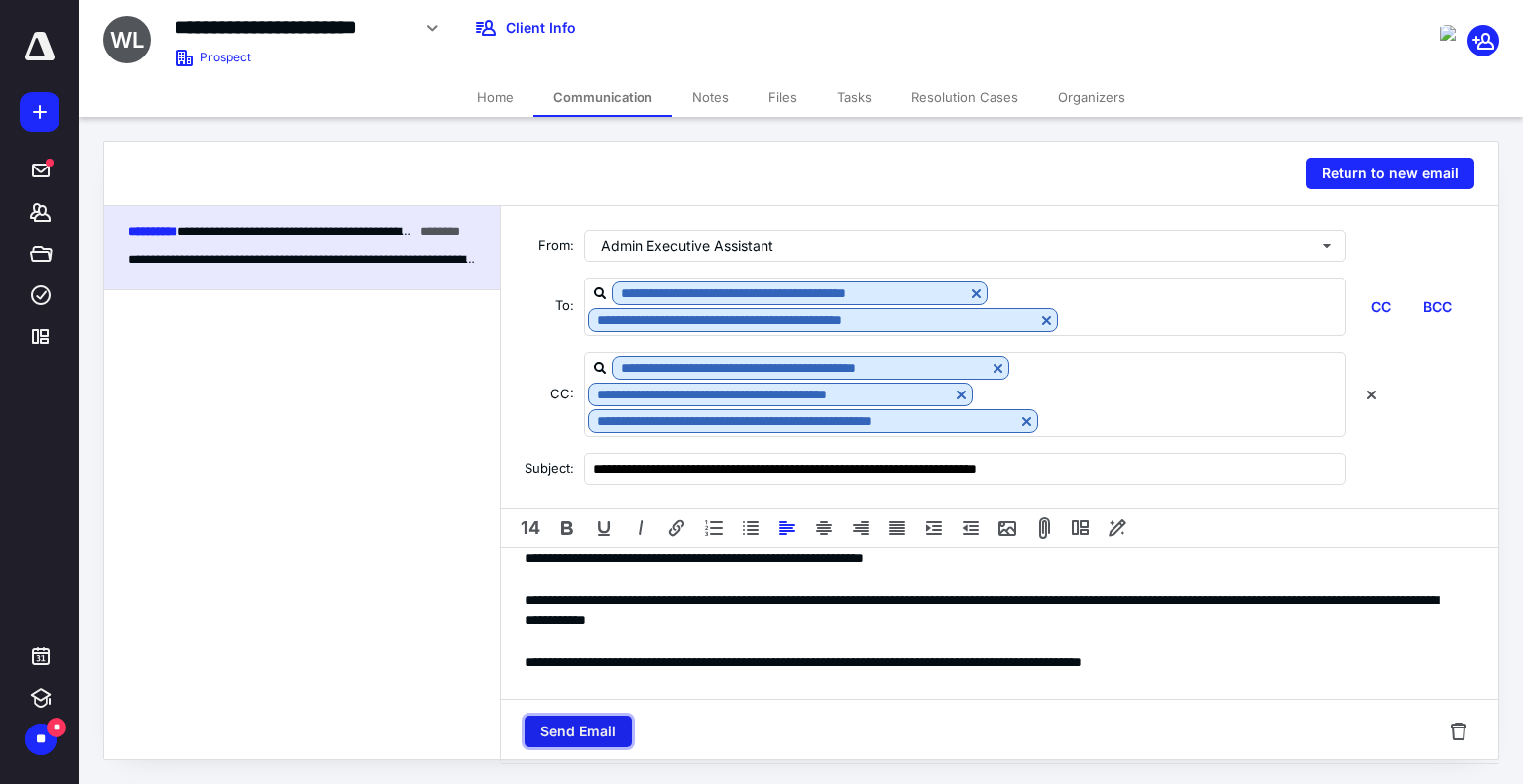 click on "Send Email" at bounding box center [578, 731] 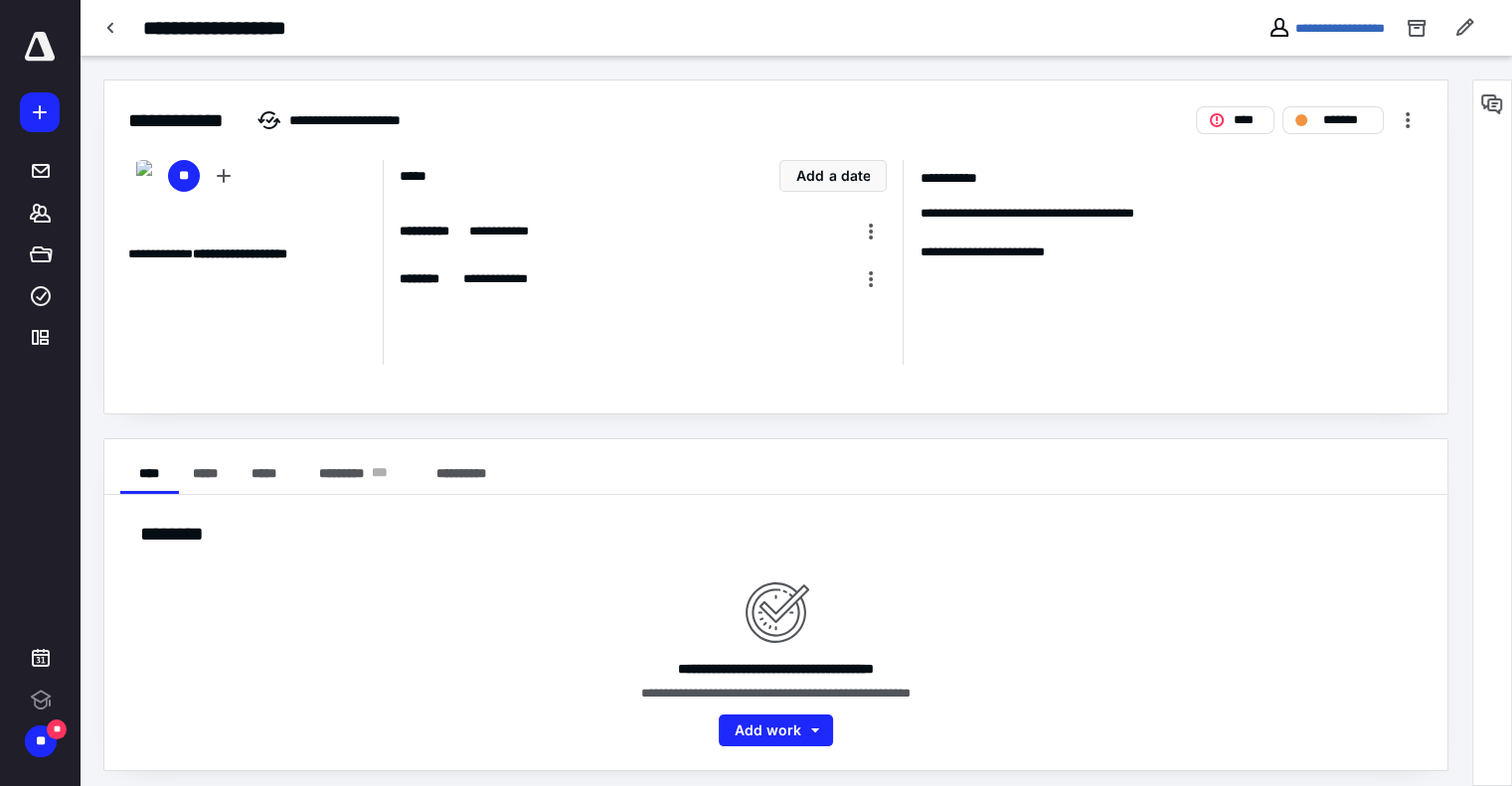 scroll, scrollTop: 0, scrollLeft: 0, axis: both 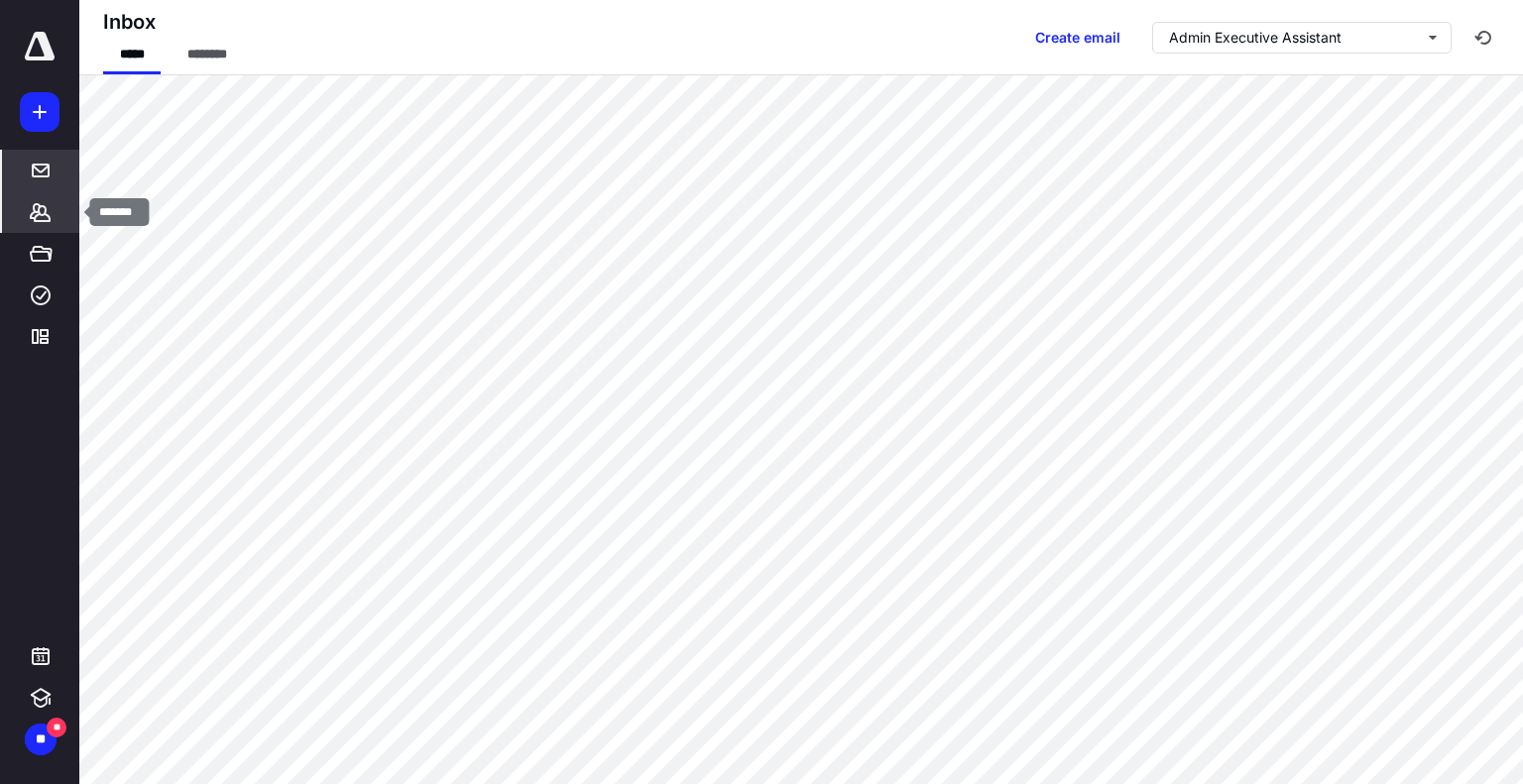 click 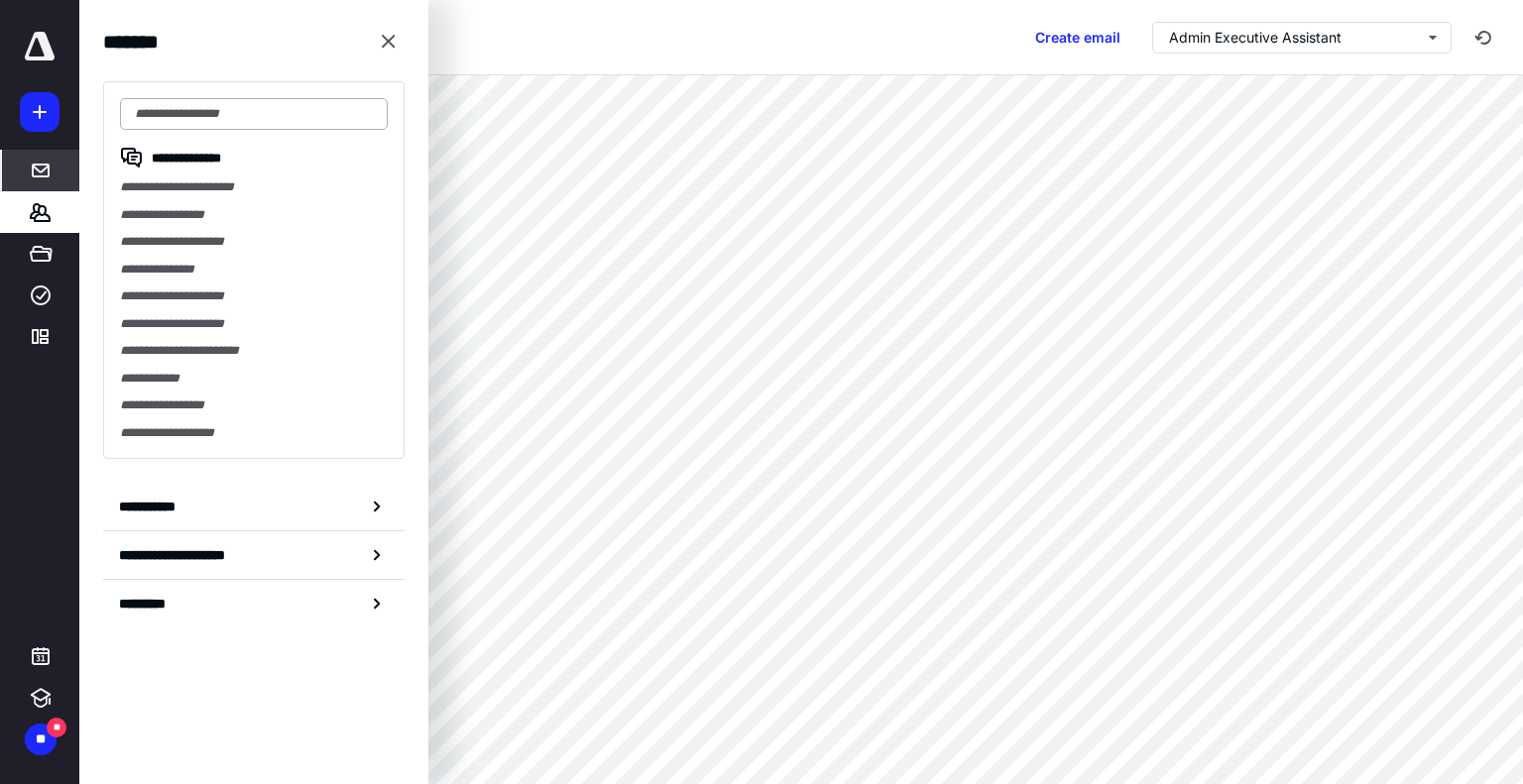 click at bounding box center (254, 114) 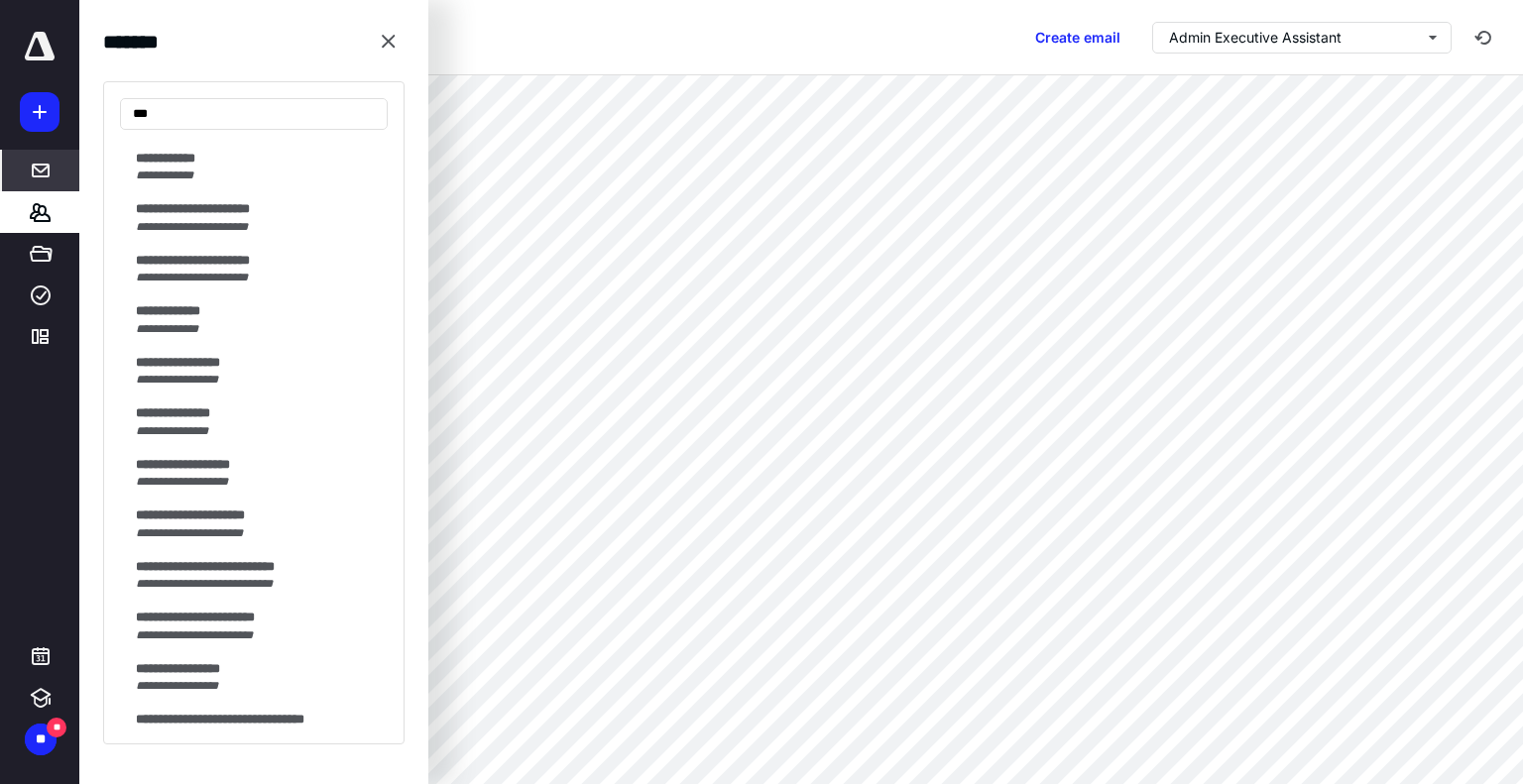 scroll, scrollTop: 694, scrollLeft: 0, axis: vertical 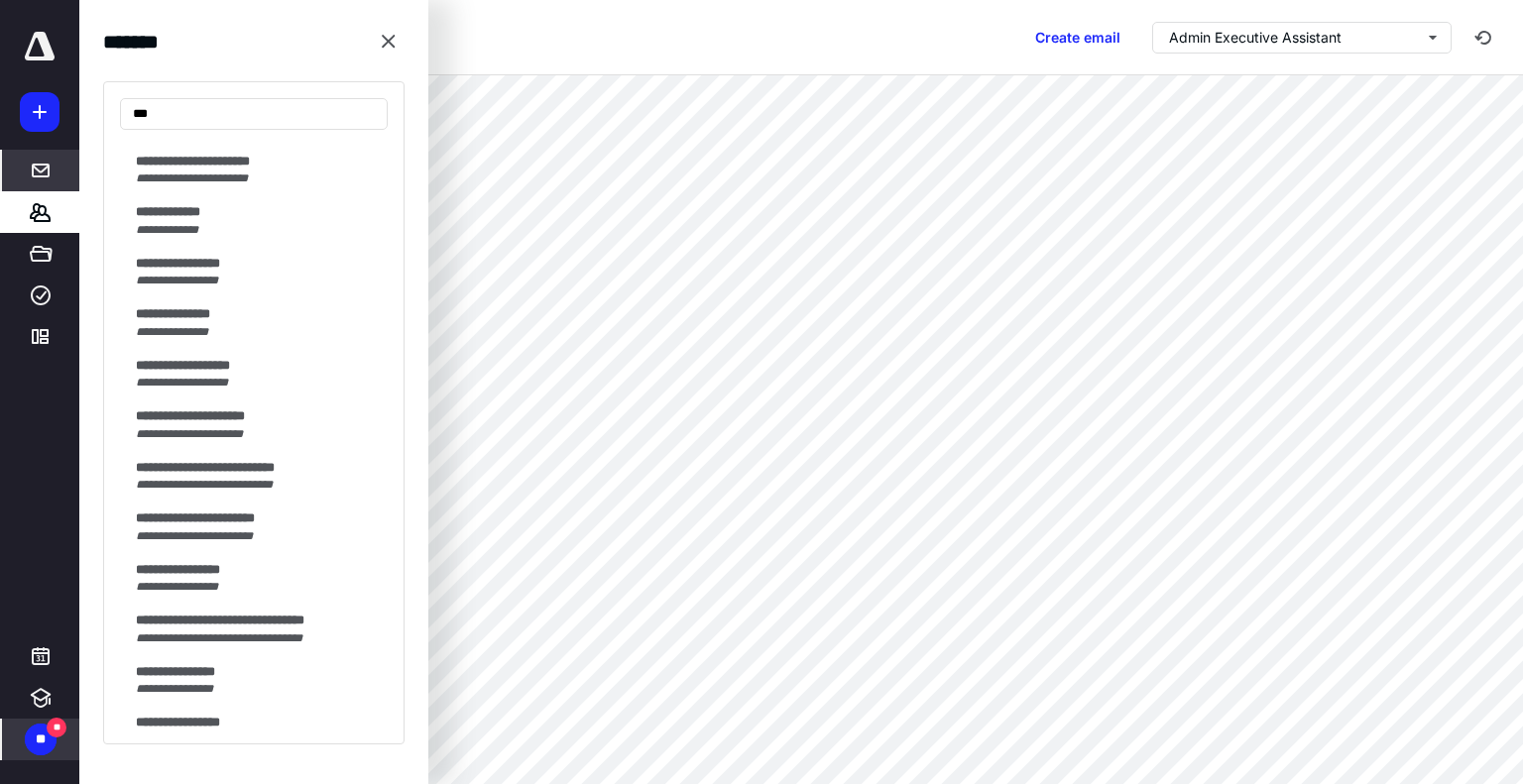 type on "***" 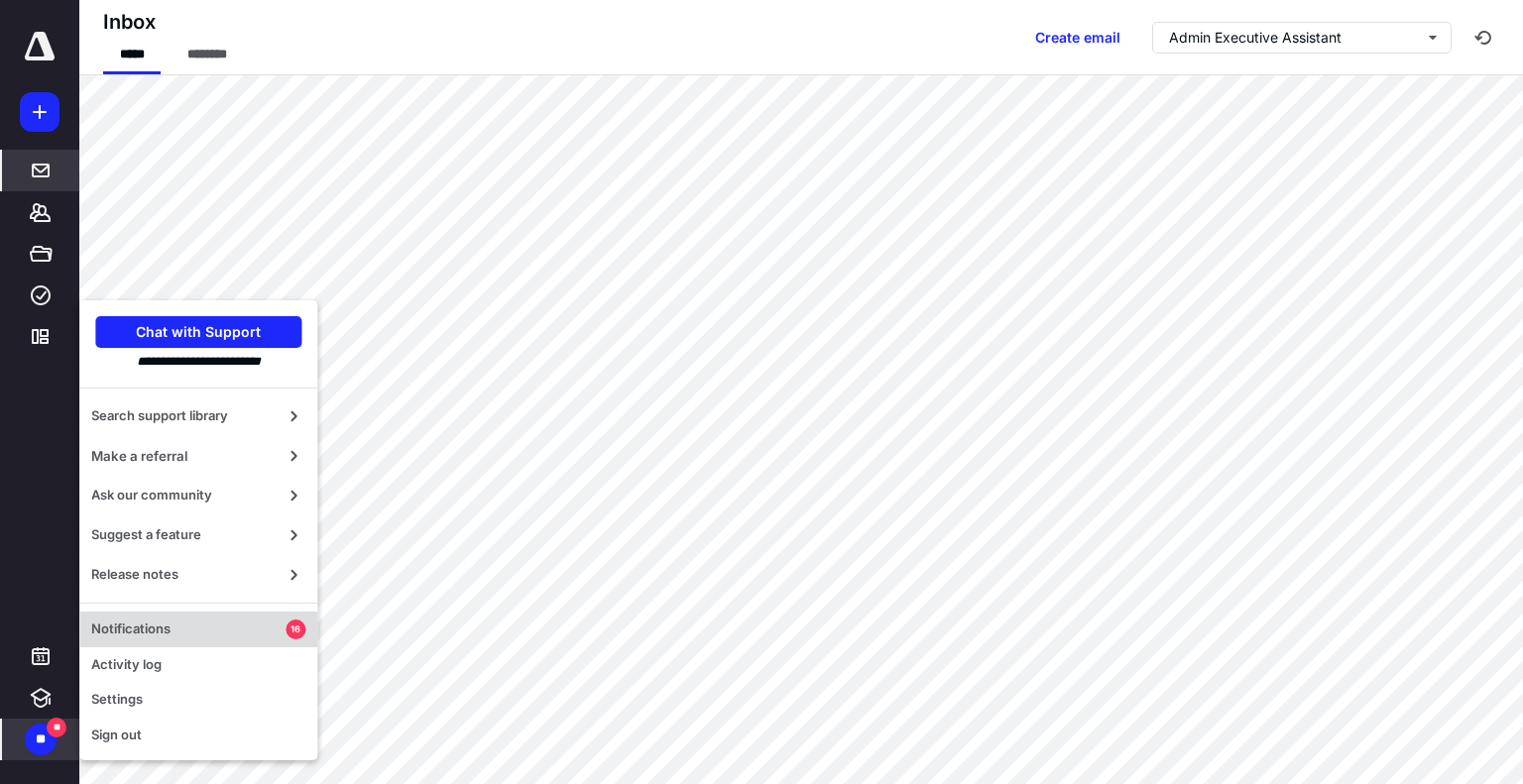 click on "Notifications" at bounding box center [188, 629] 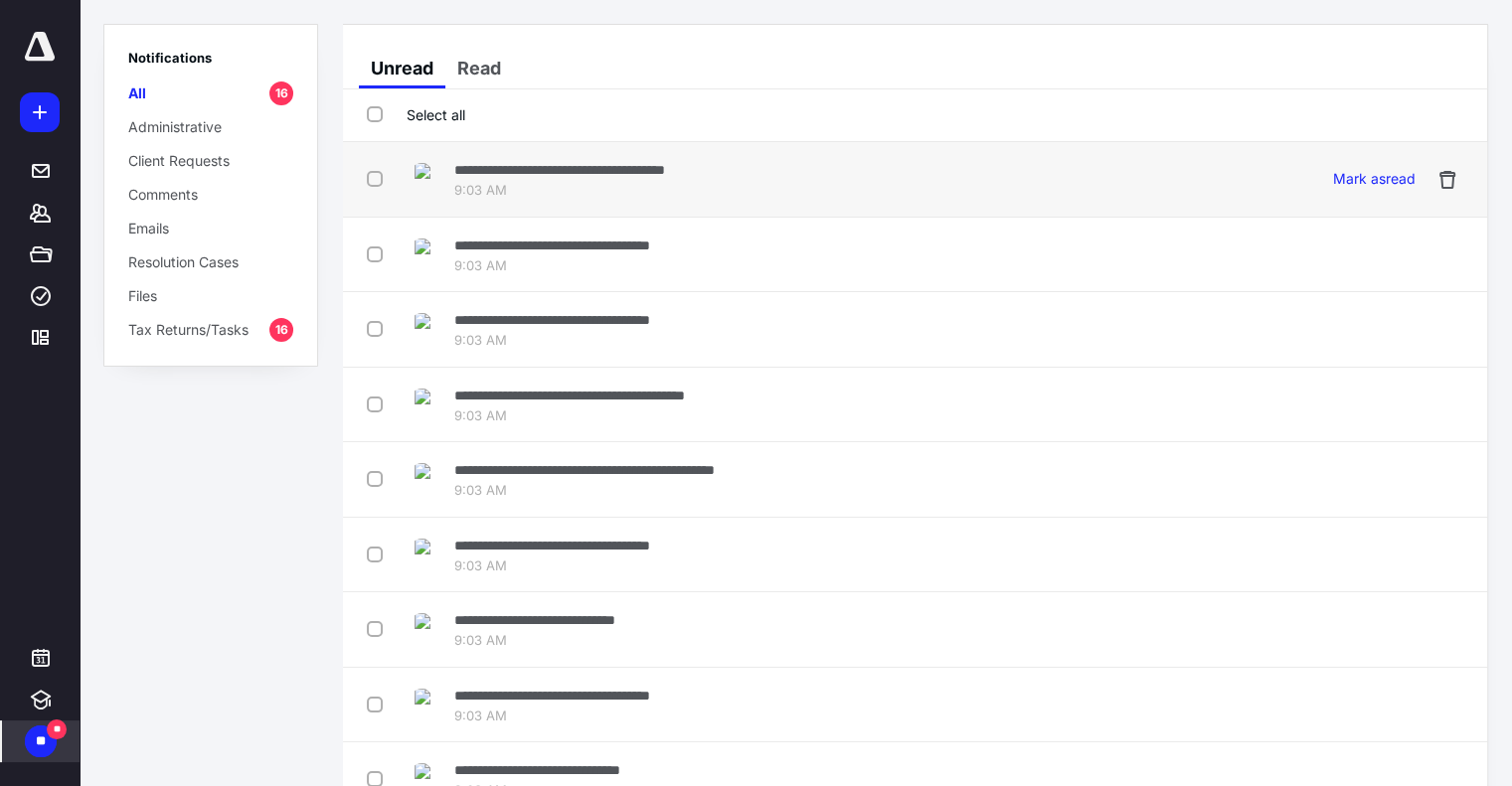 click on "**********" at bounding box center [805, 179] 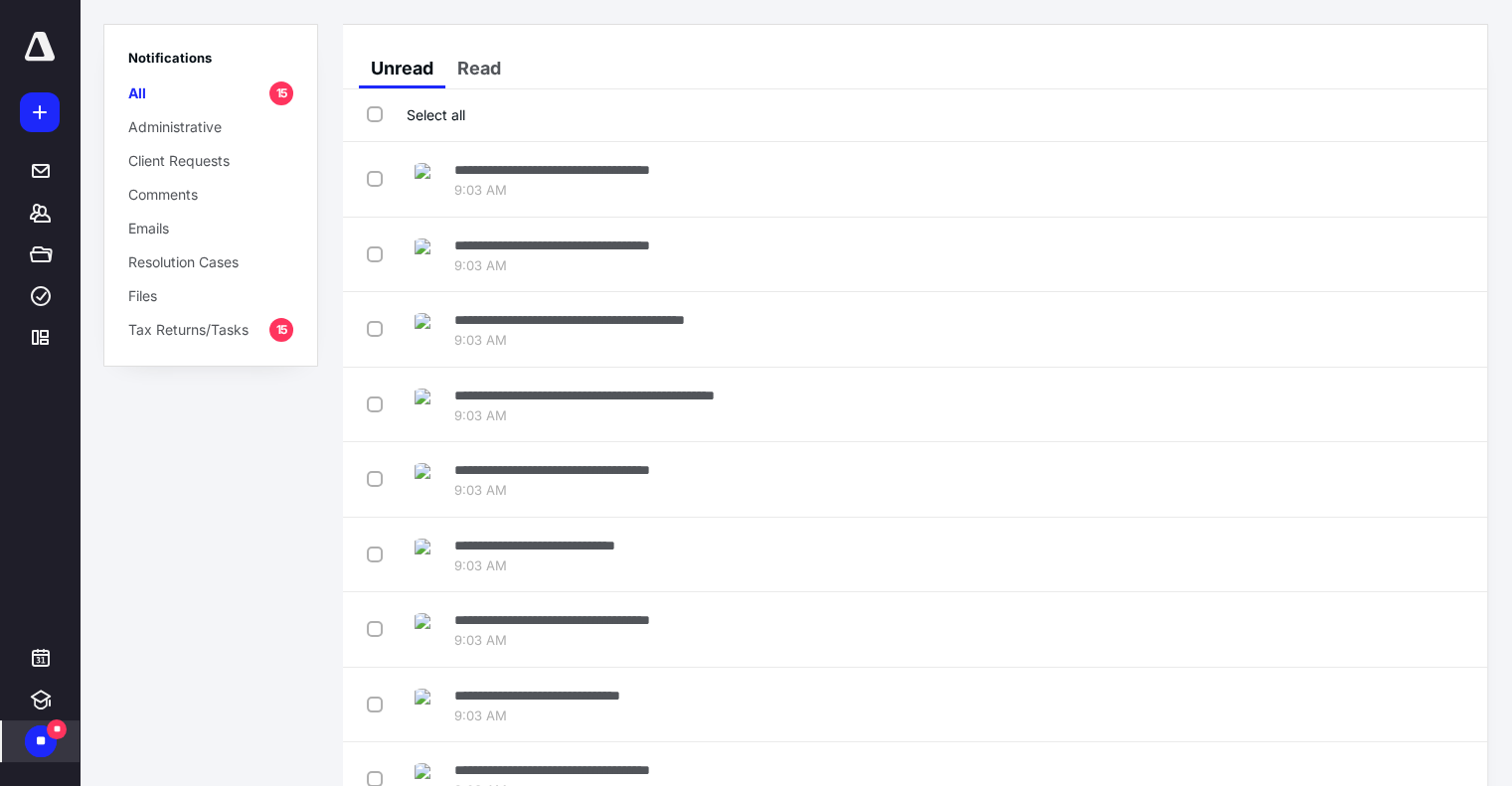 click on "**********" at bounding box center [552, 170] 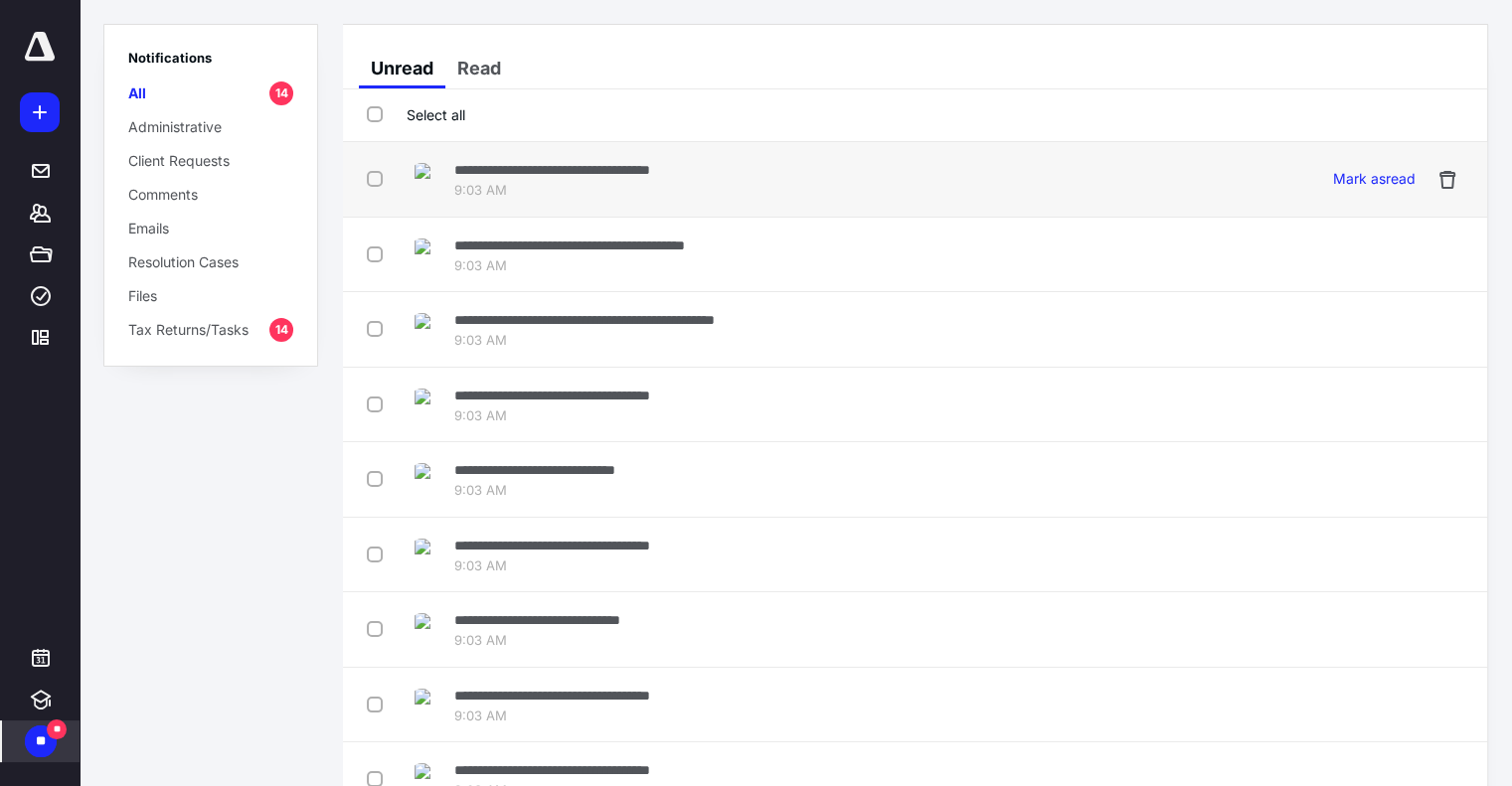 click on "**********" at bounding box center [805, 179] 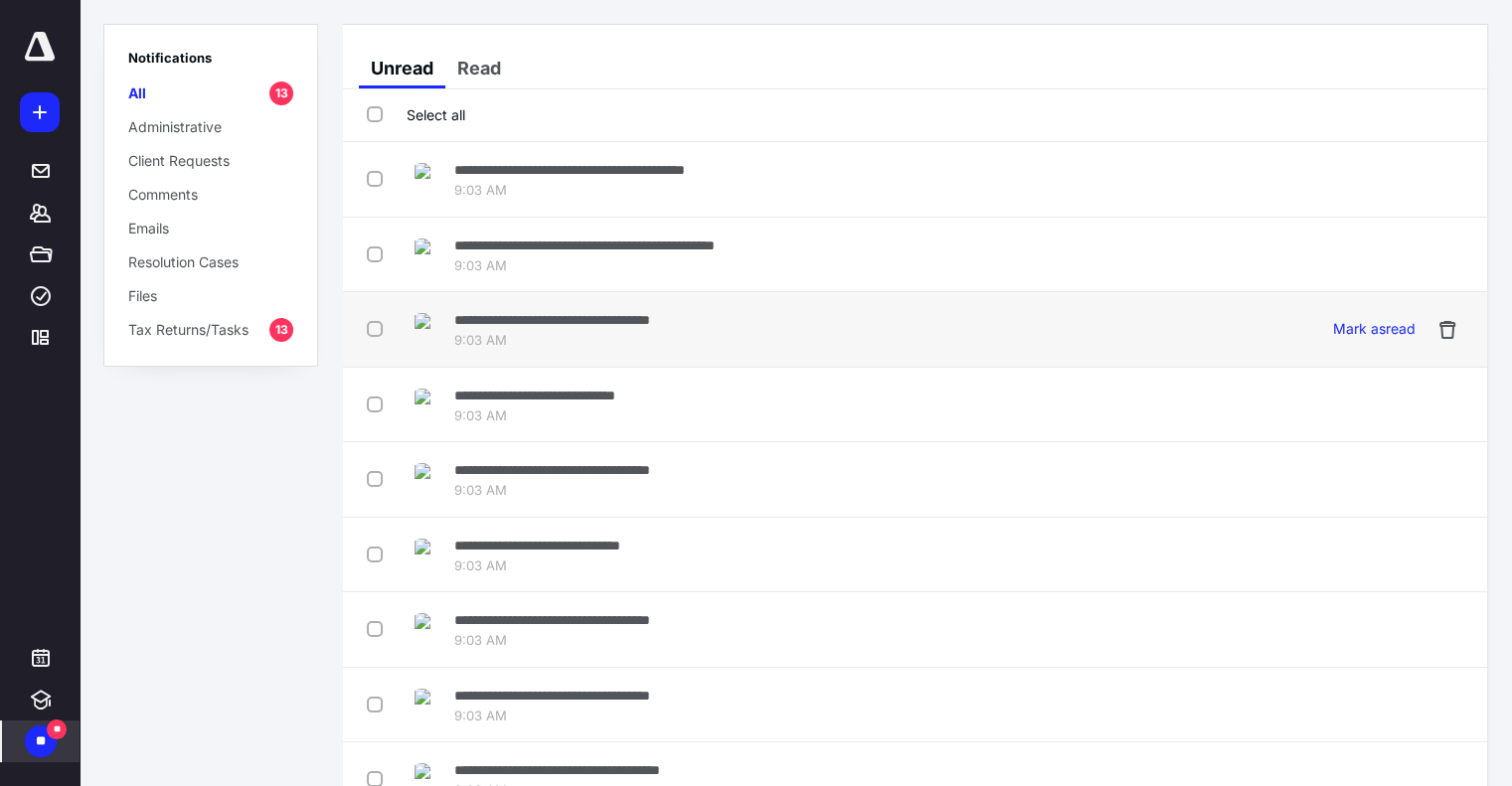click on "9:03 AM" at bounding box center (552, 341) 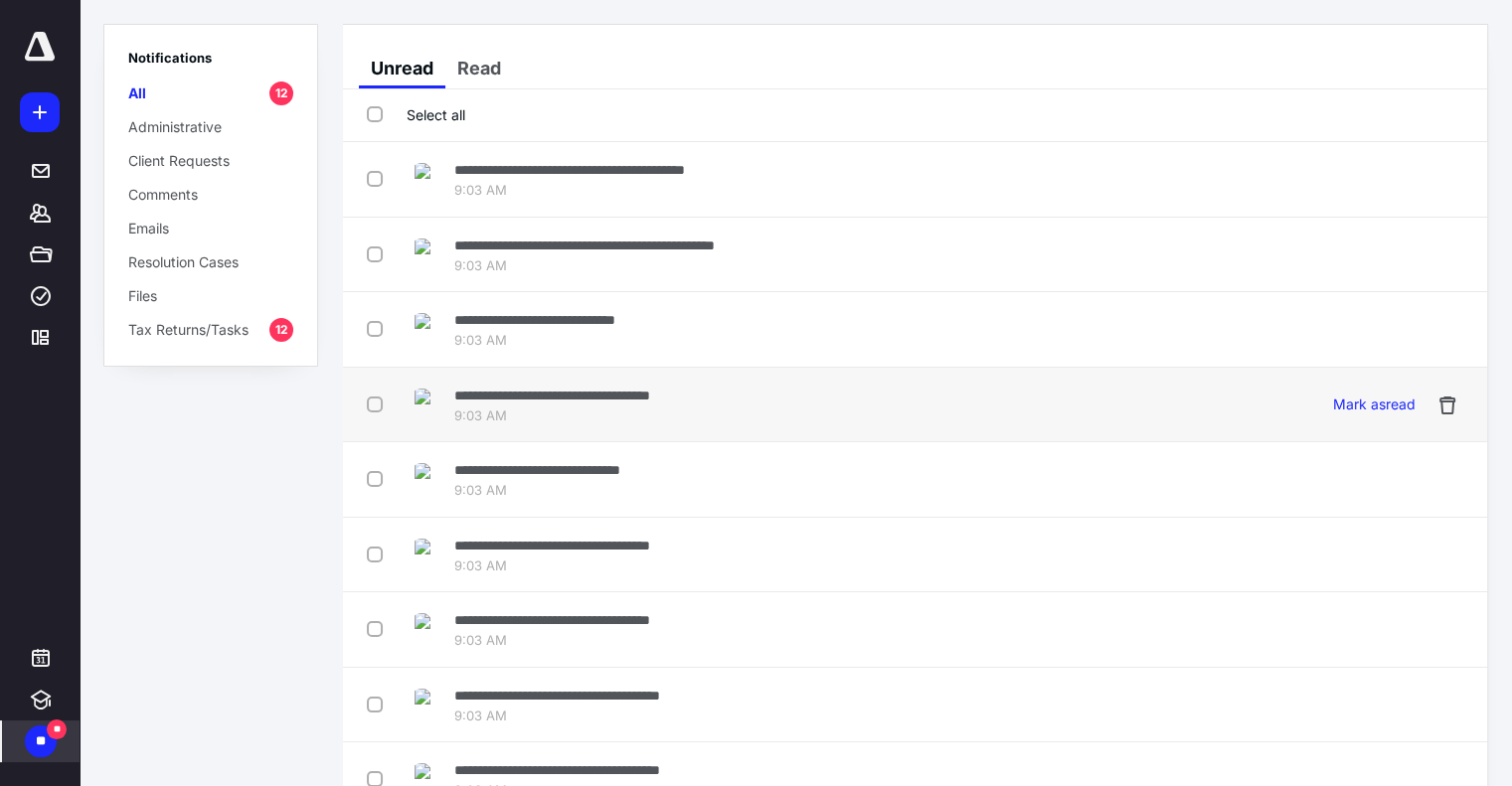 click on "**********" at bounding box center (552, 394) 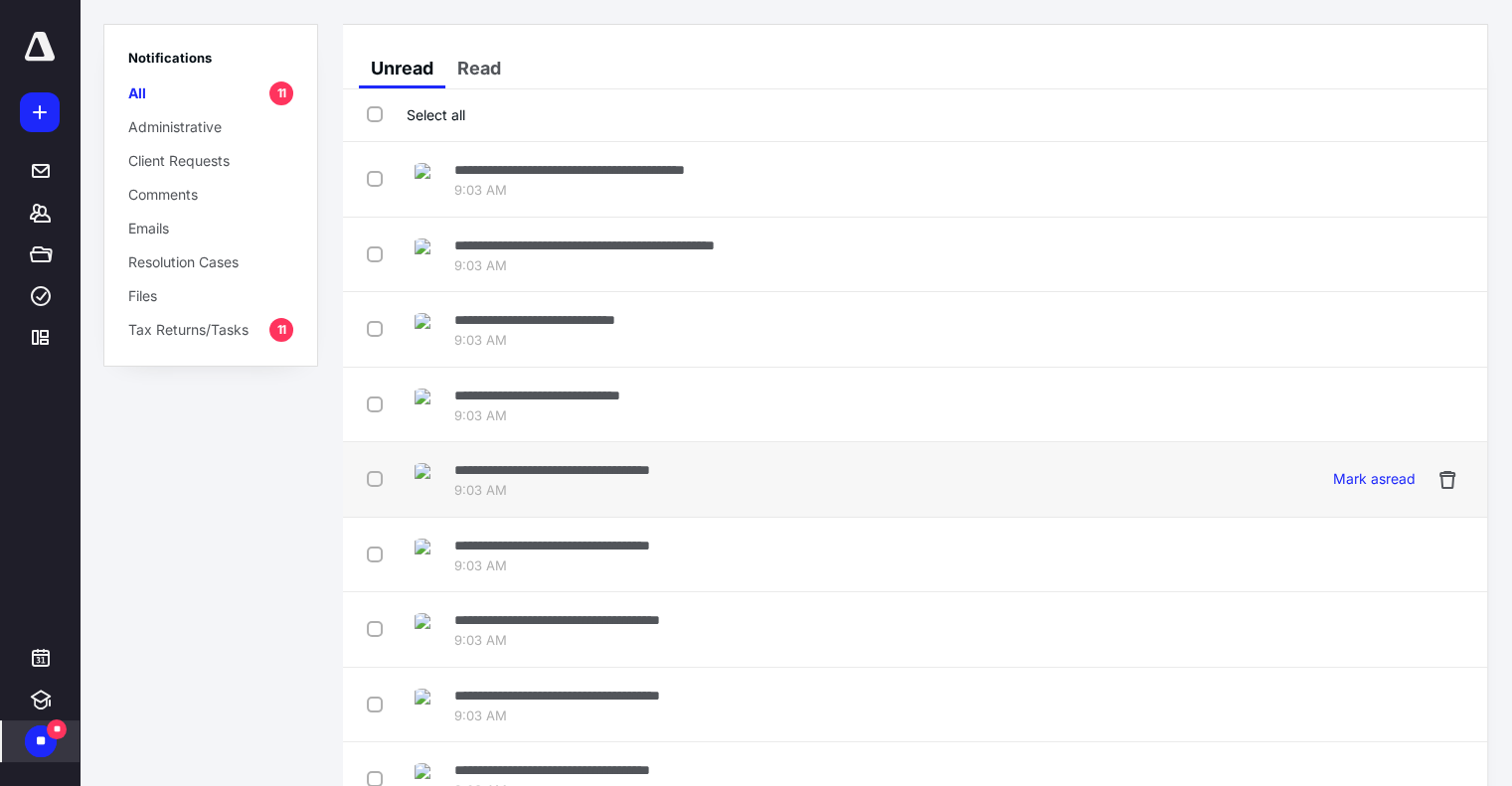 click on "9:03 AM" at bounding box center [552, 491] 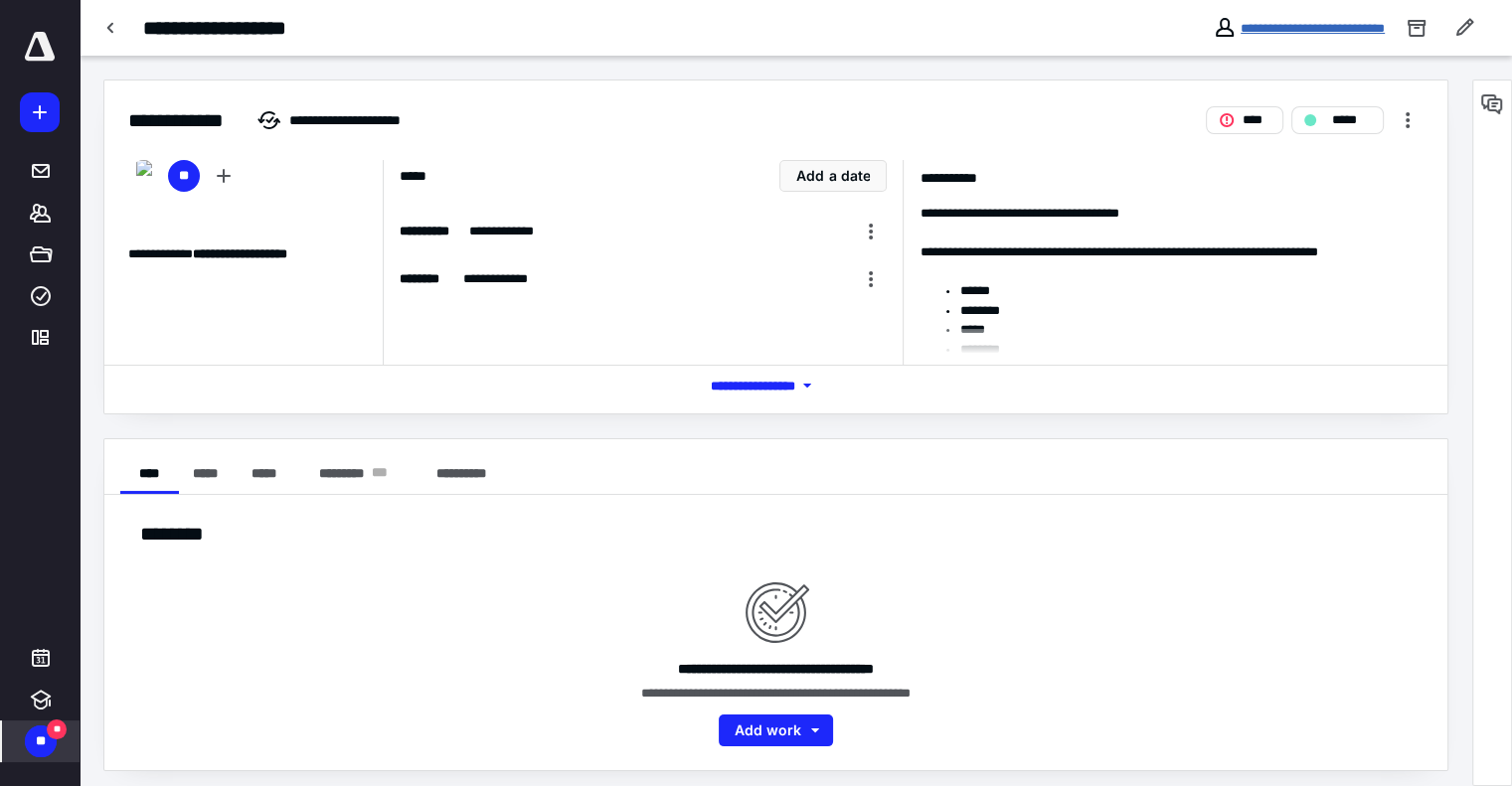 click on "**********" at bounding box center [1312, 28] 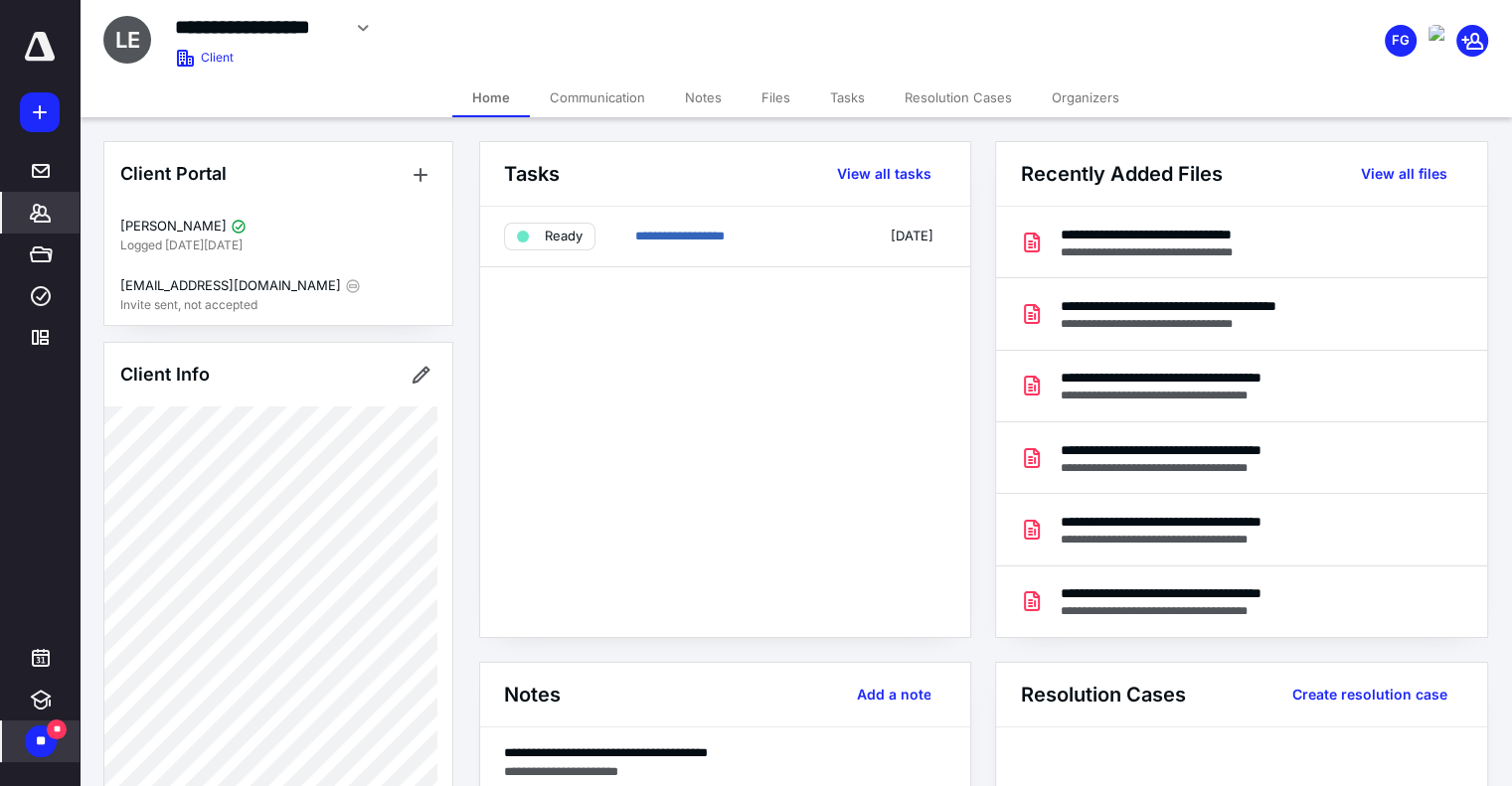 click on "Communication" at bounding box center (597, 97) 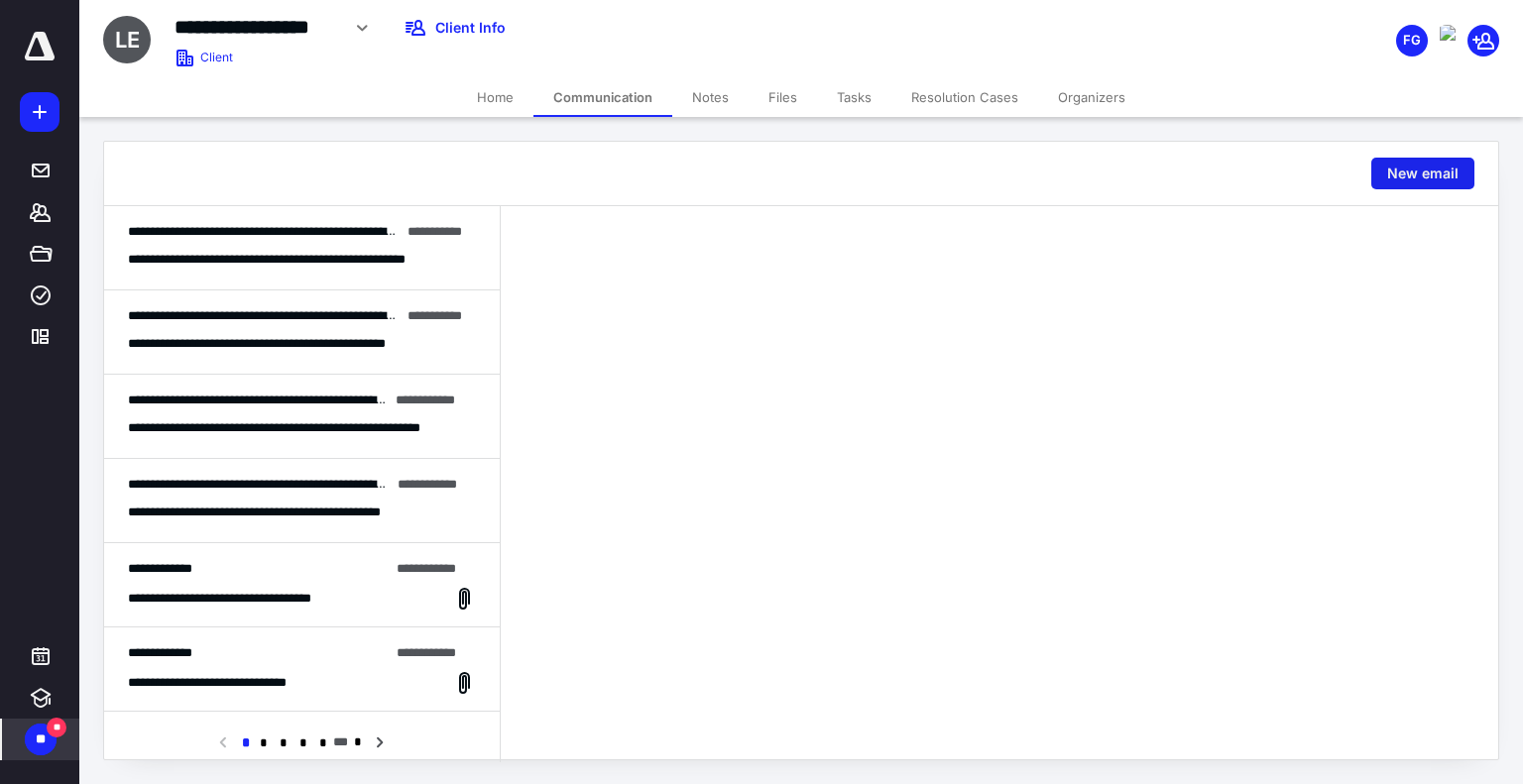 click on "New email" at bounding box center [1423, 173] 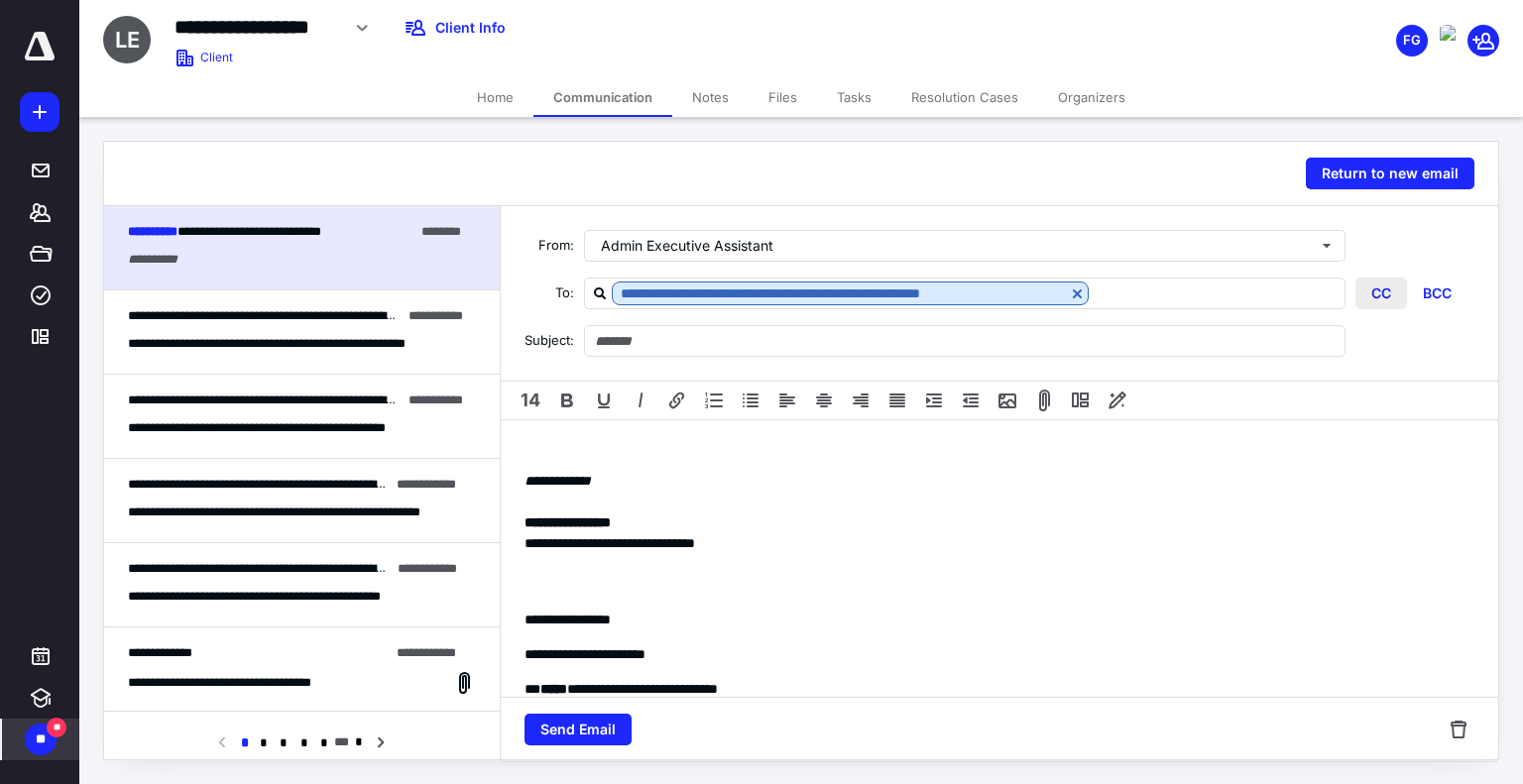 click on "CC" at bounding box center [1381, 293] 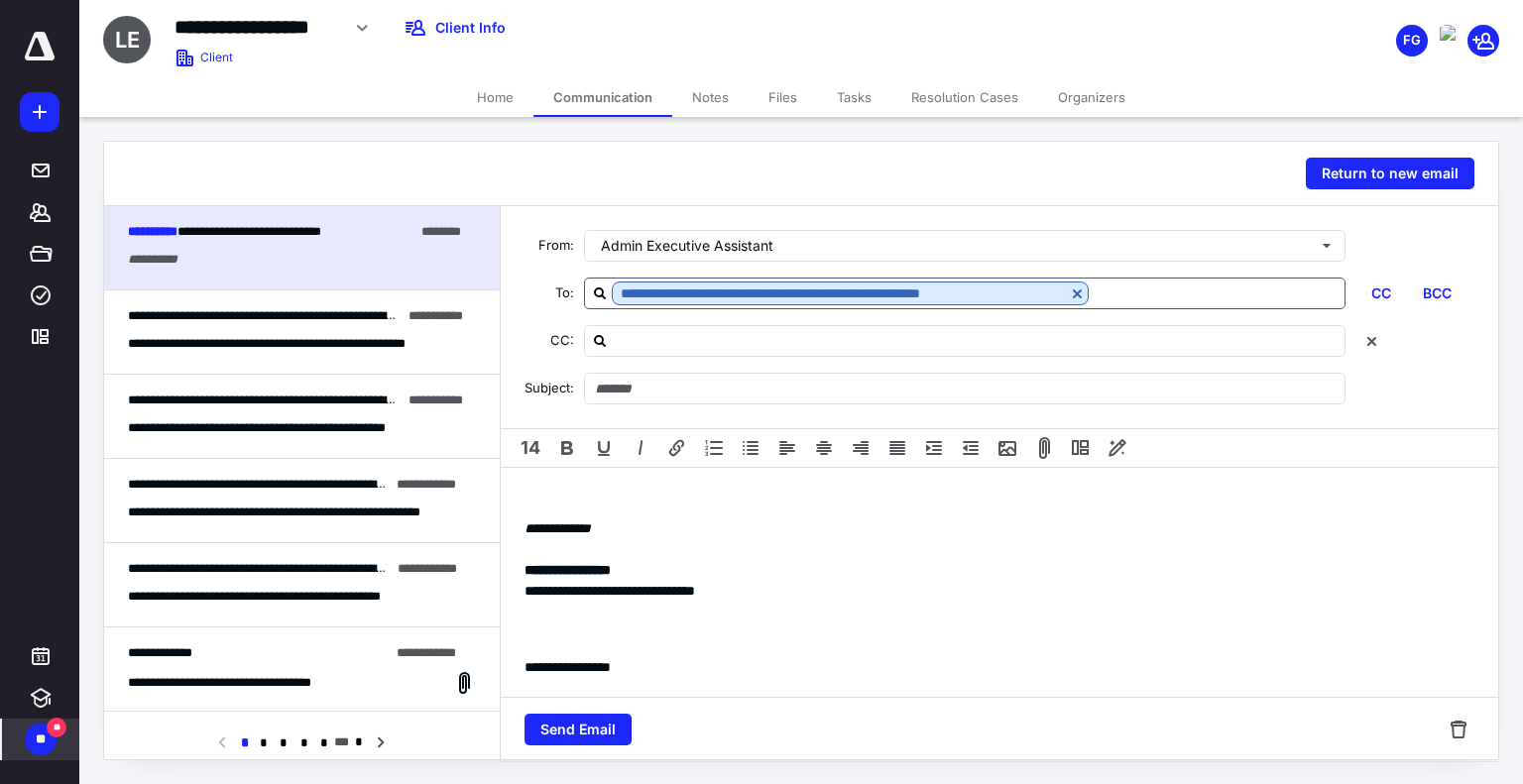 click at bounding box center [1217, 292] 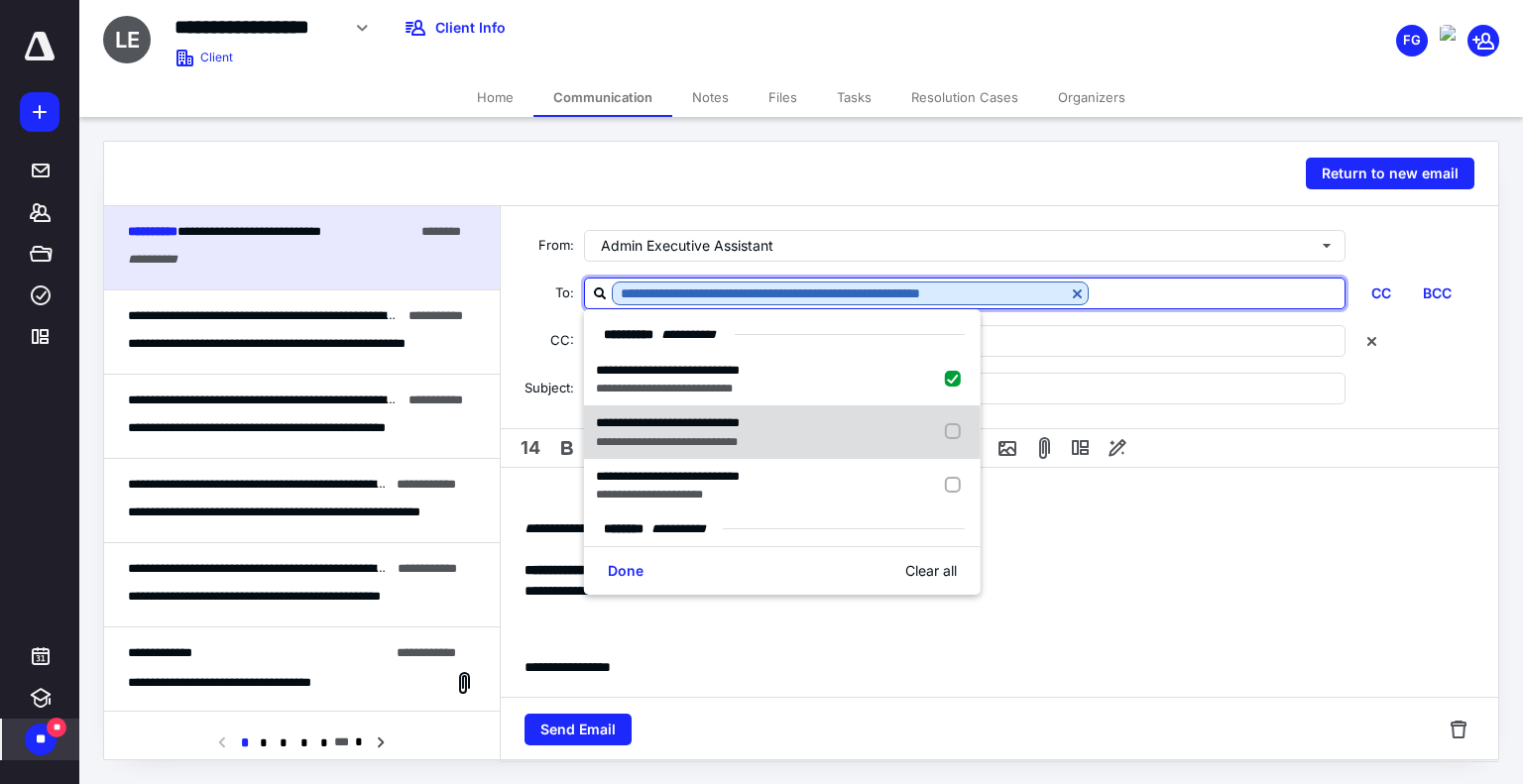 click at bounding box center [957, 432] 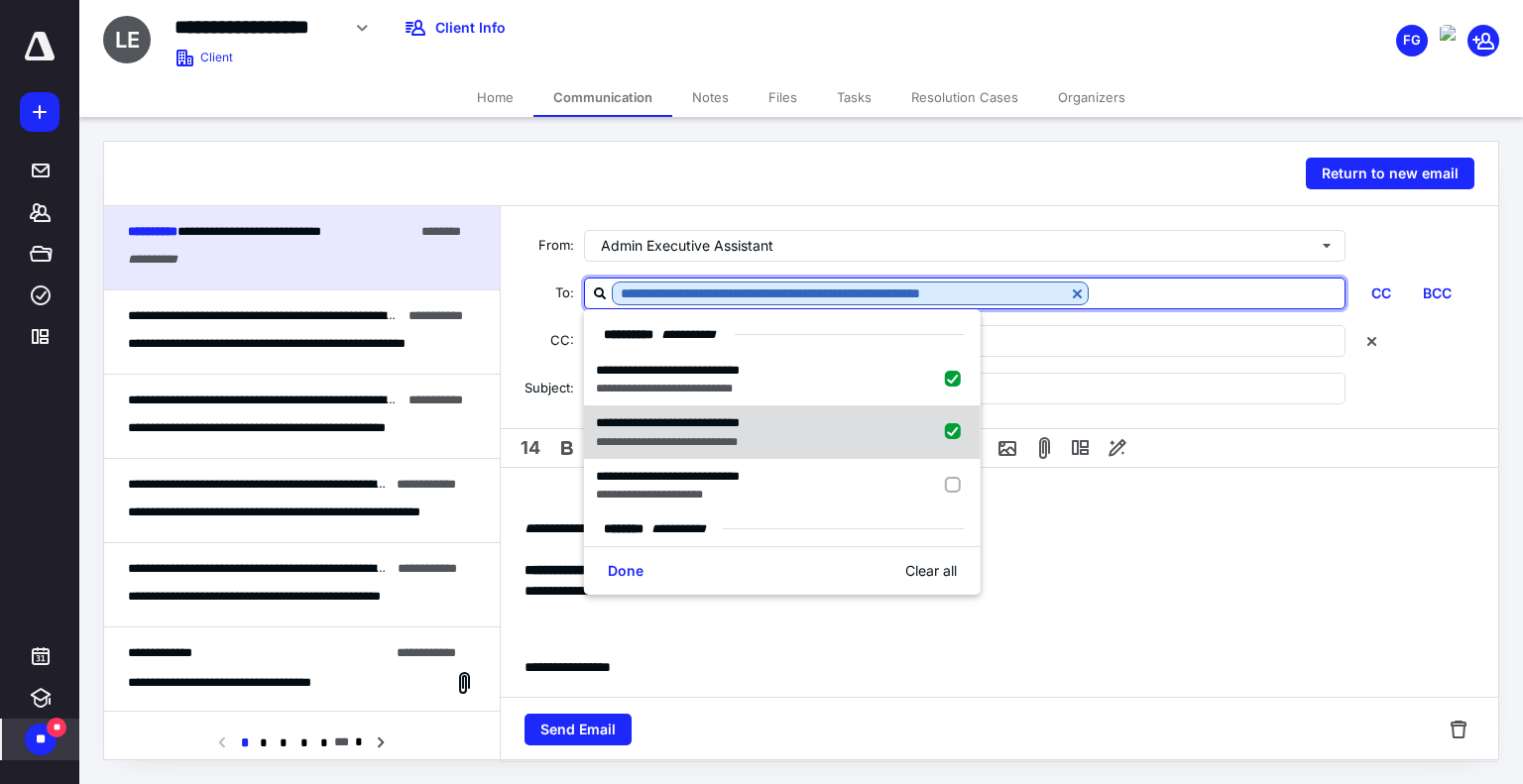 checkbox on "true" 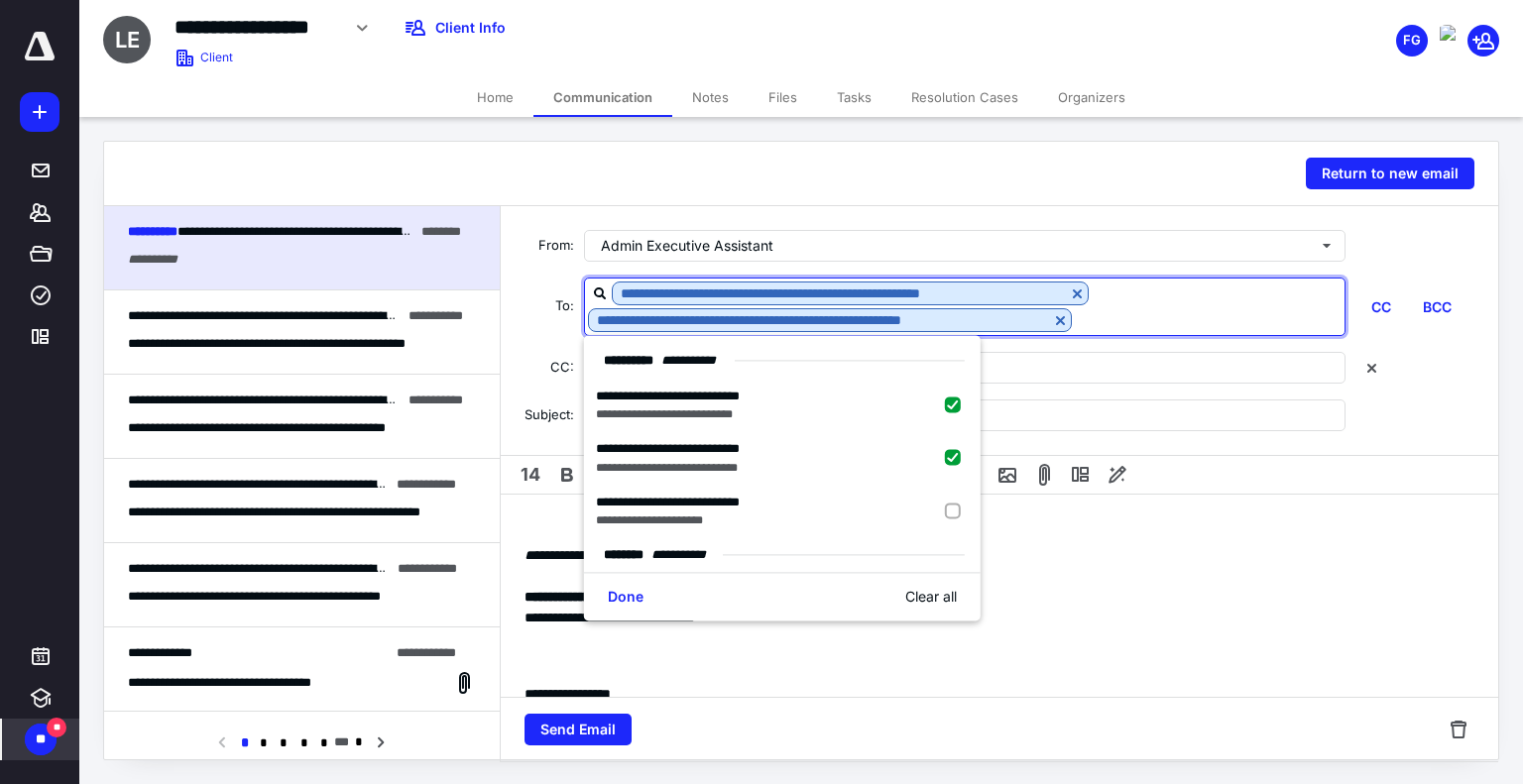 click on "Subject:" at bounding box center [999, 415] 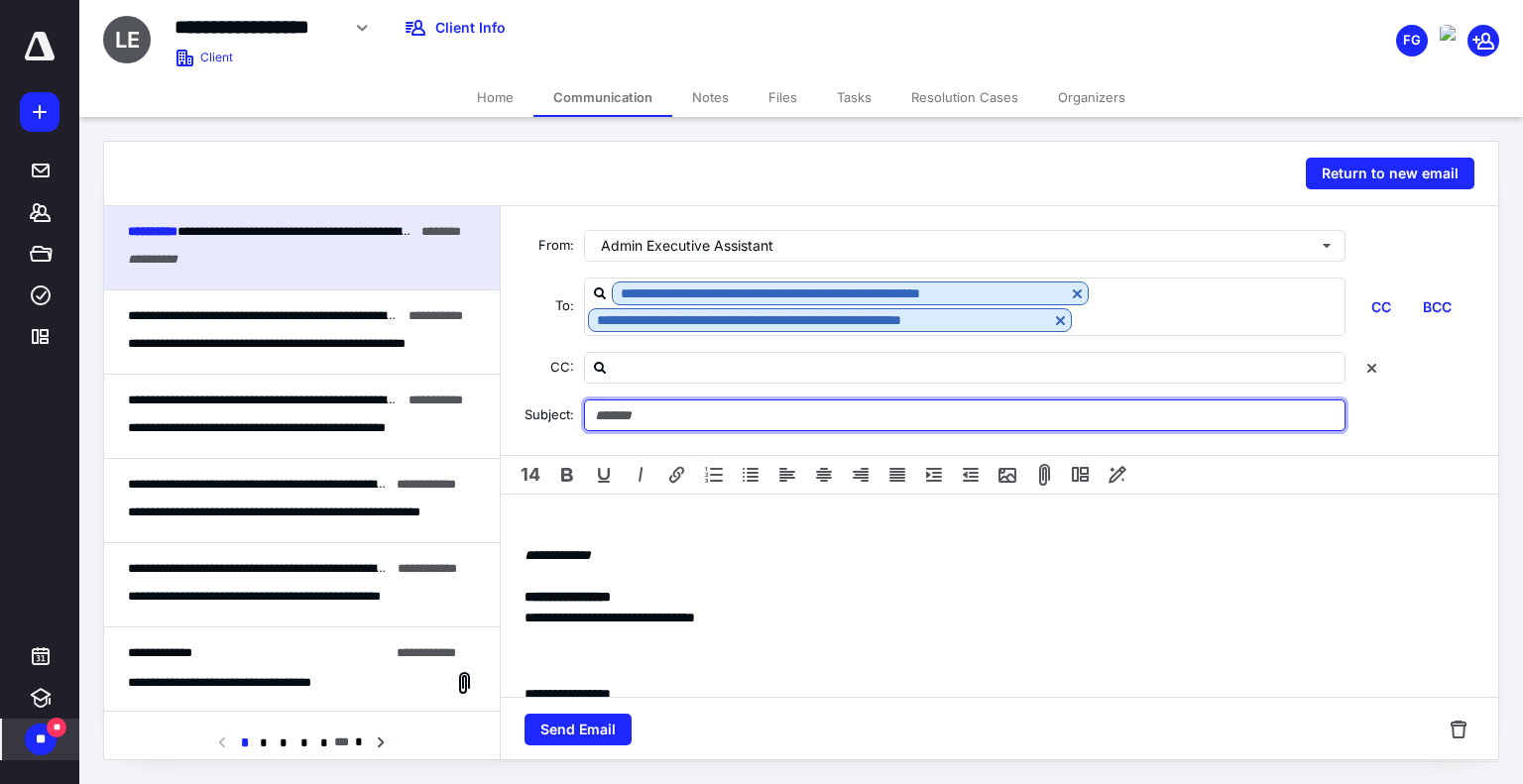 click at bounding box center [965, 415] 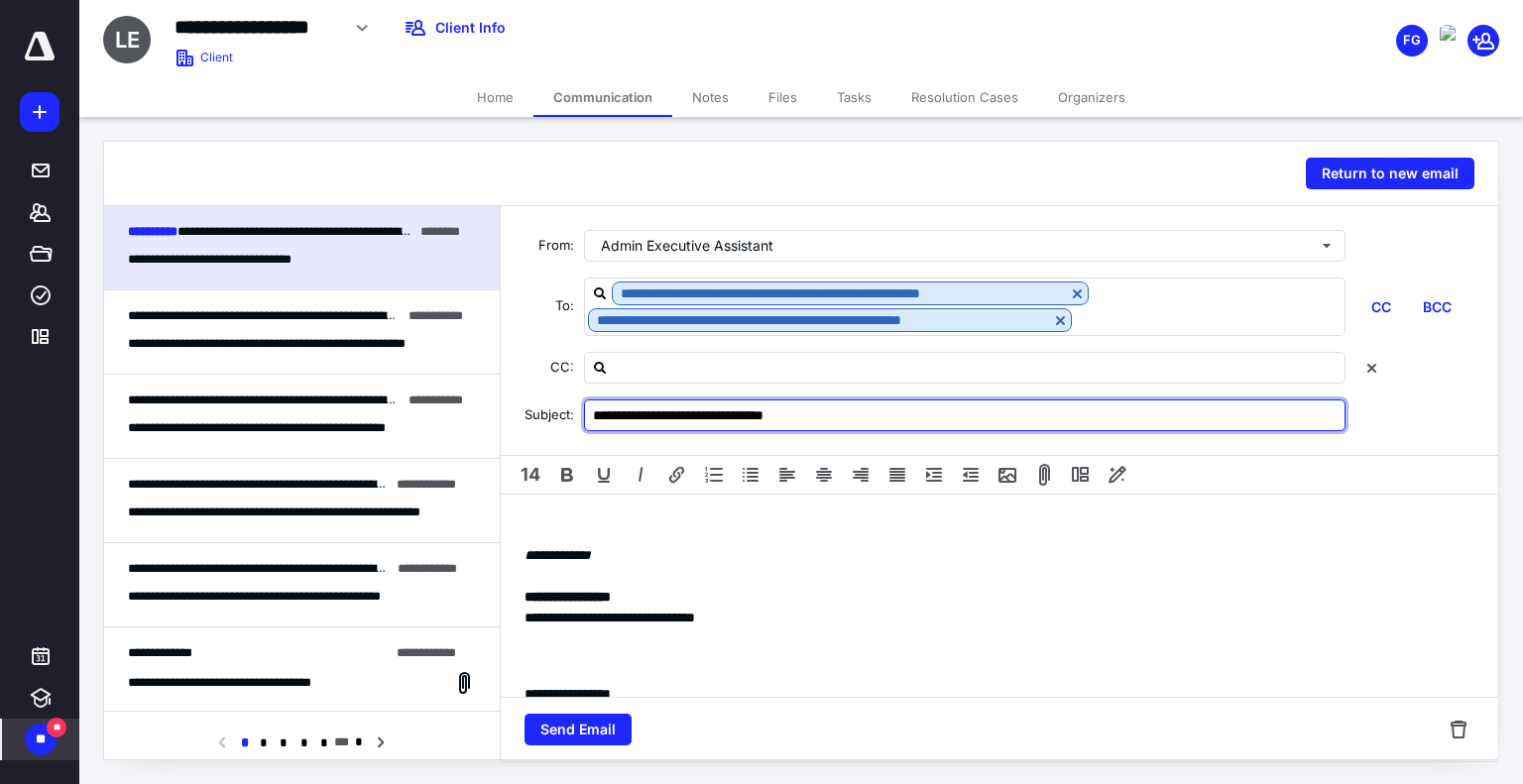 click on "**********" at bounding box center [965, 415] 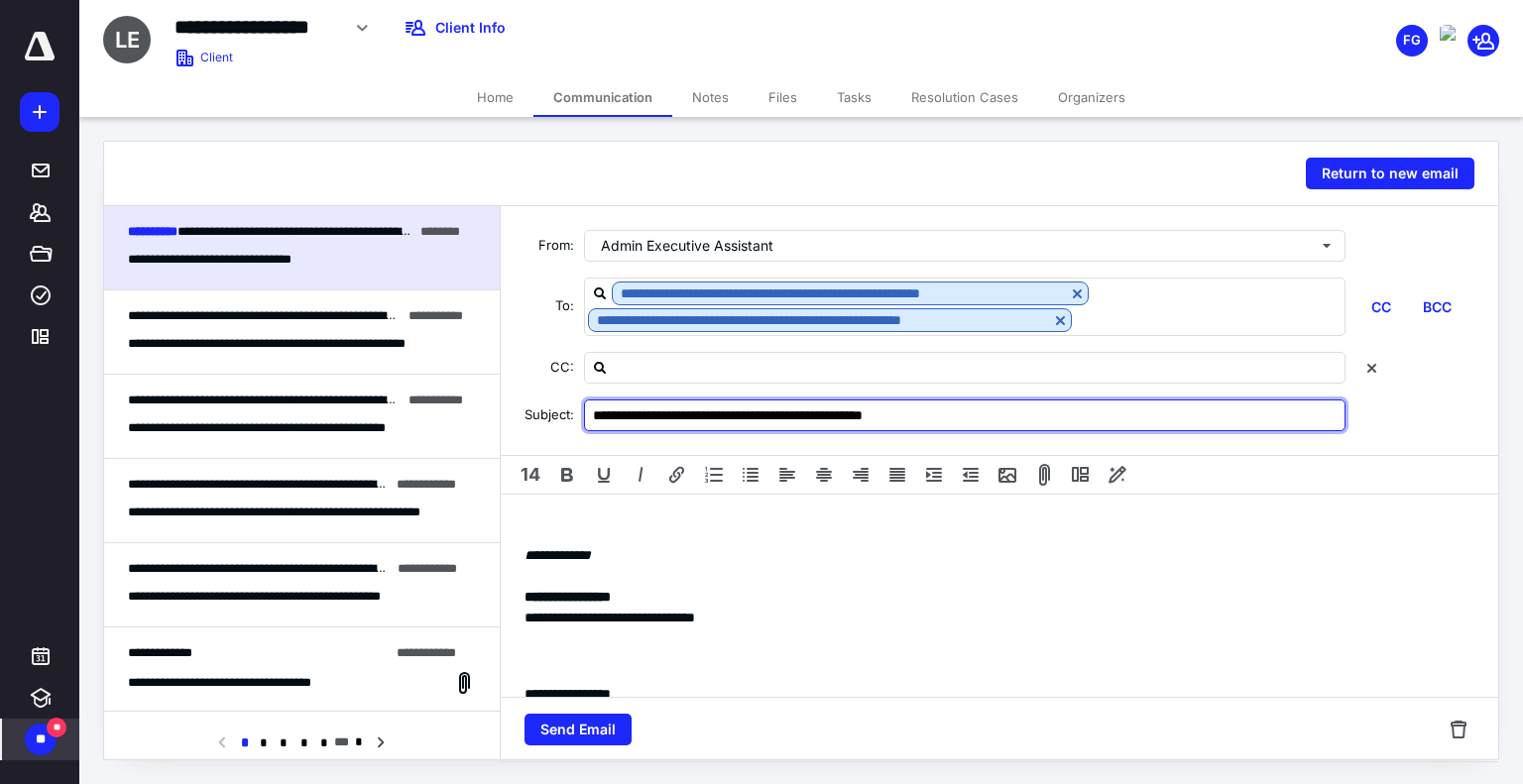 click on "**********" at bounding box center (965, 415) 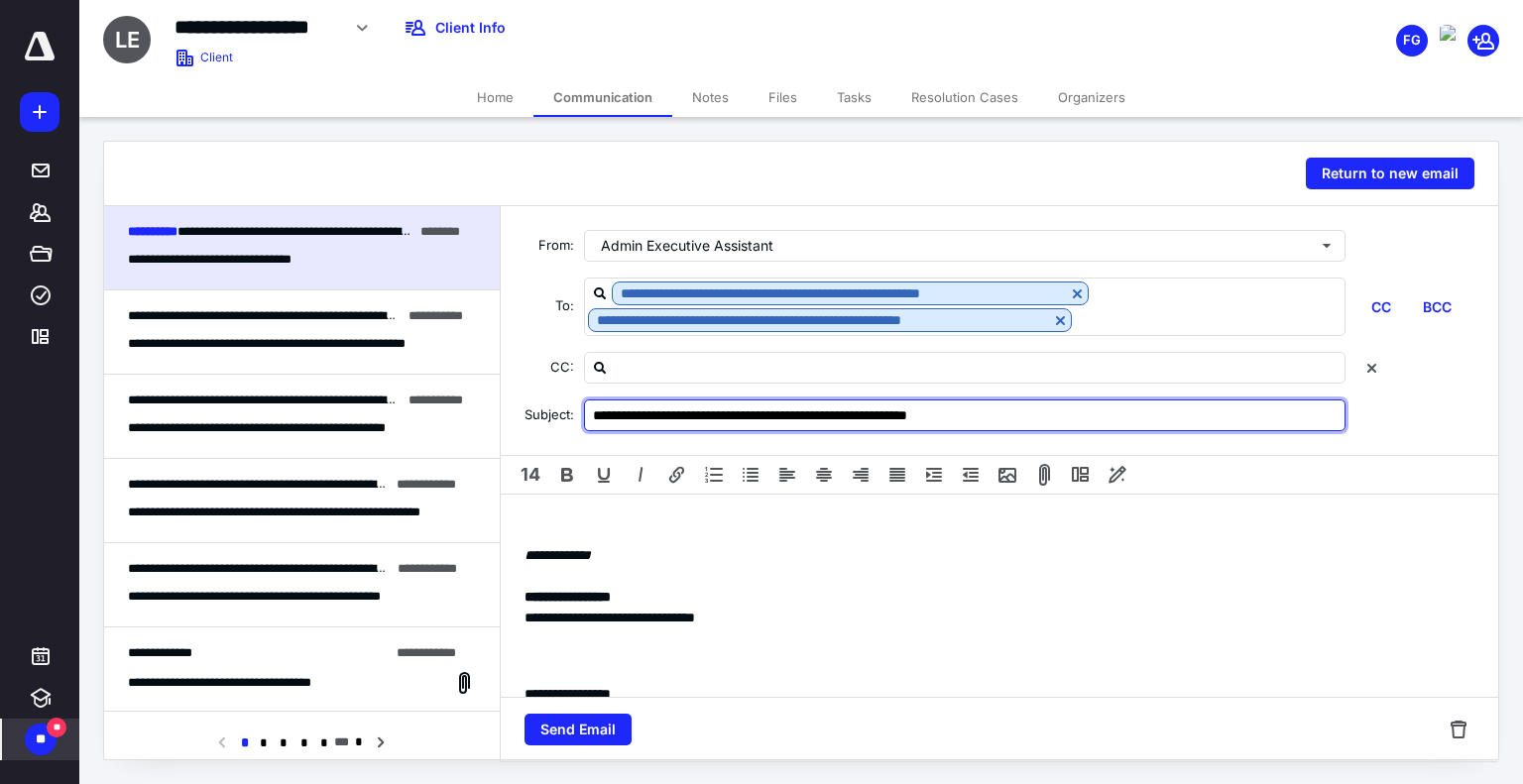 type on "**********" 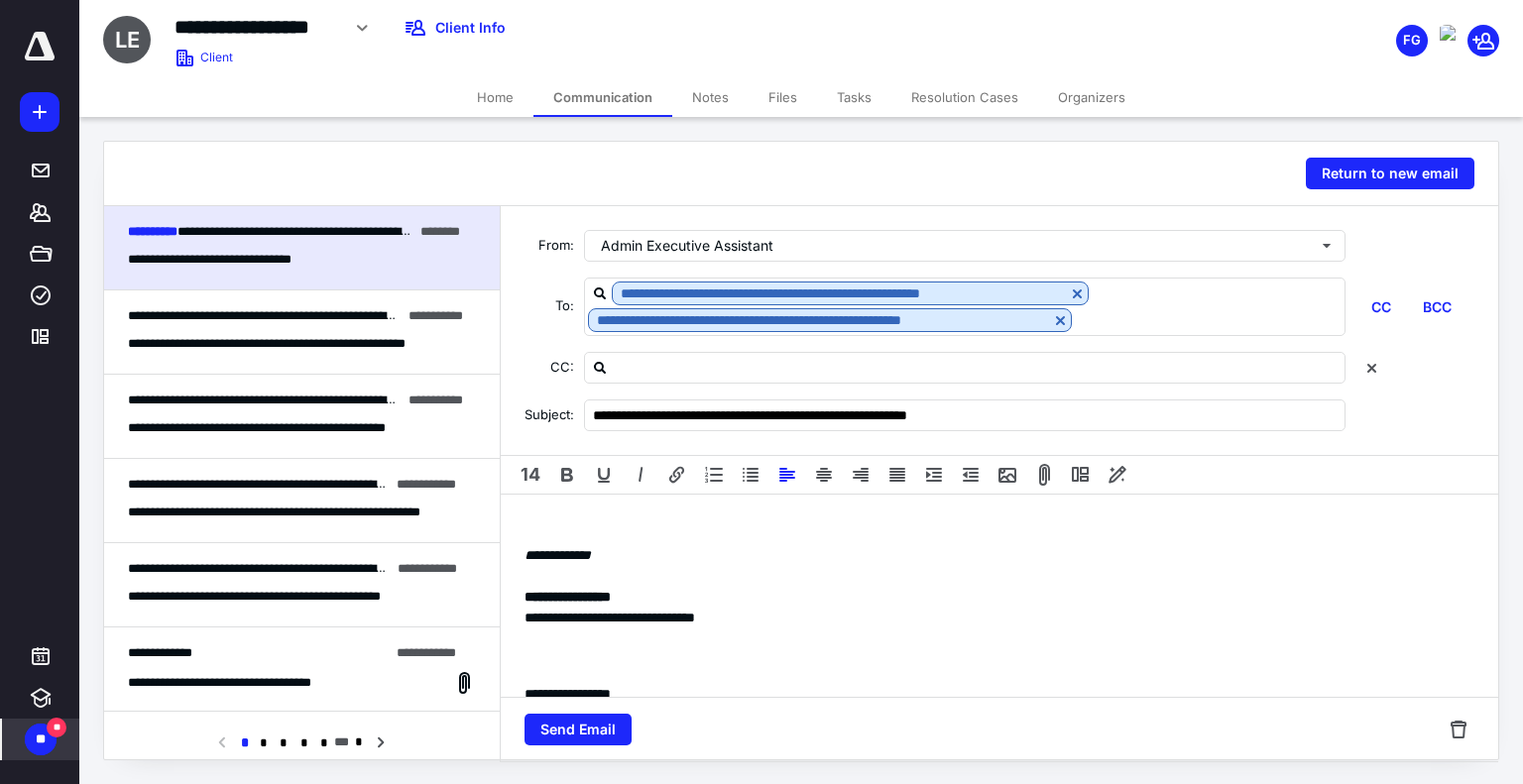 click on "**********" at bounding box center (999, 853) 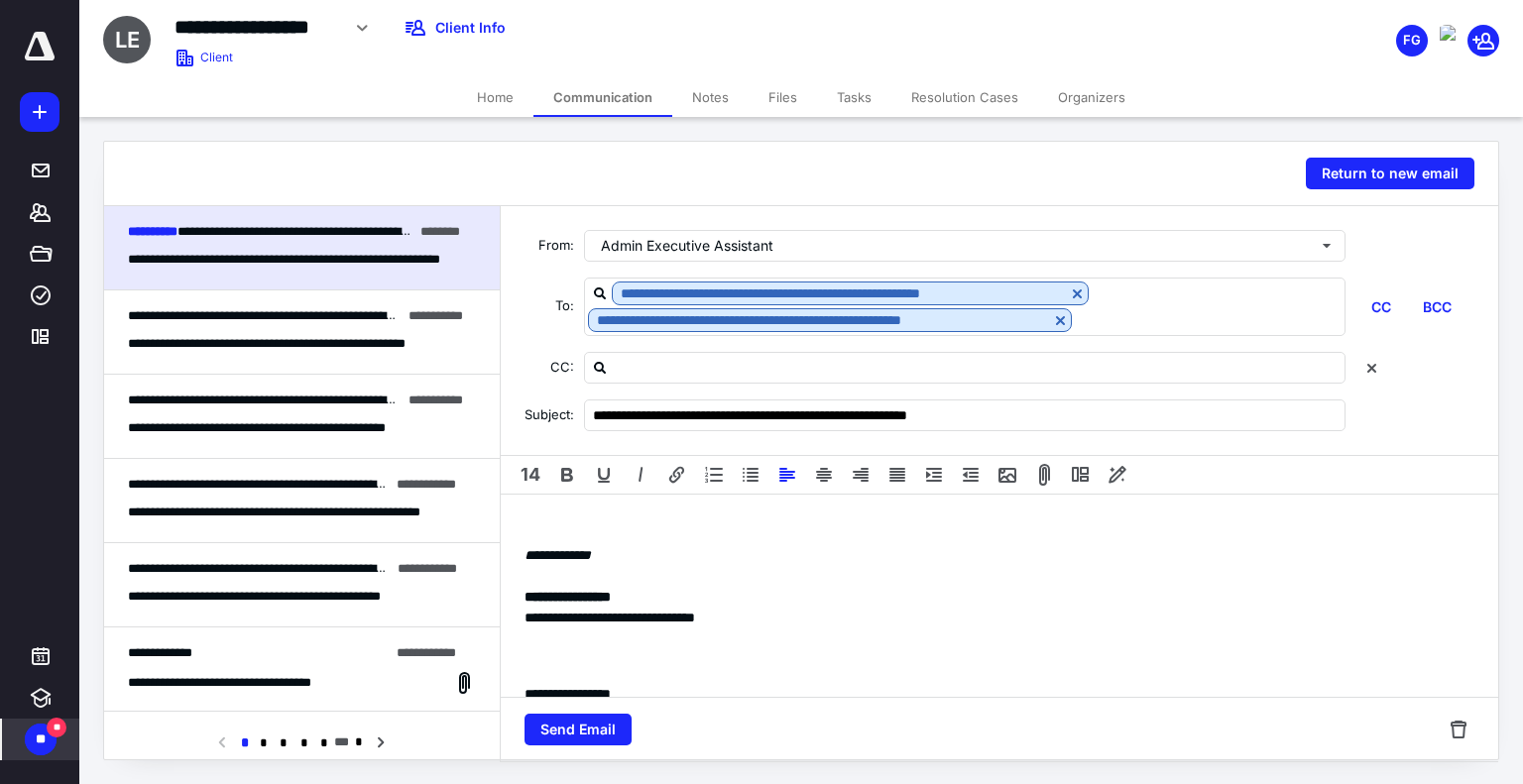 type 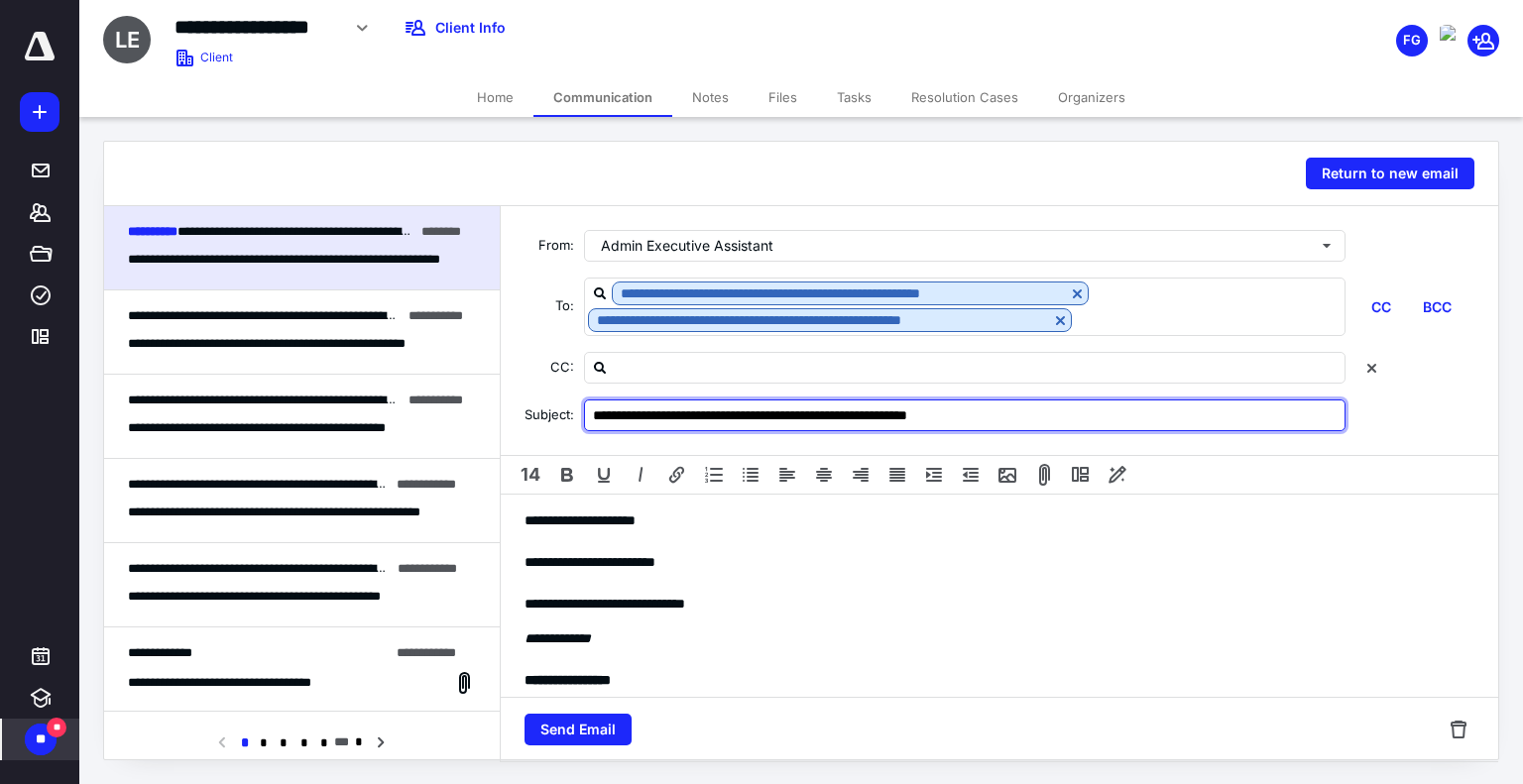 drag, startPoint x: 721, startPoint y: 415, endPoint x: 1059, endPoint y: 413, distance: 338.00592 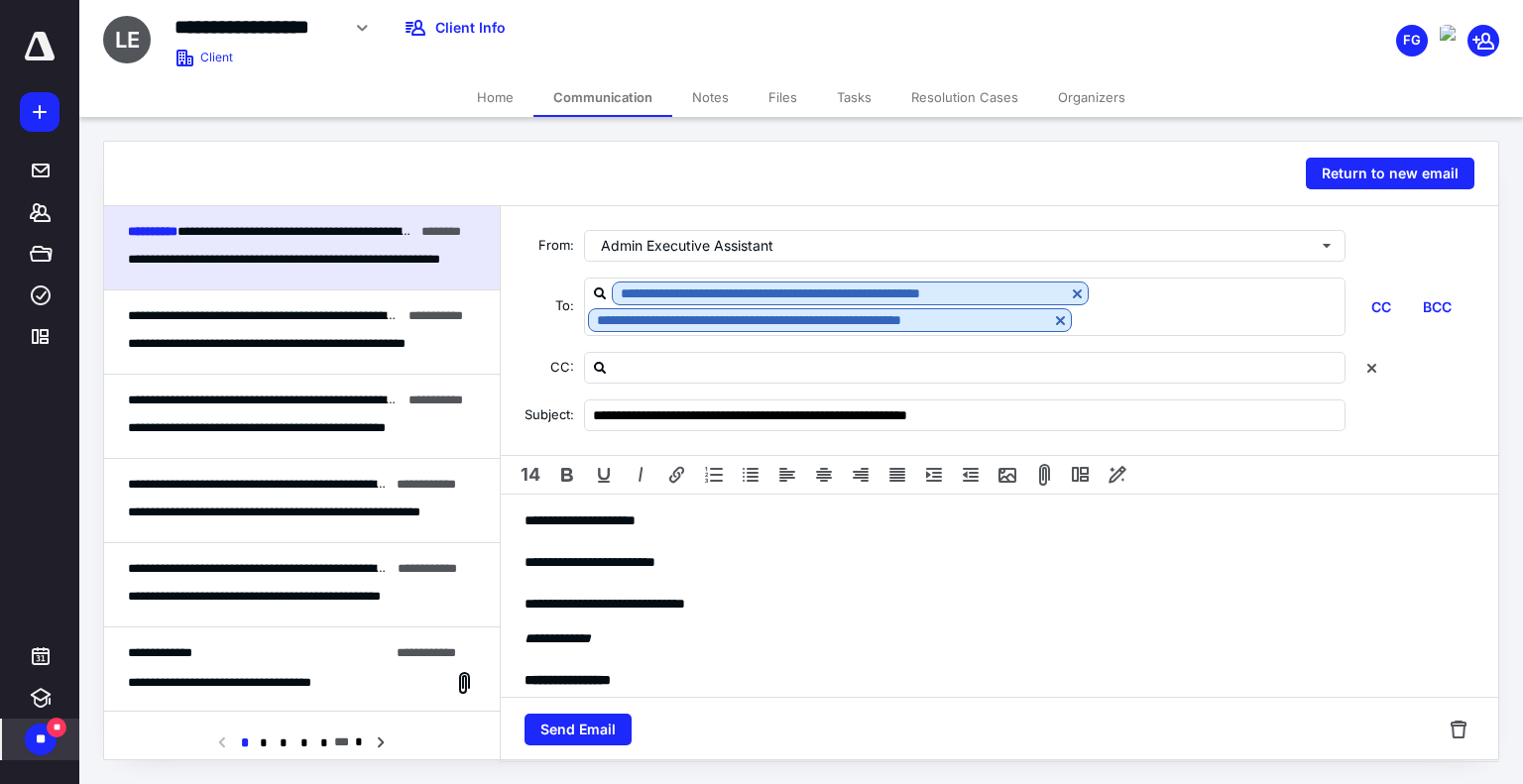 click on "**********" at bounding box center (992, 937) 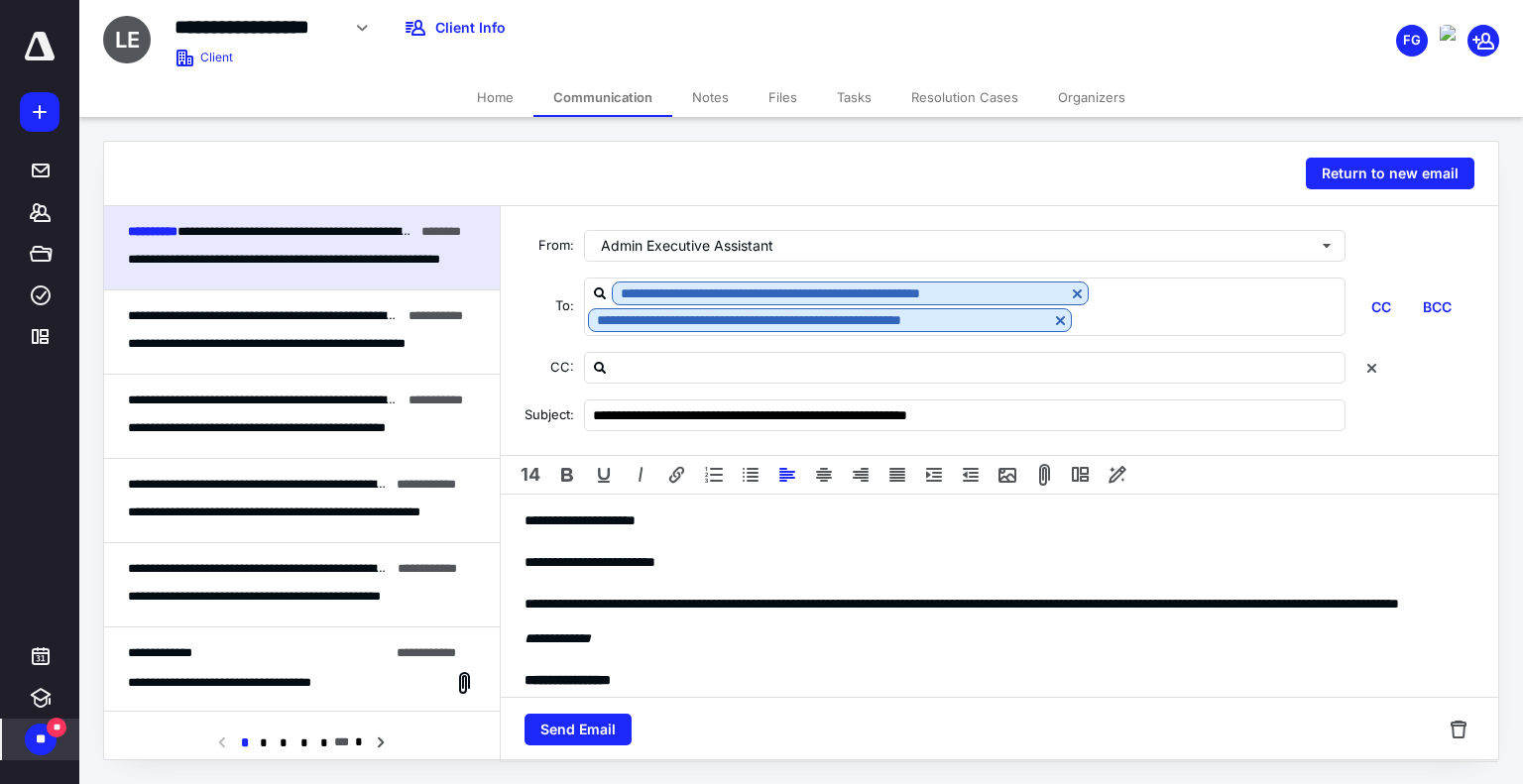 click on "**********" at bounding box center (992, 948) 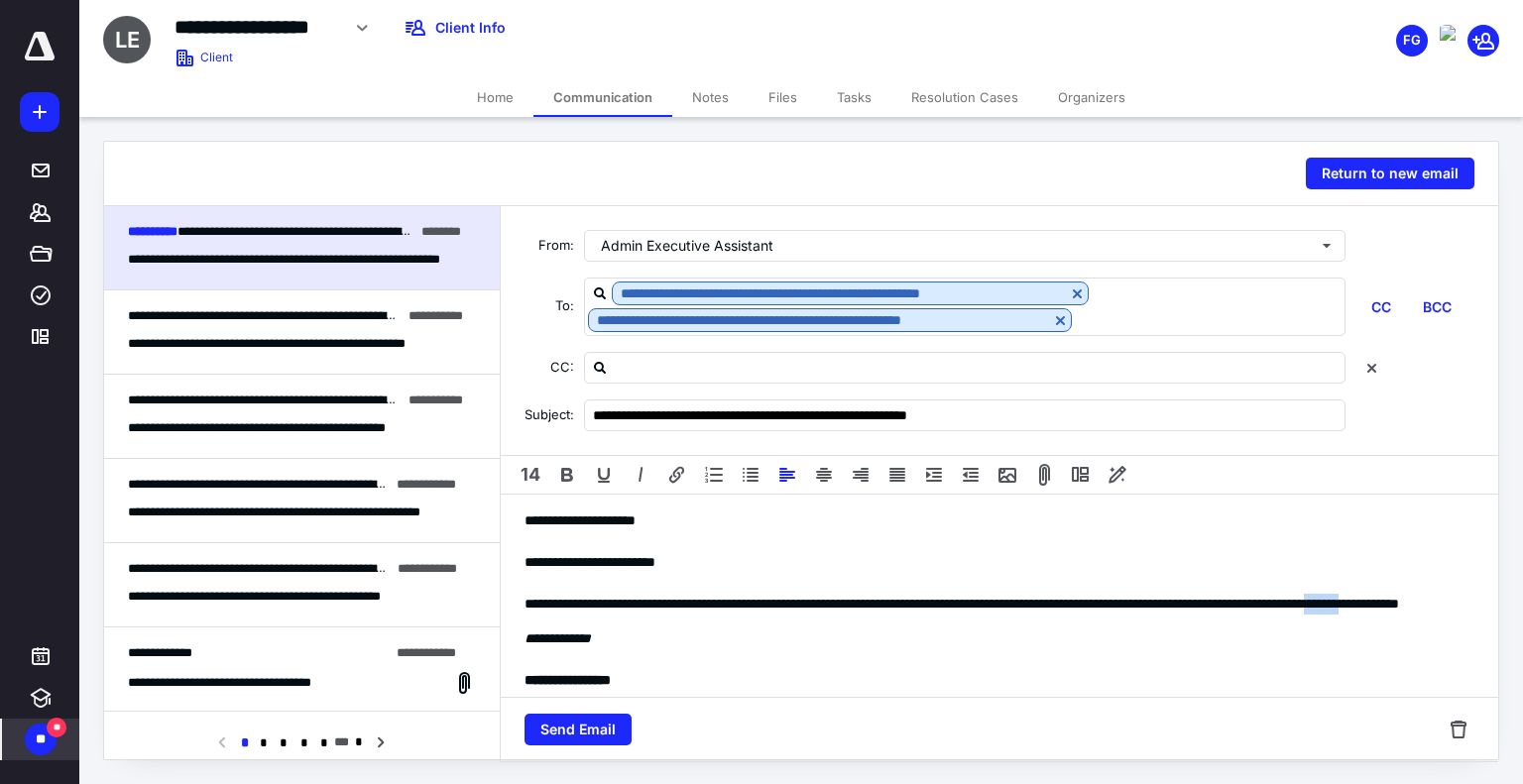 click on "**********" at bounding box center [992, 948] 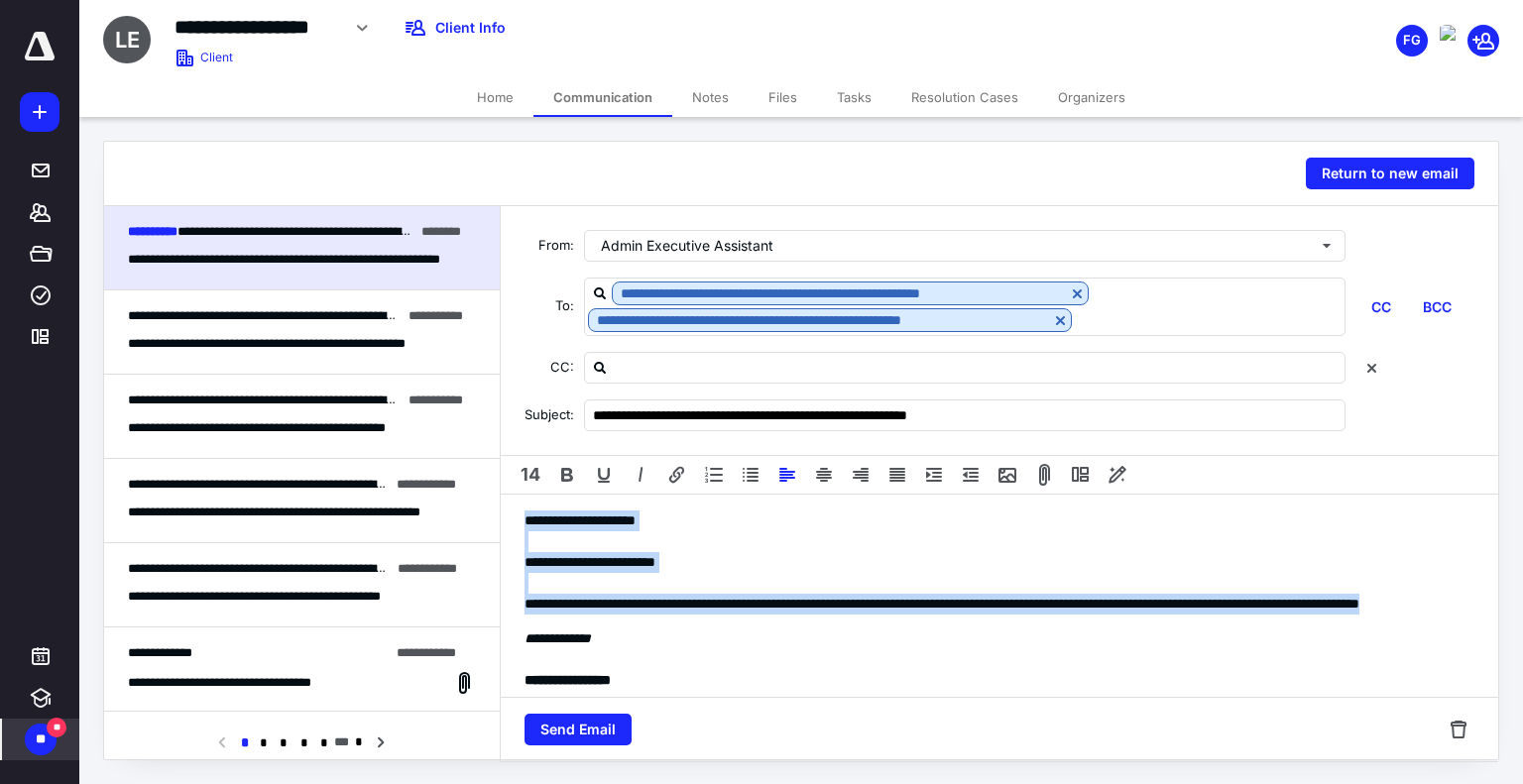 drag, startPoint x: 1047, startPoint y: 633, endPoint x: 516, endPoint y: 504, distance: 546.44487 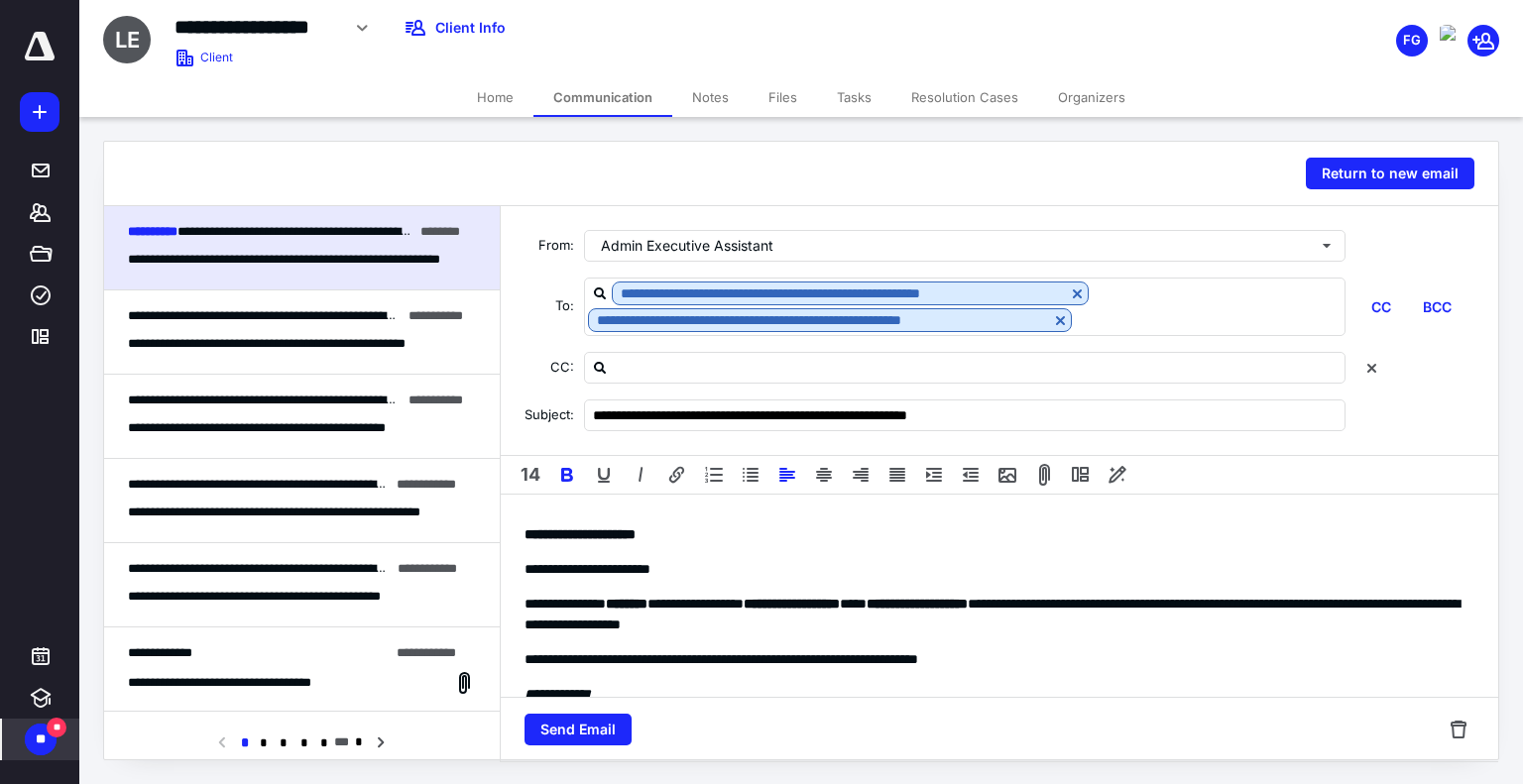click on "**********" at bounding box center [992, 930] 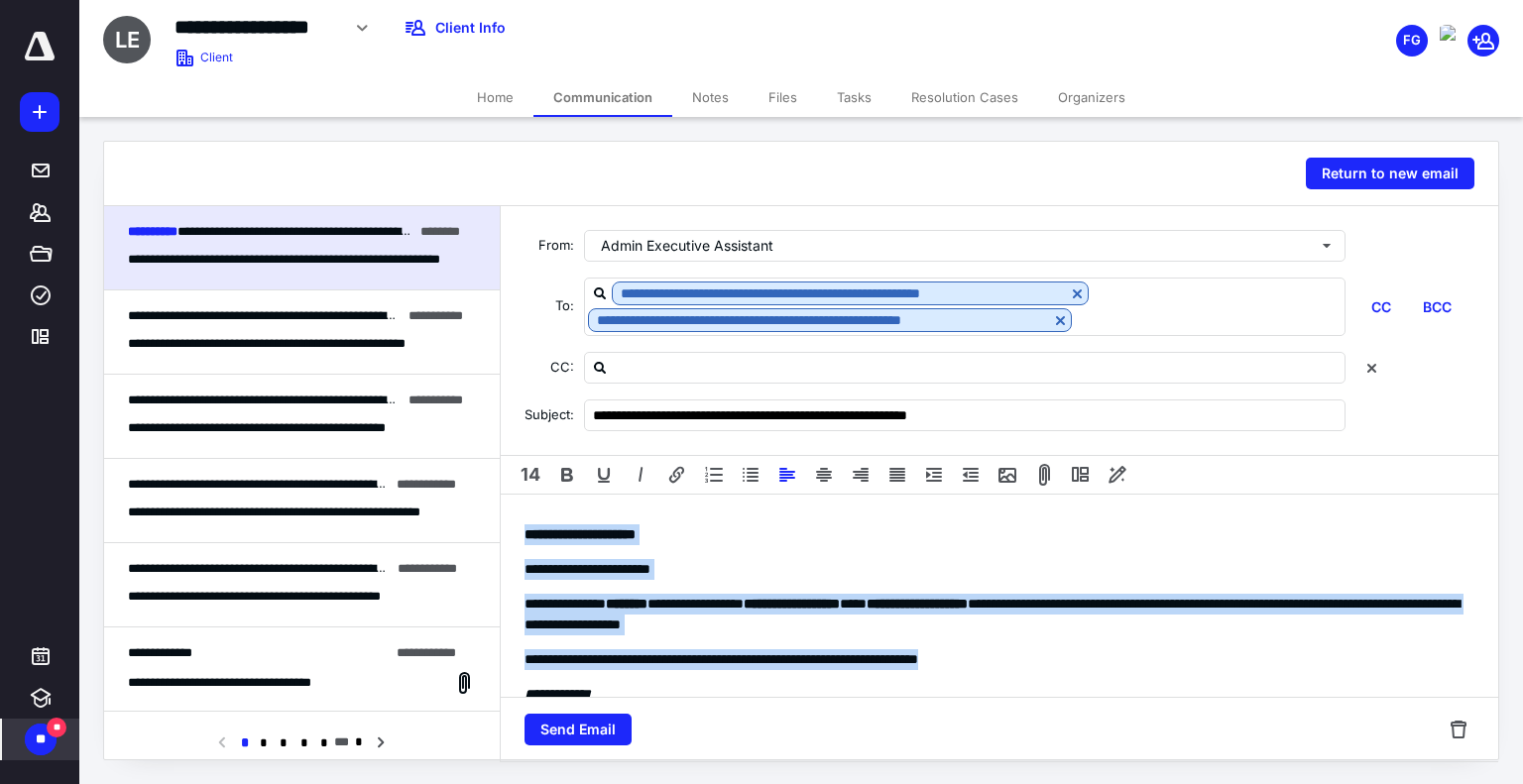 drag, startPoint x: 524, startPoint y: 534, endPoint x: 1070, endPoint y: 648, distance: 557.774 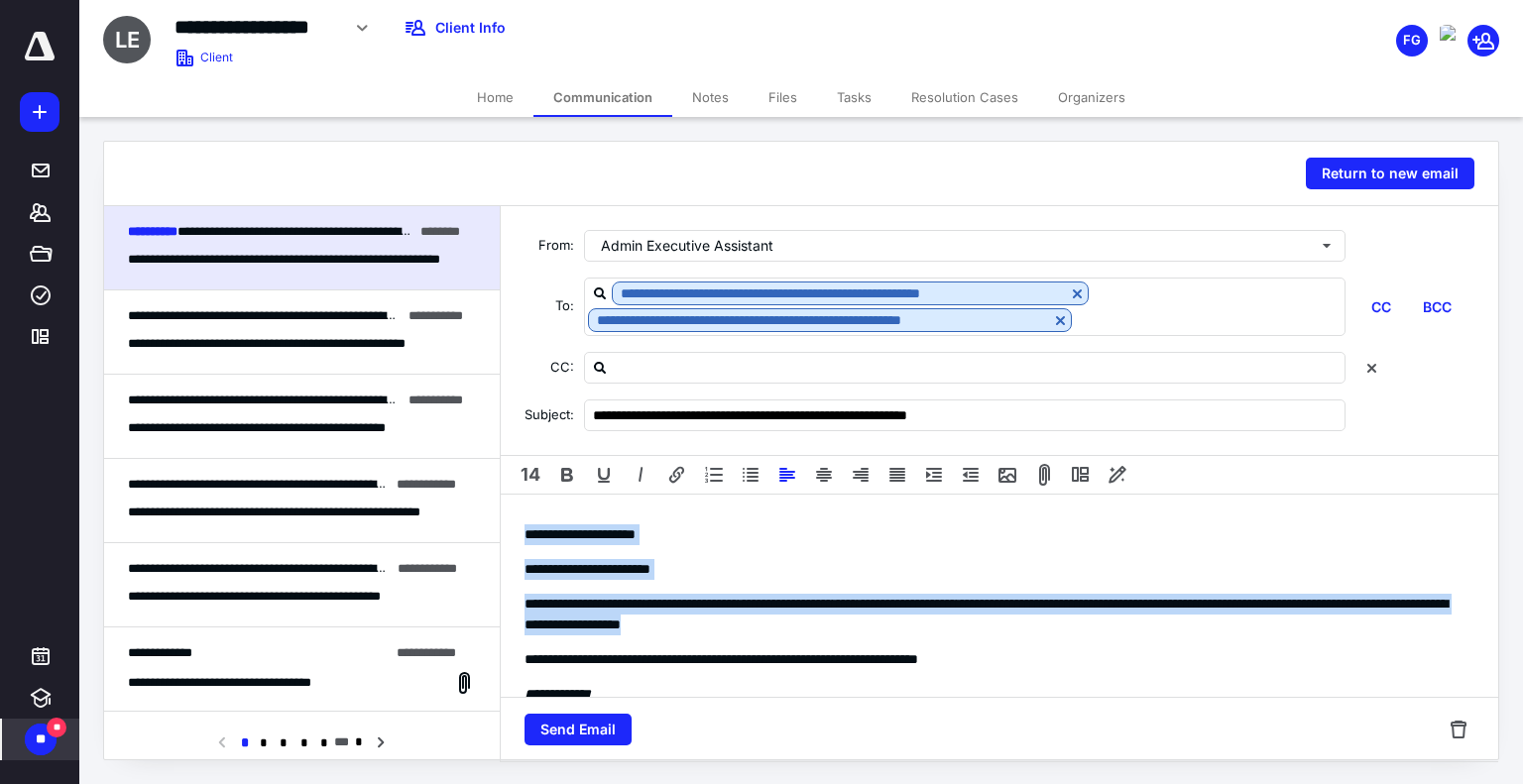 click on "**********" at bounding box center (992, 534) 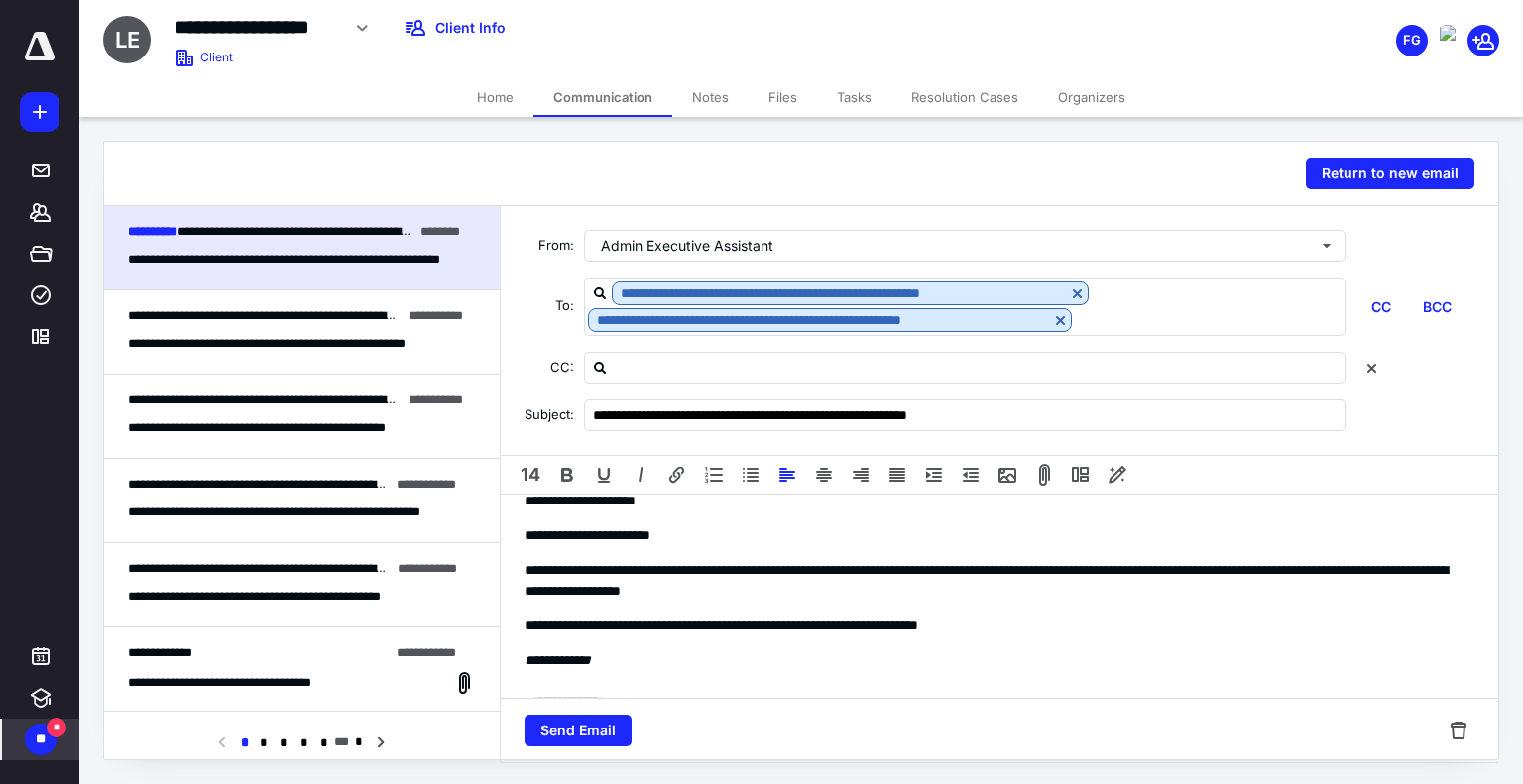 scroll, scrollTop: 0, scrollLeft: 0, axis: both 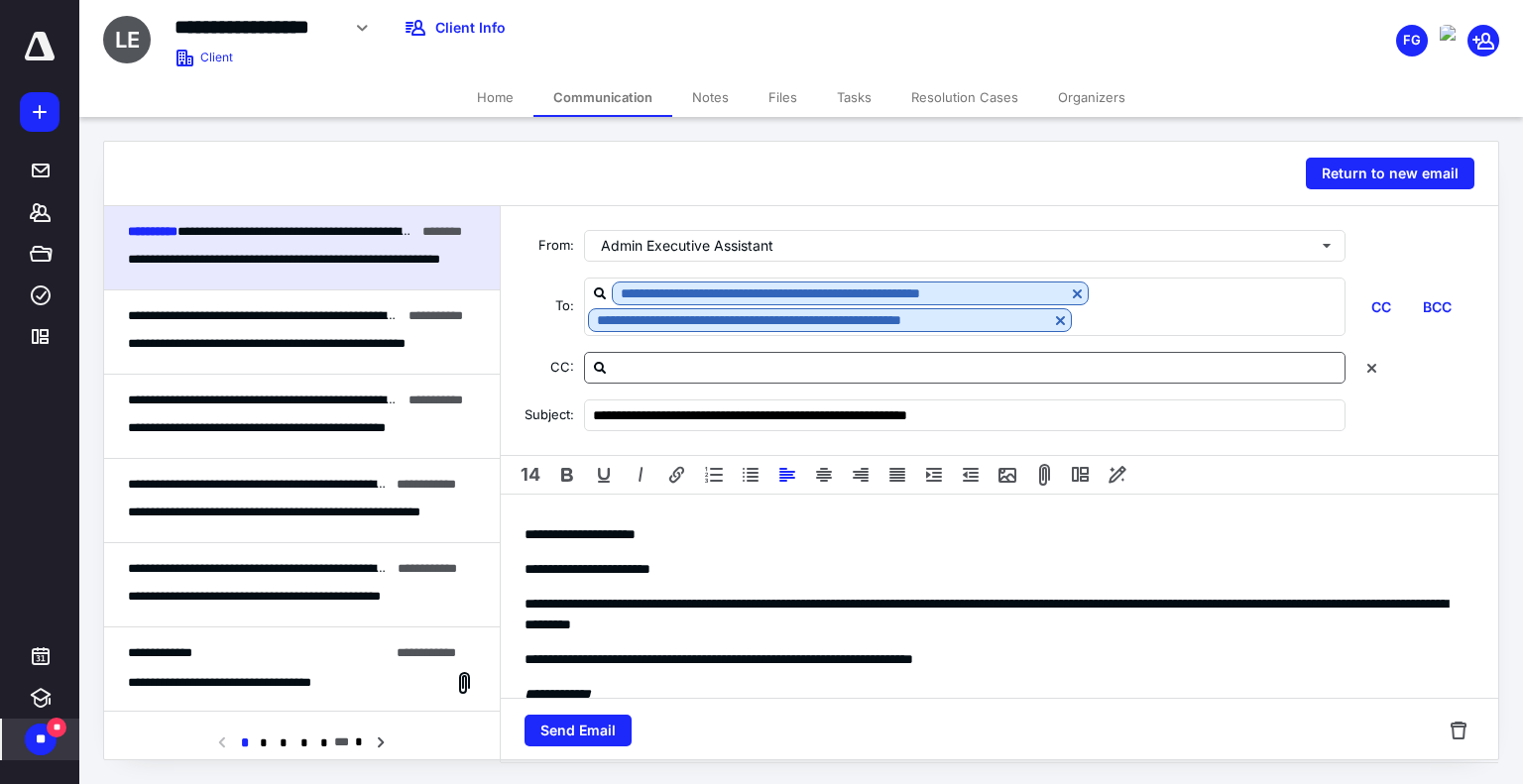 click at bounding box center (977, 367) 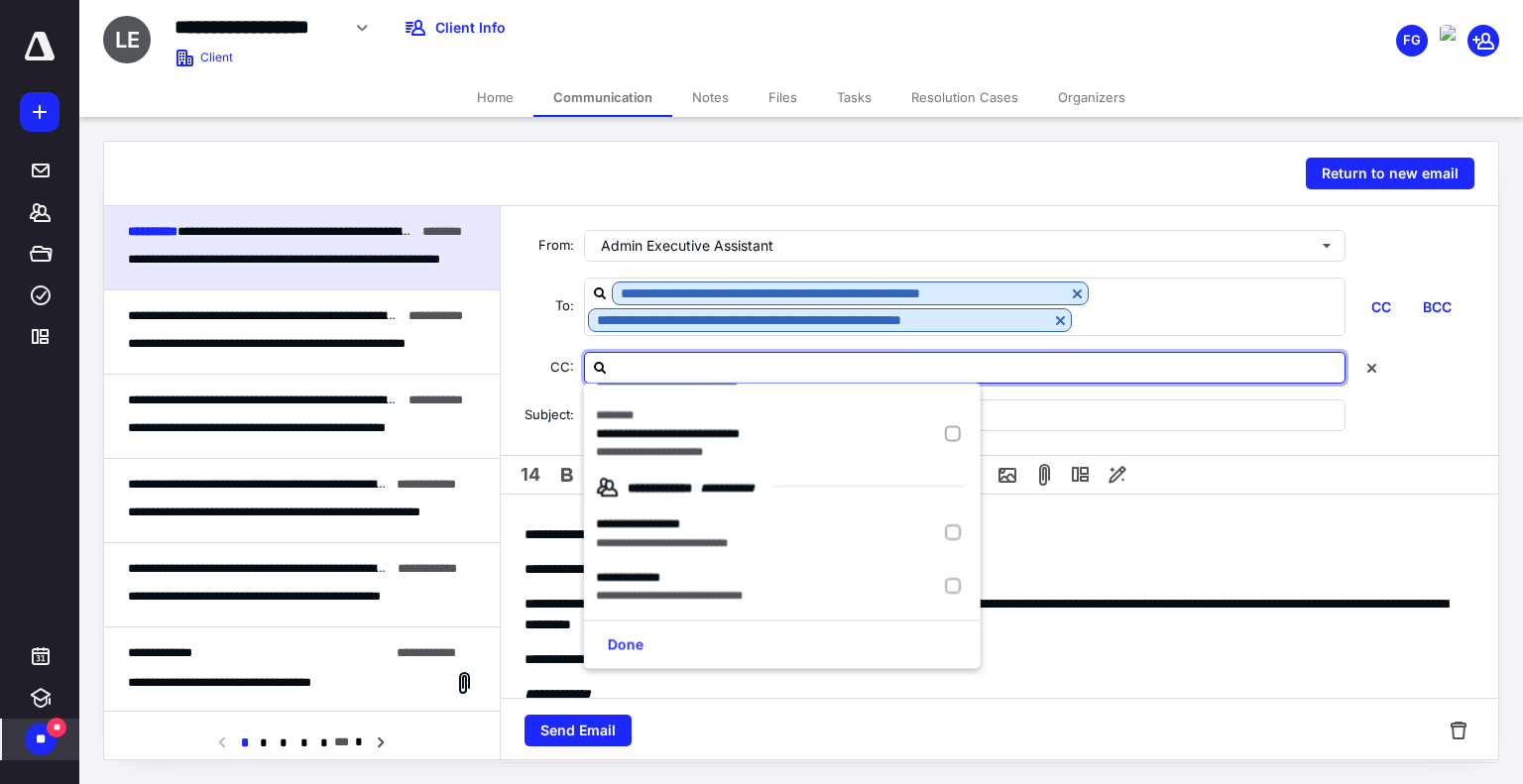 scroll, scrollTop: 668, scrollLeft: 0, axis: vertical 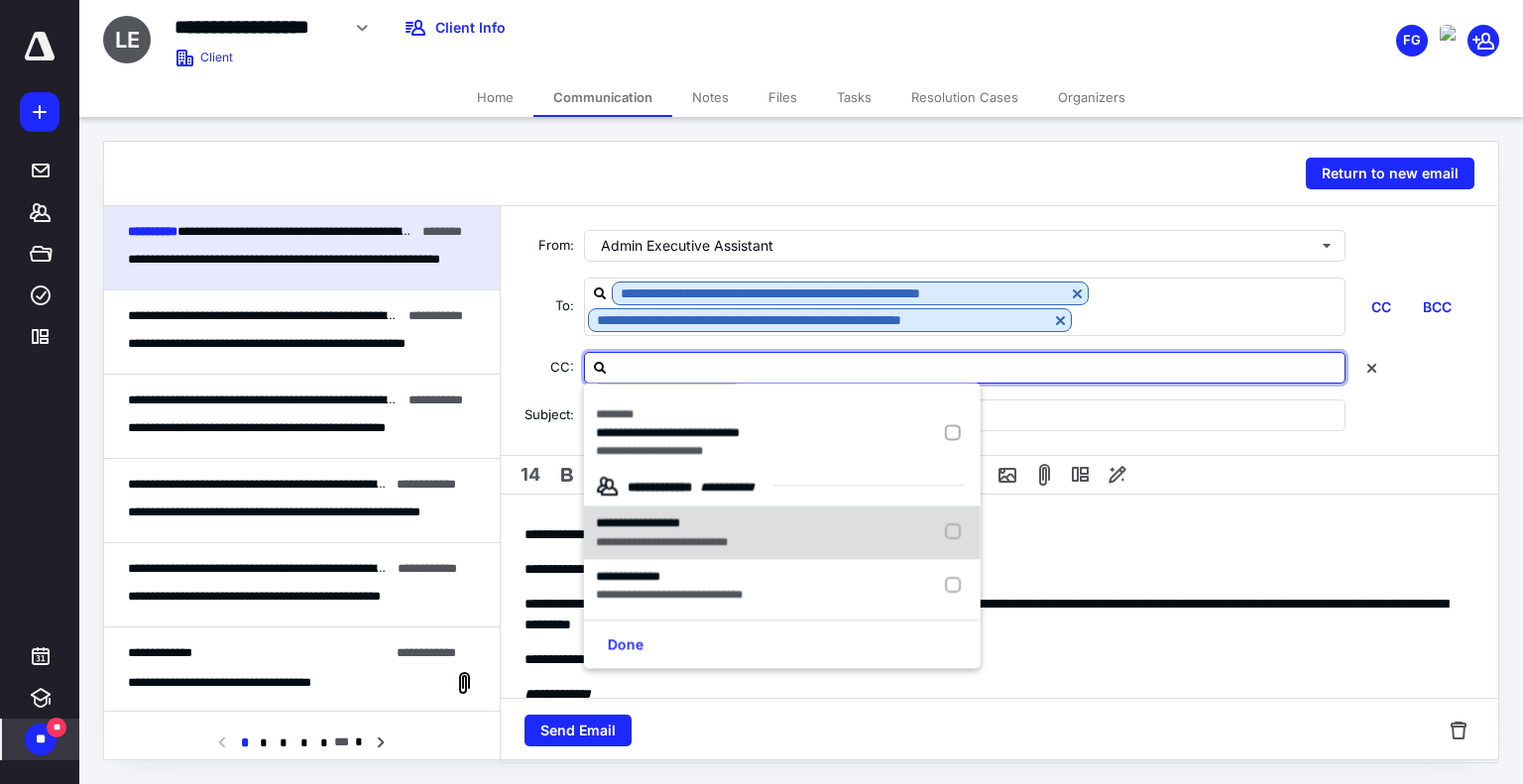 click at bounding box center [957, 533] 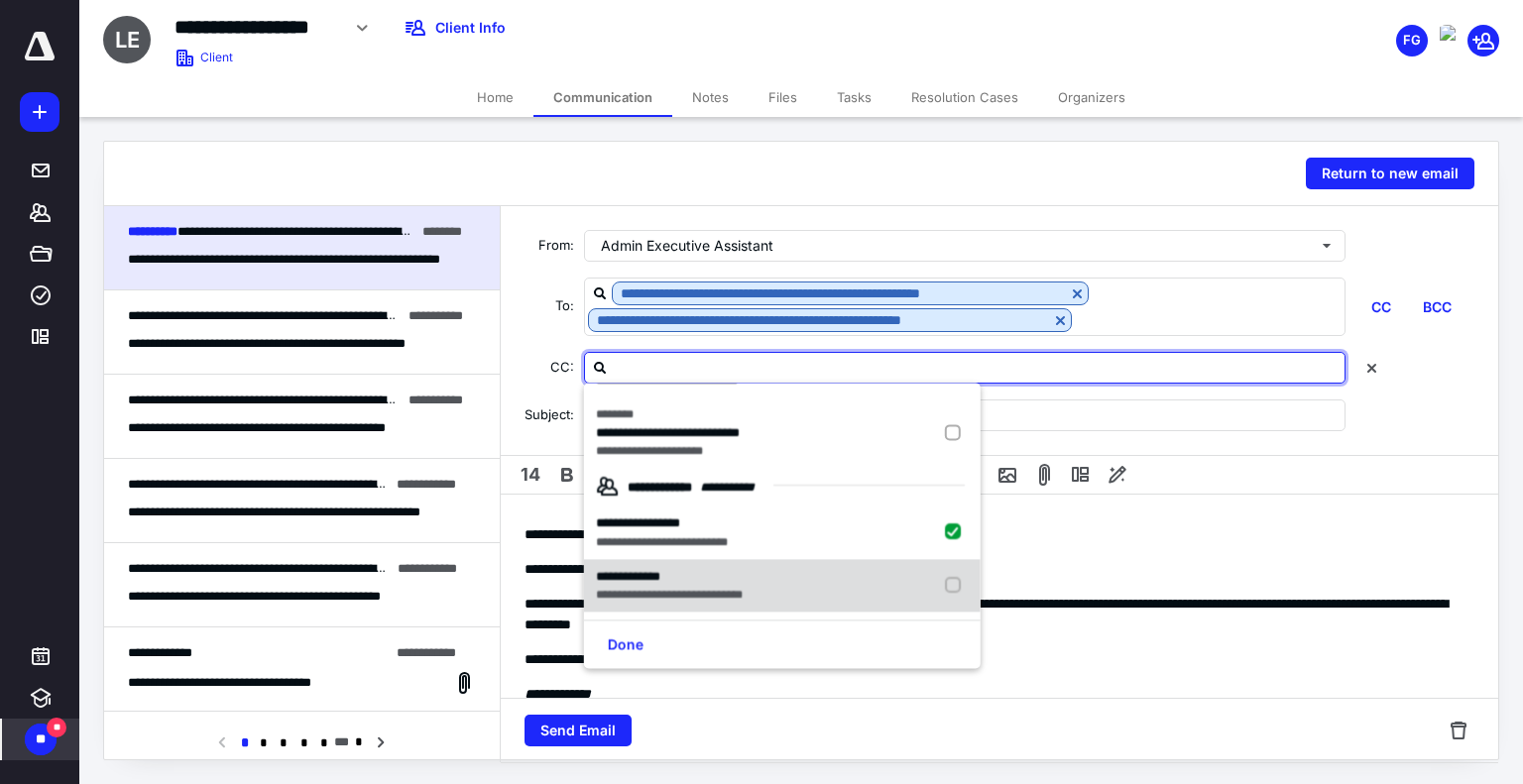 checkbox on "true" 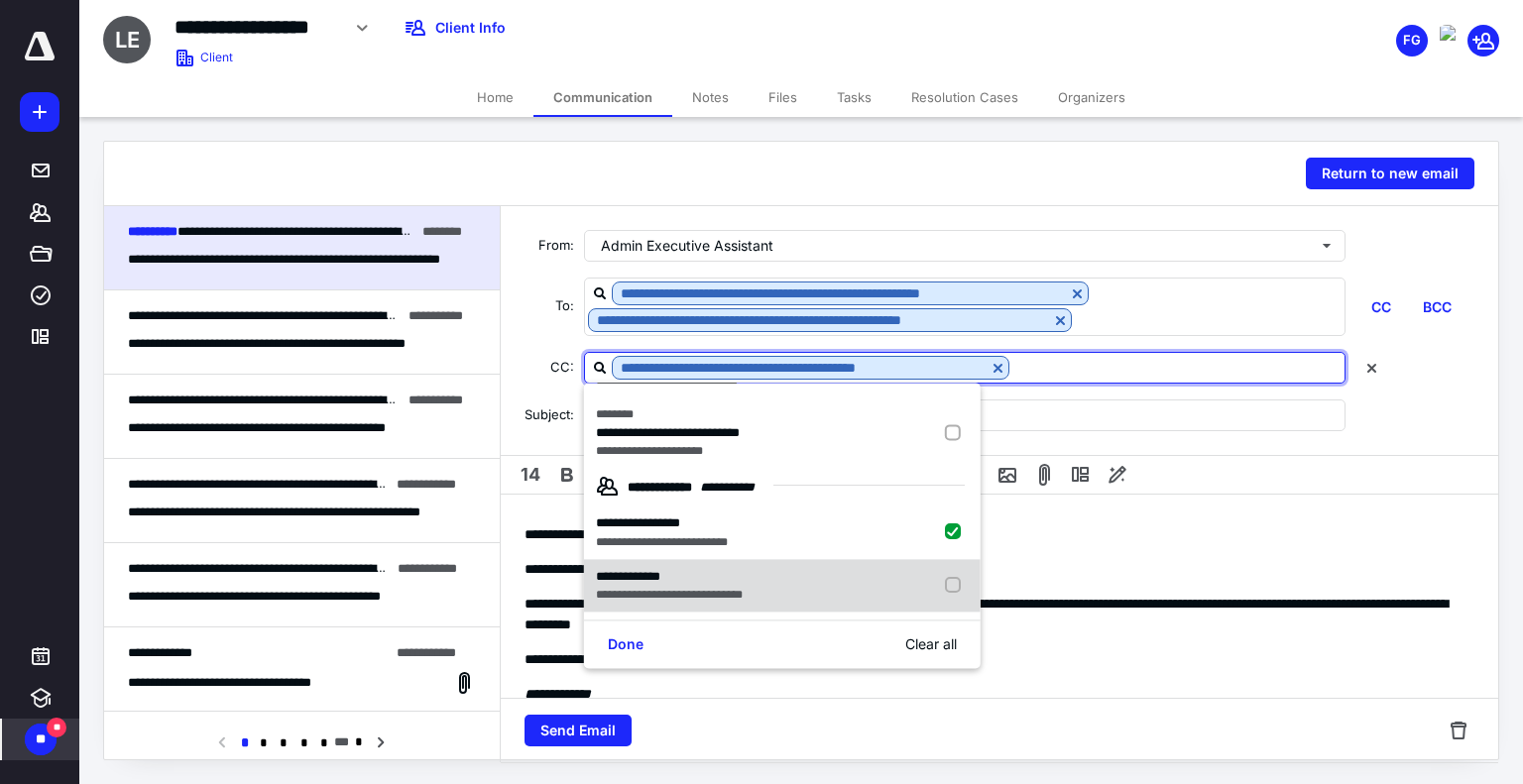 click at bounding box center (957, 586) 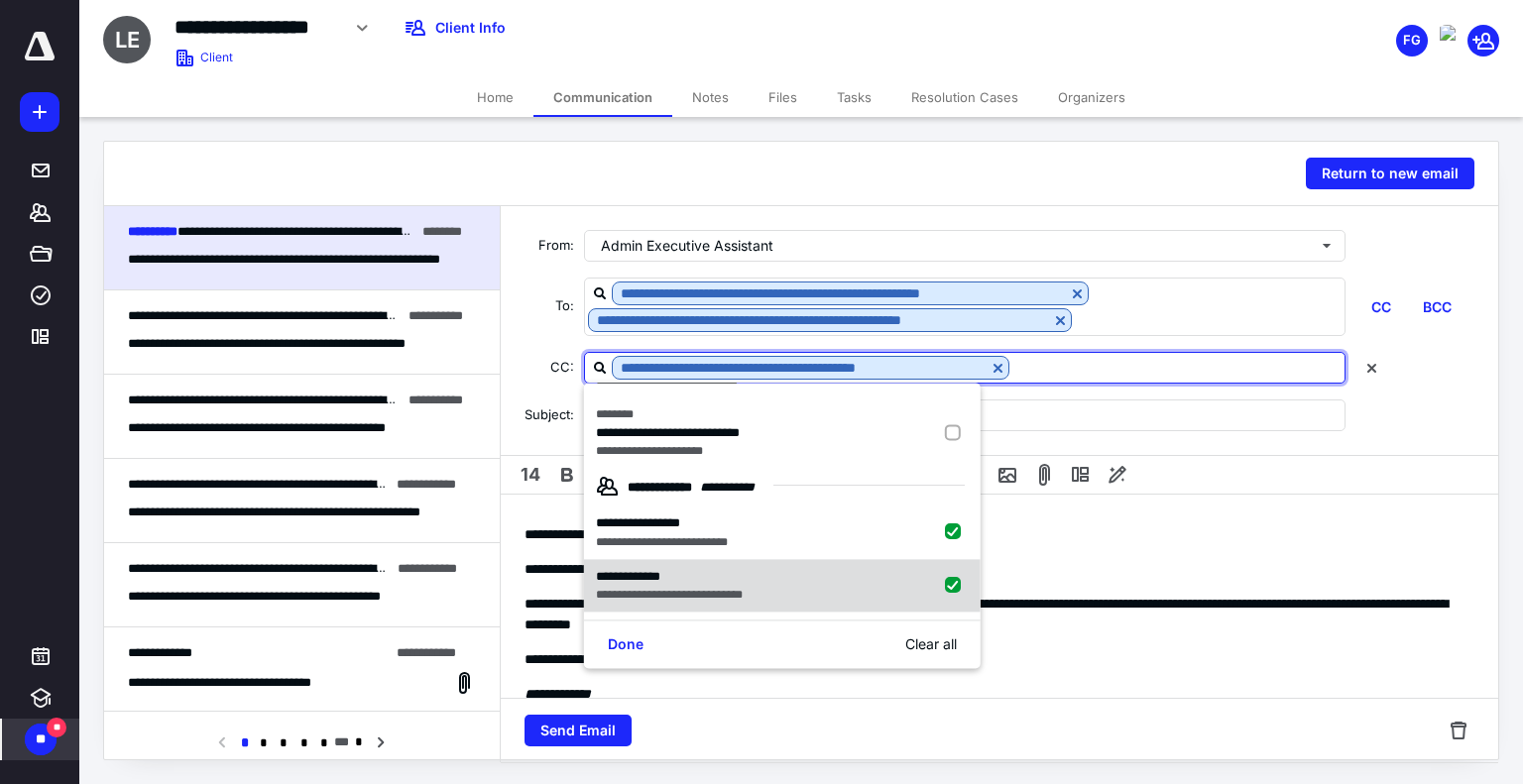 checkbox on "true" 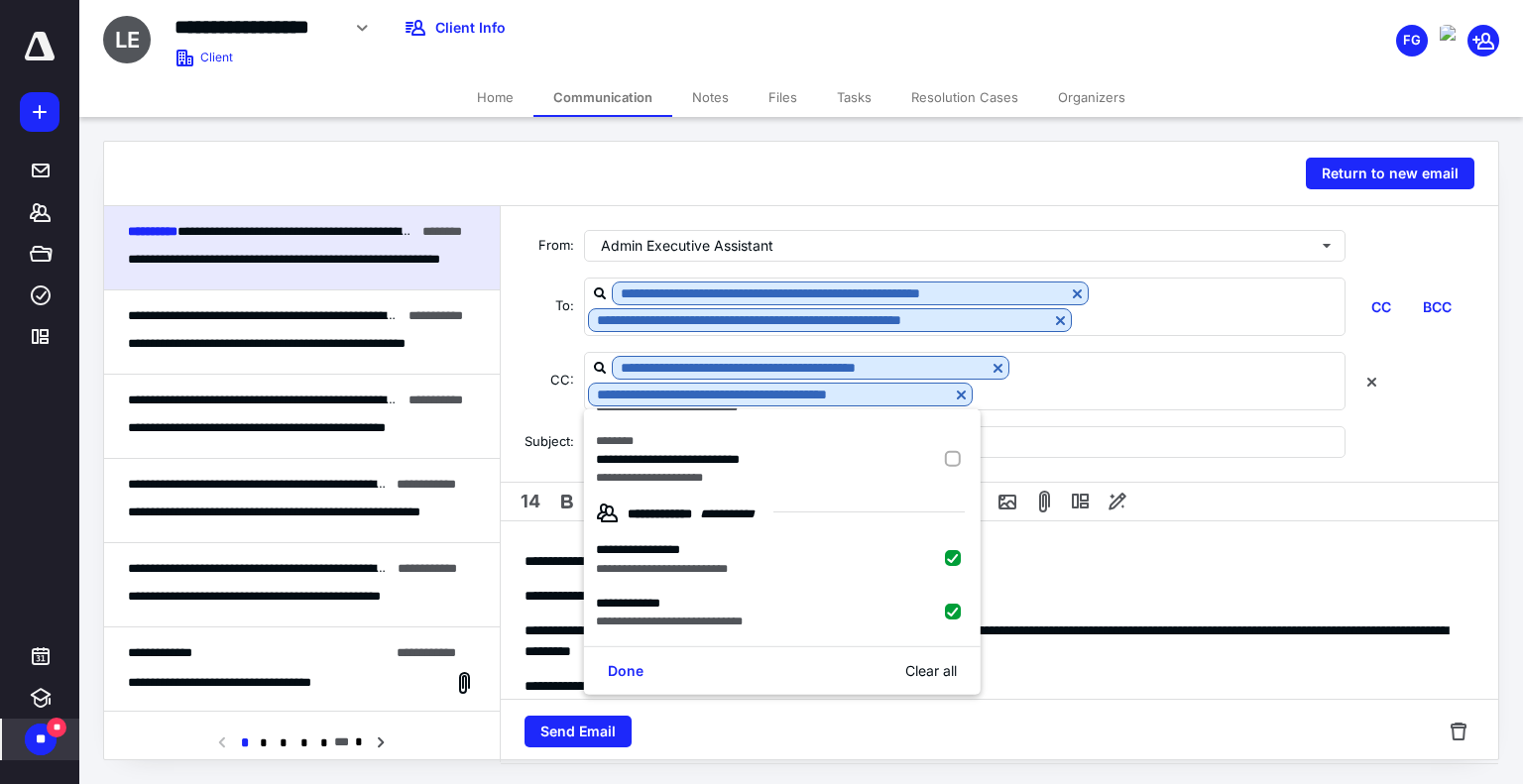 click on "Return to new email" at bounding box center [801, 173] 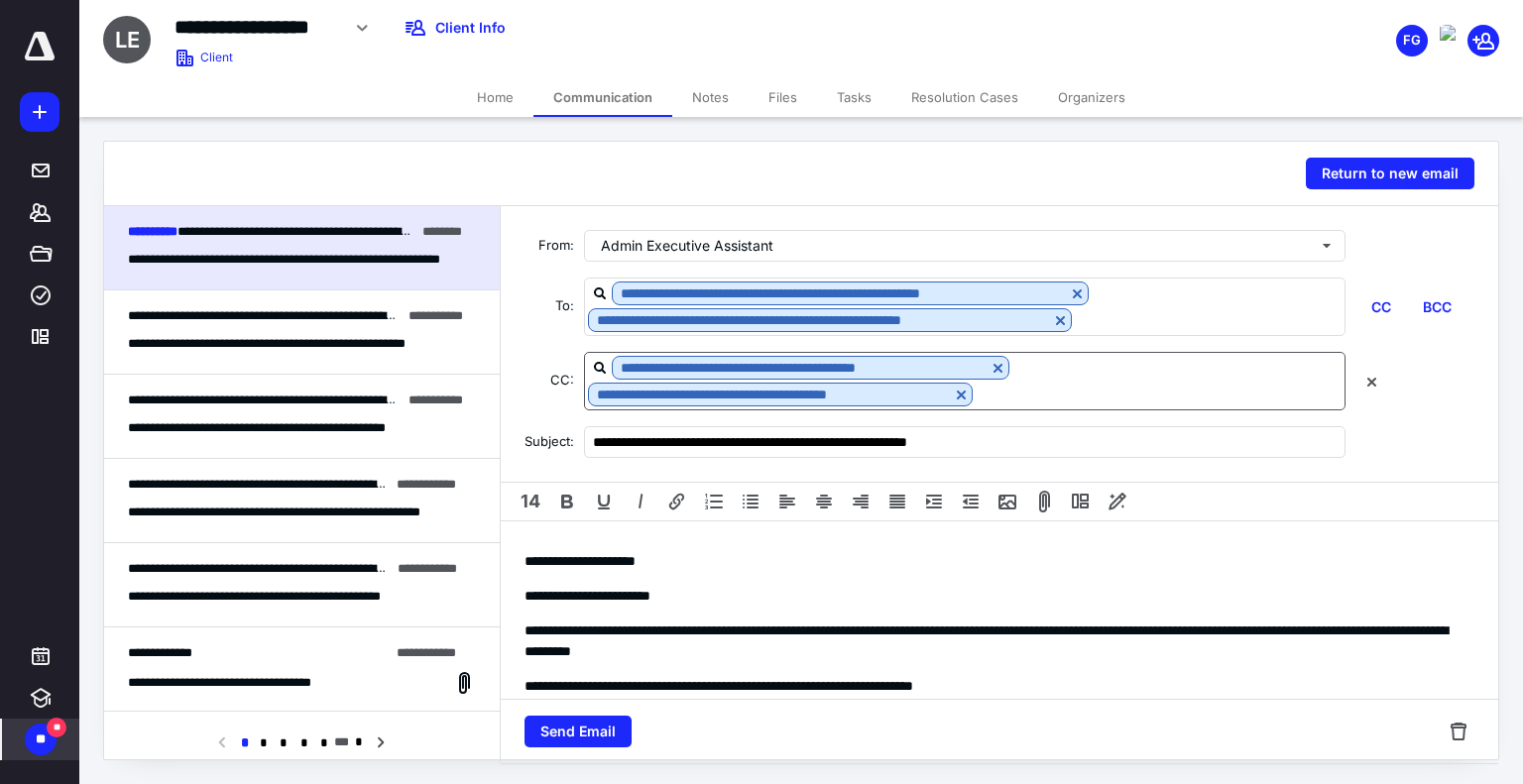 click at bounding box center [1158, 393] 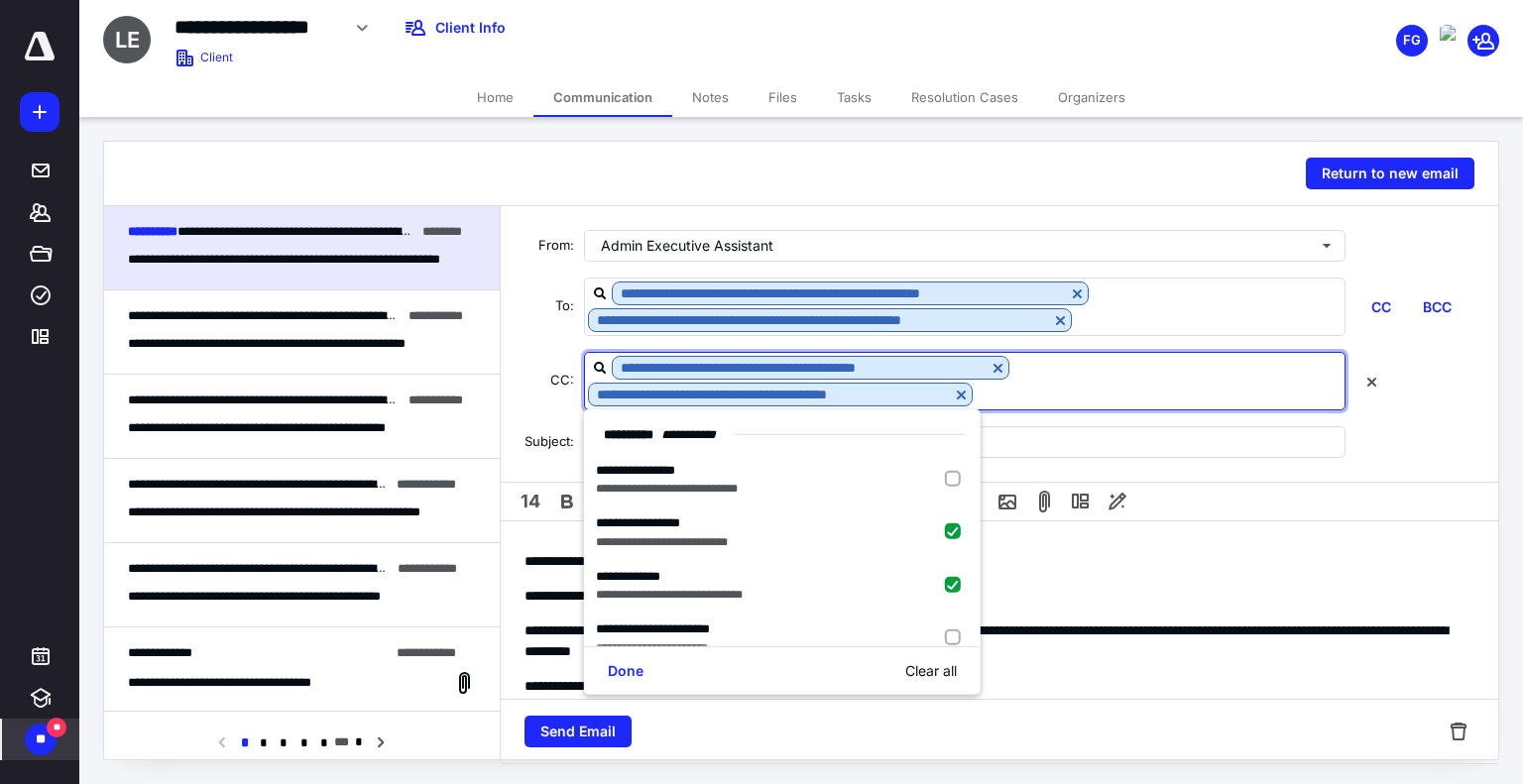 paste on "**********" 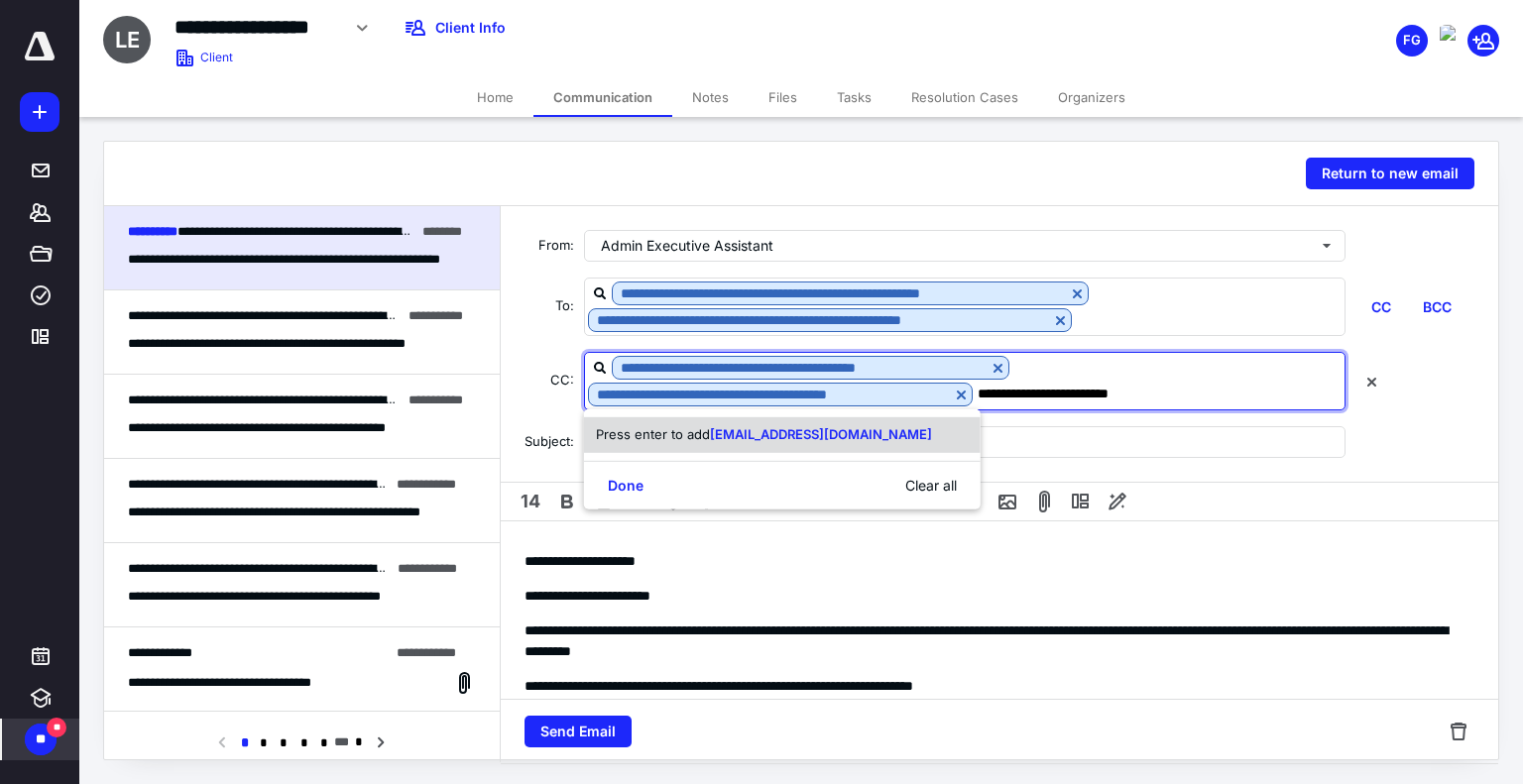 click on "[EMAIL_ADDRESS][DOMAIN_NAME]" at bounding box center (821, 434) 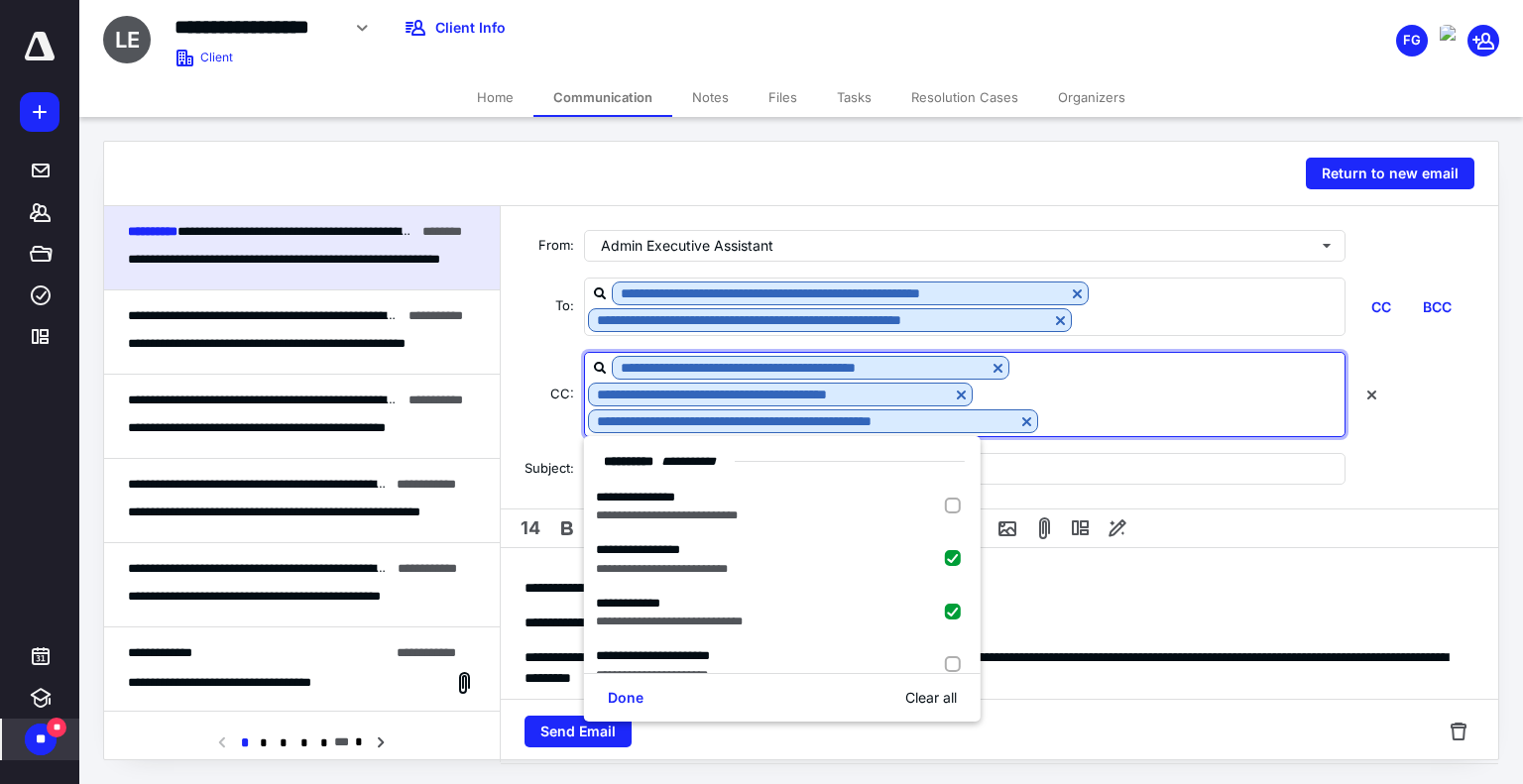 click on "**********" at bounding box center (992, 588) 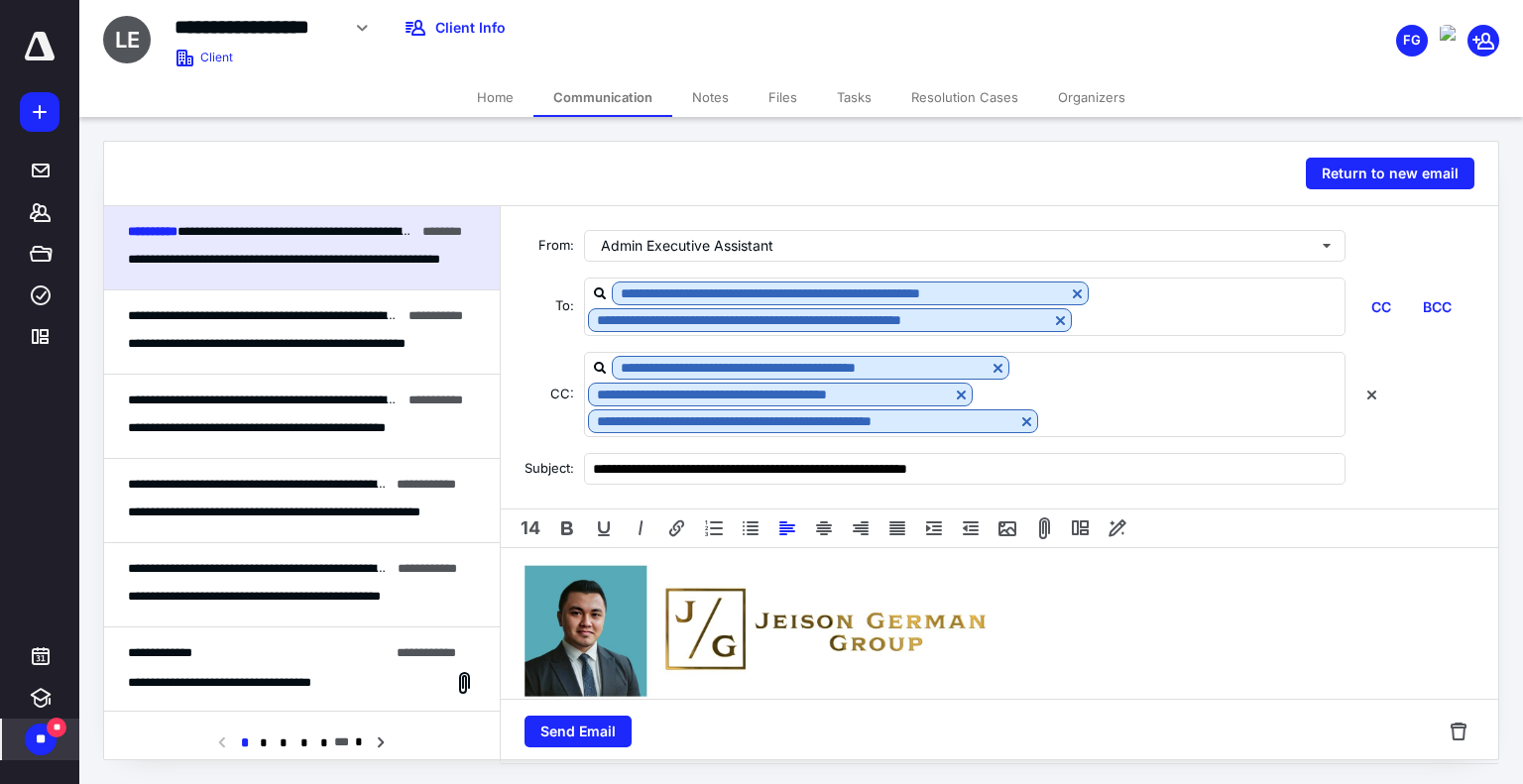 scroll, scrollTop: 694, scrollLeft: 0, axis: vertical 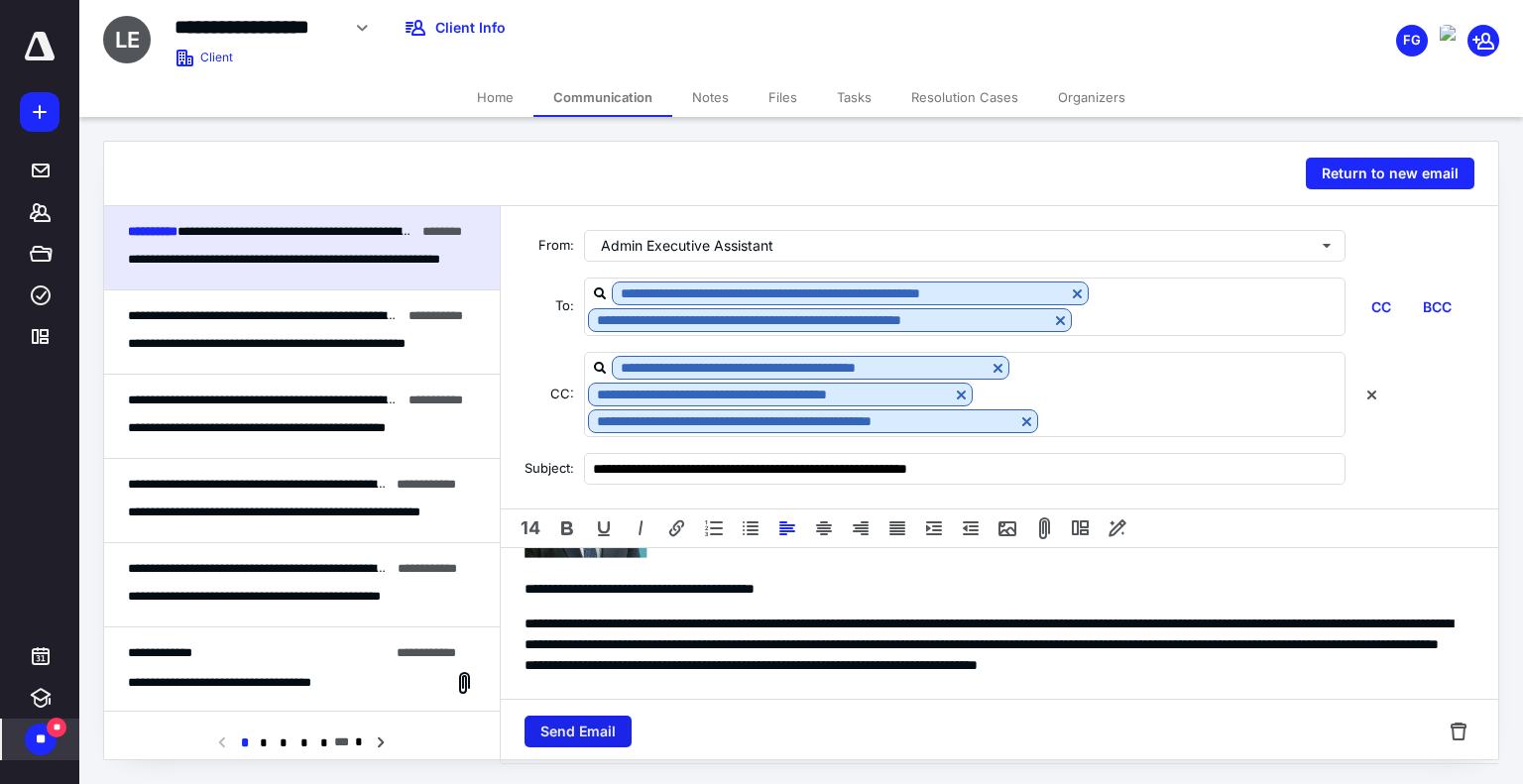 click on "Send Email" at bounding box center (578, 731) 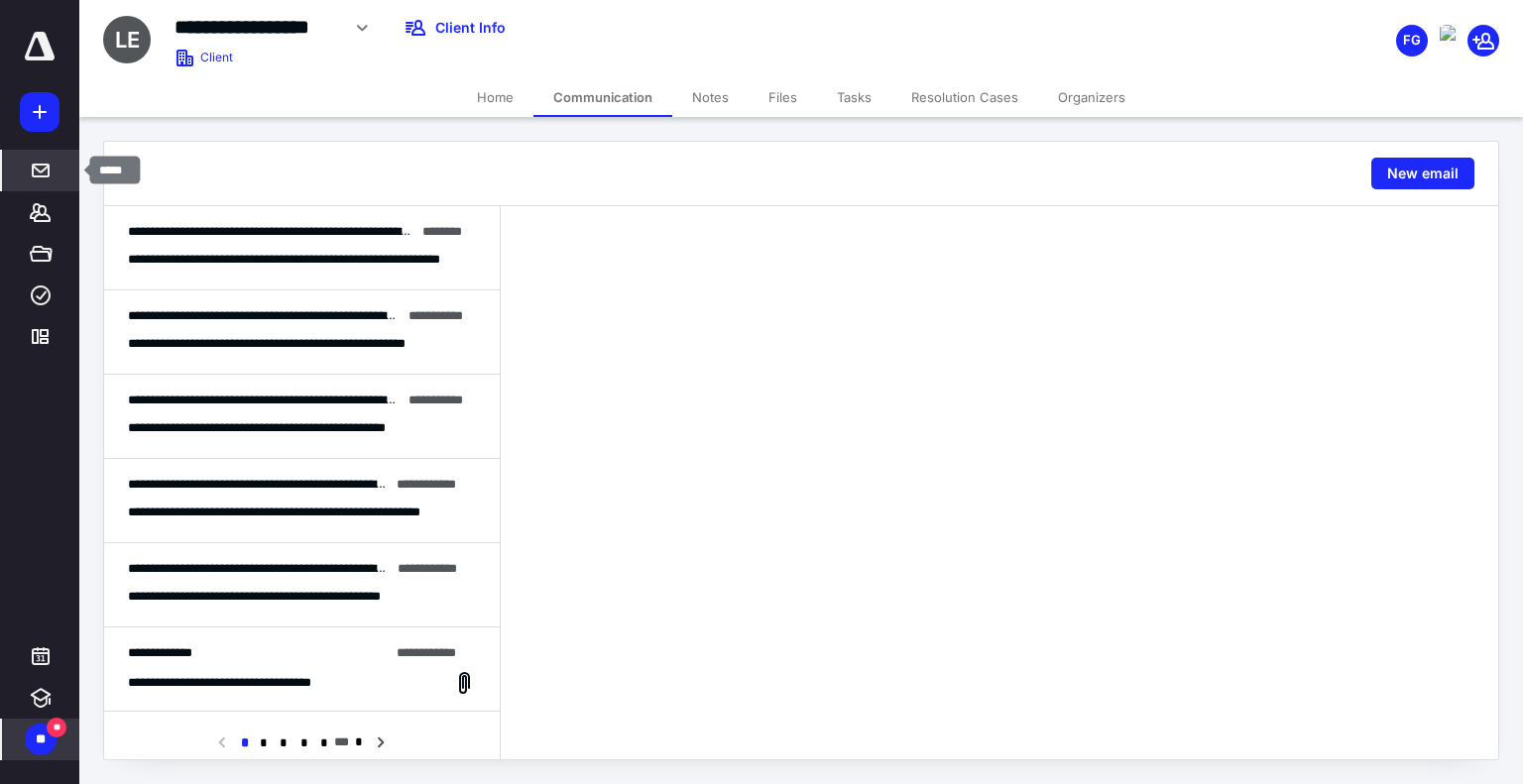 click 